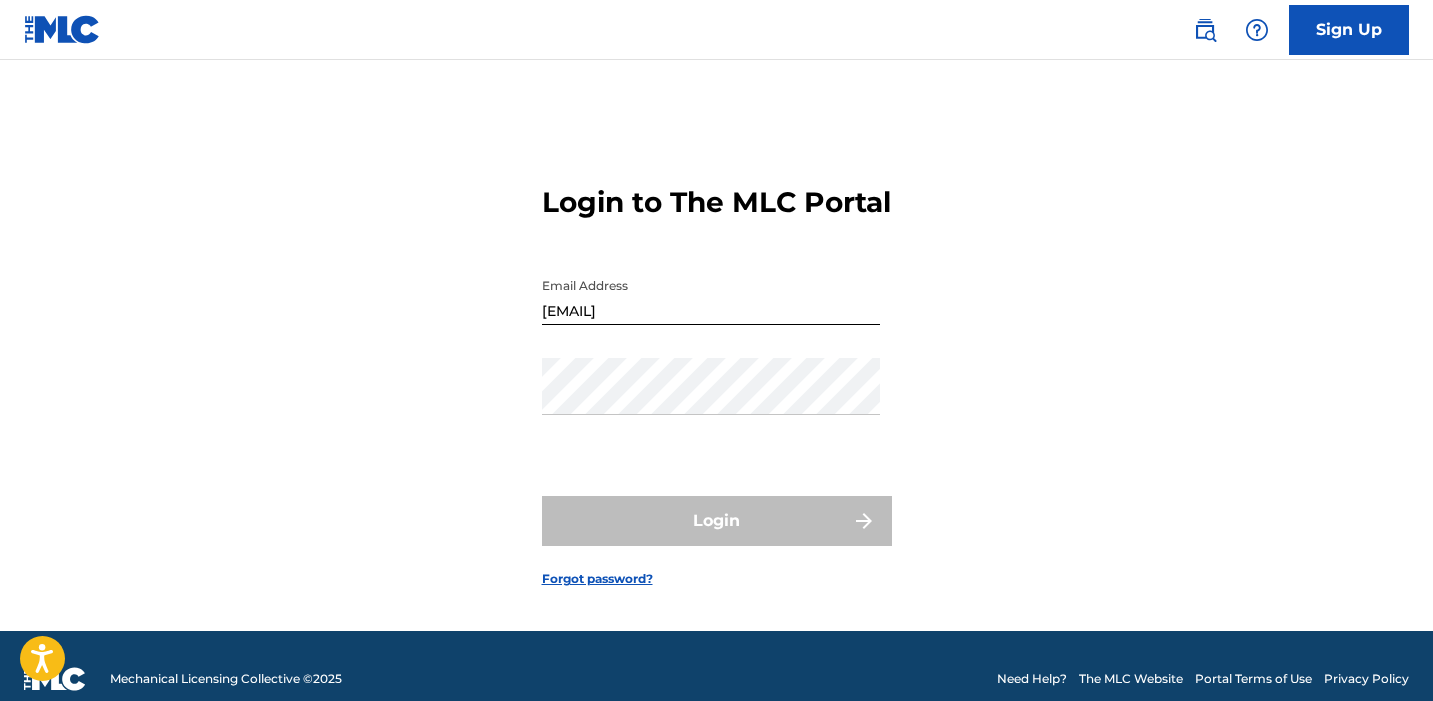 scroll, scrollTop: 0, scrollLeft: 0, axis: both 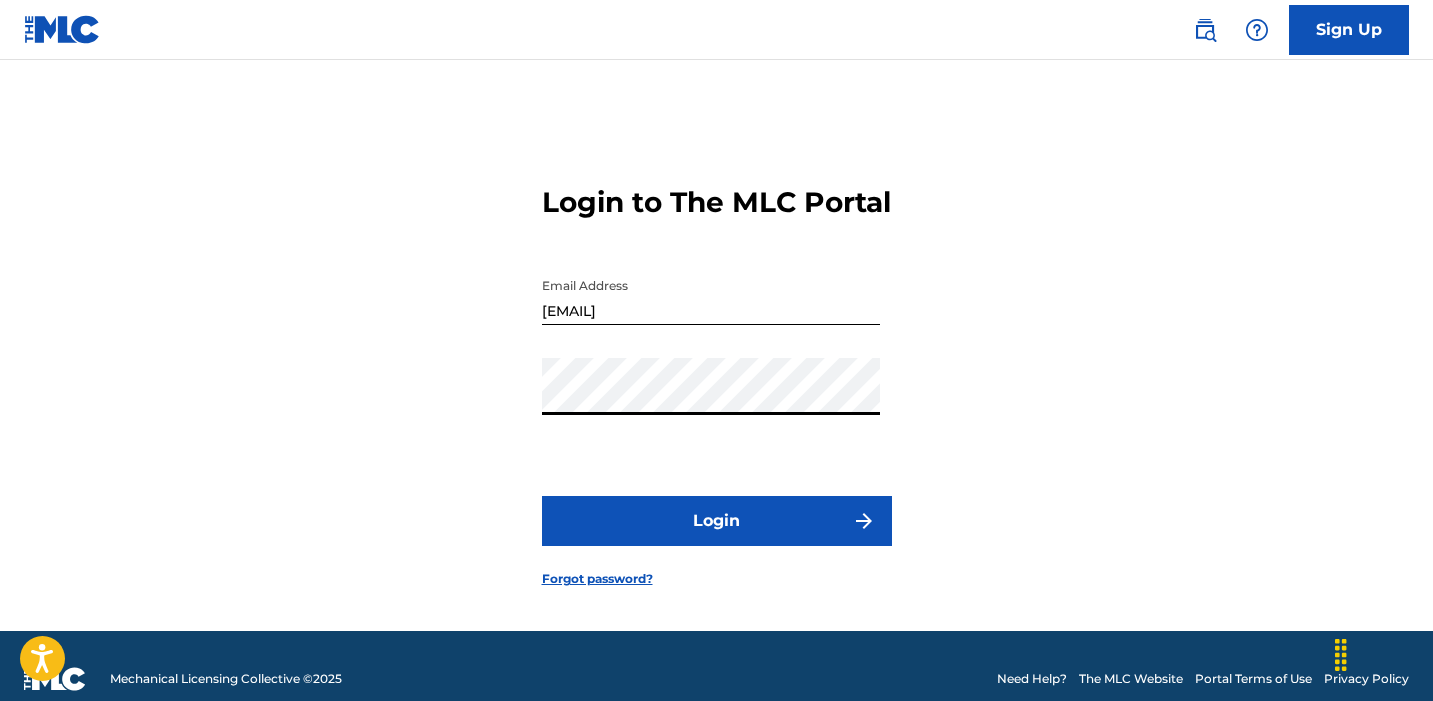 click on "Login" at bounding box center (717, 521) 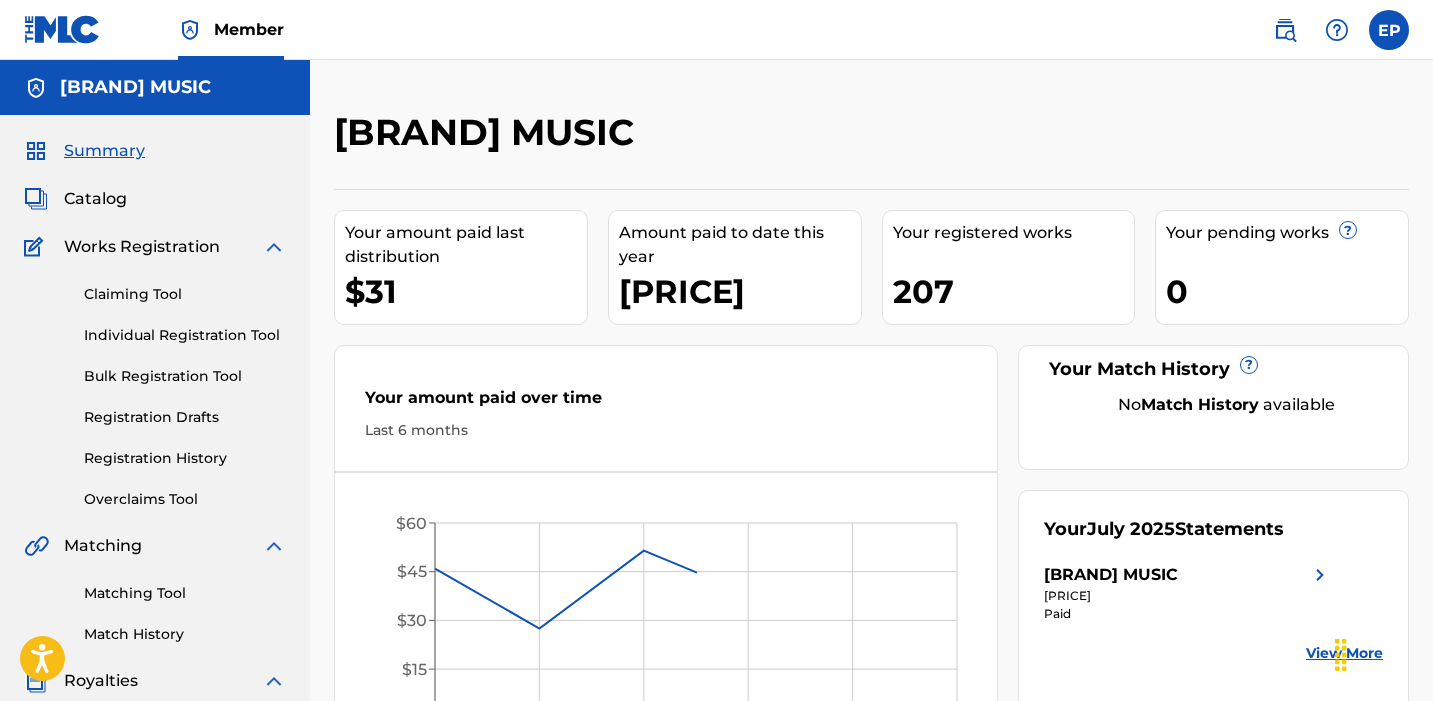 scroll, scrollTop: 0, scrollLeft: 0, axis: both 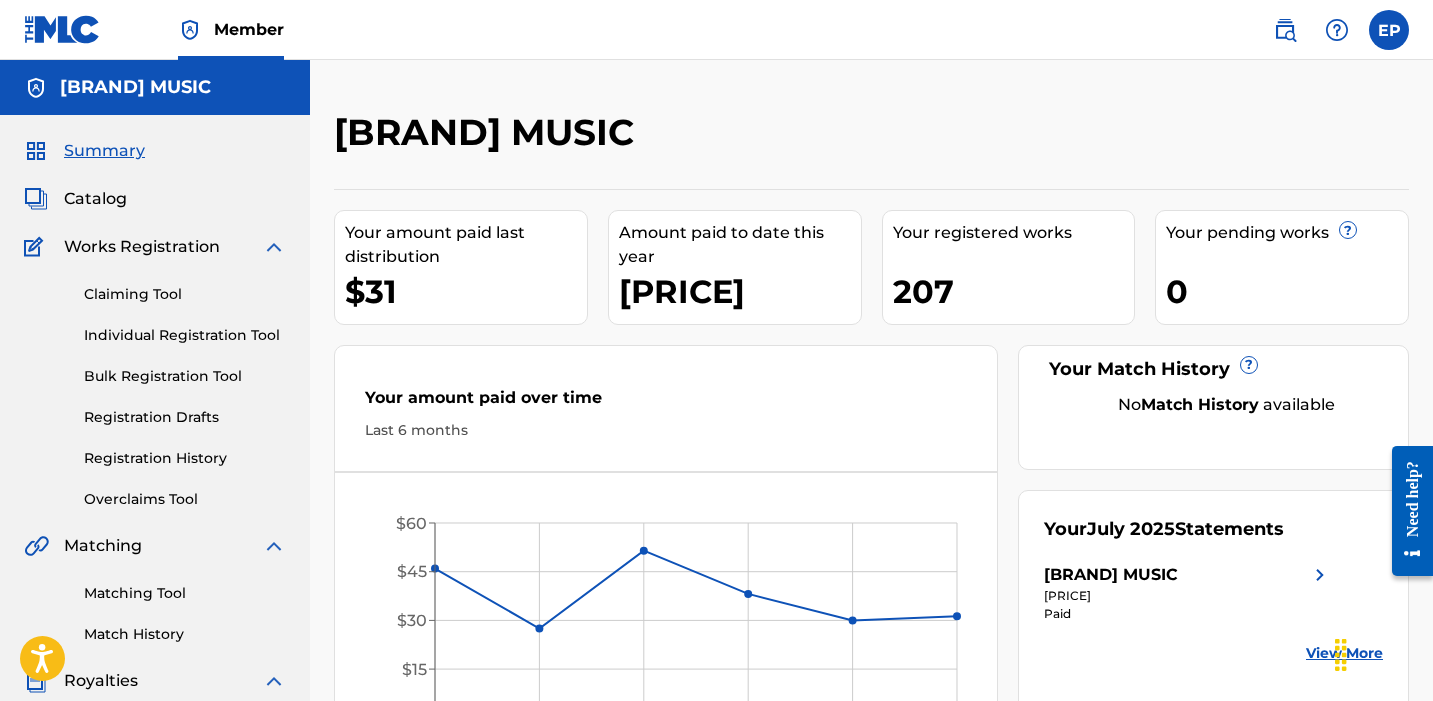 click on "Bulk Registration Tool" at bounding box center (185, 376) 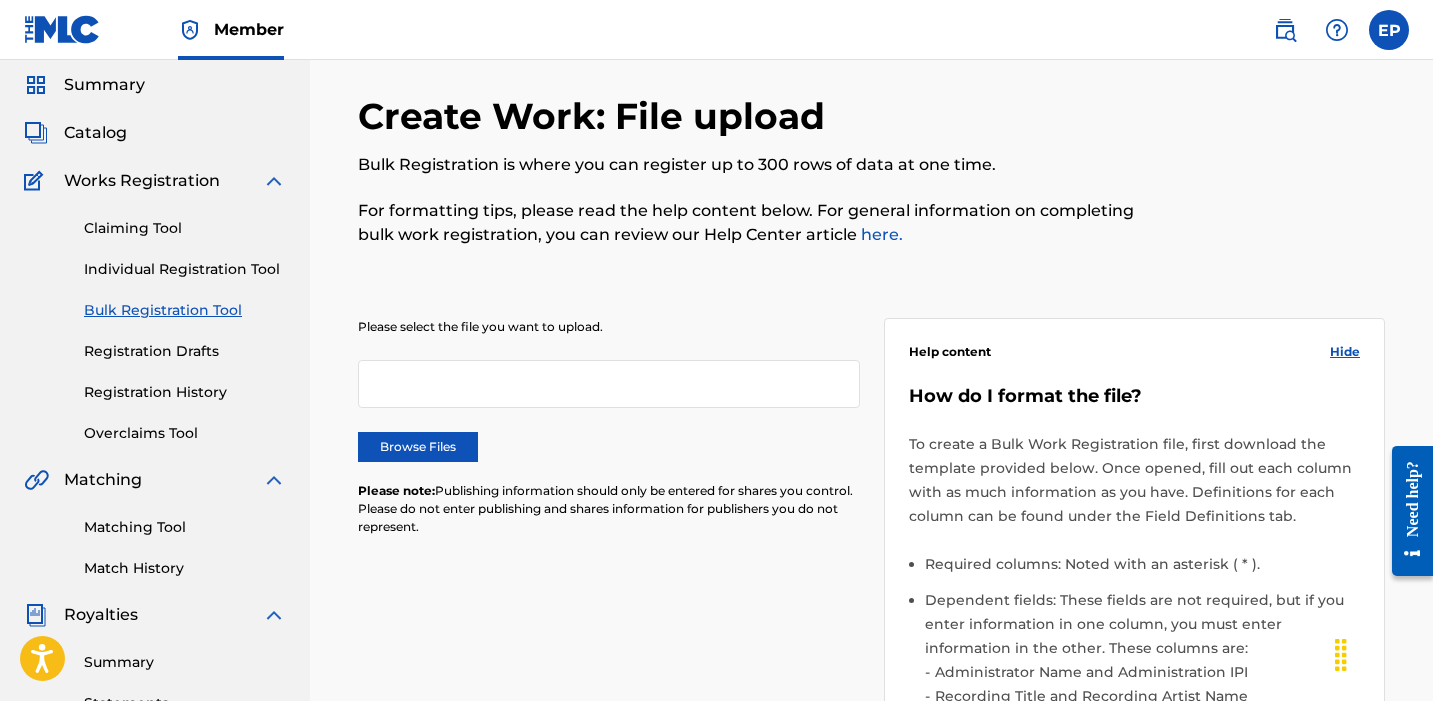 scroll, scrollTop: 72, scrollLeft: 0, axis: vertical 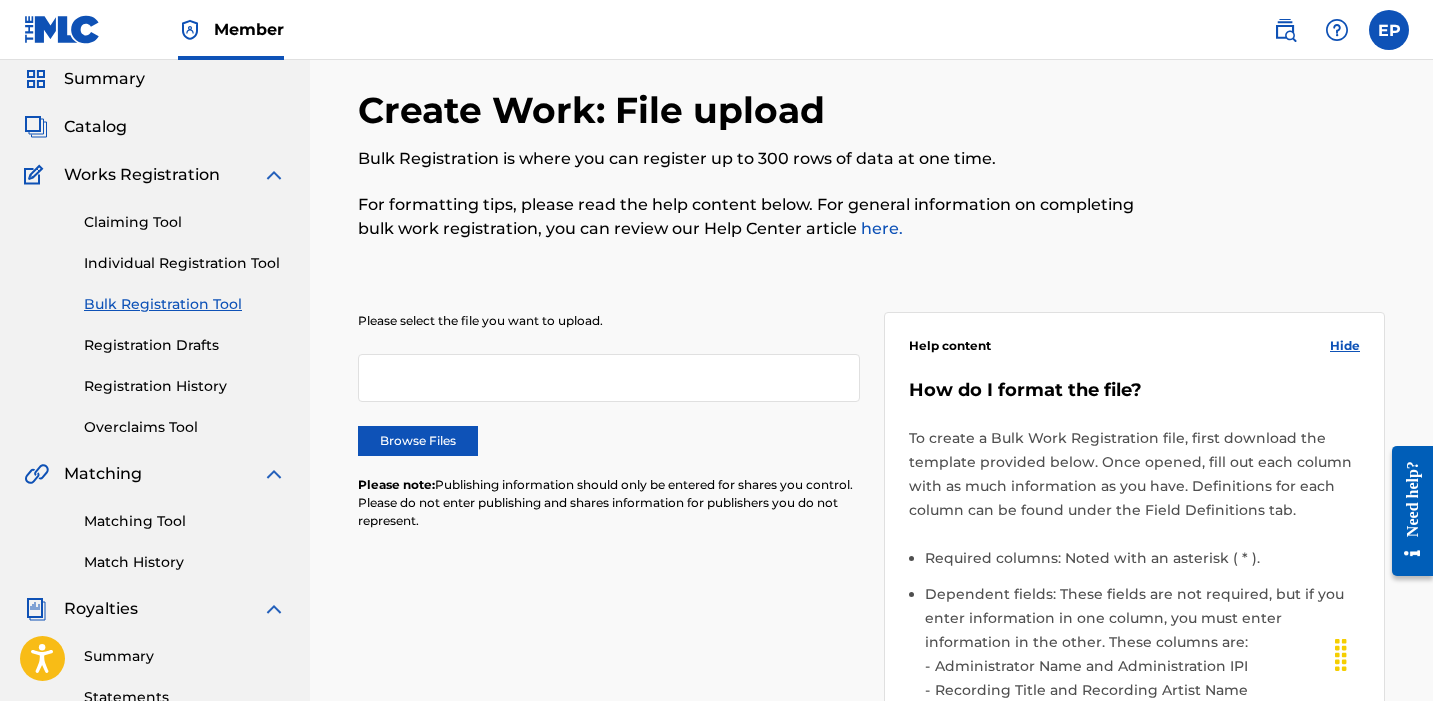 click on "Browse Files" at bounding box center (418, 441) 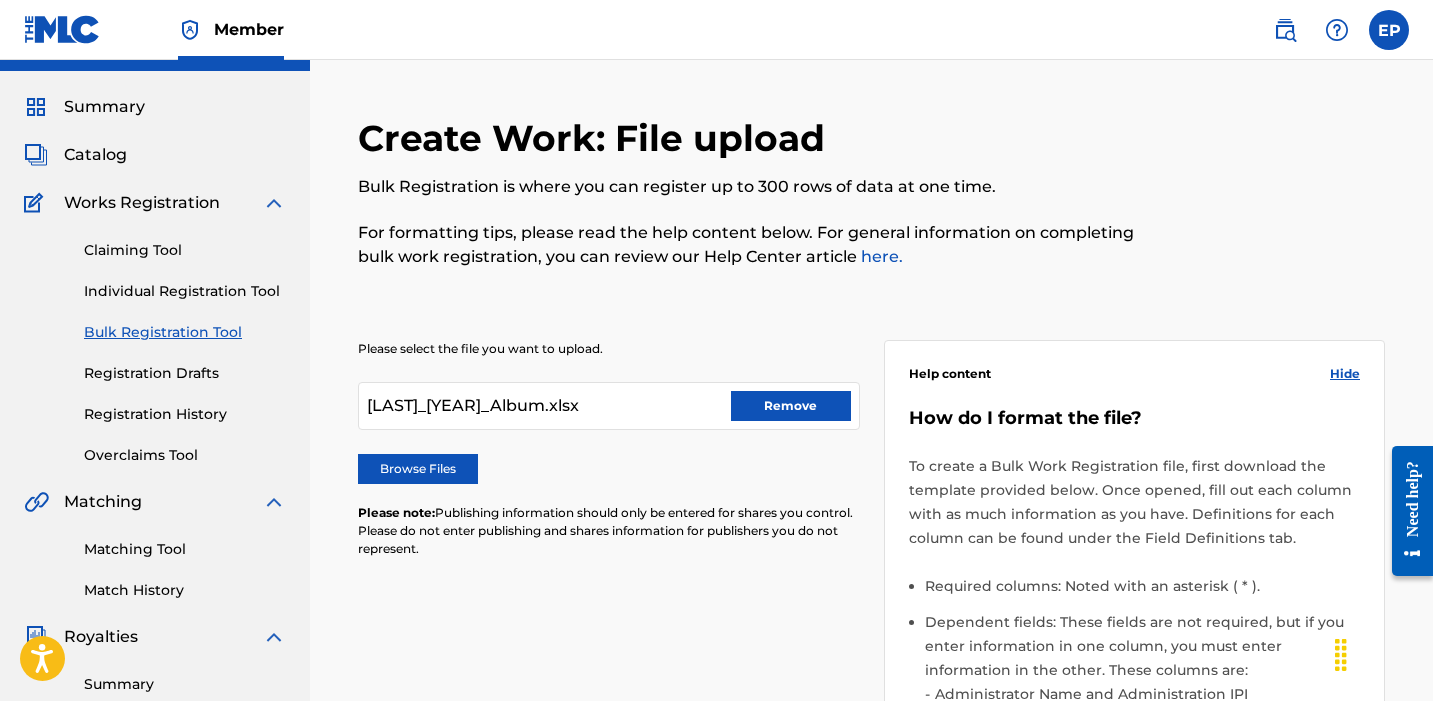 scroll, scrollTop: 9, scrollLeft: 0, axis: vertical 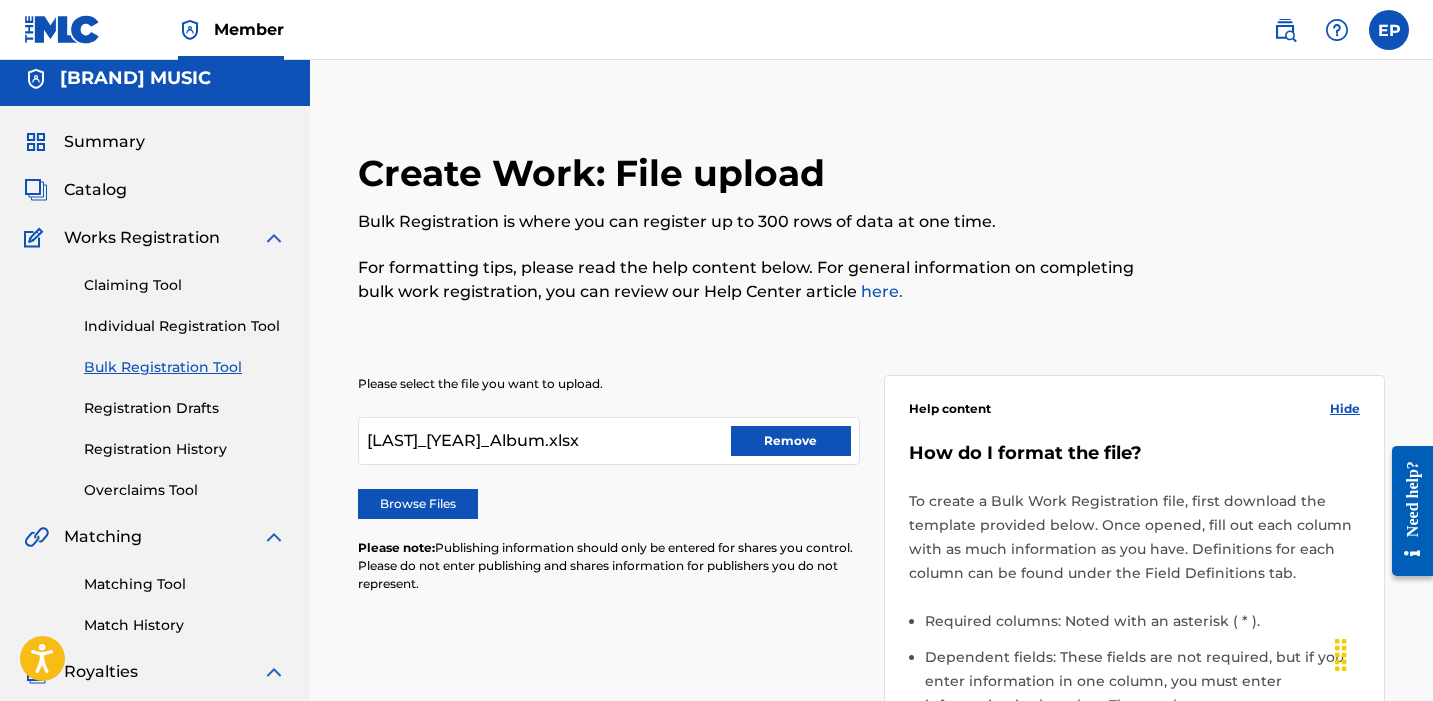 click on "Individual Registration Tool" at bounding box center [185, 326] 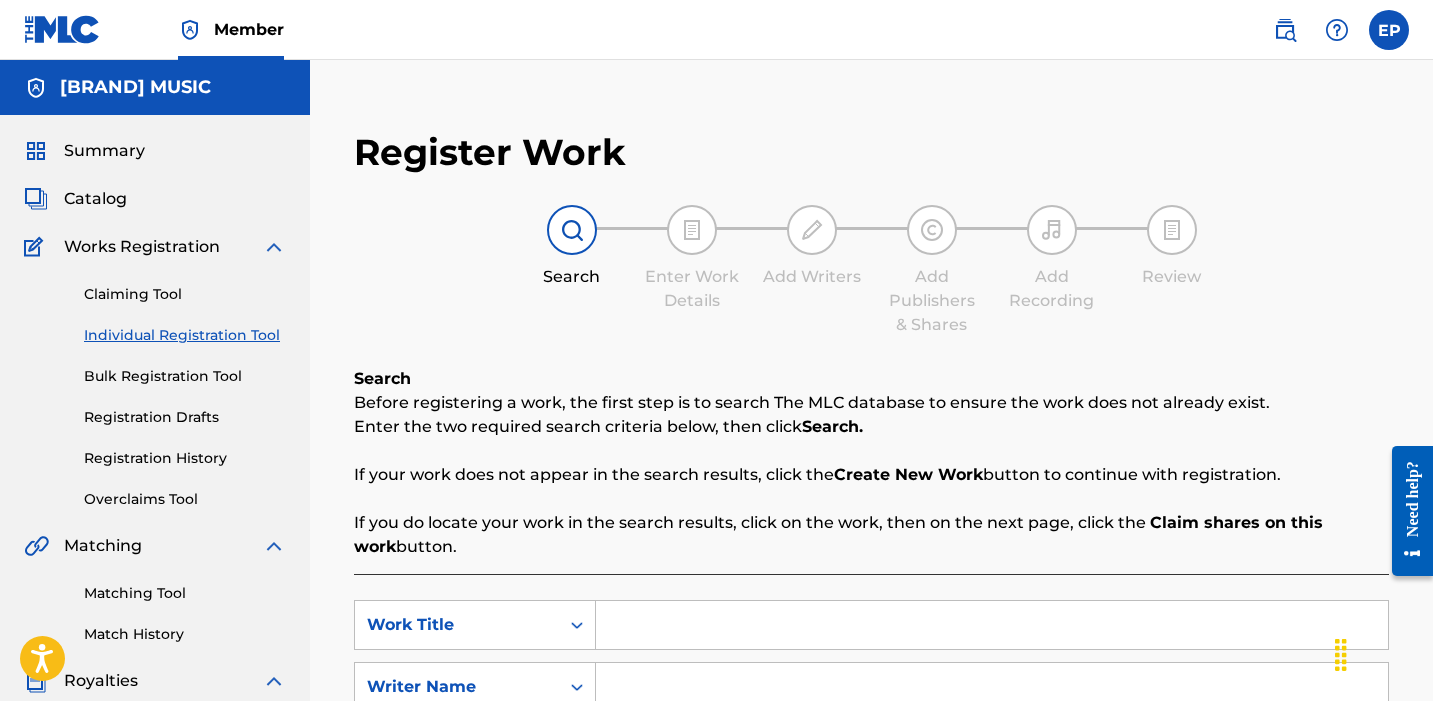 click on "Catalog" at bounding box center [95, 199] 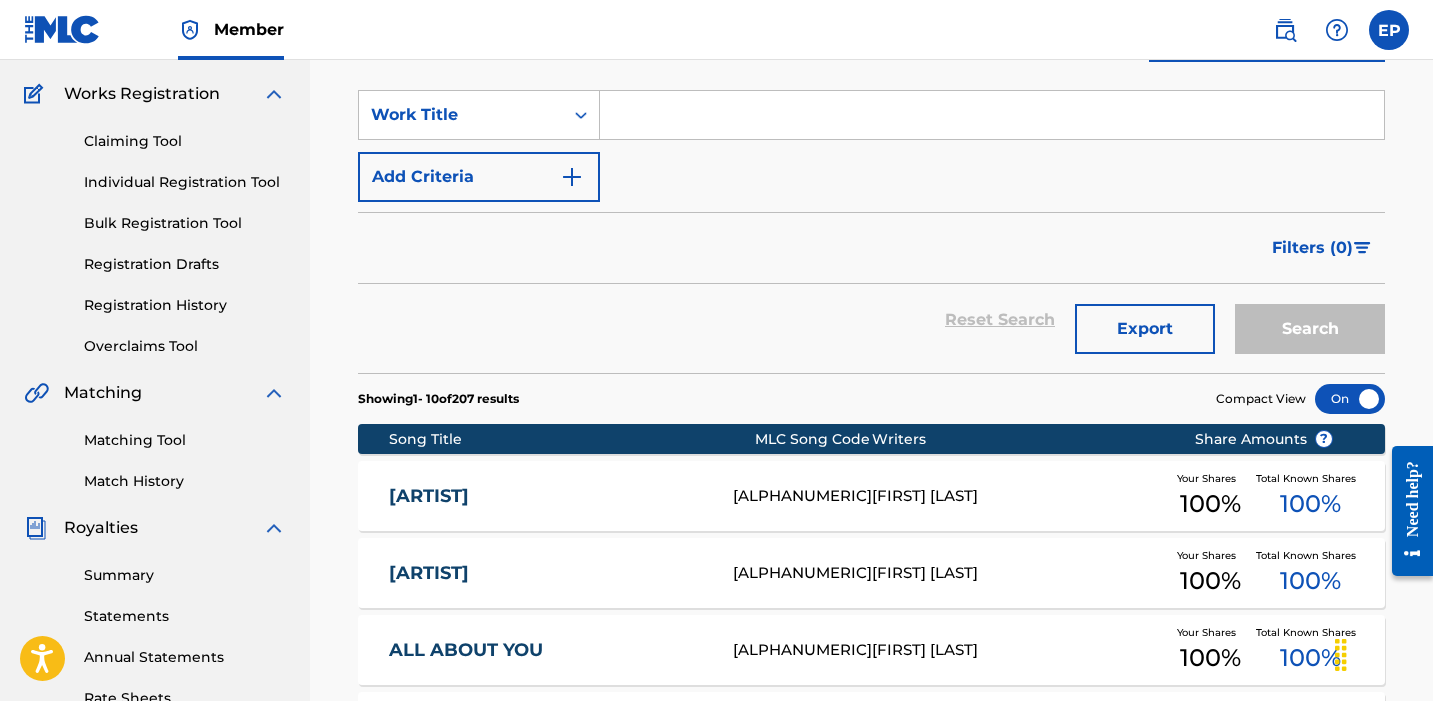 scroll, scrollTop: 111, scrollLeft: 0, axis: vertical 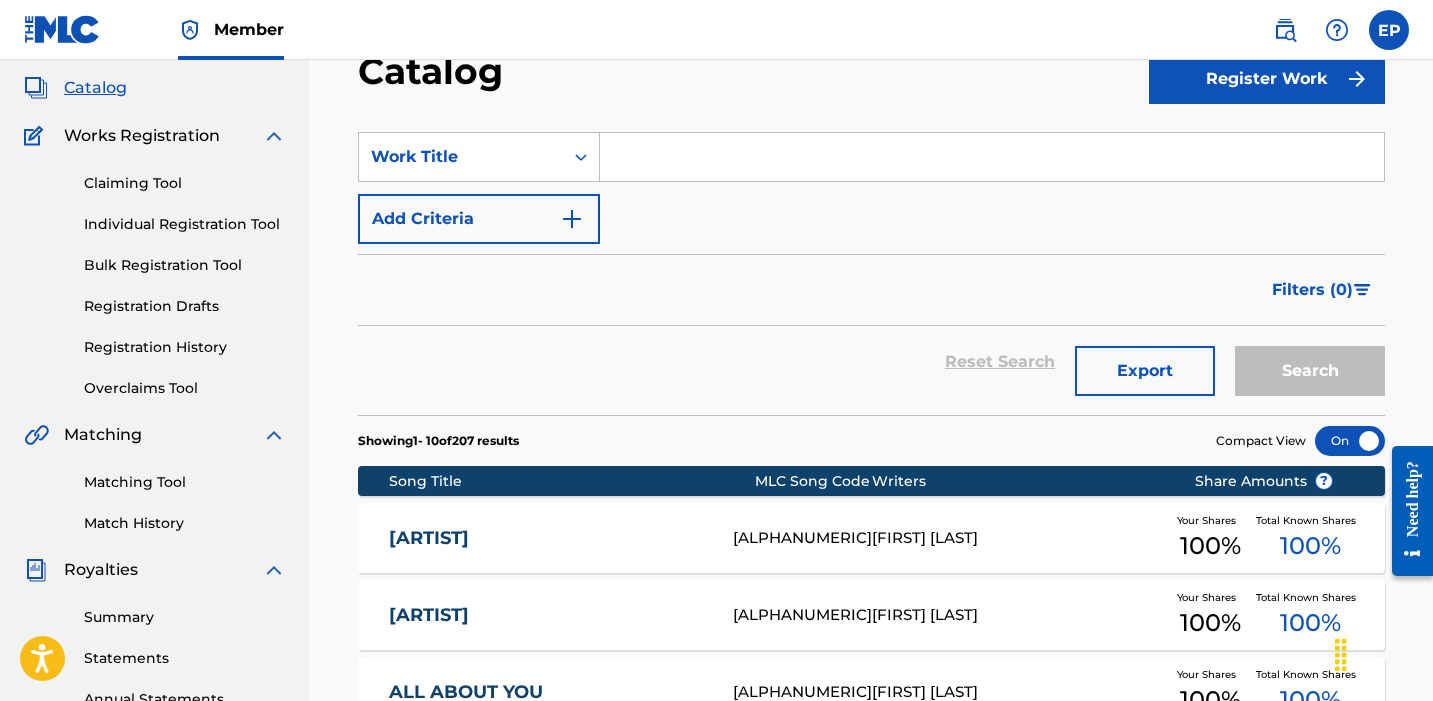 click at bounding box center (992, 157) 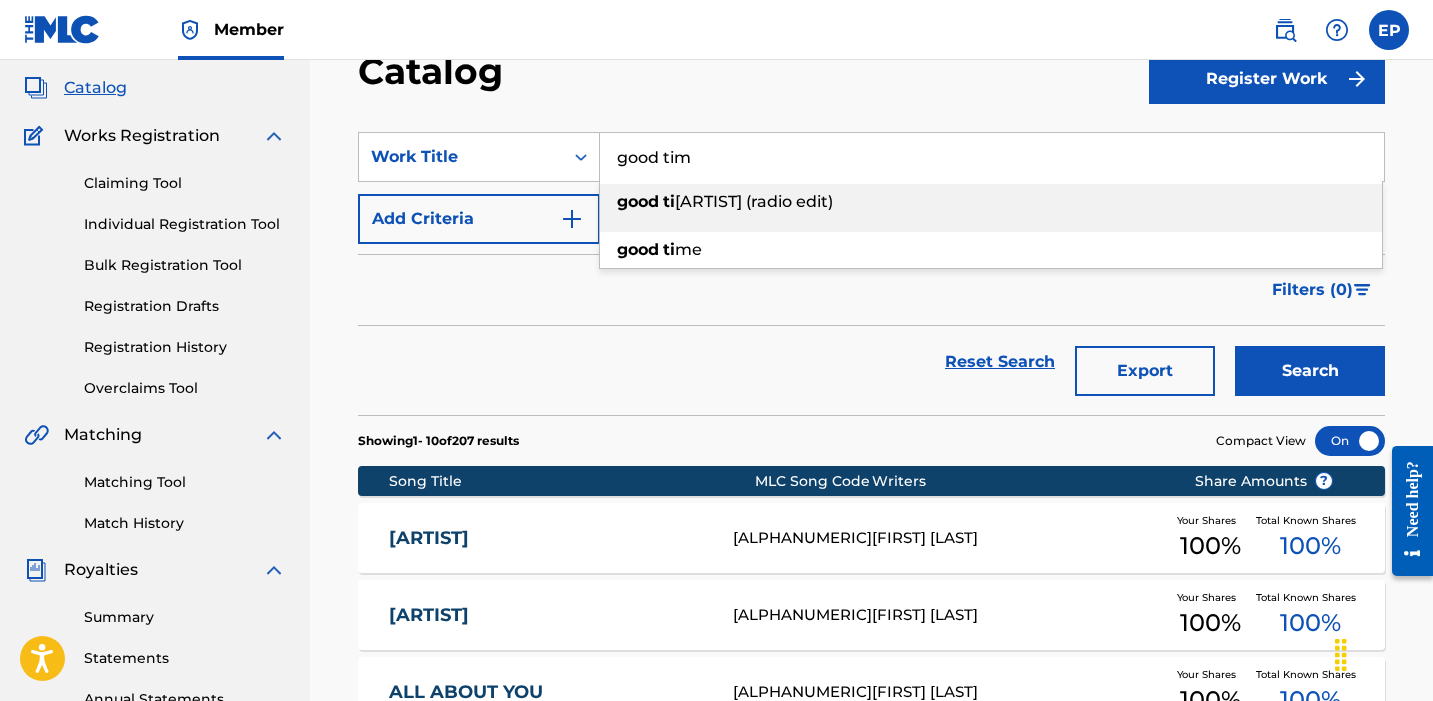 type on "good time" 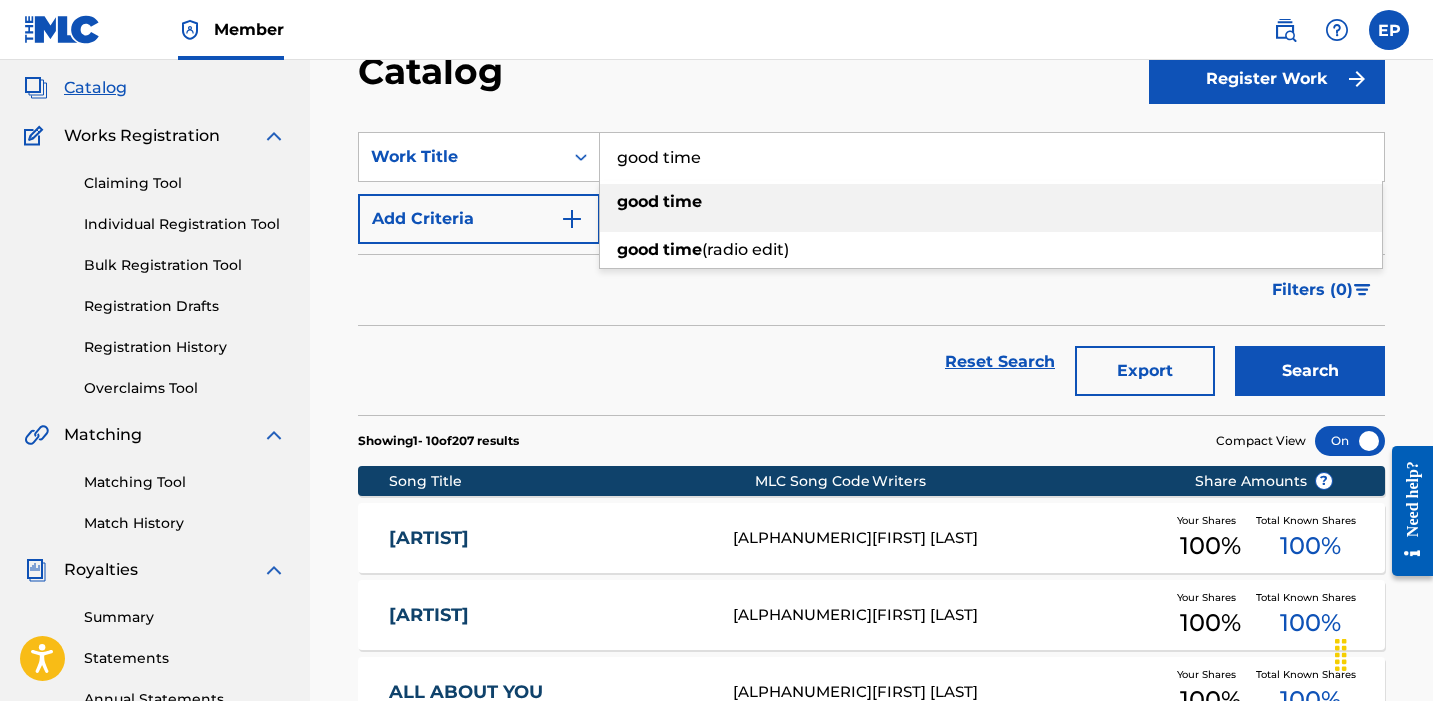 type 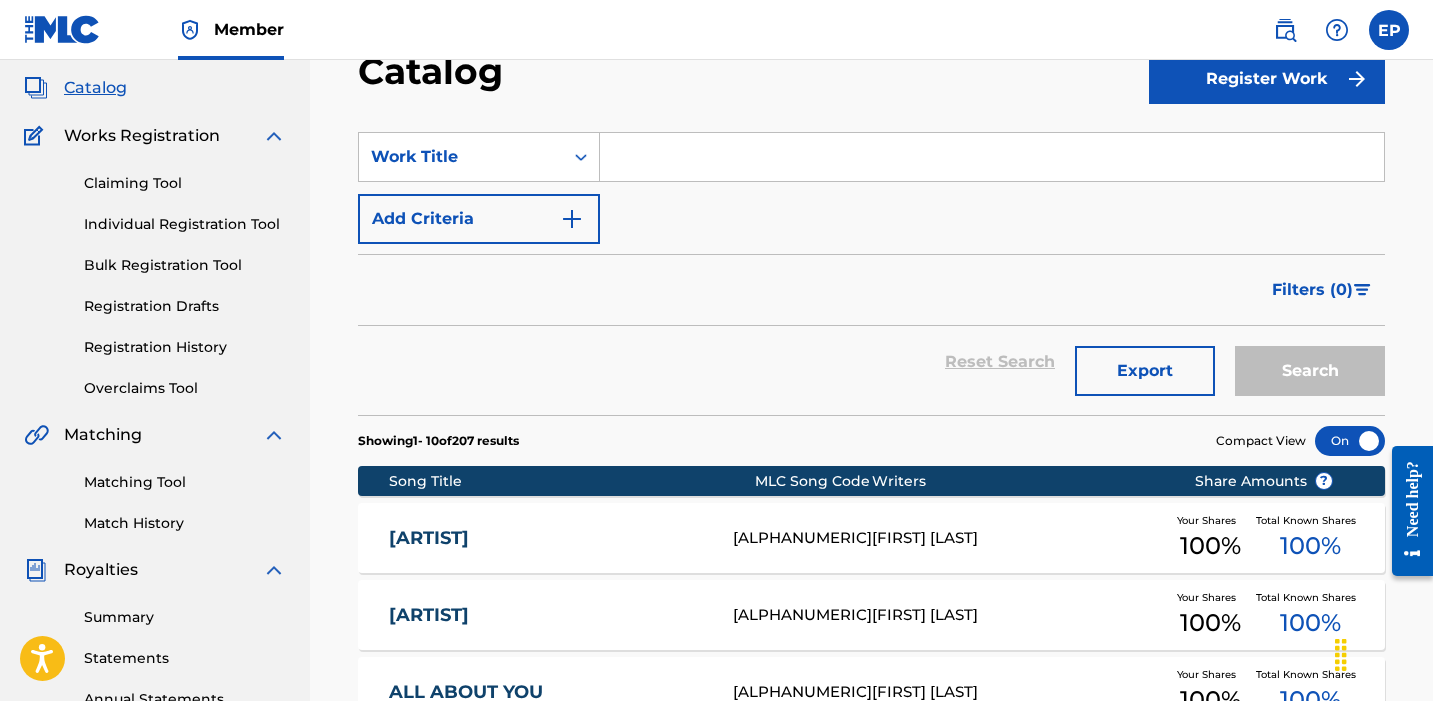 click on "Bulk Registration Tool" at bounding box center [185, 265] 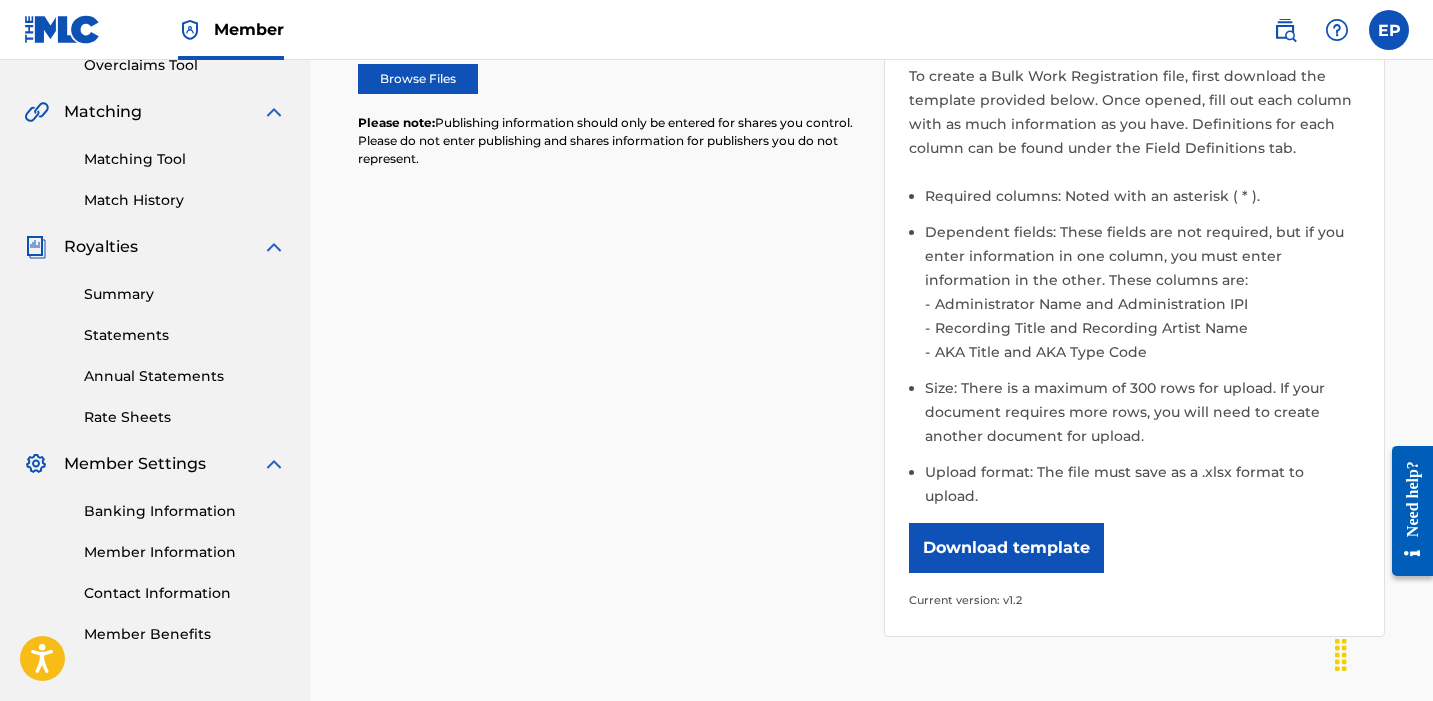 scroll, scrollTop: 498, scrollLeft: 0, axis: vertical 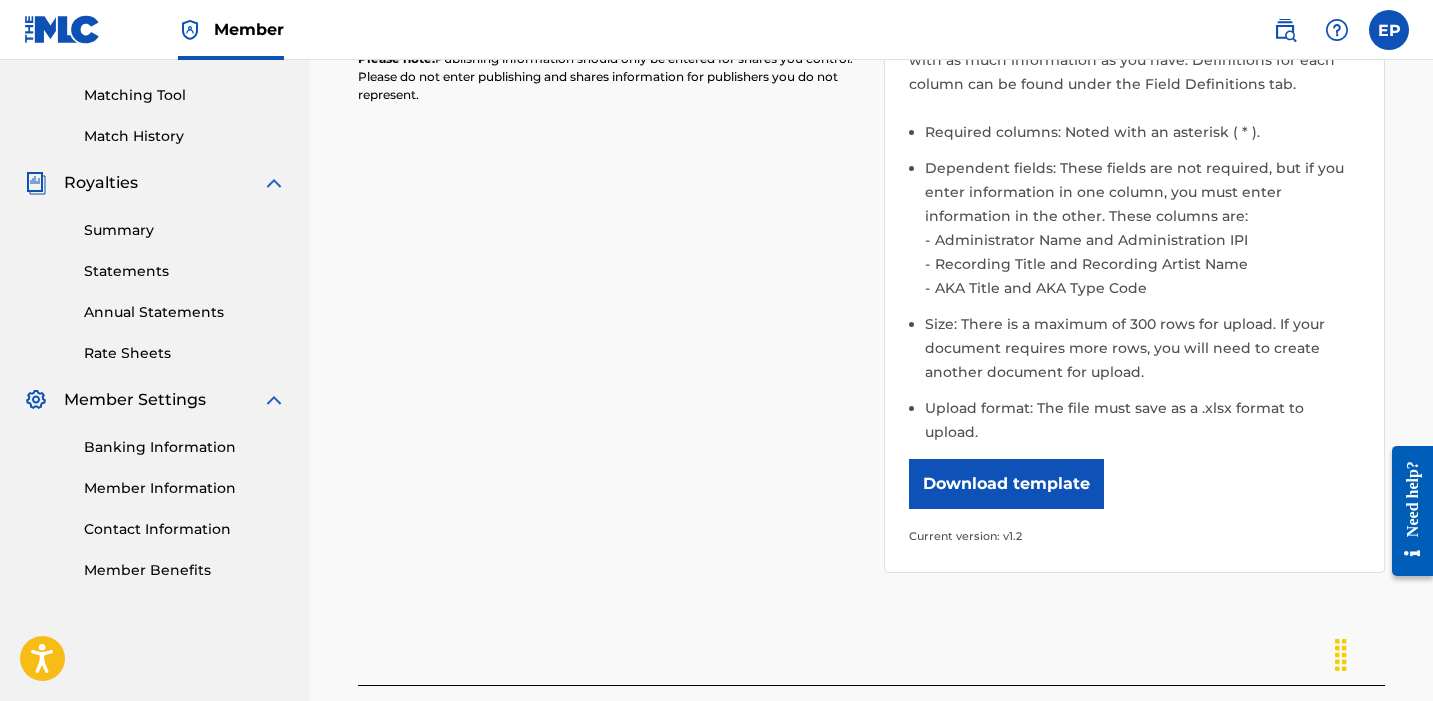 click on "Download template" at bounding box center (1006, 484) 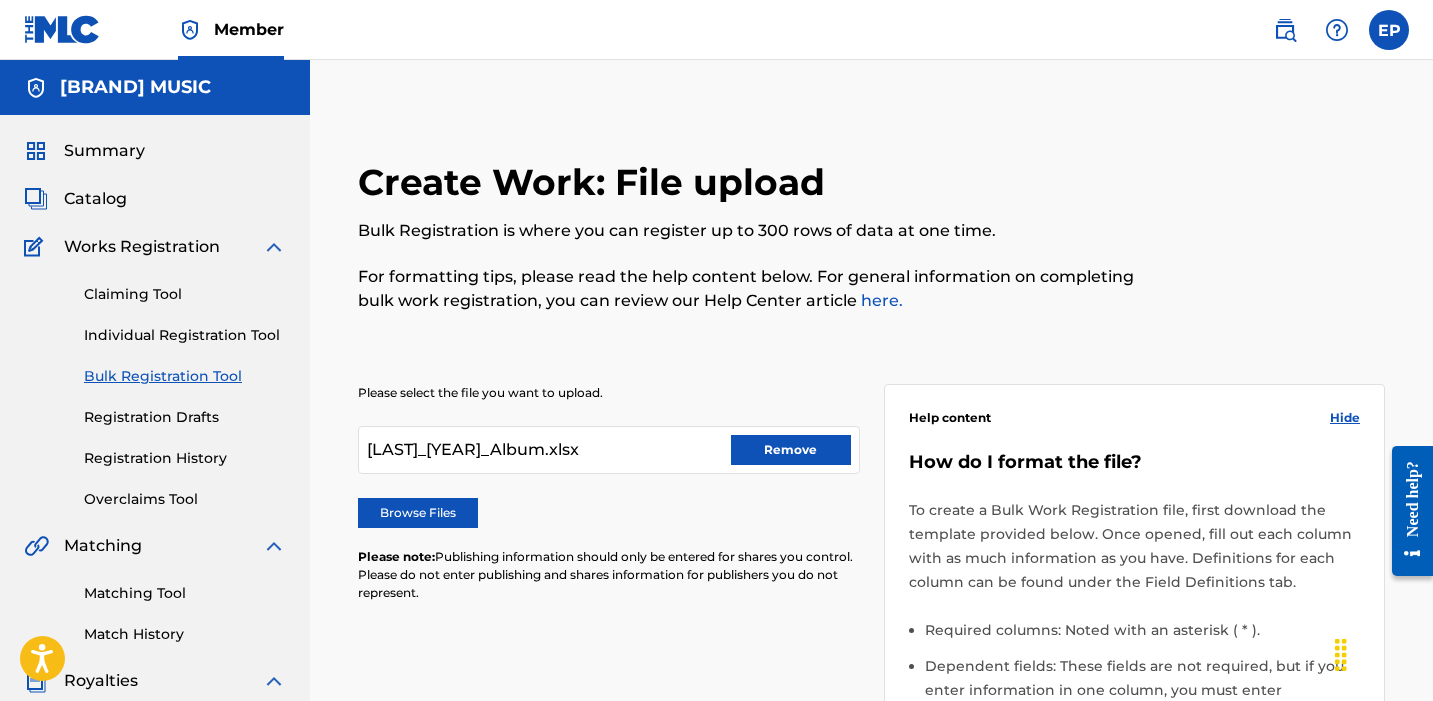 scroll, scrollTop: 0, scrollLeft: 0, axis: both 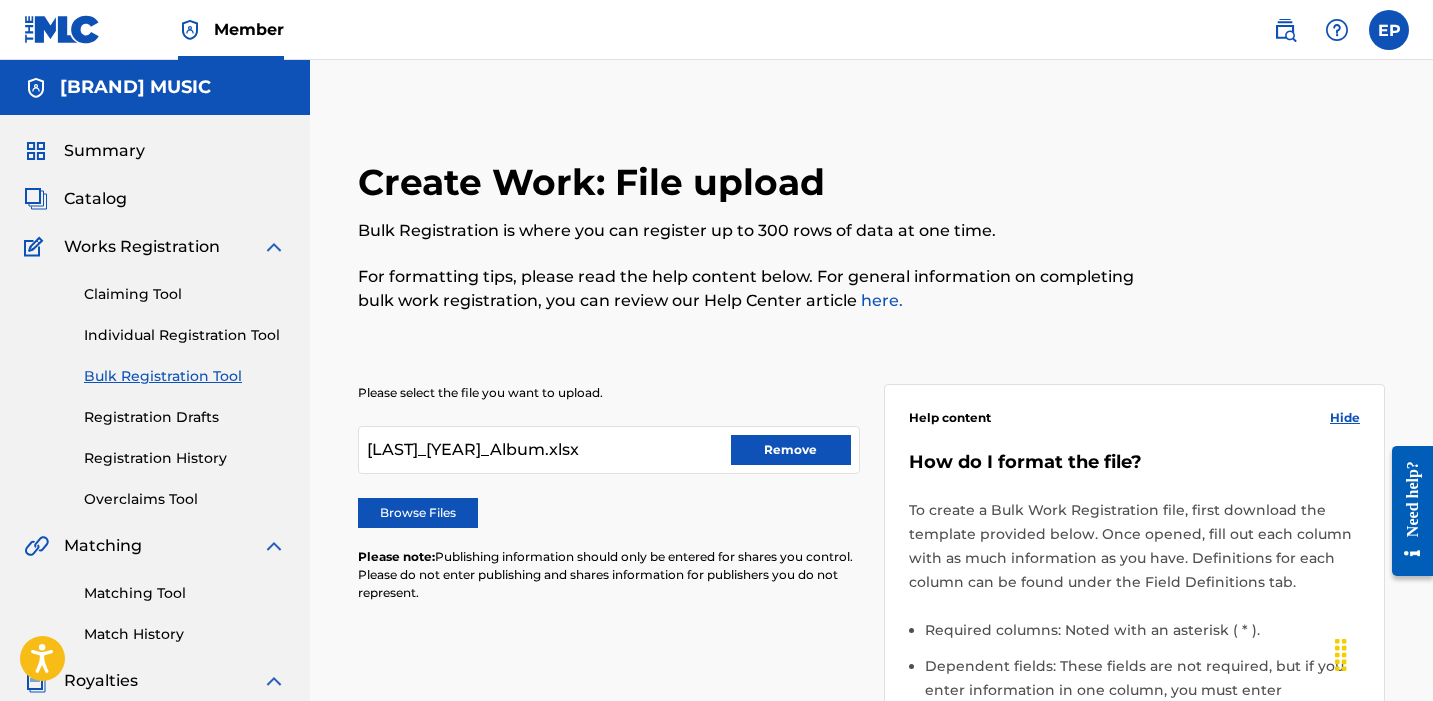 click on "Individual Registration Tool" at bounding box center [185, 335] 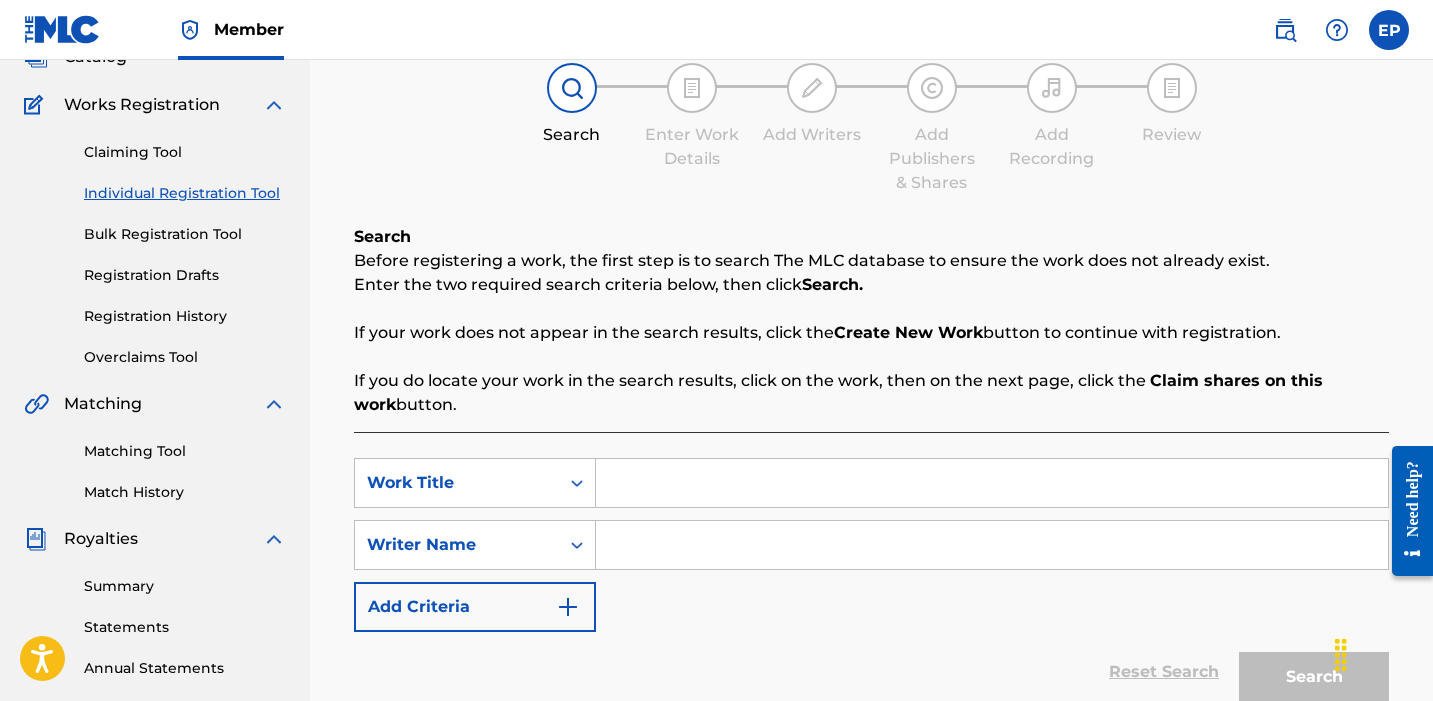 click on "Summary Catalog Works Registration Claiming Tool Individual Registration Tool Bulk Registration Tool Registration Drafts Registration History Overclaims Tool Matching Matching Tool Match History Royalties Summary Statements Annual Statements Rate Sheets Member Settings Banking Information Member Information Contact Information Member Benefits" at bounding box center (155, 467) 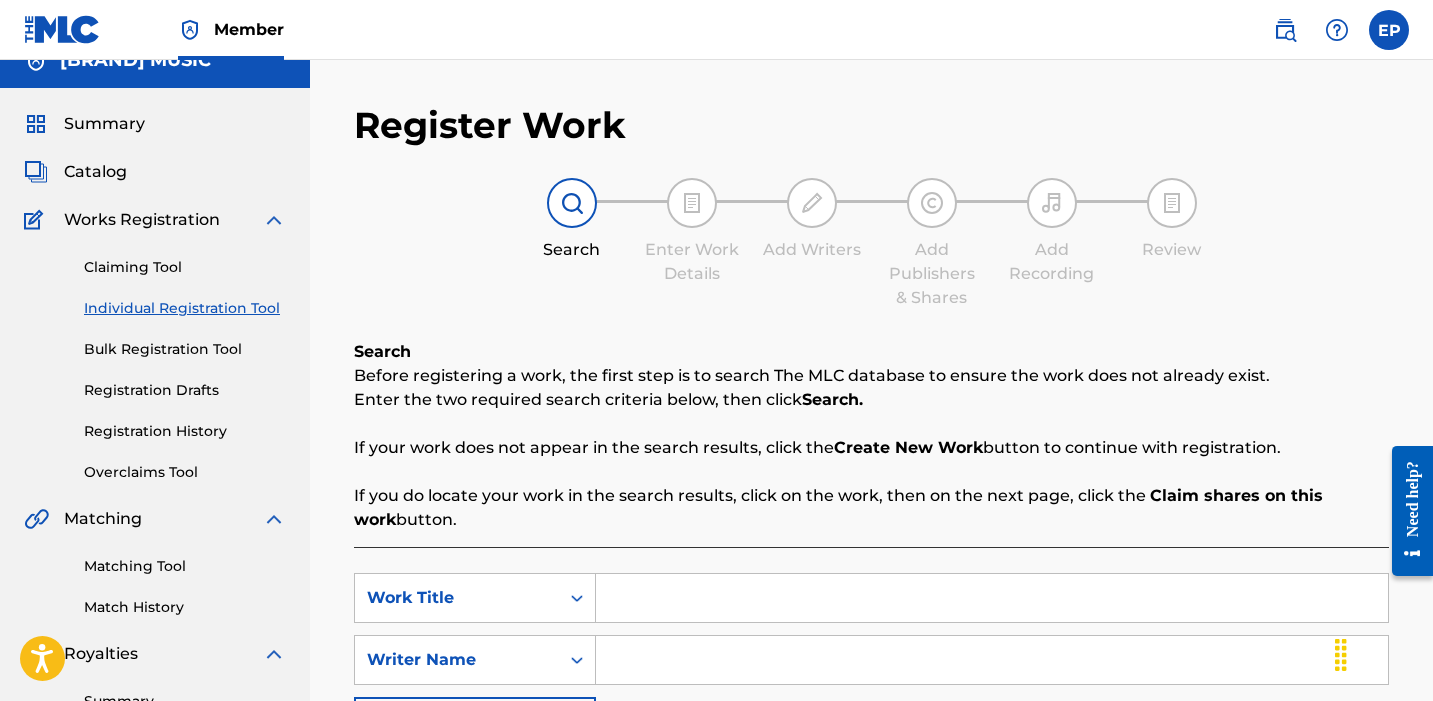 scroll, scrollTop: 1, scrollLeft: 0, axis: vertical 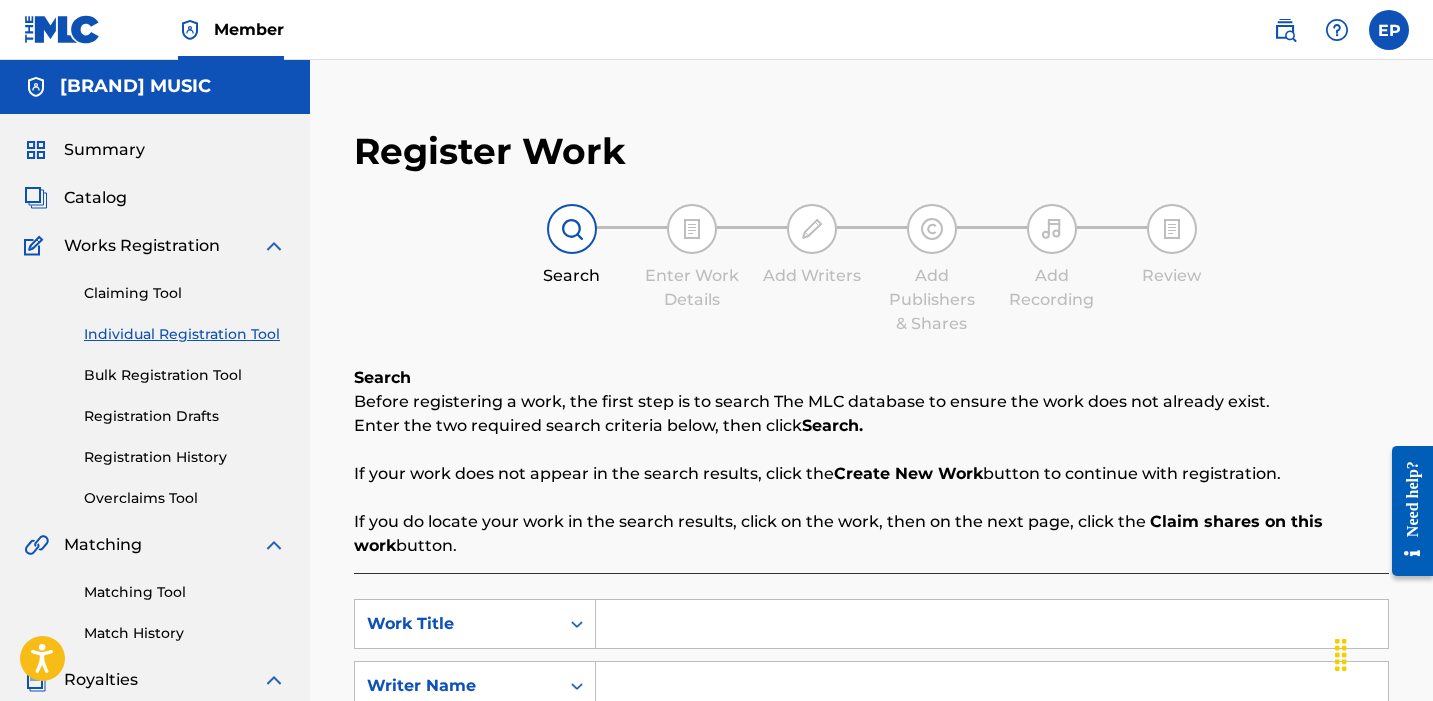 click on "Bulk Registration Tool" at bounding box center [185, 375] 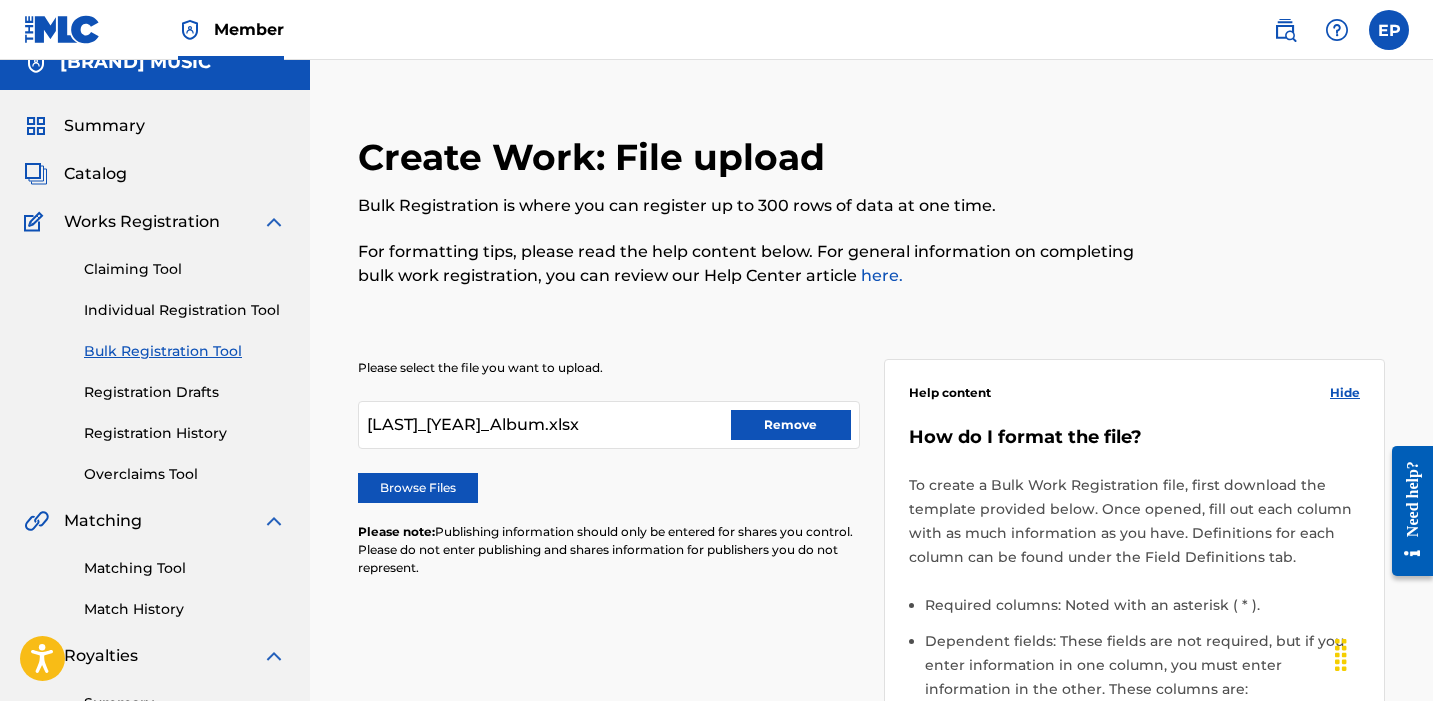 scroll, scrollTop: 42, scrollLeft: 0, axis: vertical 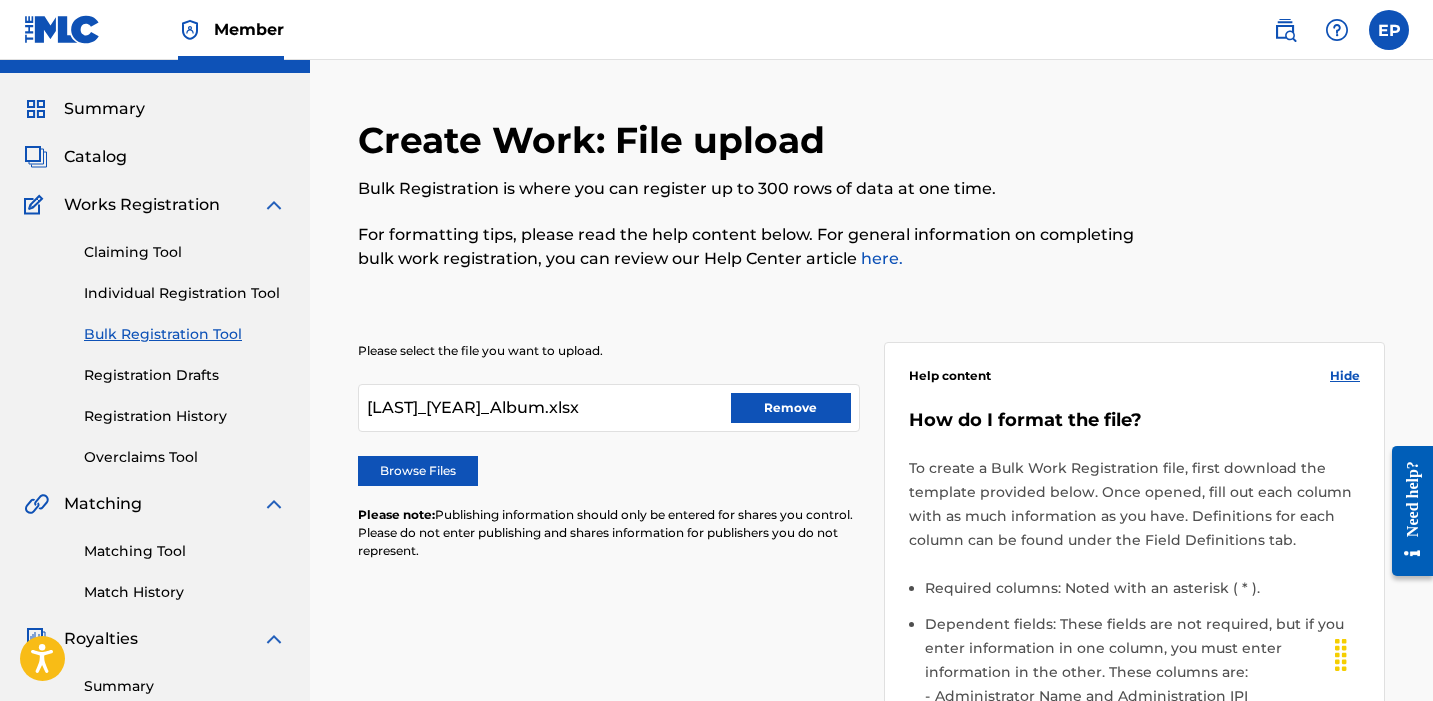 click on "[LAST]_[YEAR]_Album.xlsx Remove" at bounding box center [609, 408] 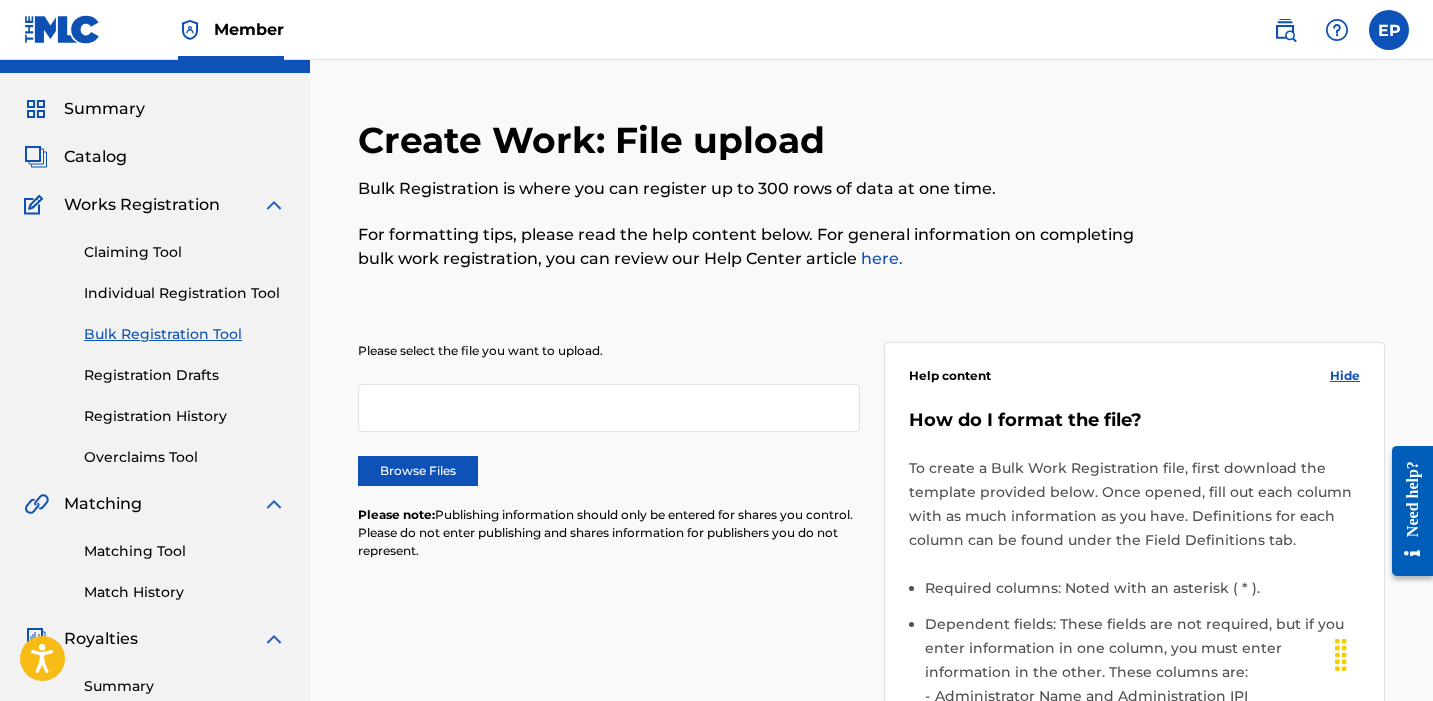 click on "Individual Registration Tool" at bounding box center [185, 293] 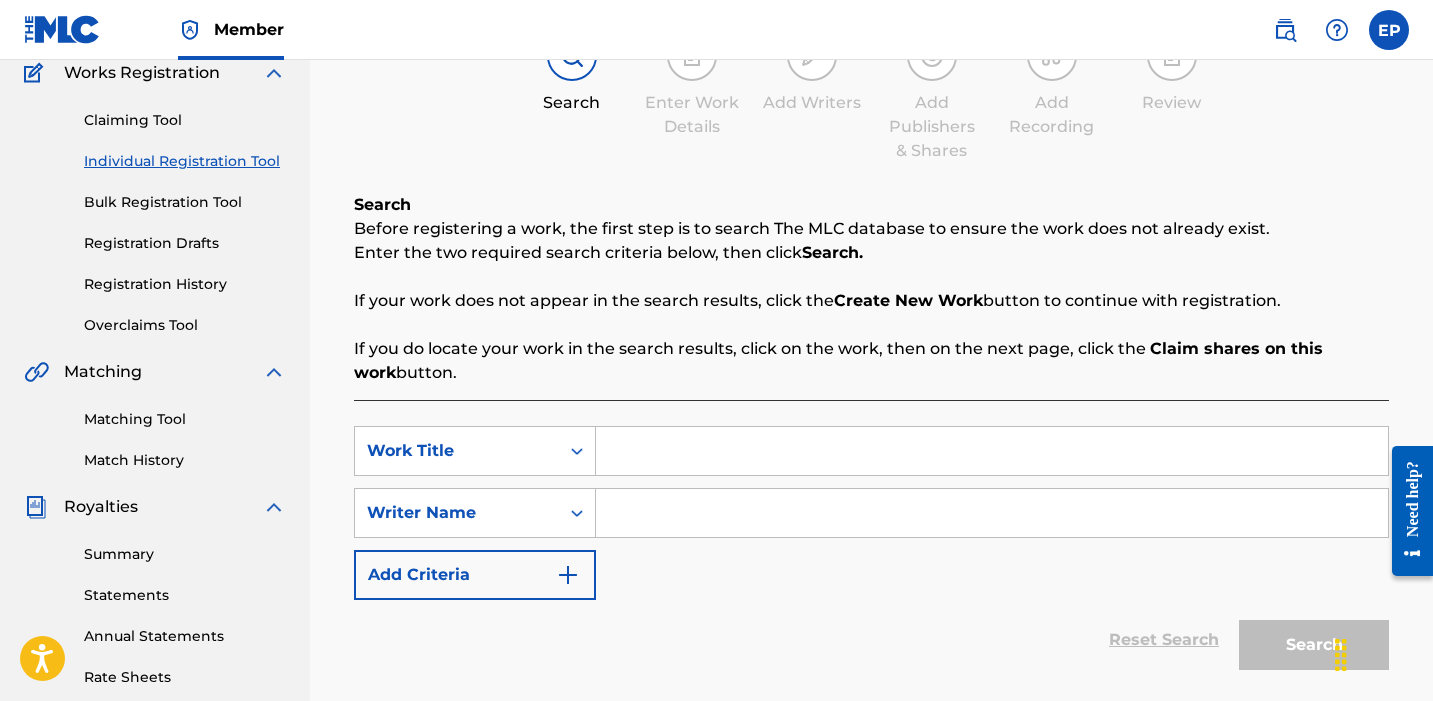 scroll, scrollTop: 242, scrollLeft: 0, axis: vertical 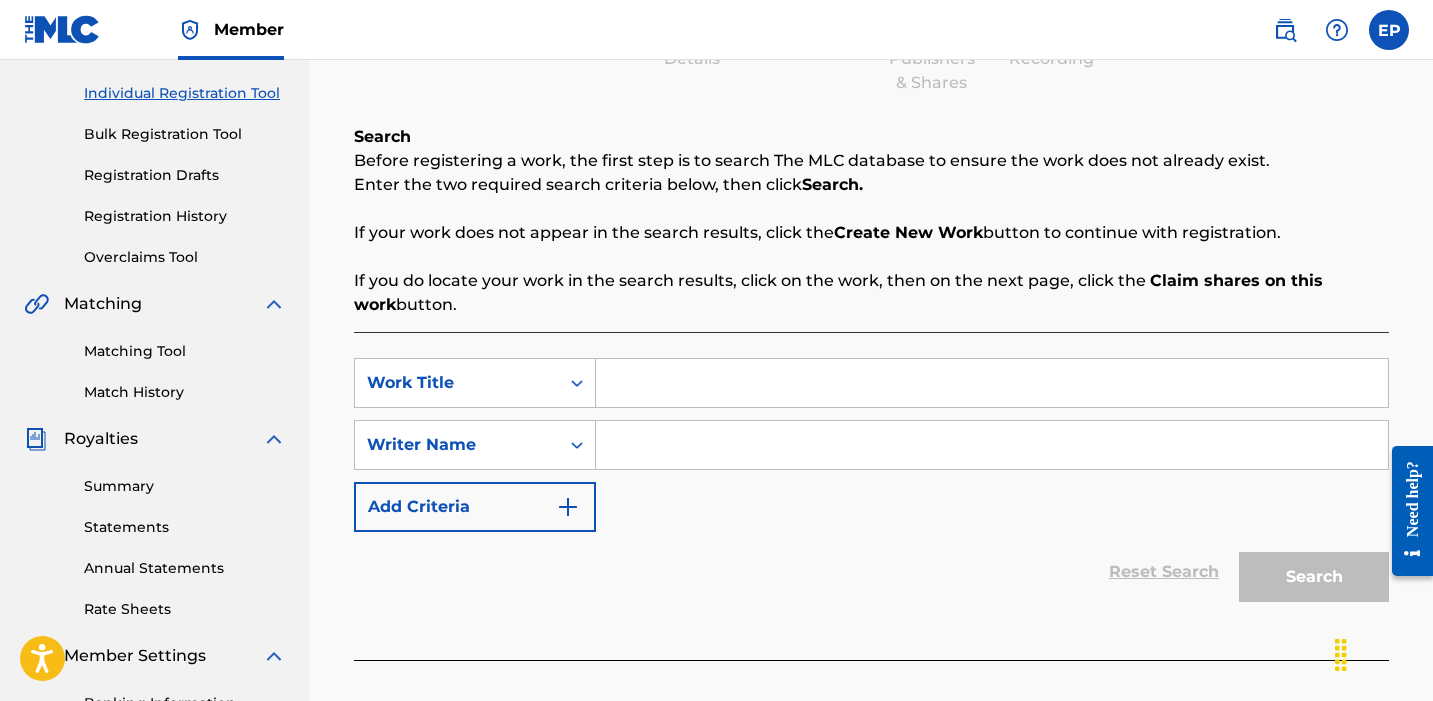 click at bounding box center [992, 383] 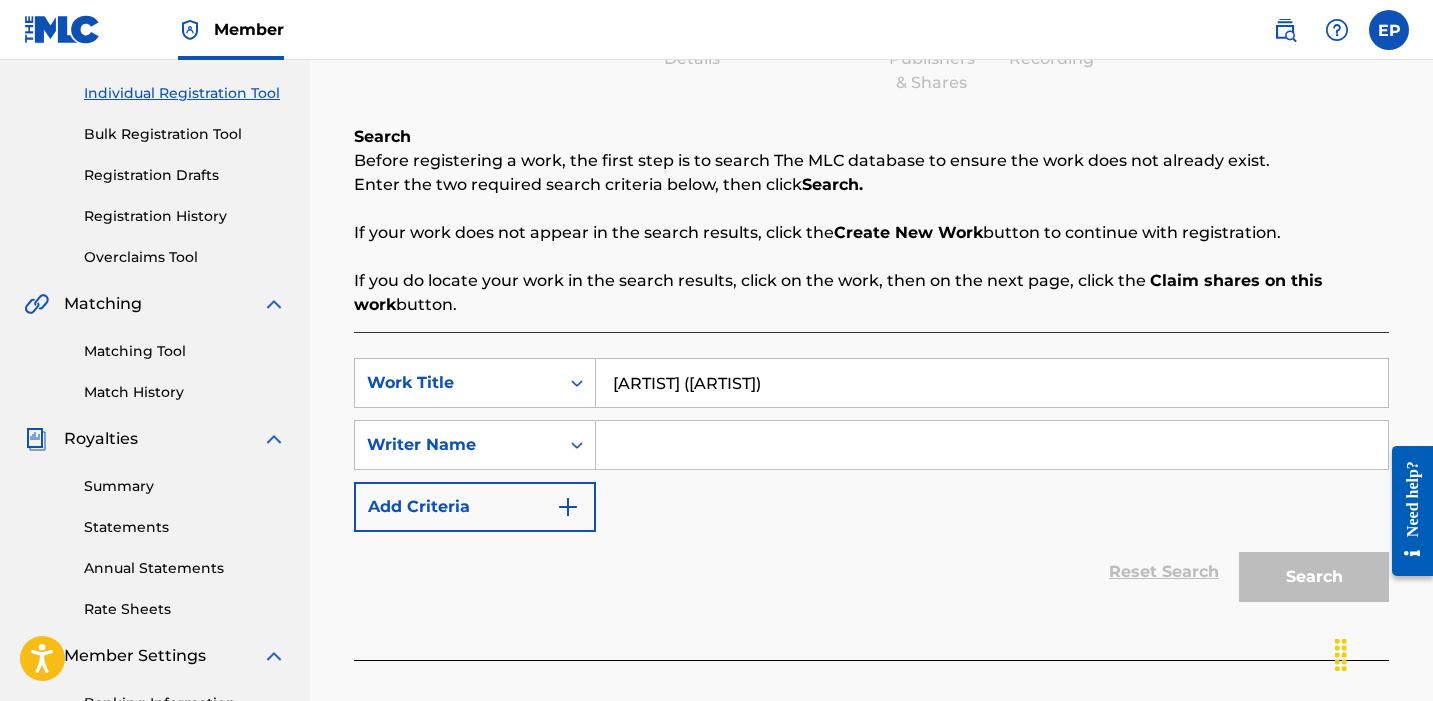 type on "[ARTIST] ([ARTIST])" 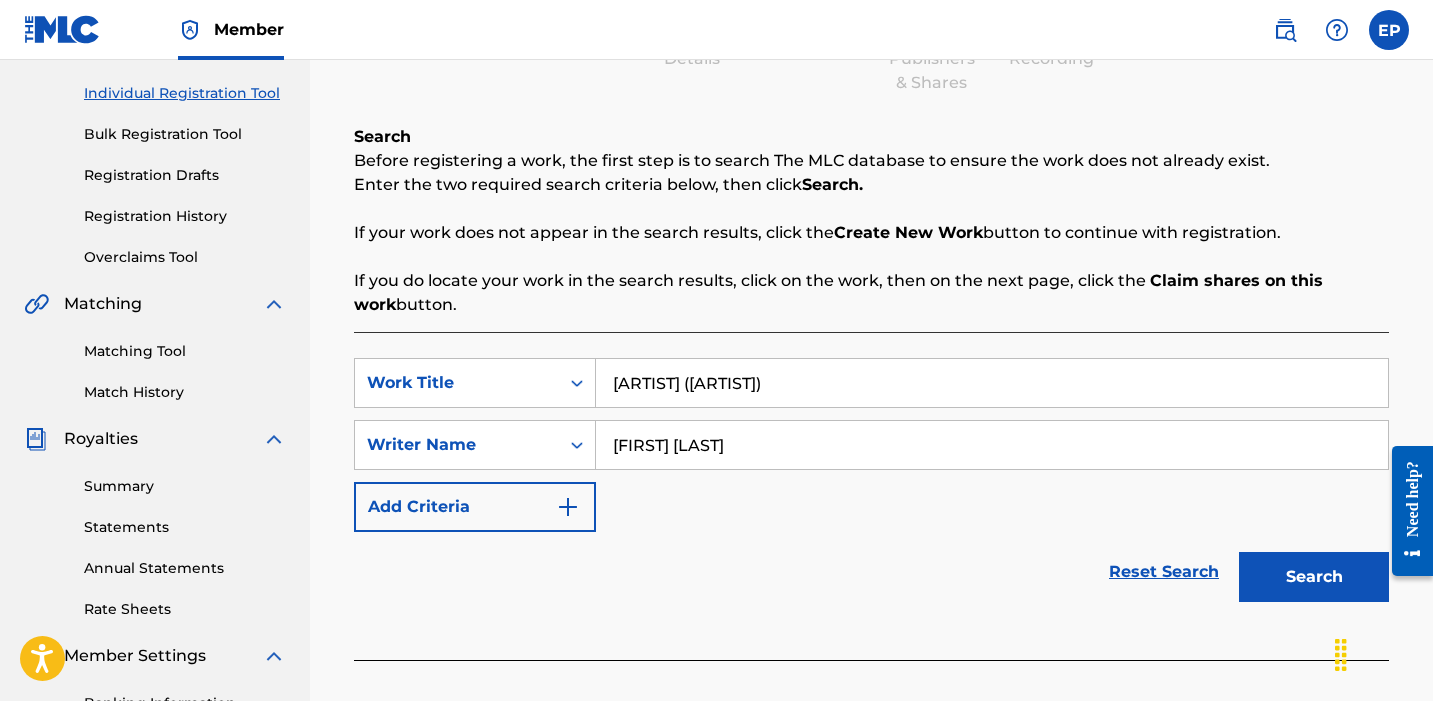 type on "[FIRST] [LAST]" 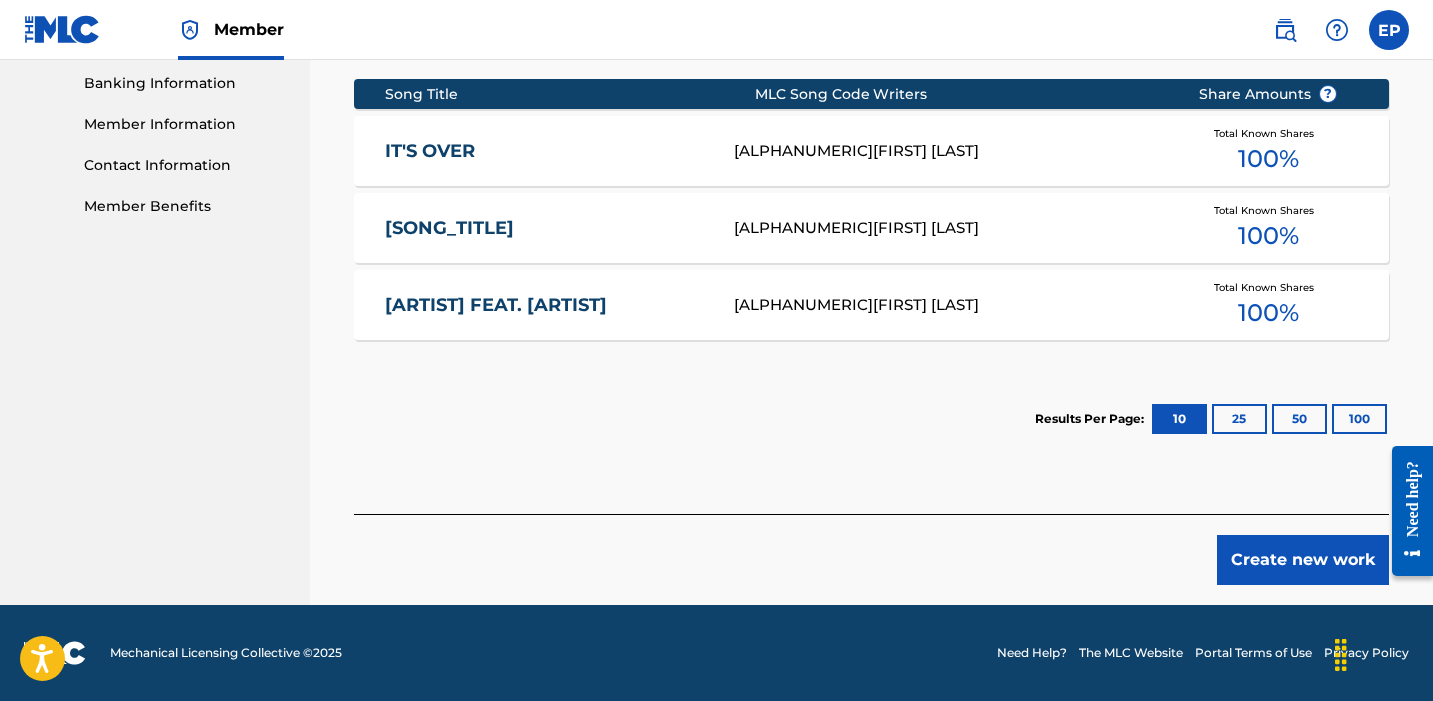 scroll, scrollTop: 862, scrollLeft: 0, axis: vertical 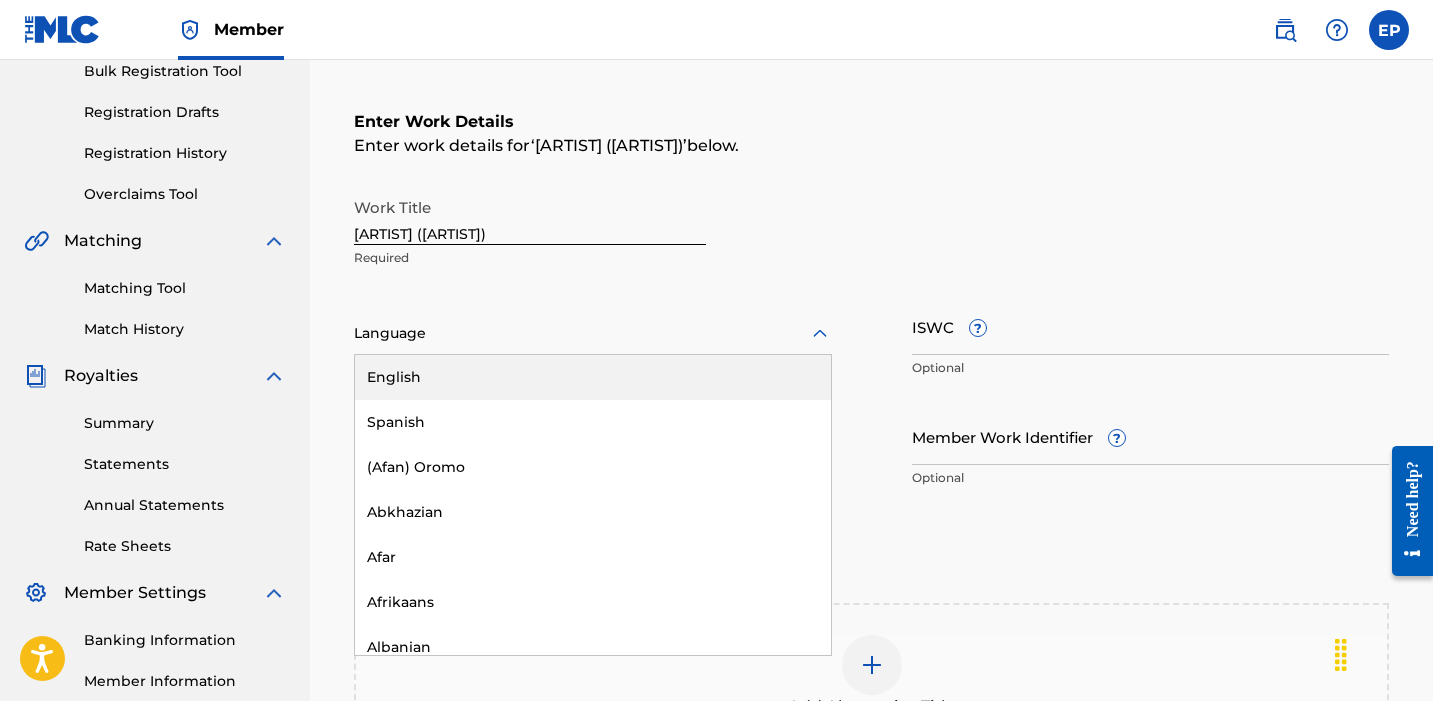 click at bounding box center [593, 333] 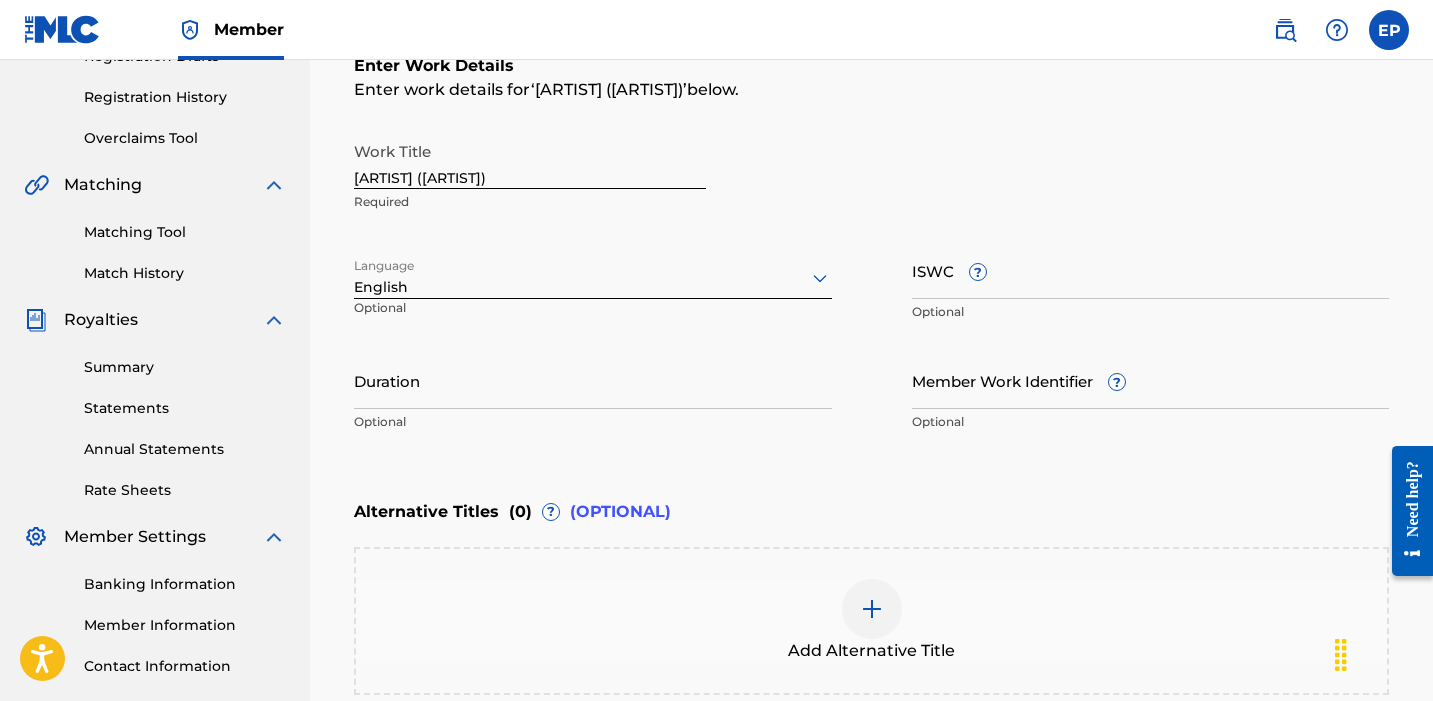 scroll, scrollTop: 384, scrollLeft: 0, axis: vertical 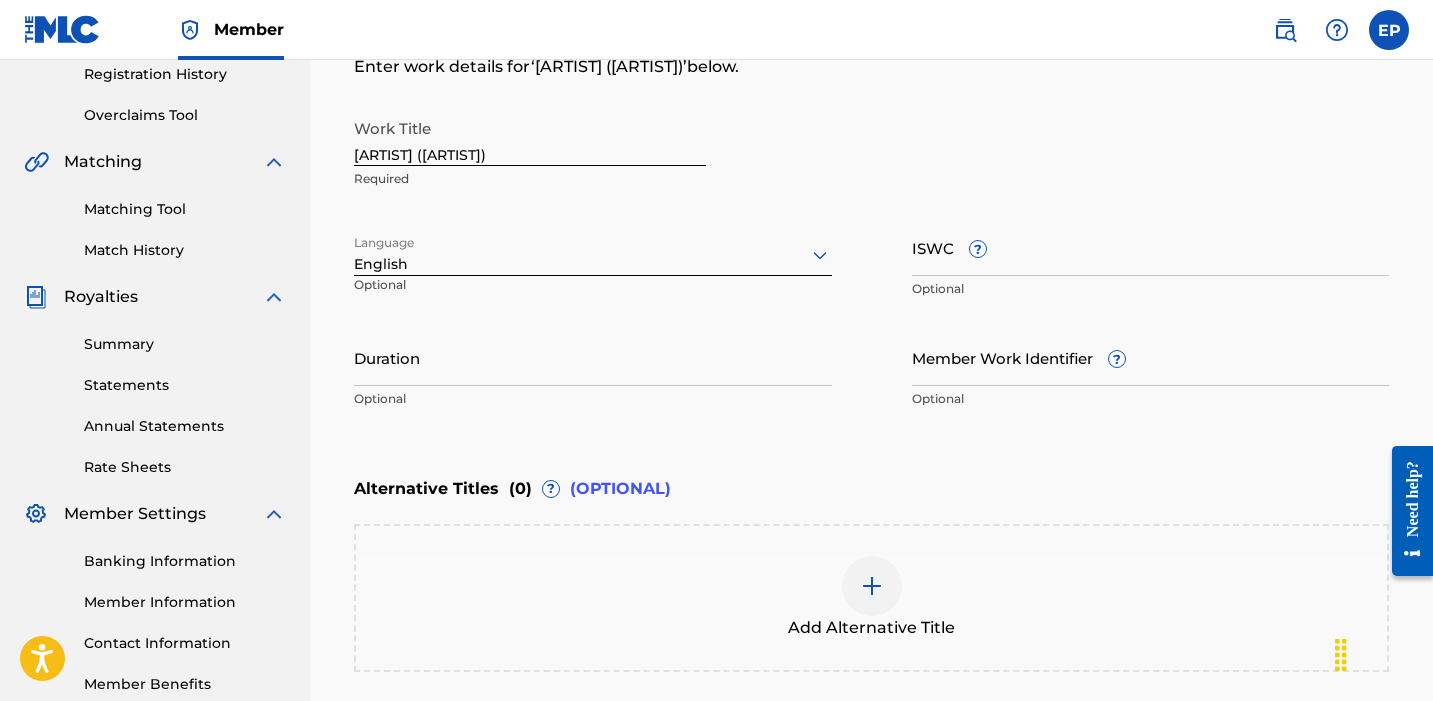 click on "Duration" at bounding box center [593, 357] 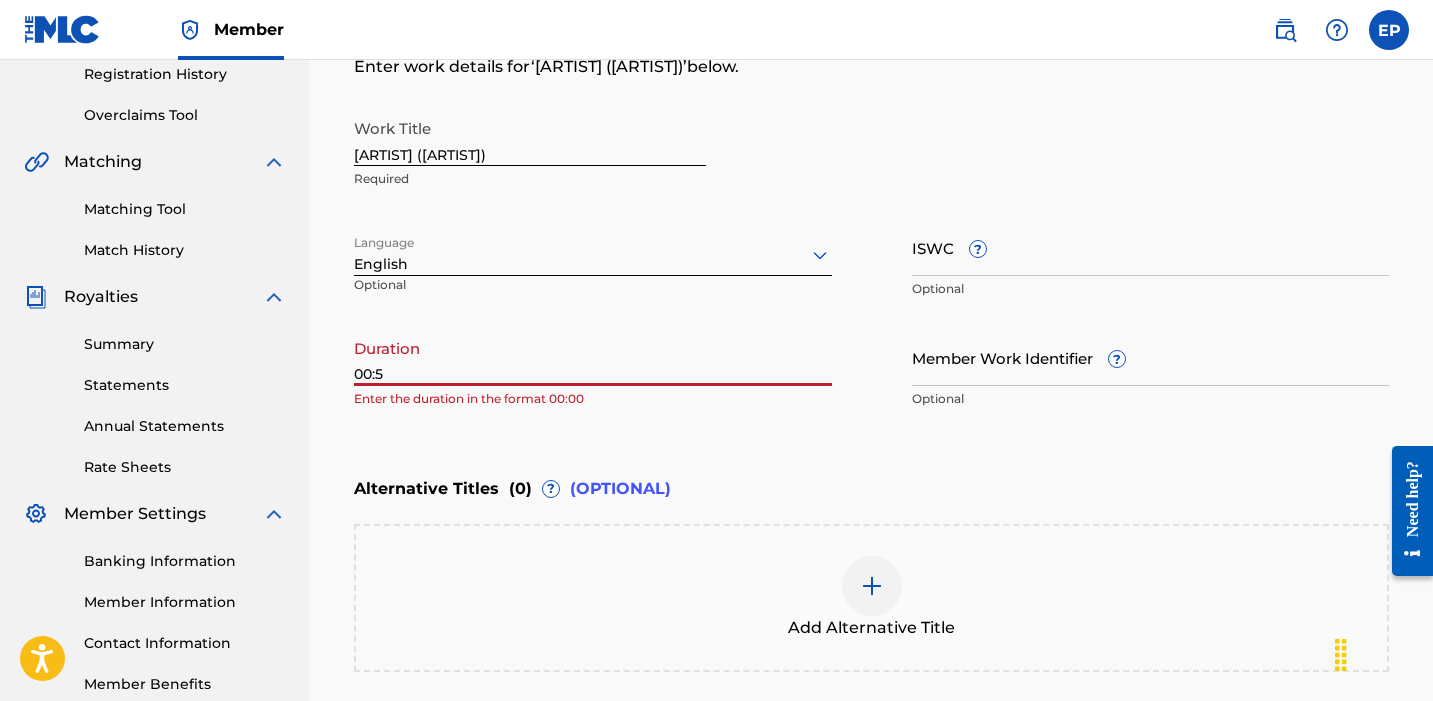 type on "00:58" 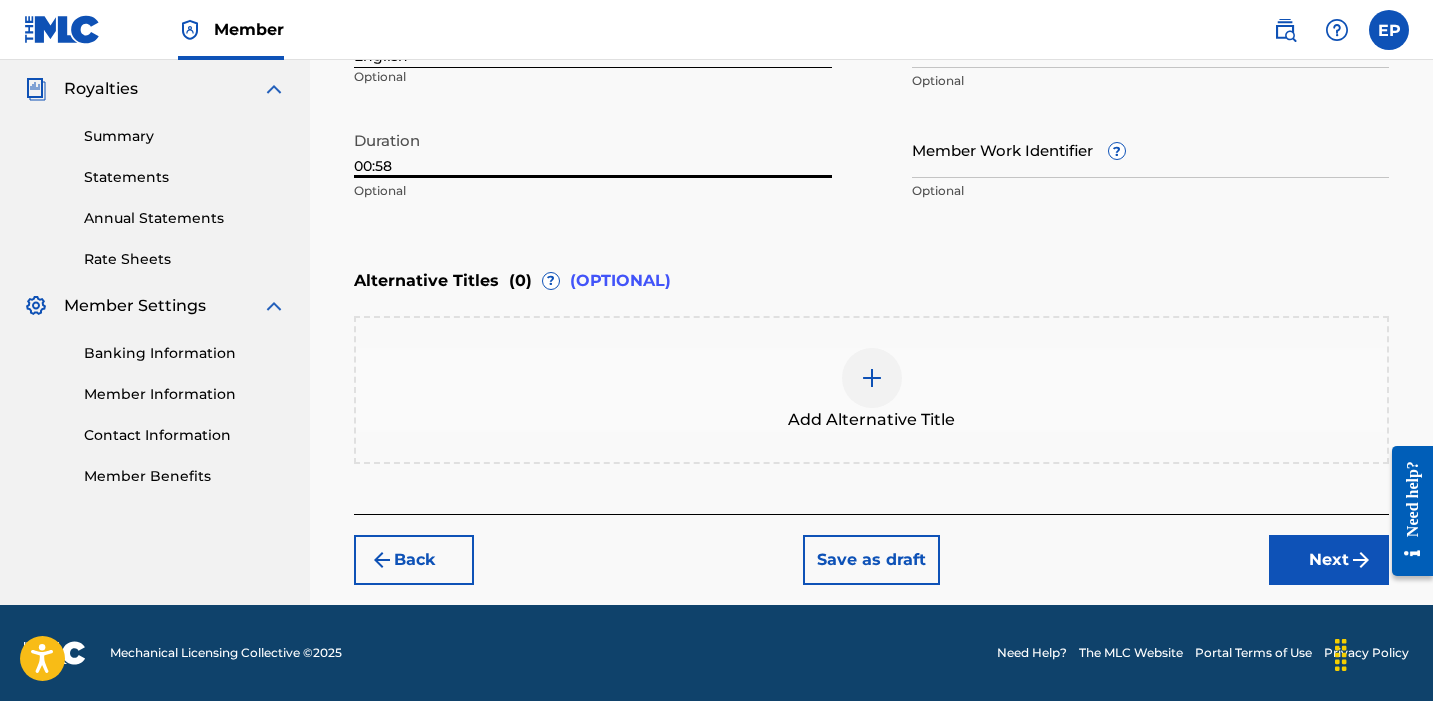 click on "Next" at bounding box center (1329, 560) 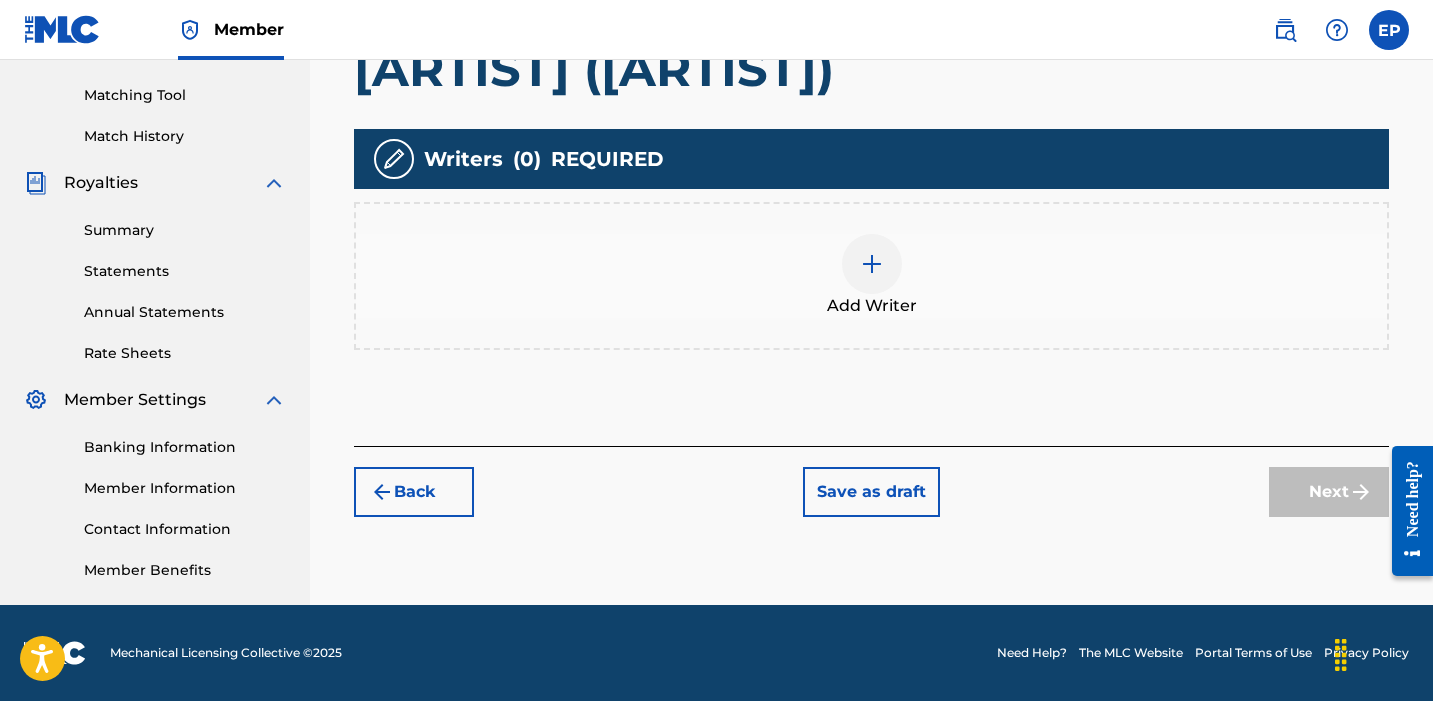 scroll, scrollTop: 498, scrollLeft: 0, axis: vertical 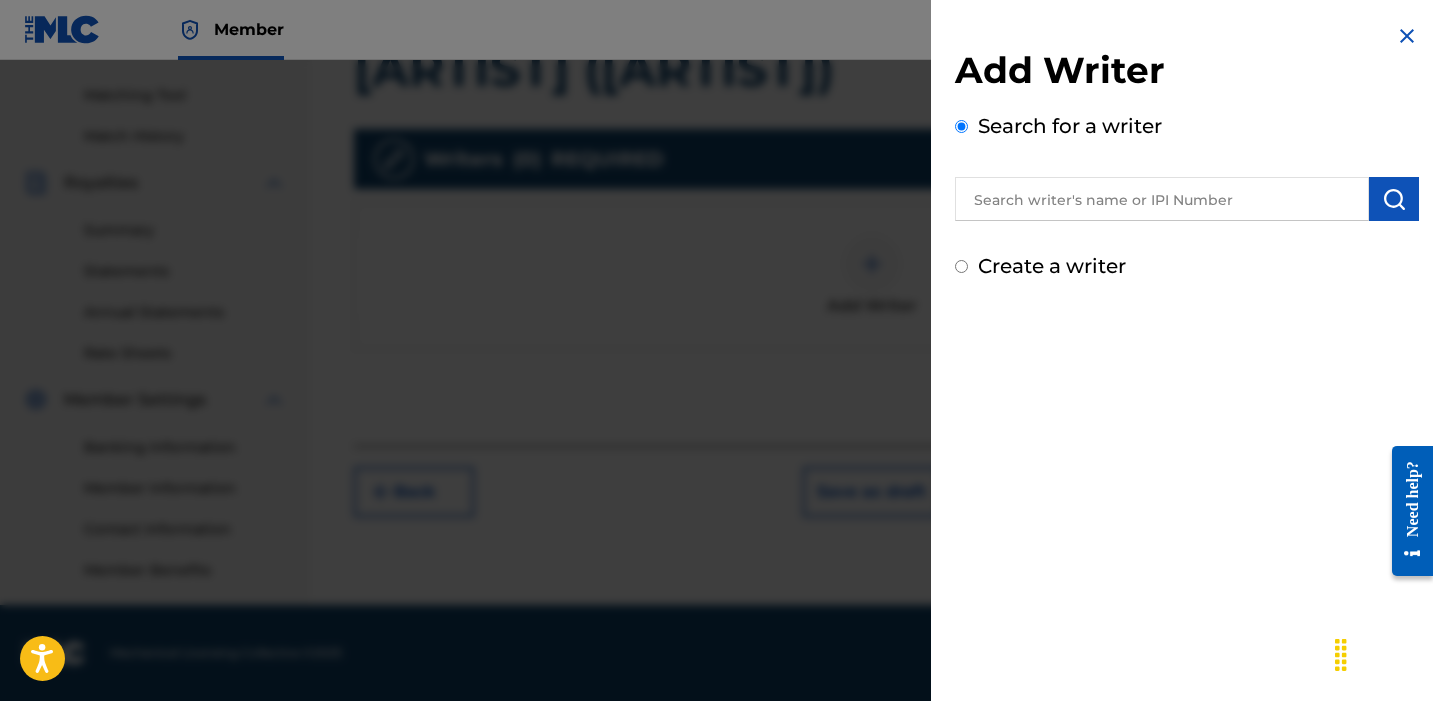 click at bounding box center (1162, 199) 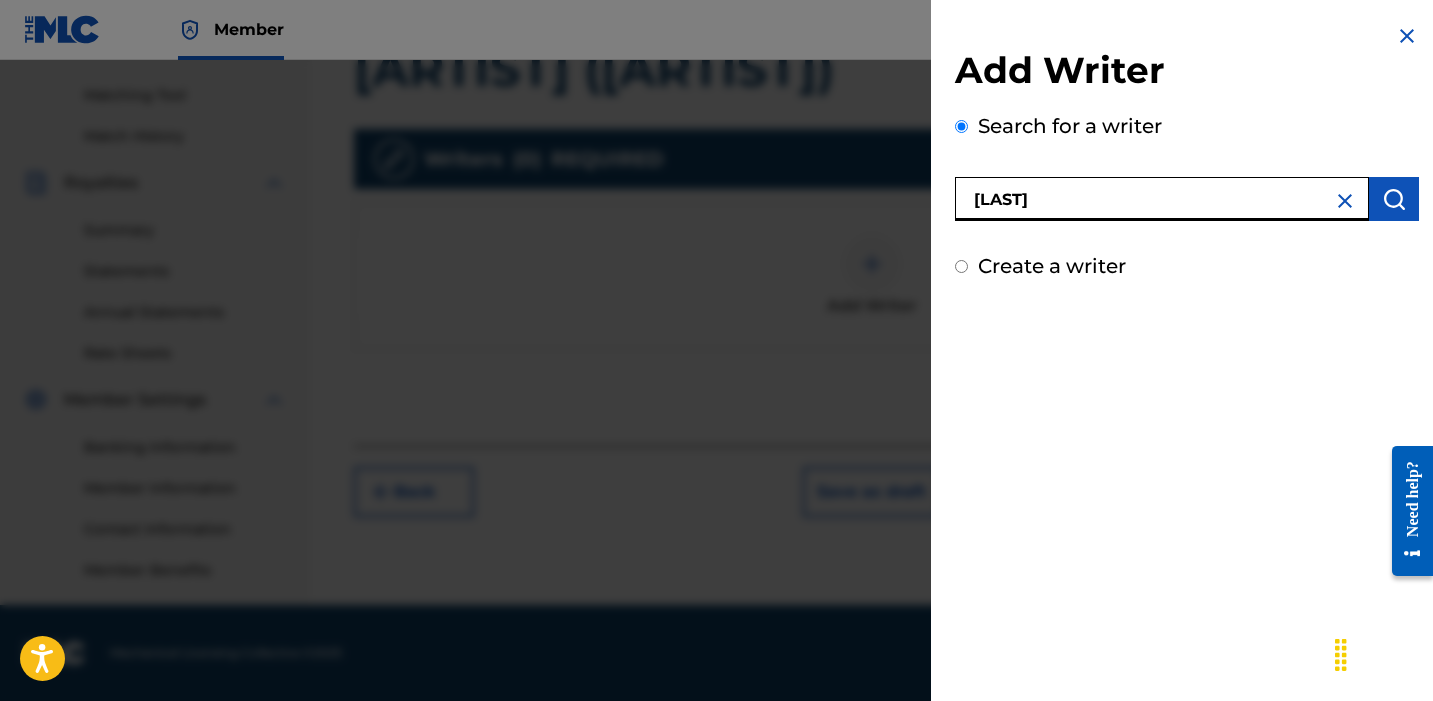 type on "[LAST]" 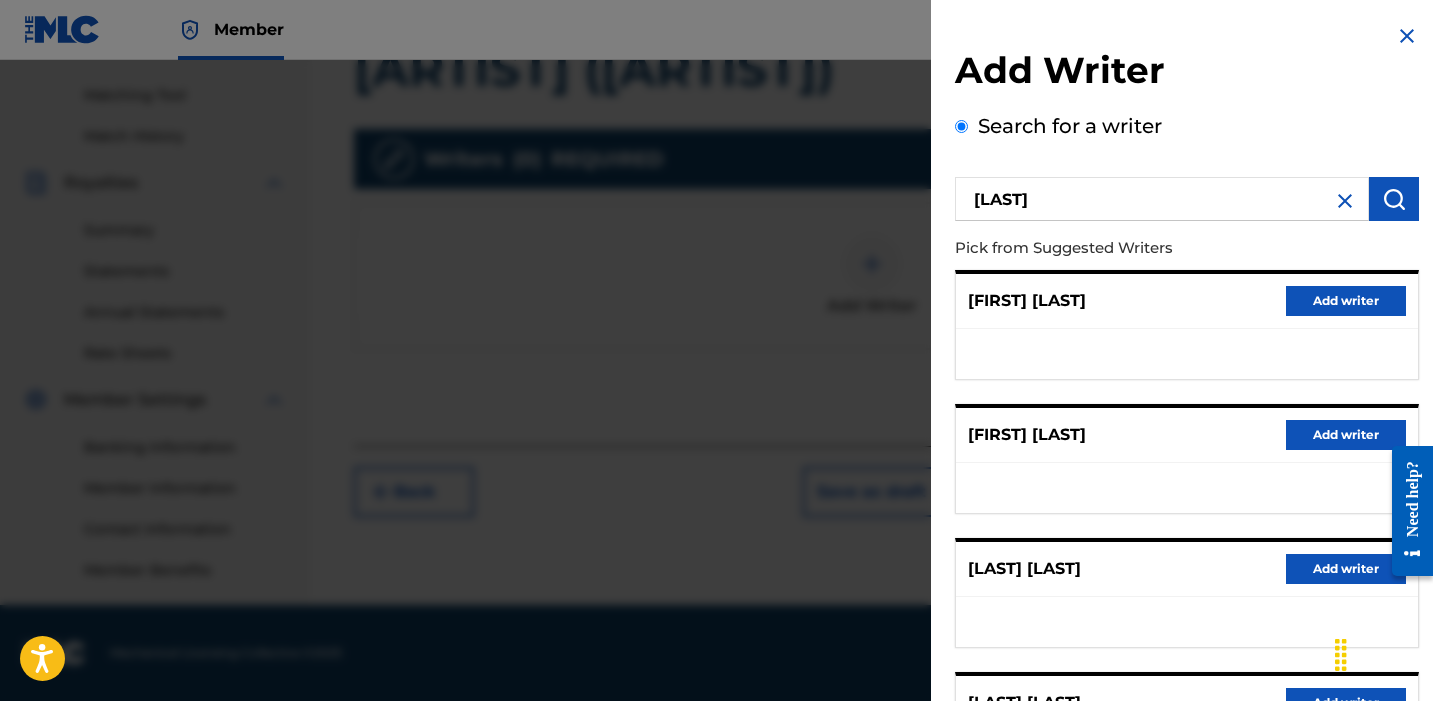 click on "Add writer" at bounding box center (1346, 435) 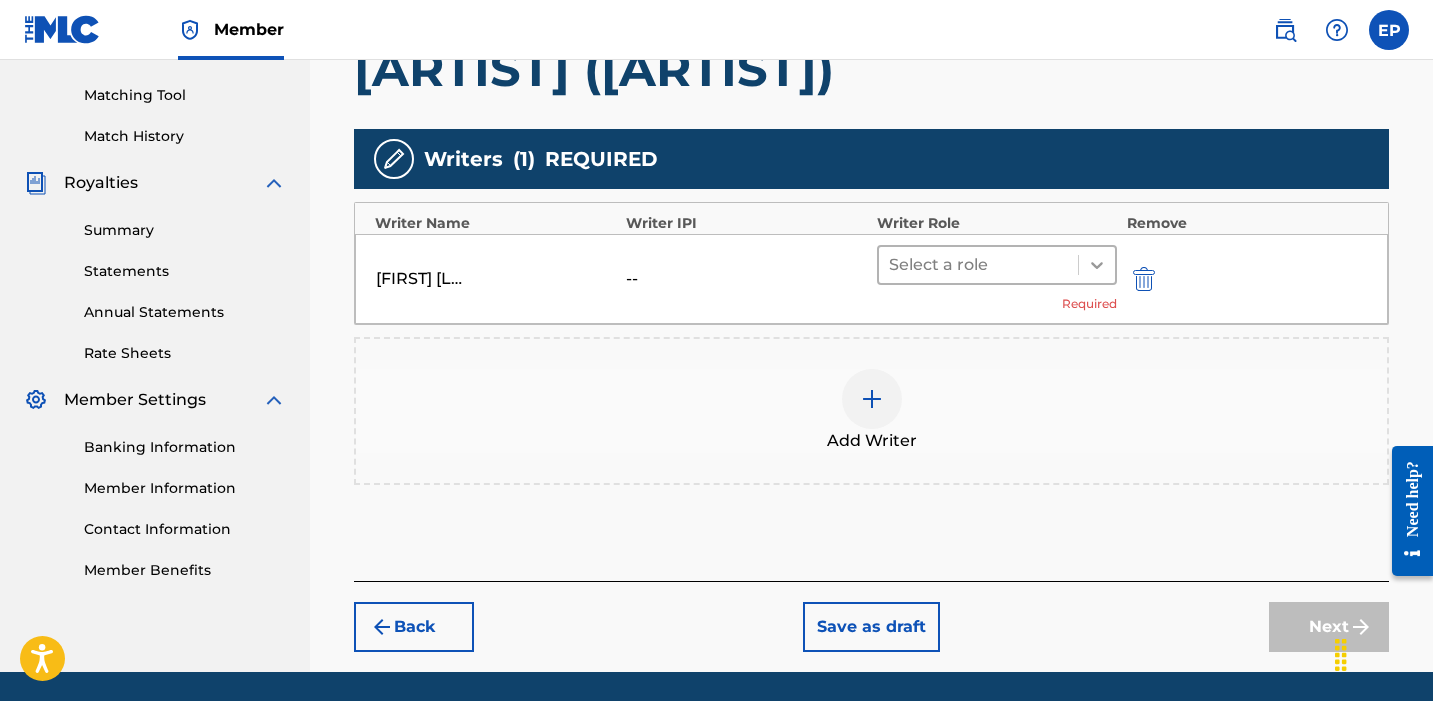 click 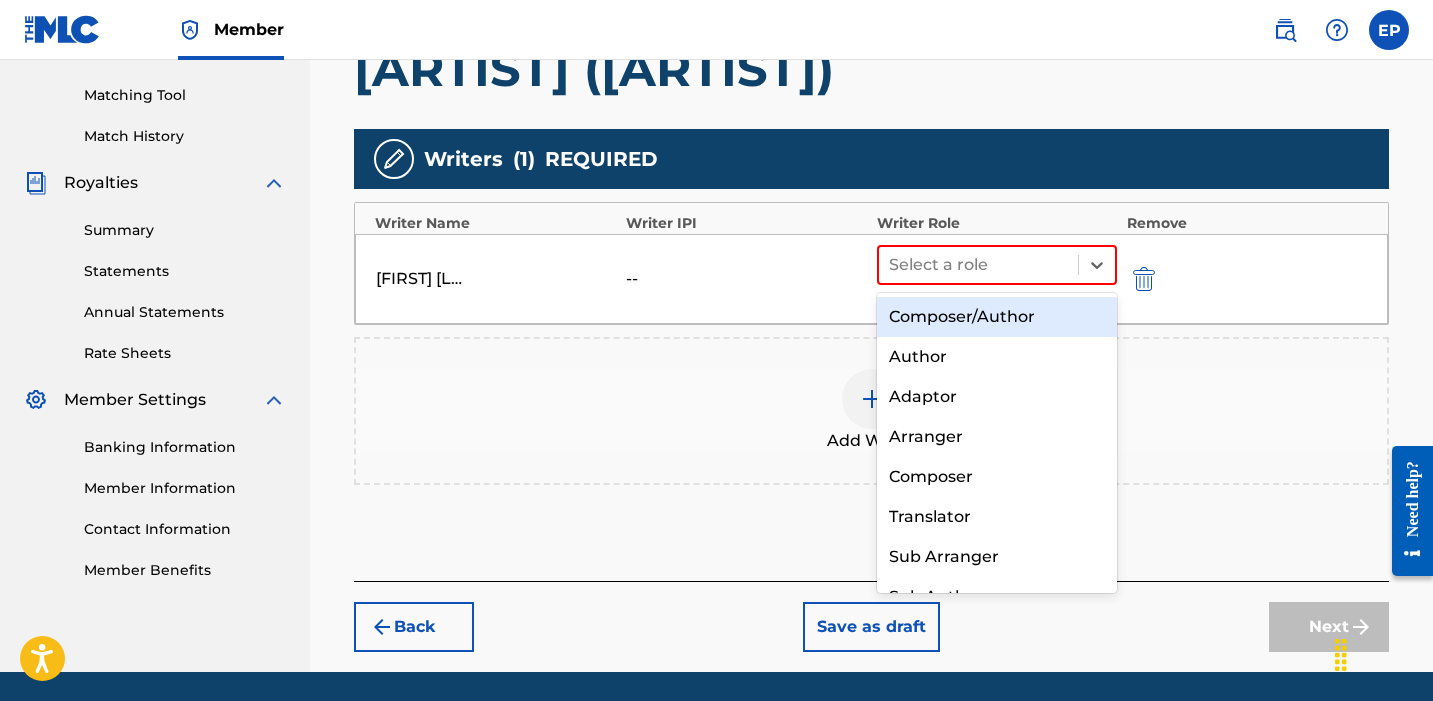 click on "Composer/Author" at bounding box center [997, 317] 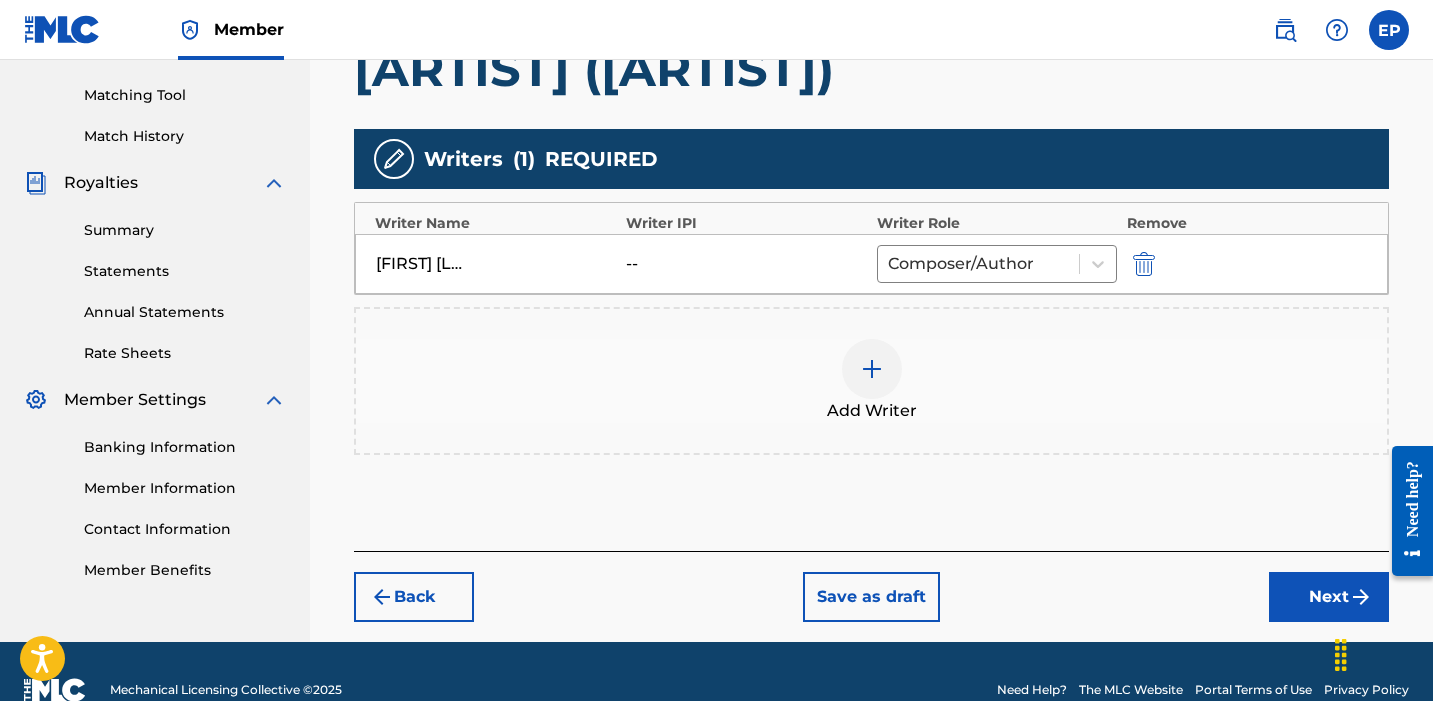 click on "Next" at bounding box center (1329, 597) 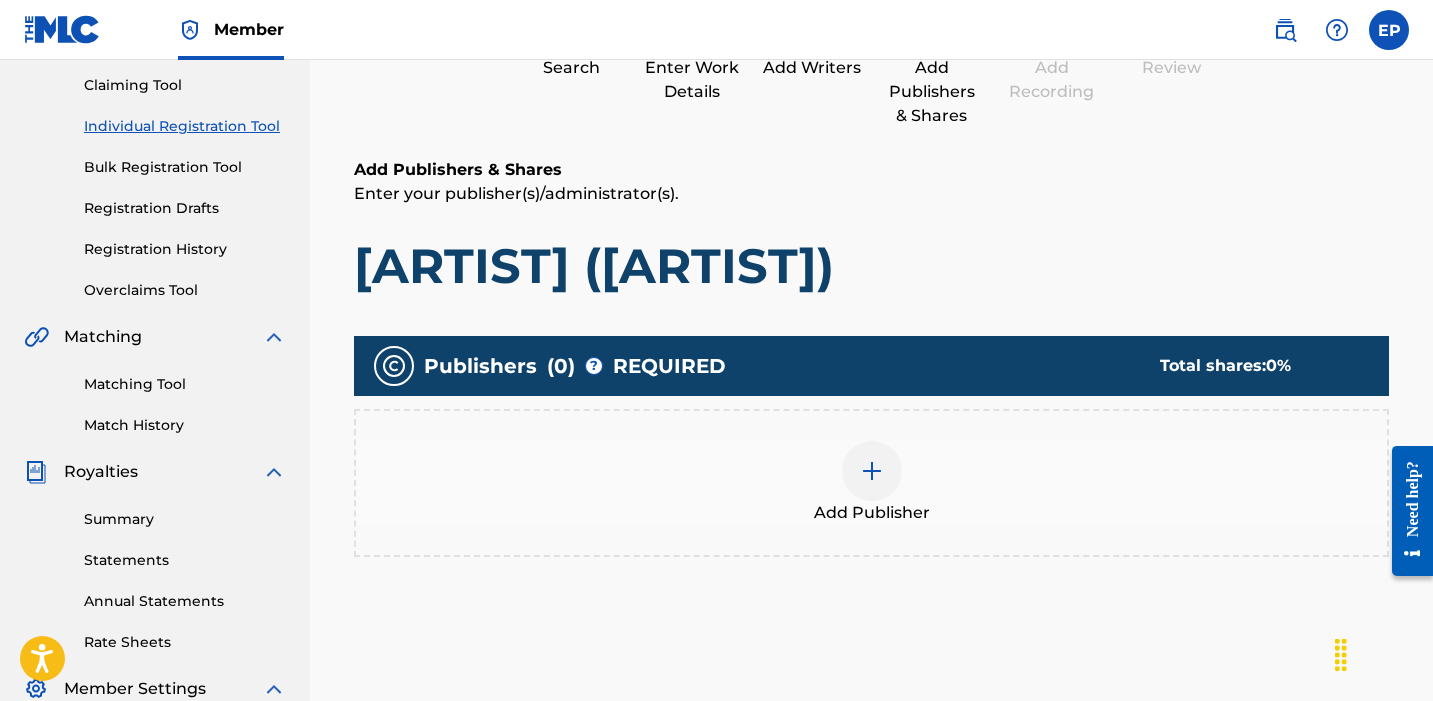 scroll, scrollTop: 211, scrollLeft: 0, axis: vertical 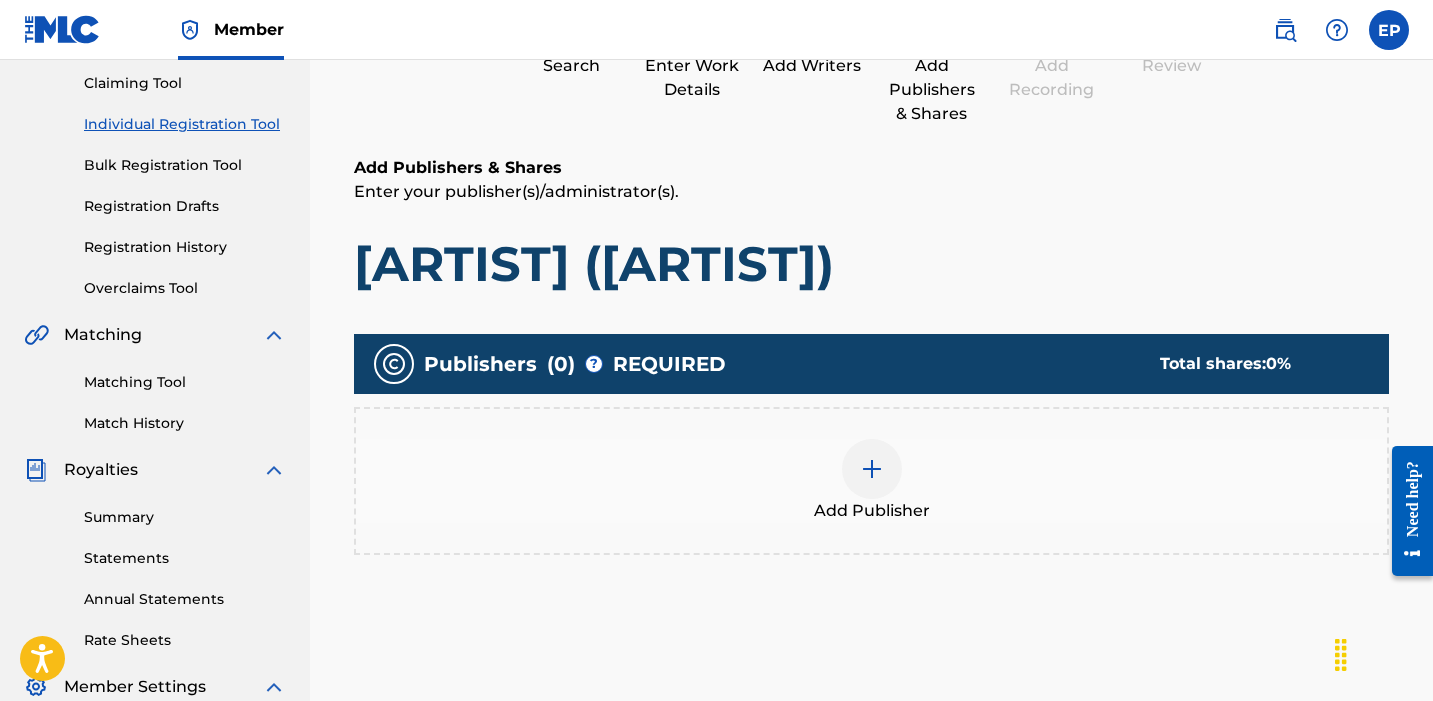 click at bounding box center (872, 469) 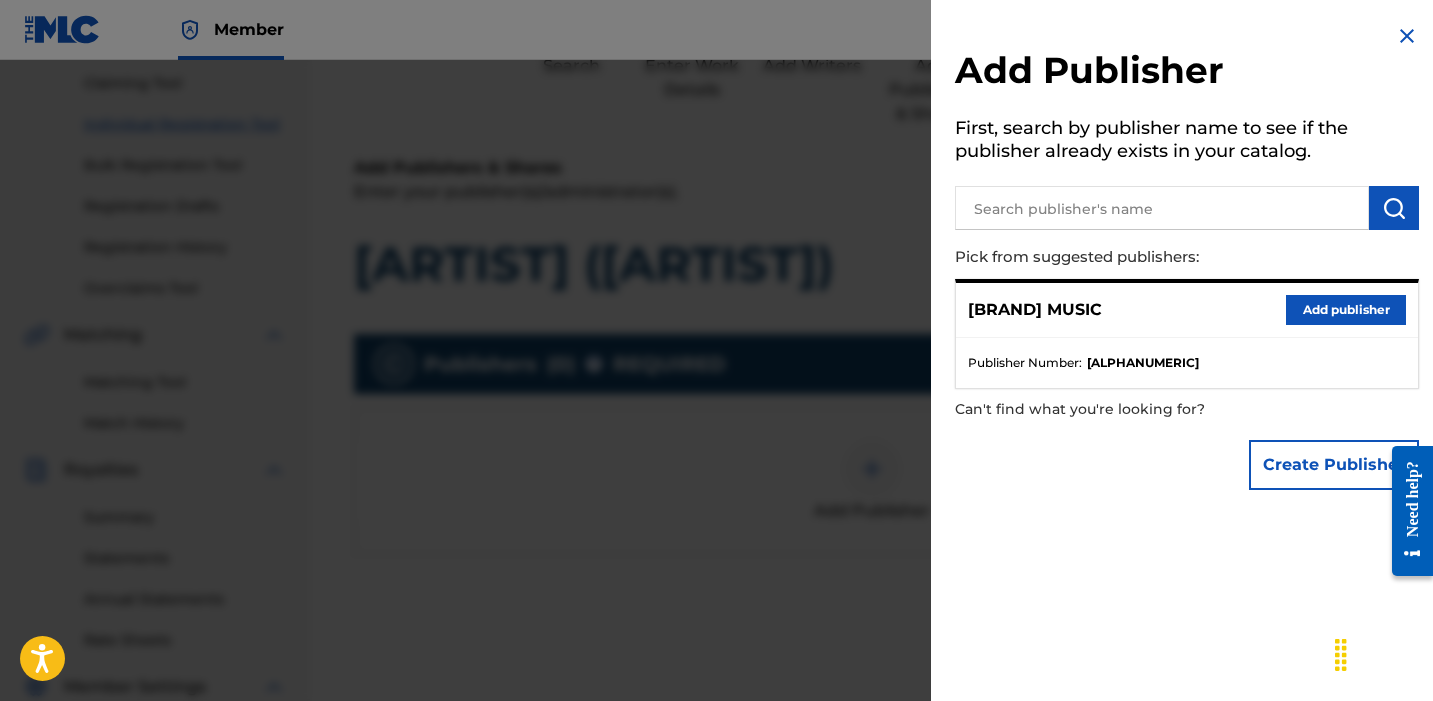 click on "Add publisher" at bounding box center (1346, 310) 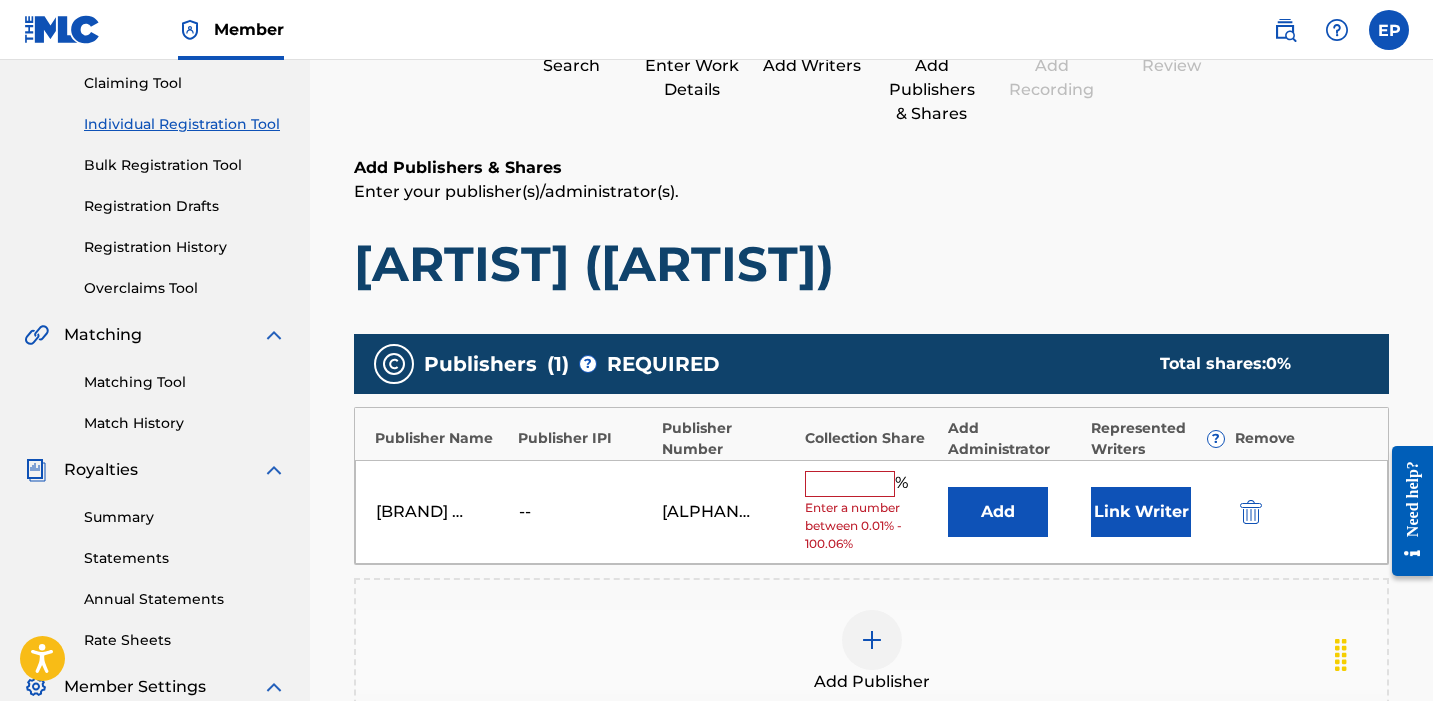 click at bounding box center [850, 484] 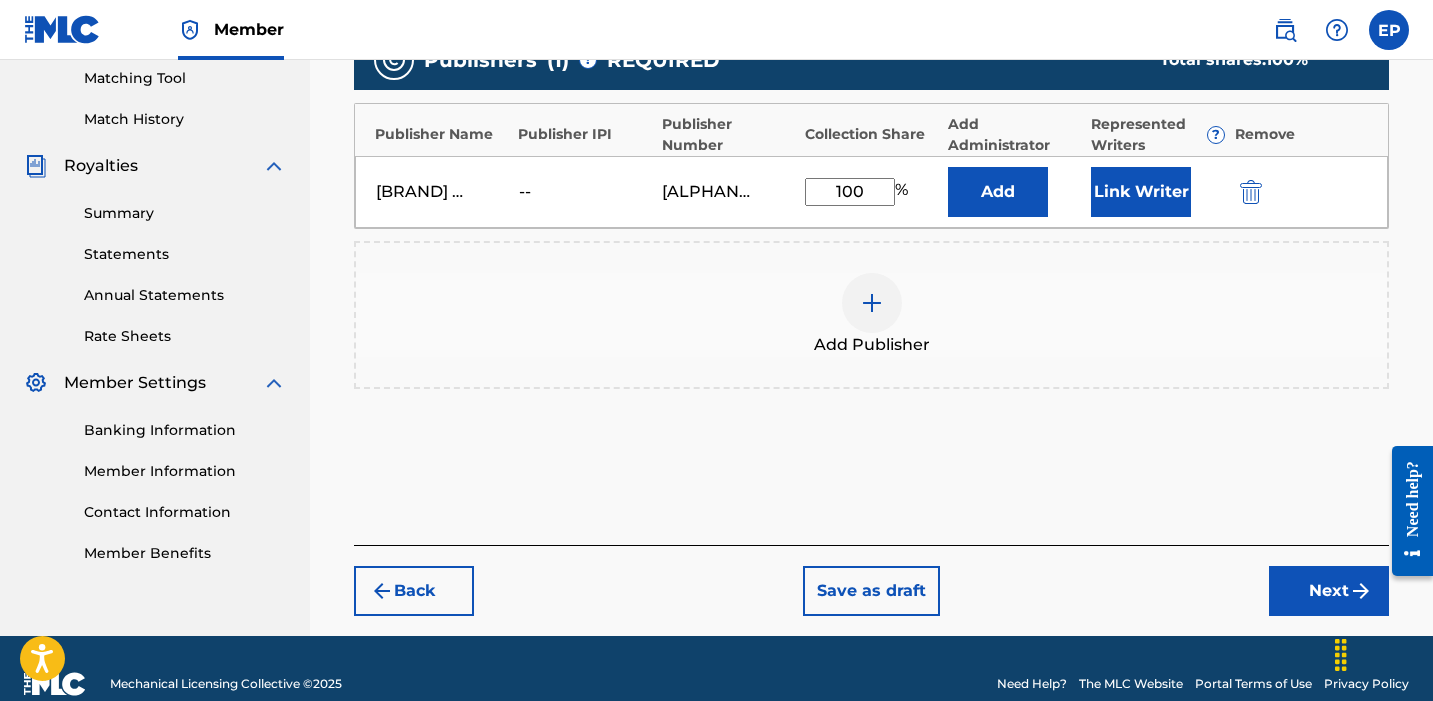 scroll, scrollTop: 517, scrollLeft: 0, axis: vertical 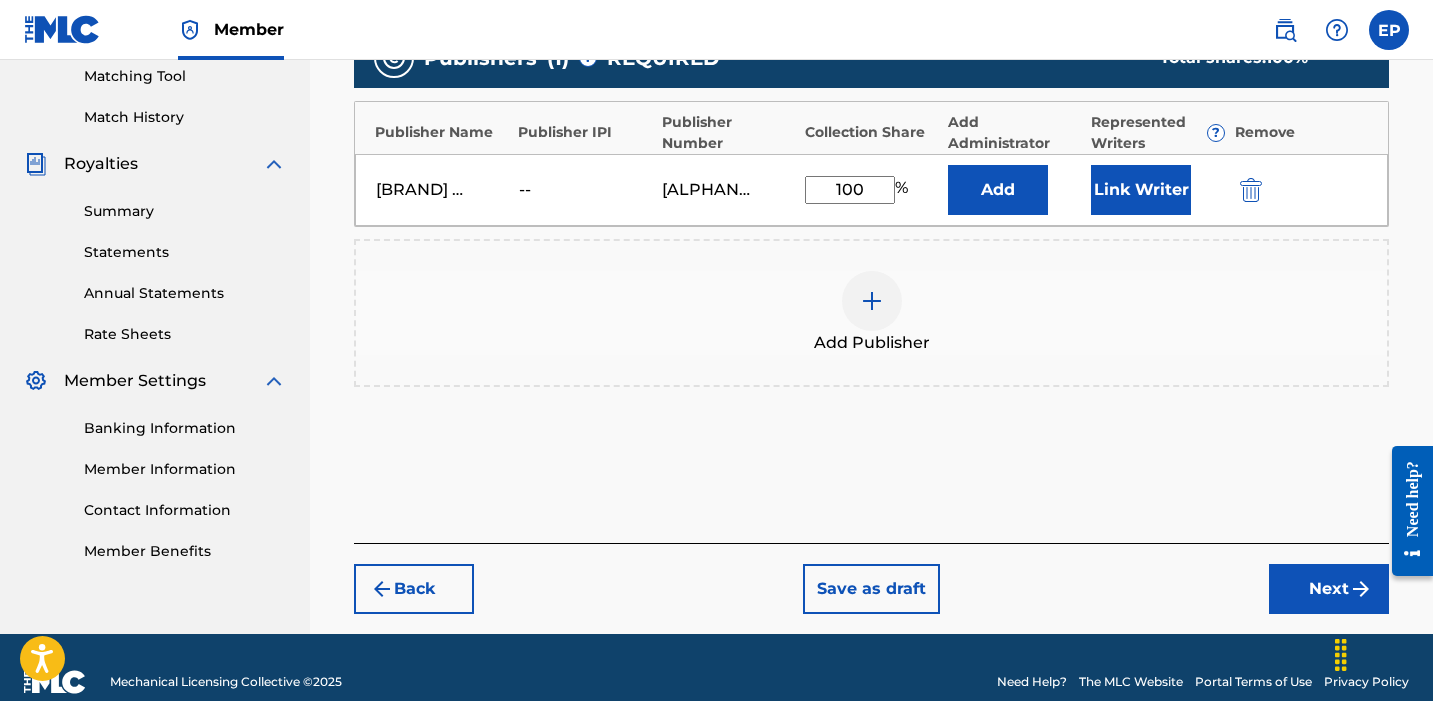 type on "100" 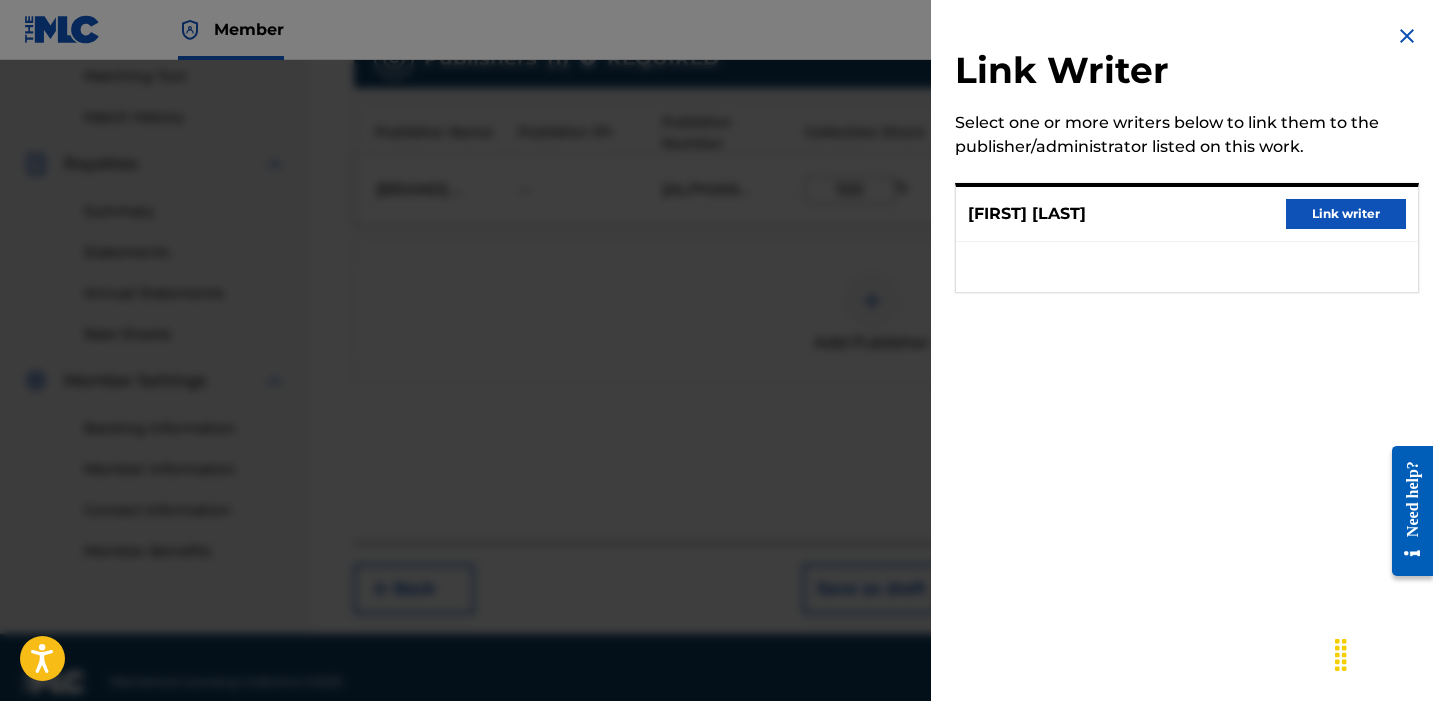 click on "Link writer" at bounding box center [1346, 214] 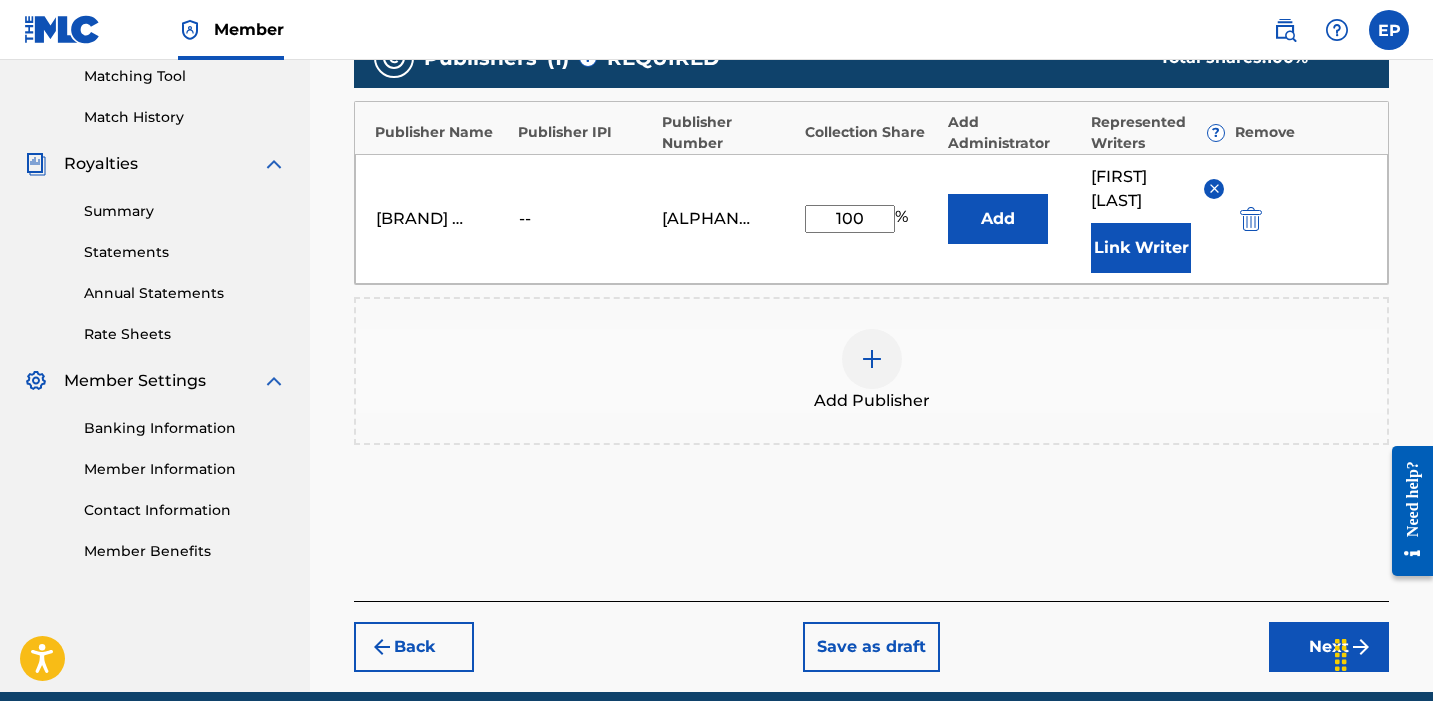 click on "Add" at bounding box center (998, 219) 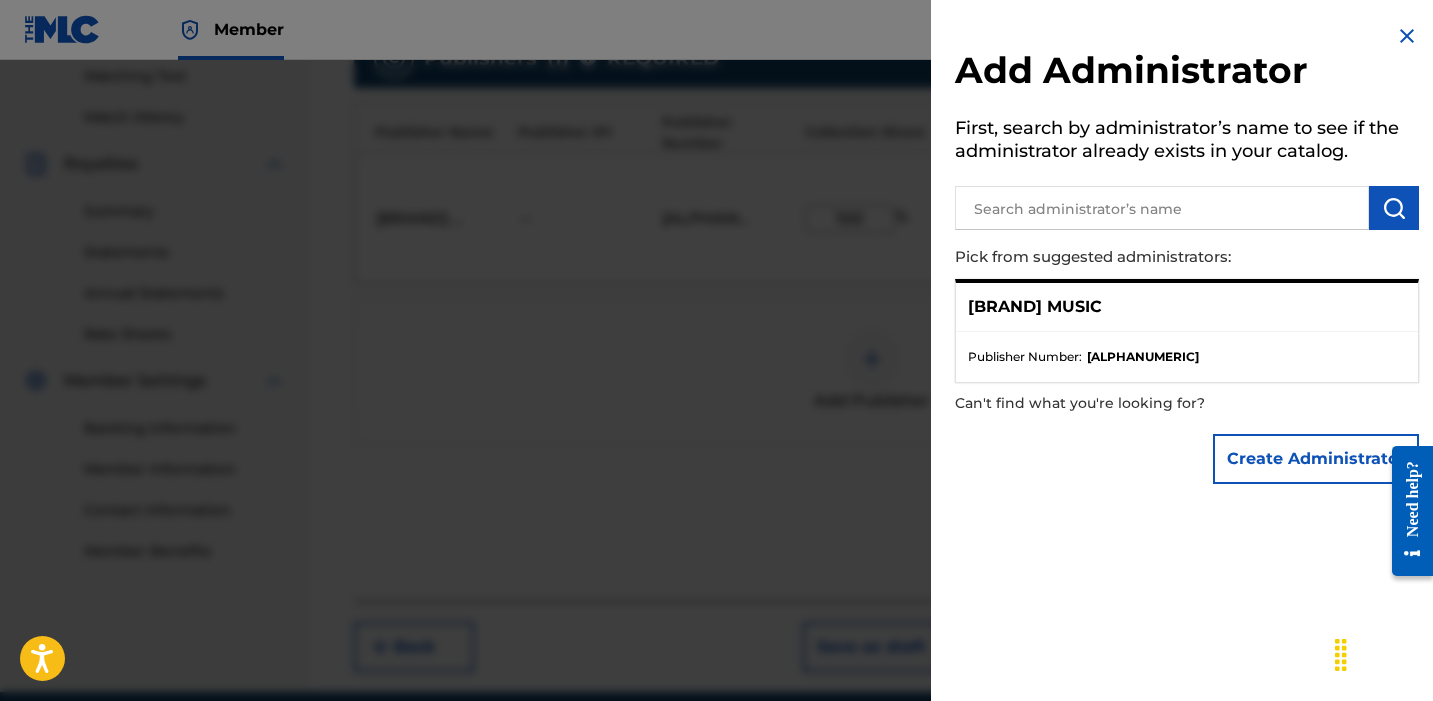 click on "[BRAND] MUSIC" at bounding box center (1035, 307) 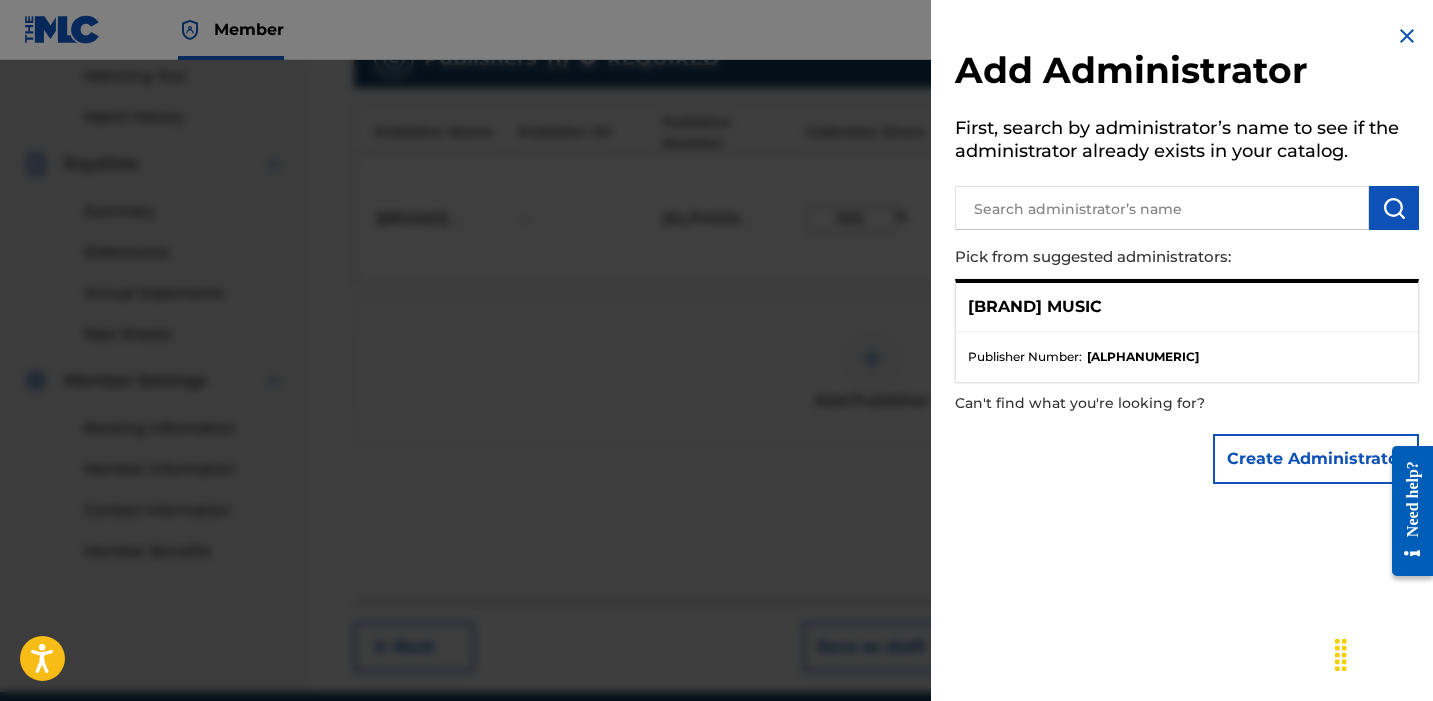 click at bounding box center (1162, 208) 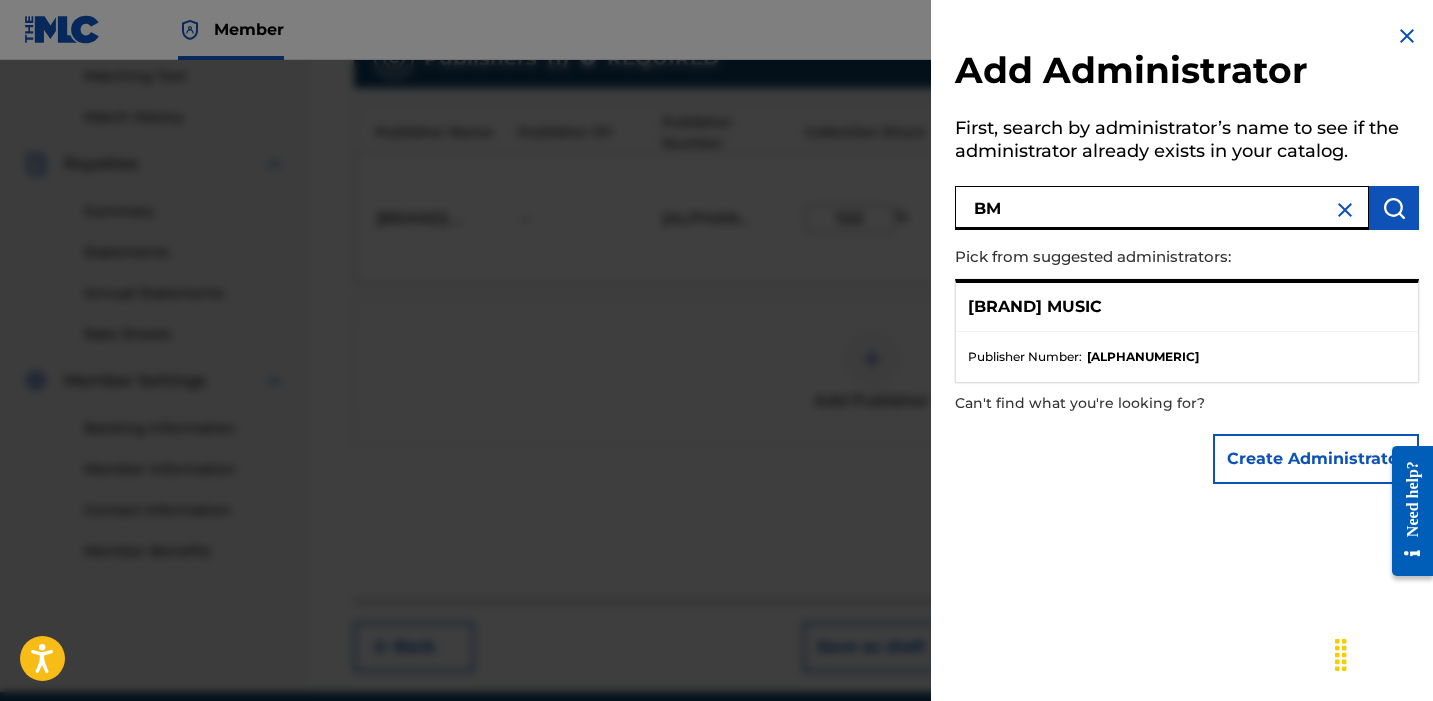 type on "BMI" 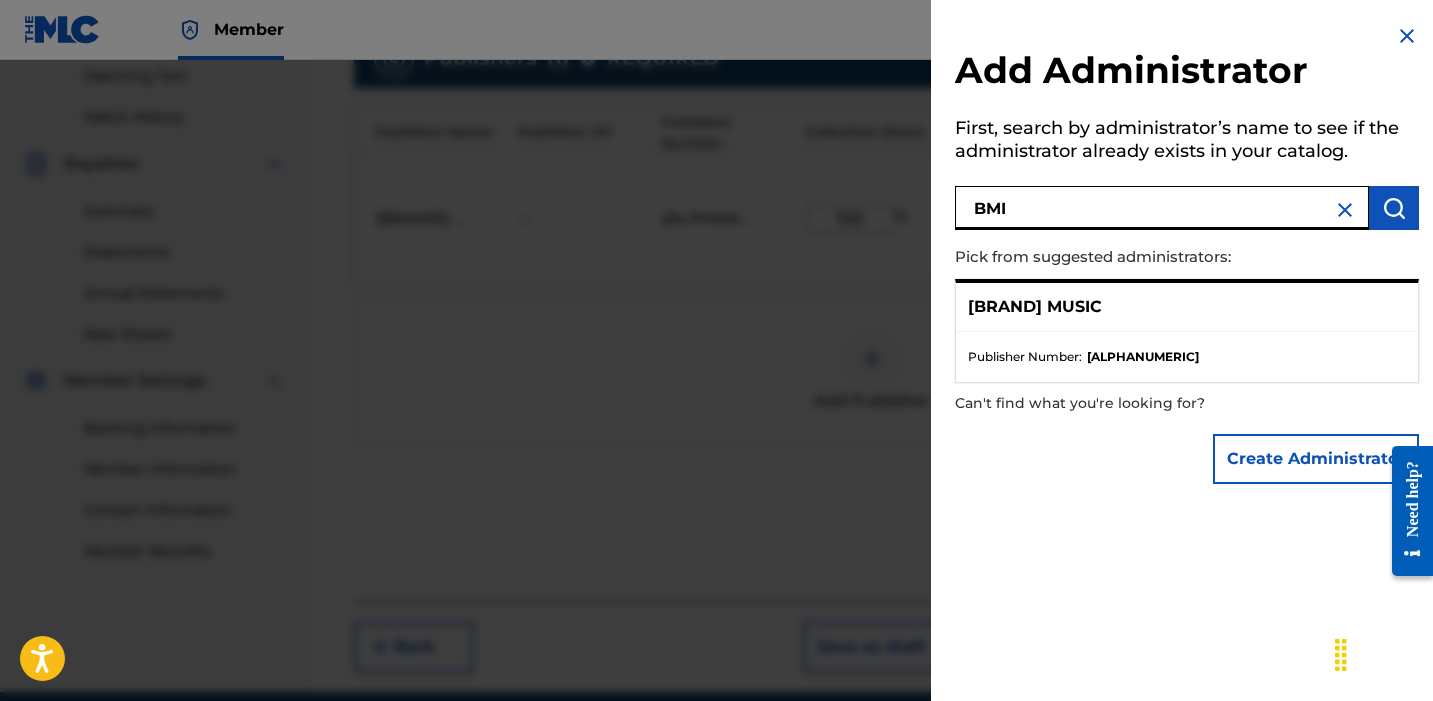 click at bounding box center [1407, 36] 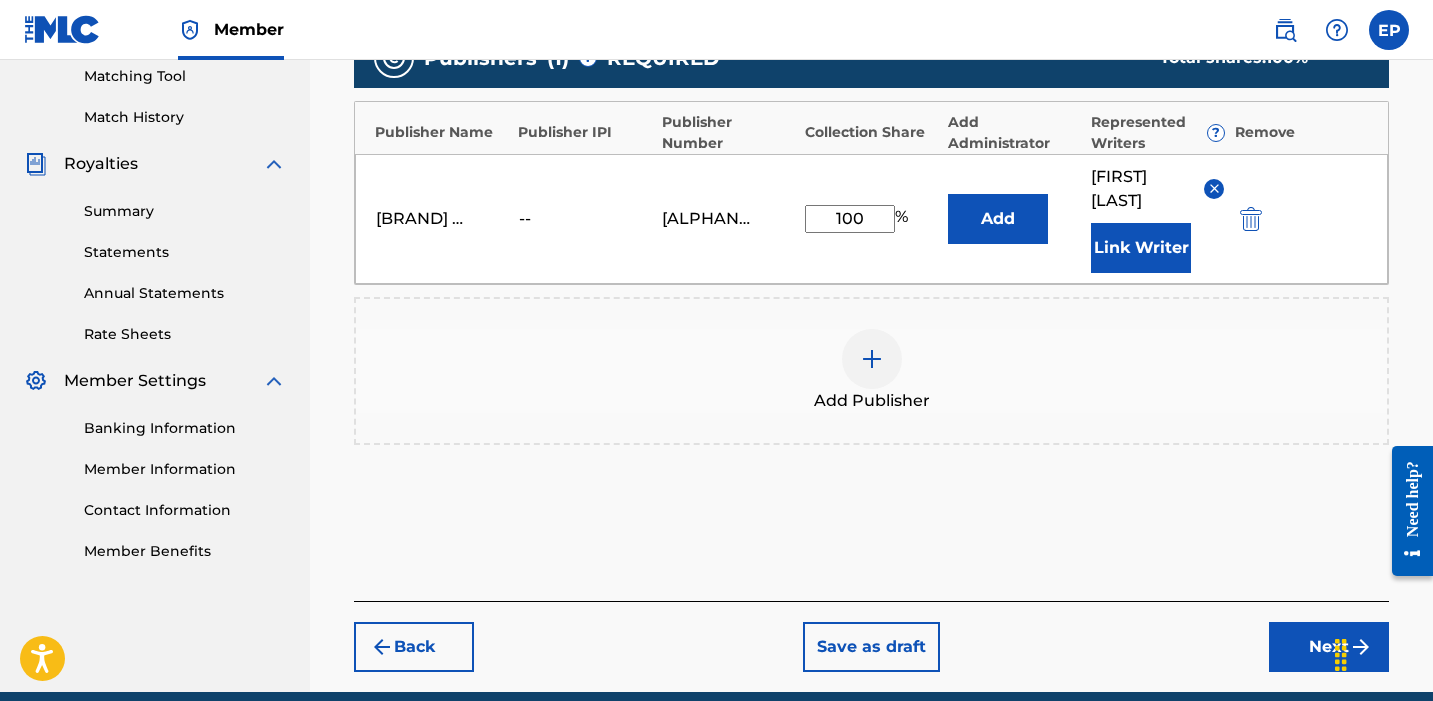 click on "Add" at bounding box center (998, 219) 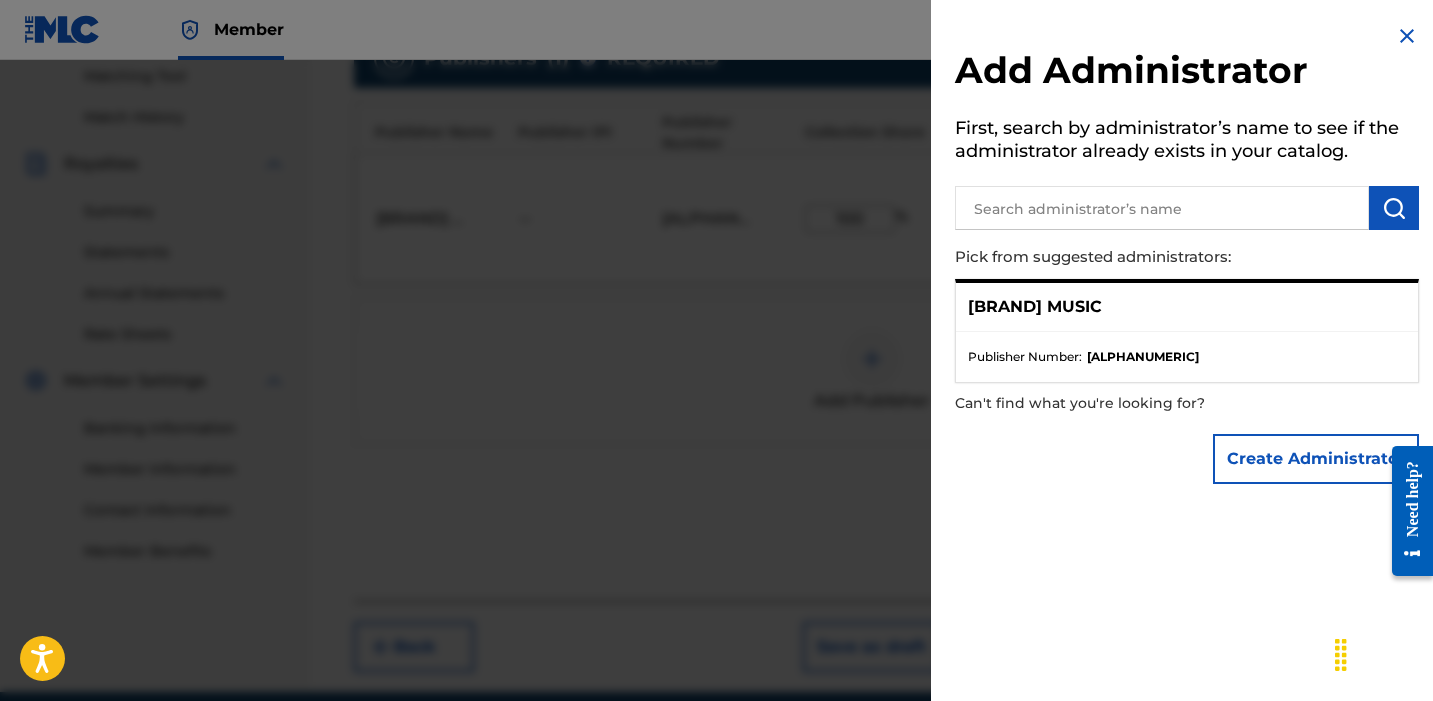 click at bounding box center [1162, 208] 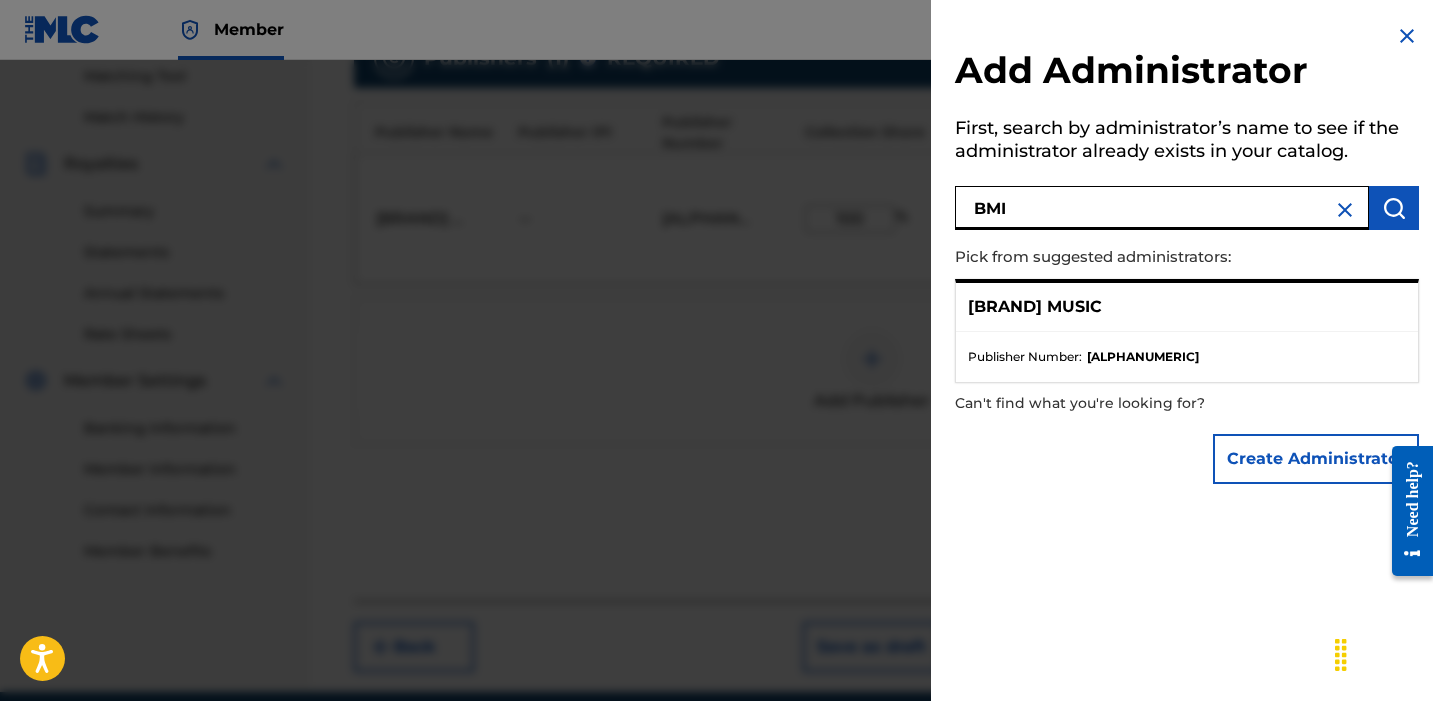 type on "BMI" 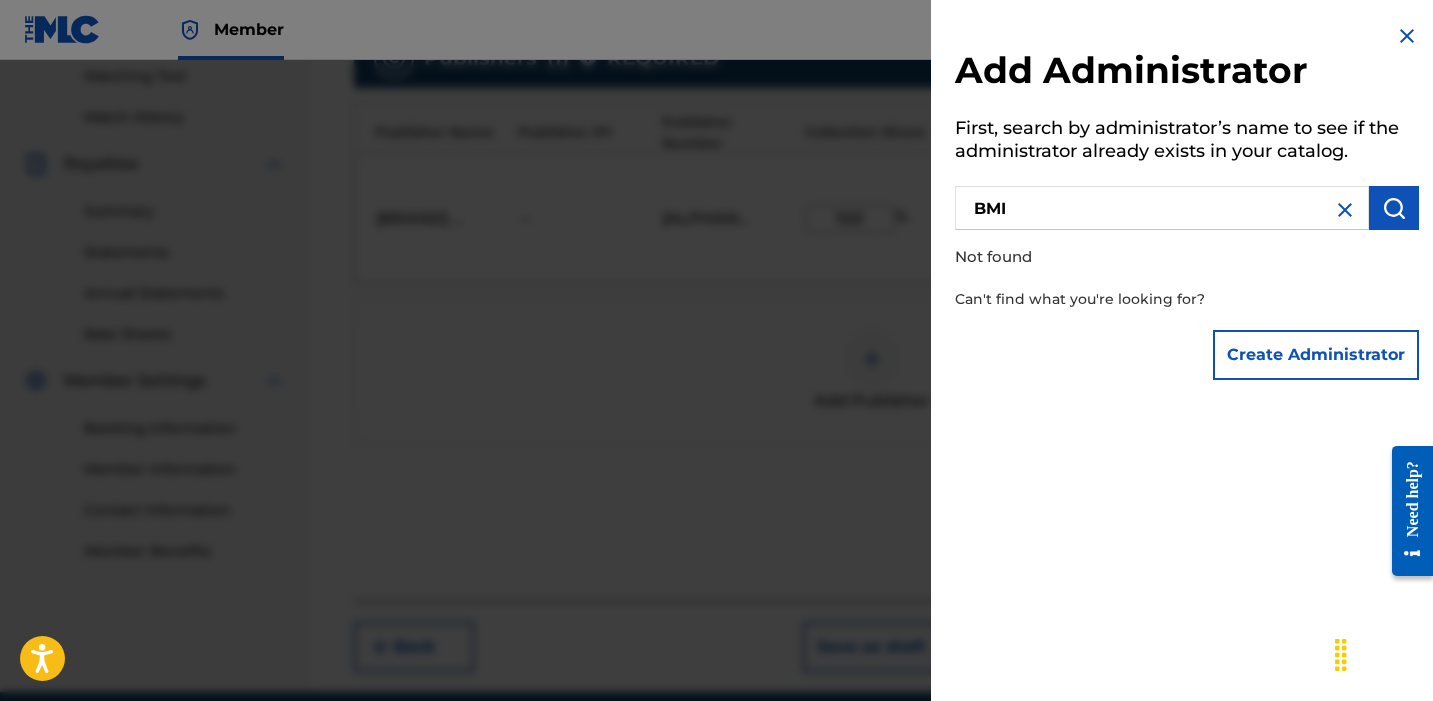 click at bounding box center [1407, 36] 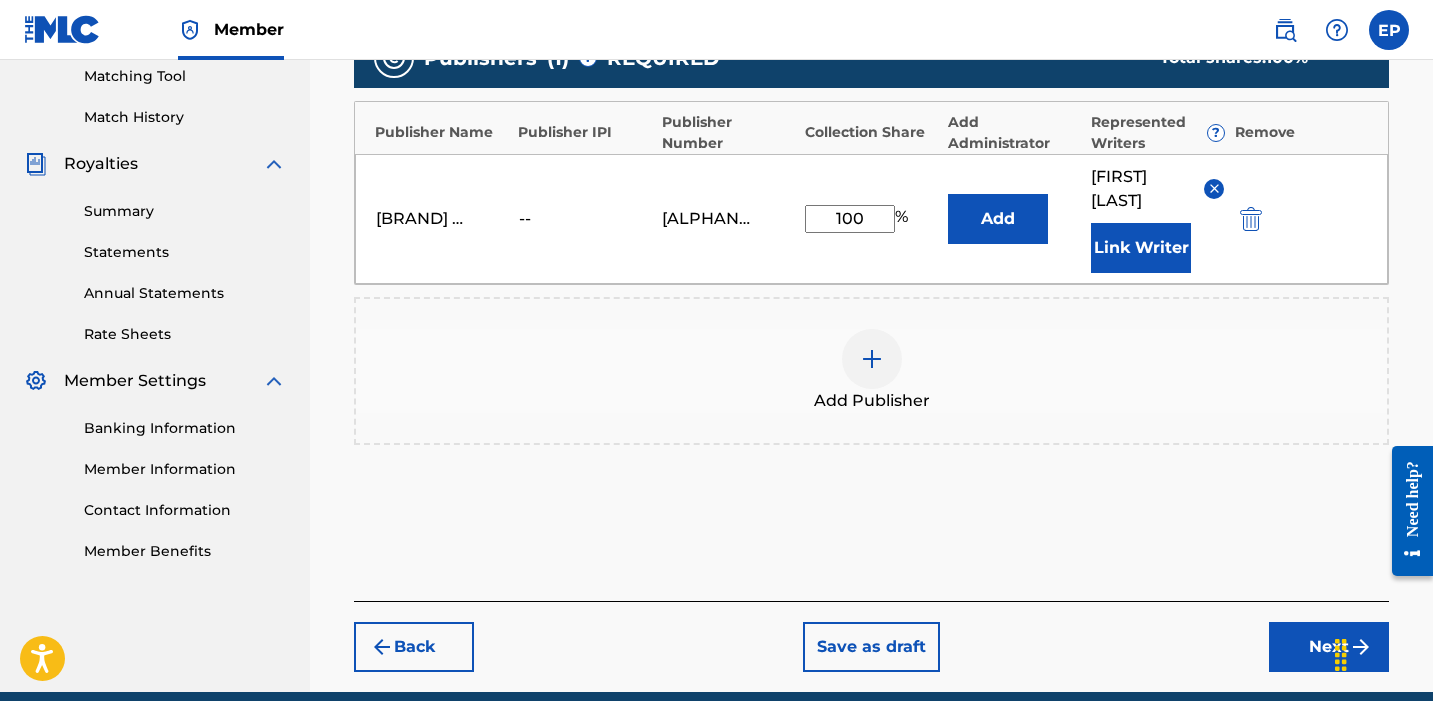 click on "Next" at bounding box center [1329, 647] 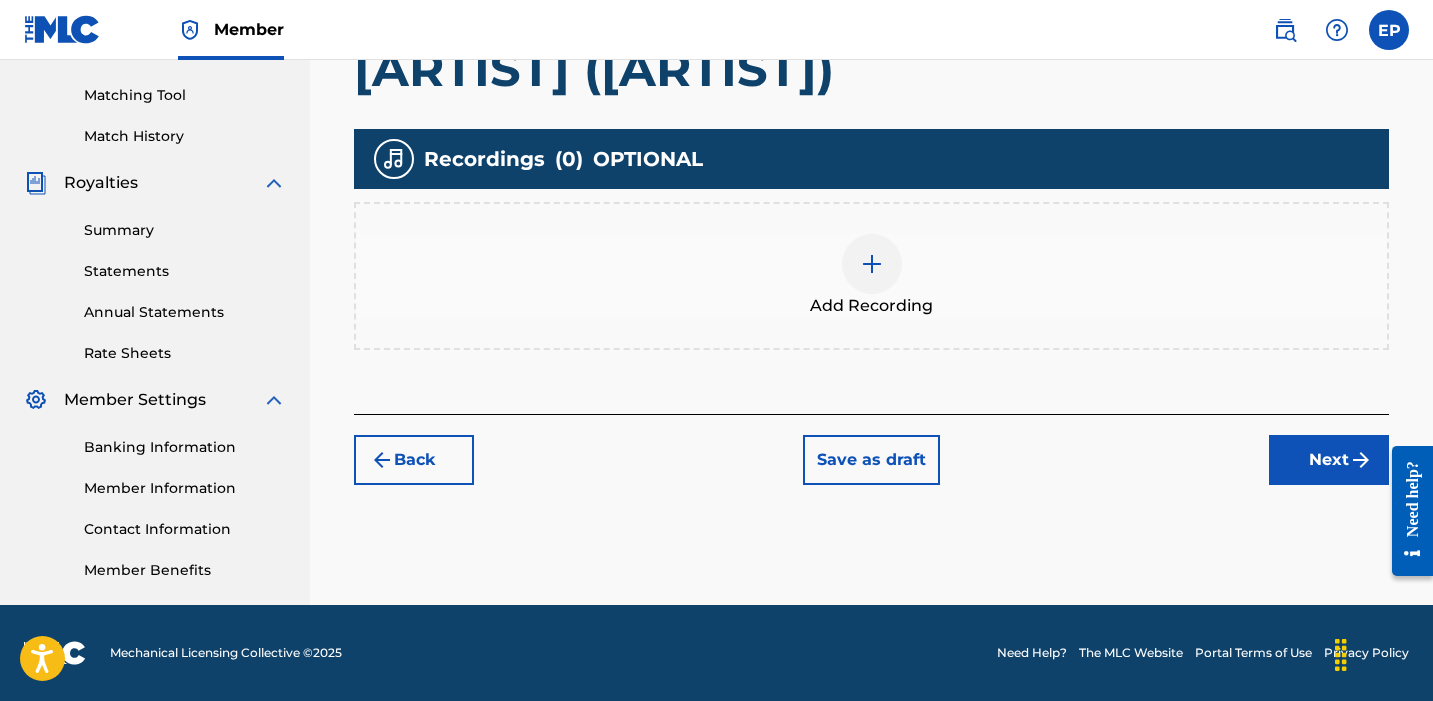scroll, scrollTop: 498, scrollLeft: 0, axis: vertical 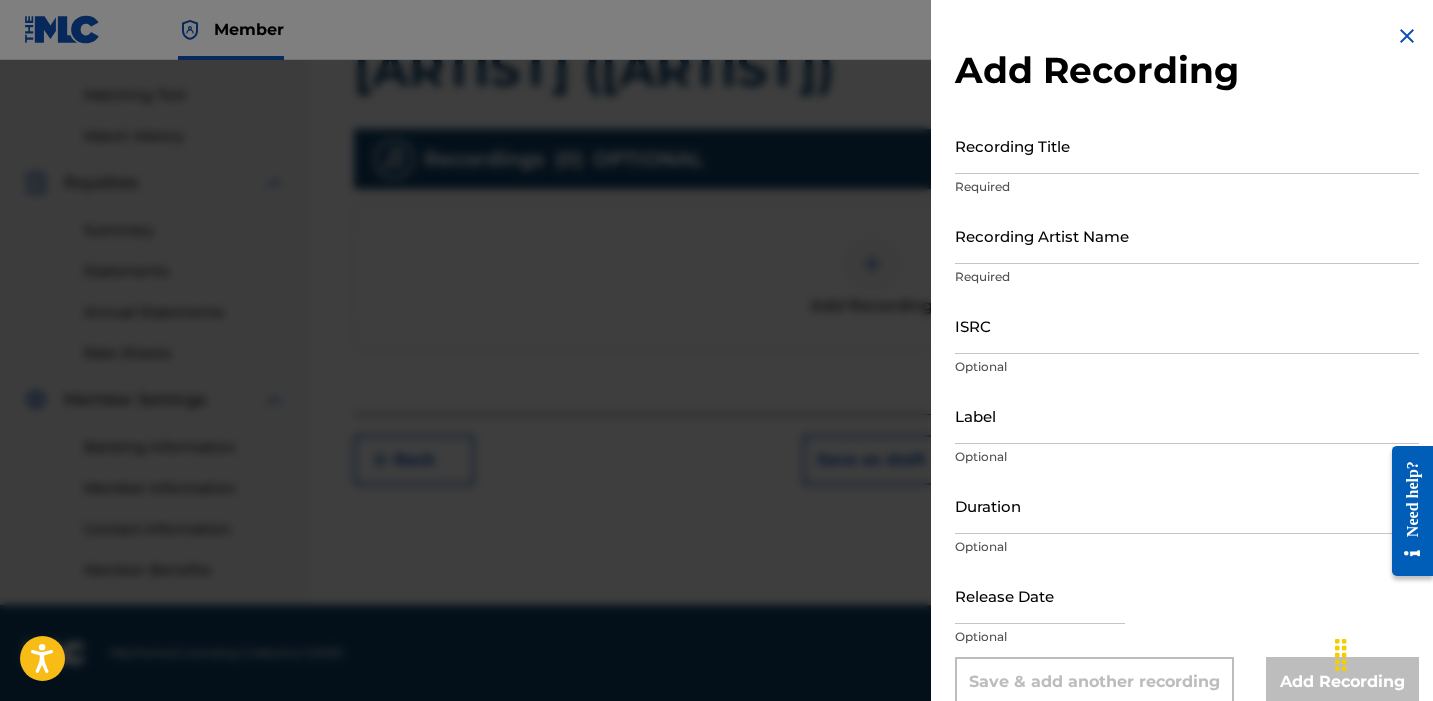 click on "Recording Title" at bounding box center (1187, 145) 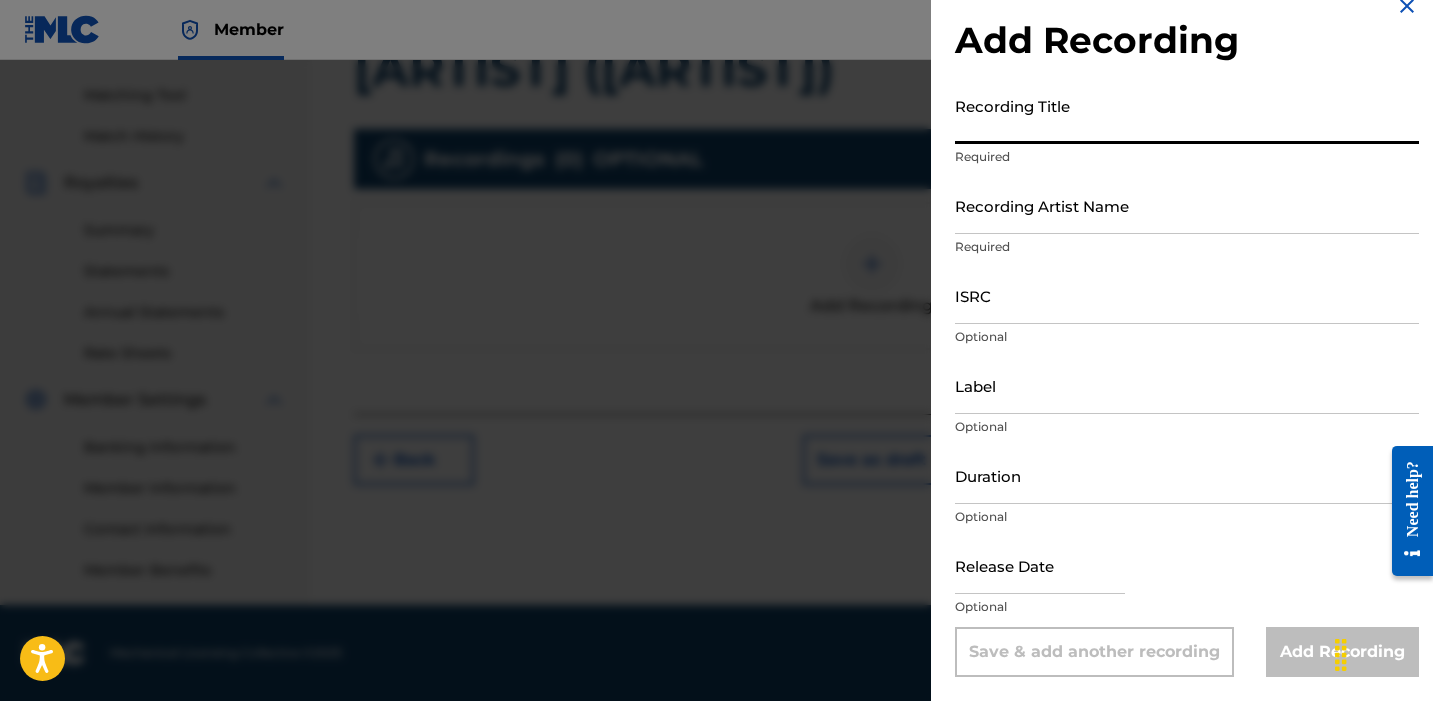 scroll, scrollTop: 1, scrollLeft: 0, axis: vertical 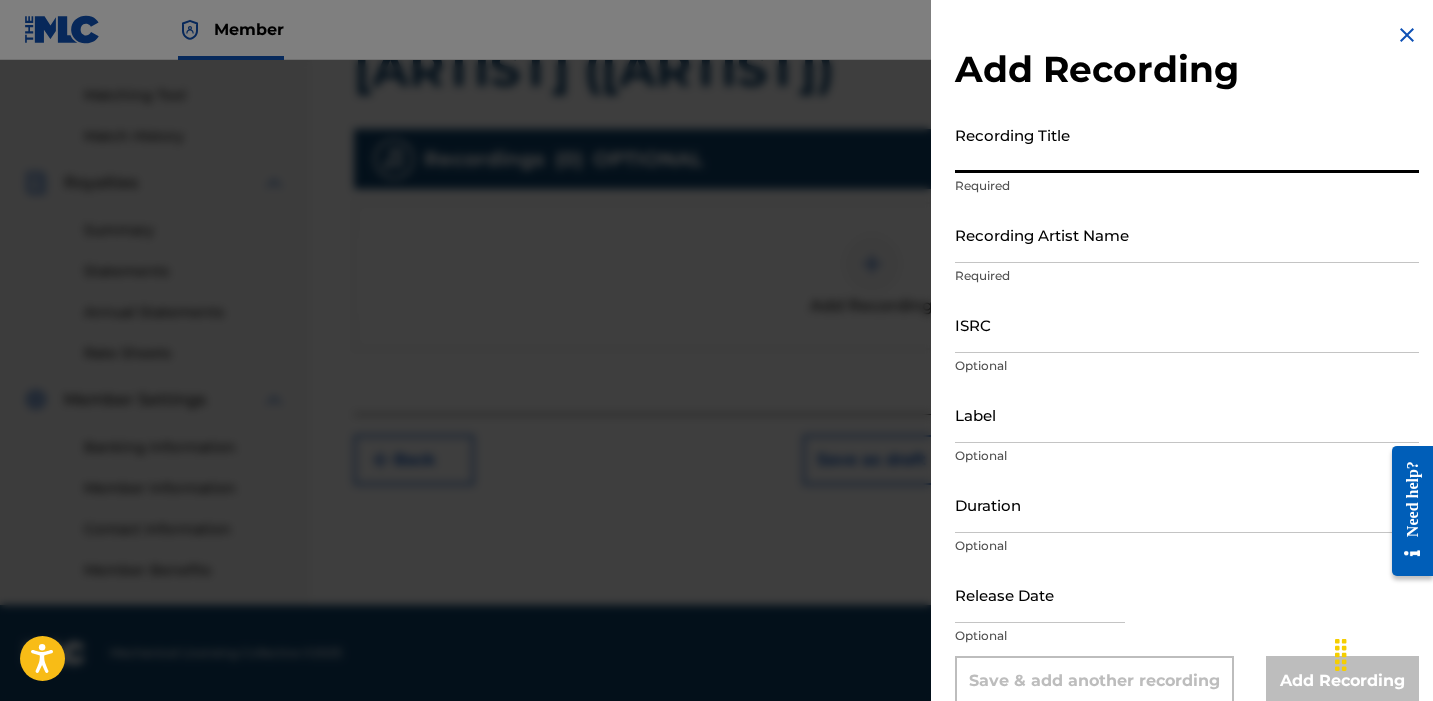 paste on "[ARTIST] ([ARTIST])" 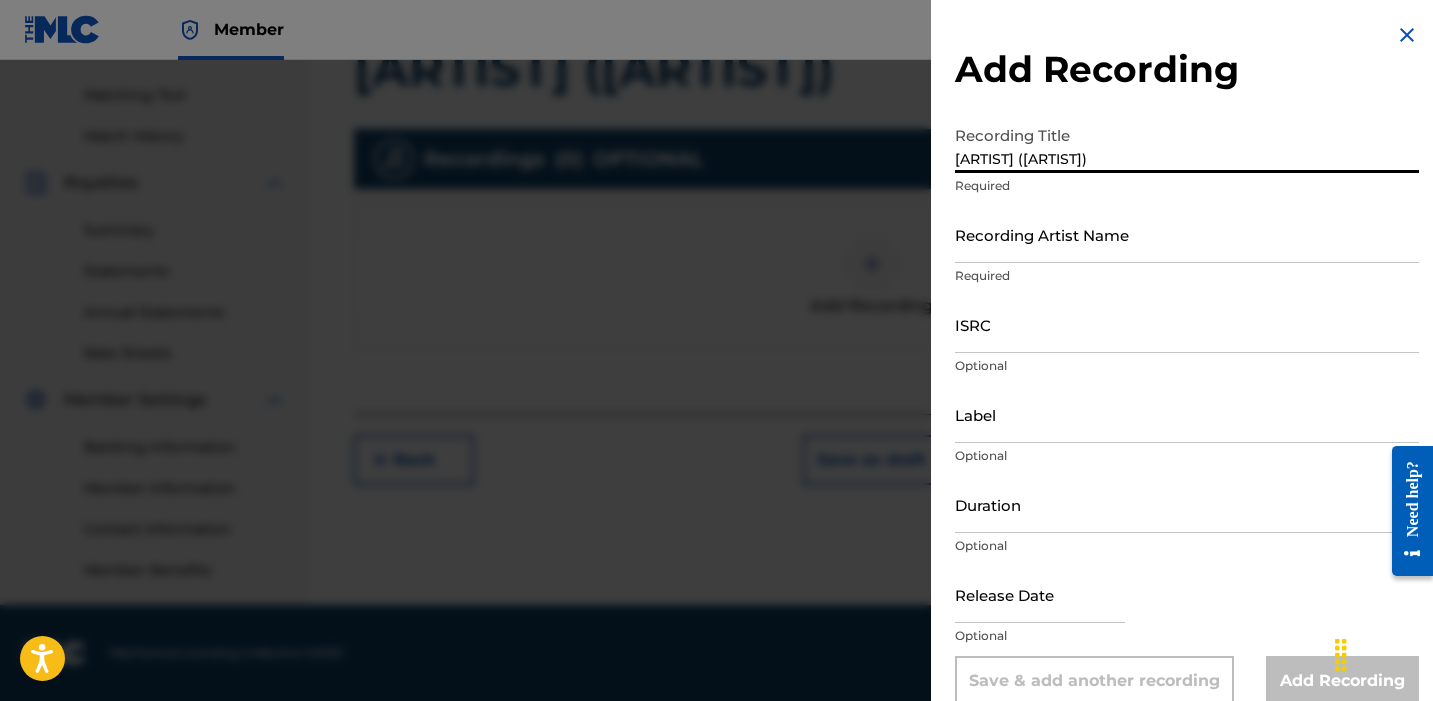 type on "[ARTIST] ([ARTIST])" 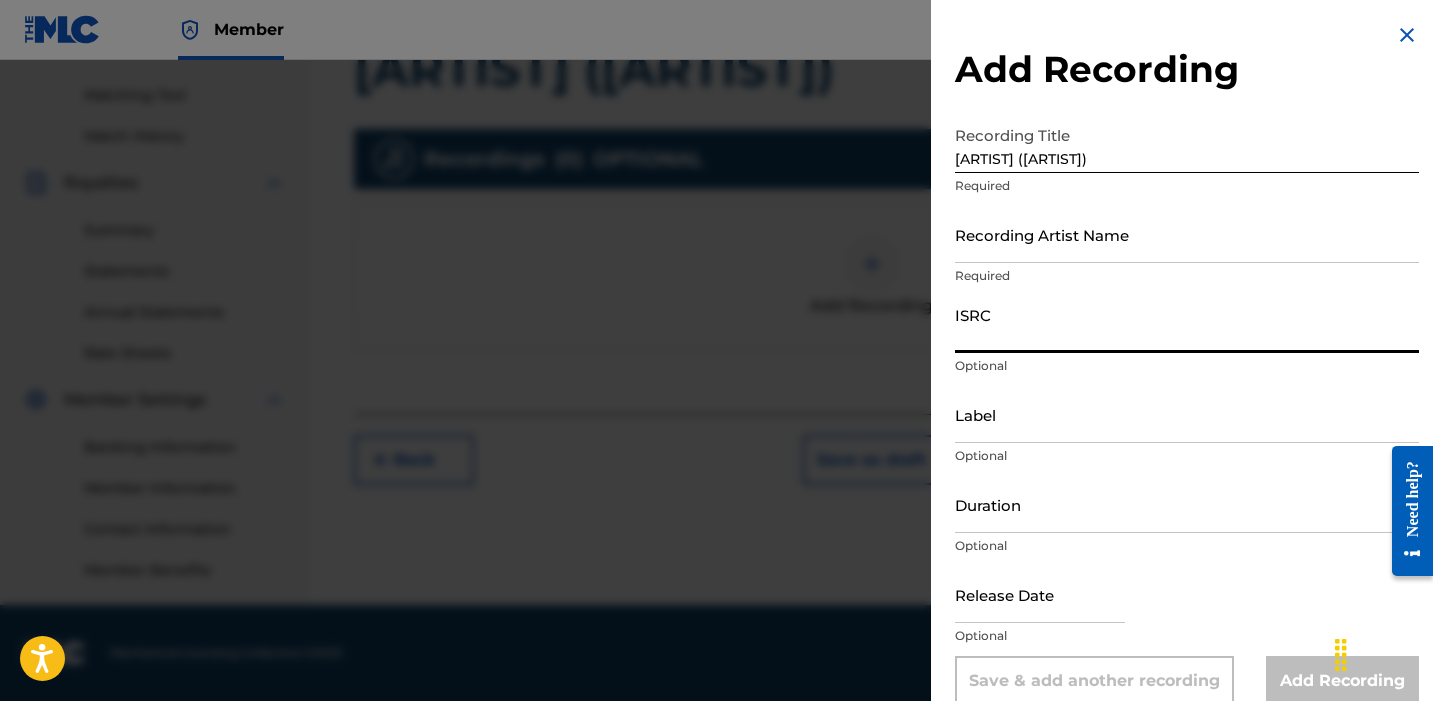 paste on "[ALPHANUMERIC]" 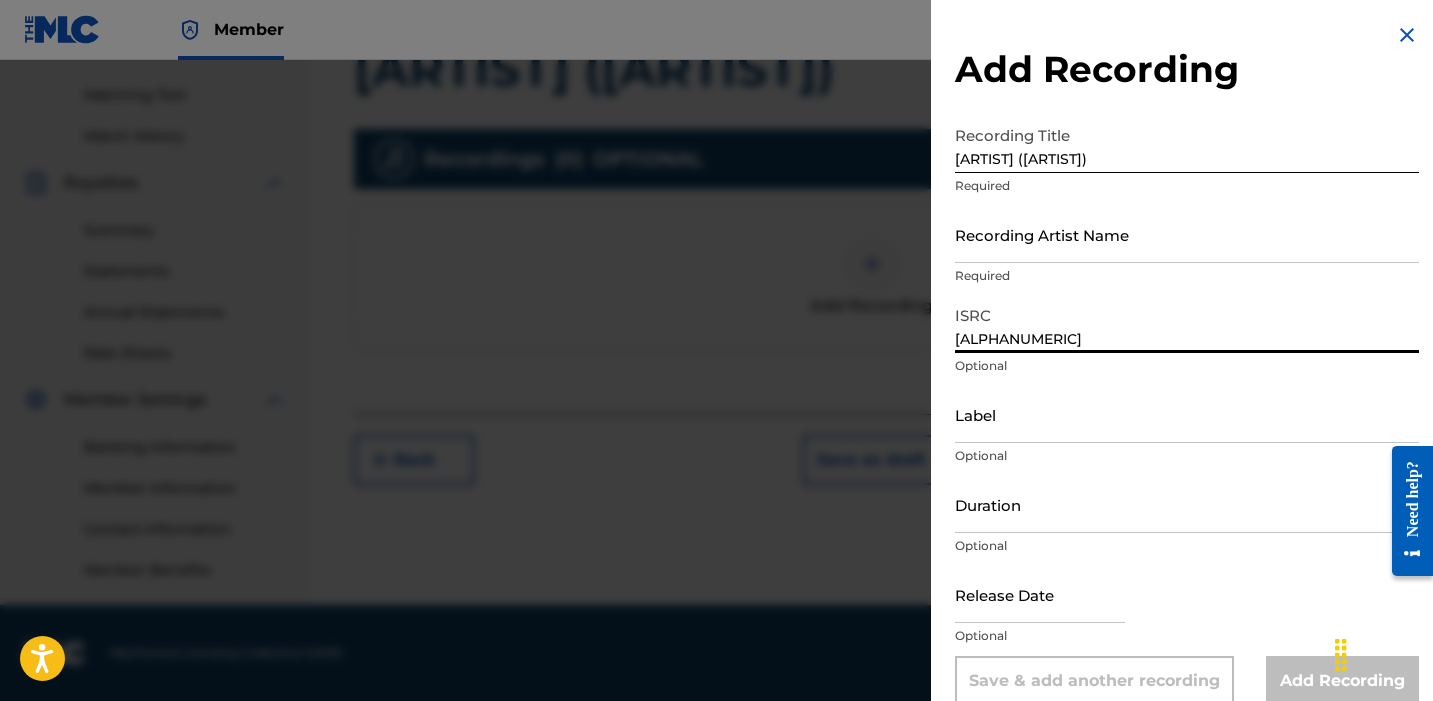 type on "[ALPHANUMERIC]" 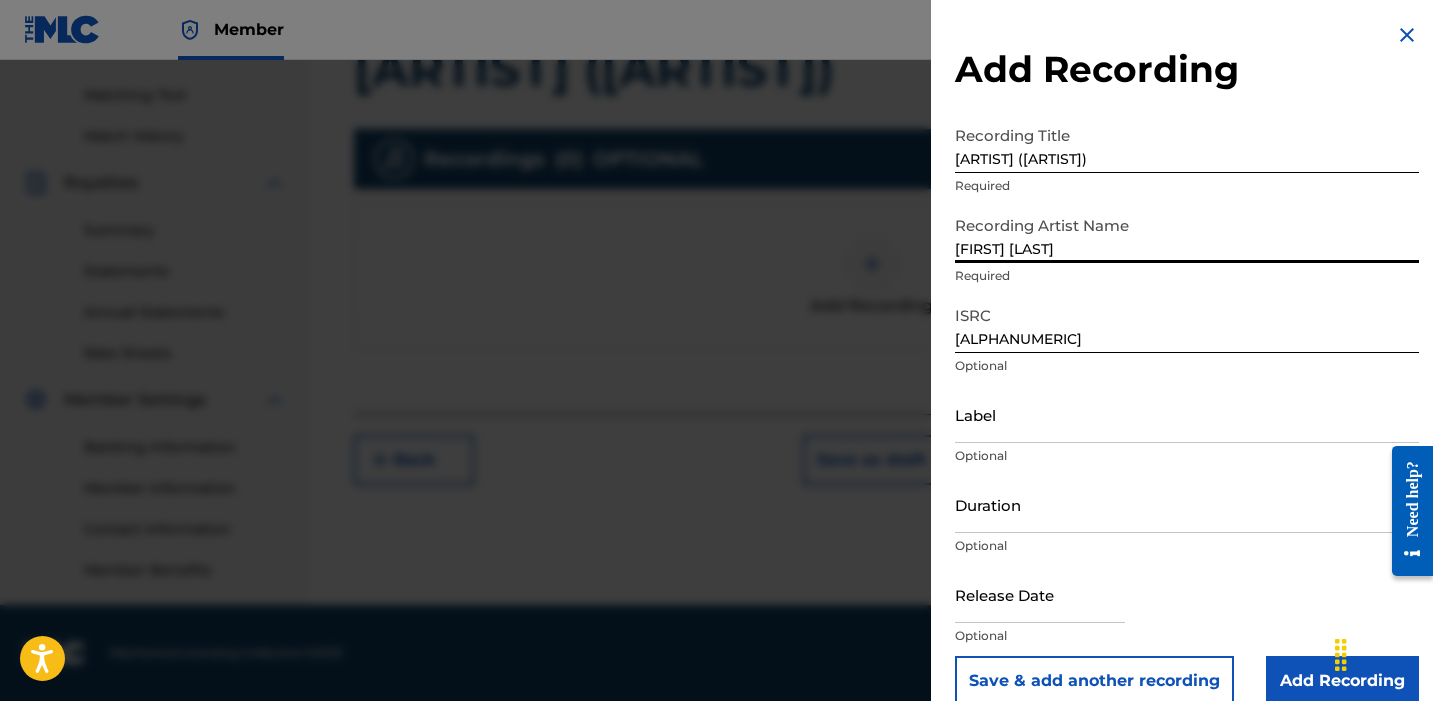 type on "[FIRST] [LAST]" 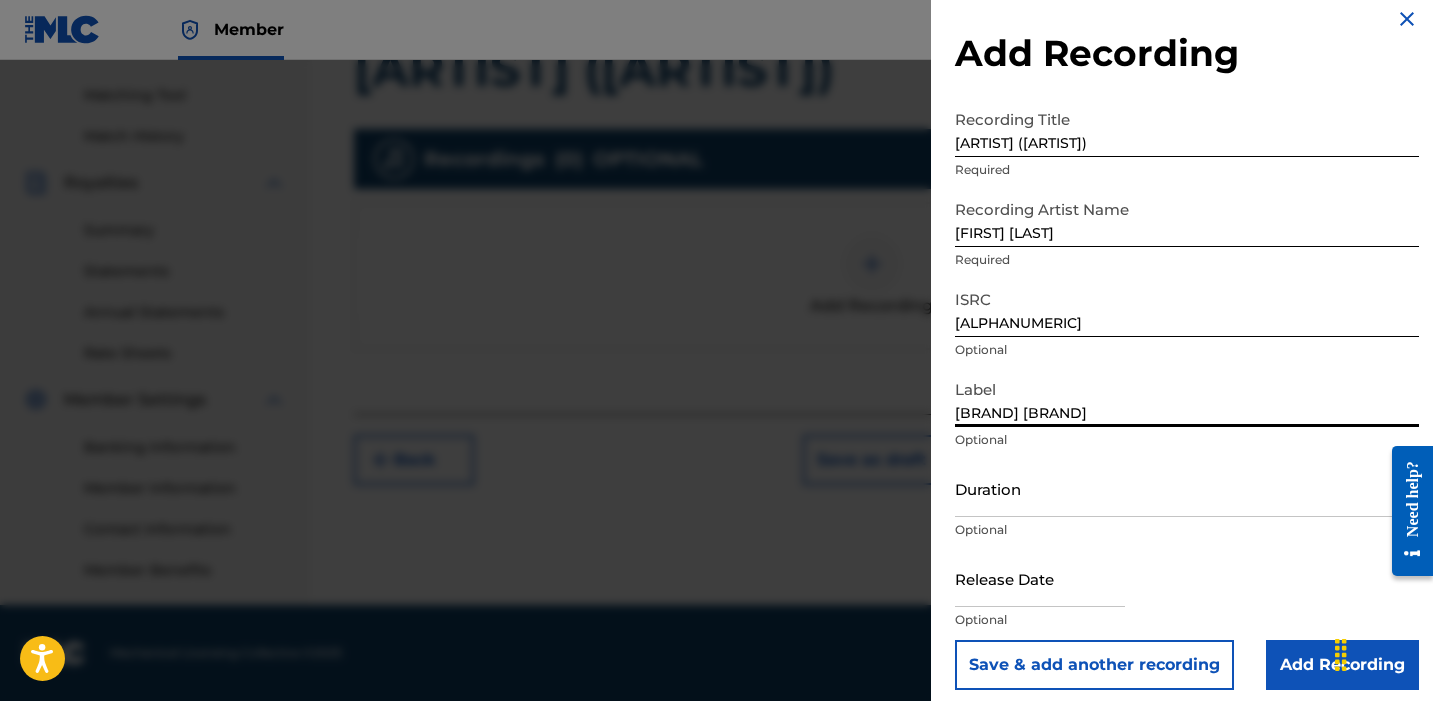 scroll, scrollTop: 21, scrollLeft: 0, axis: vertical 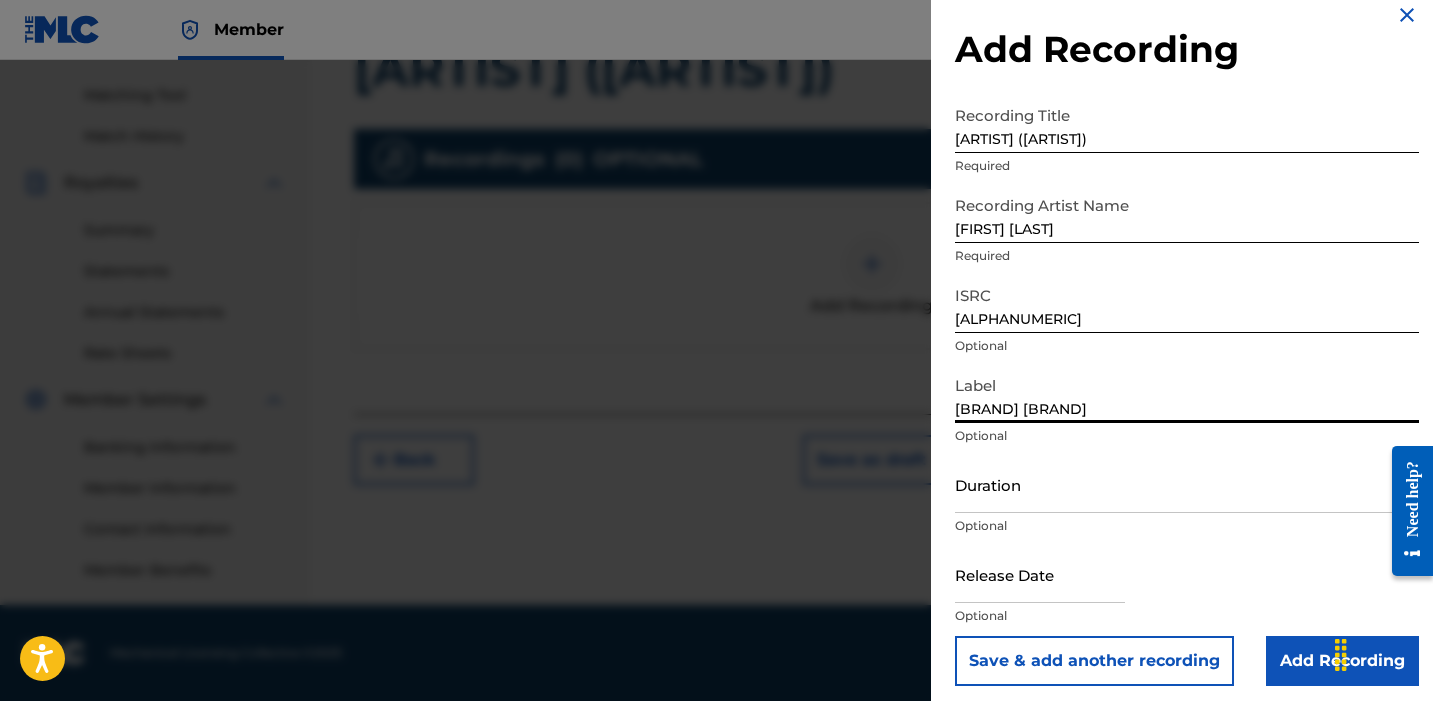 type on "[BRAND] [BRAND]" 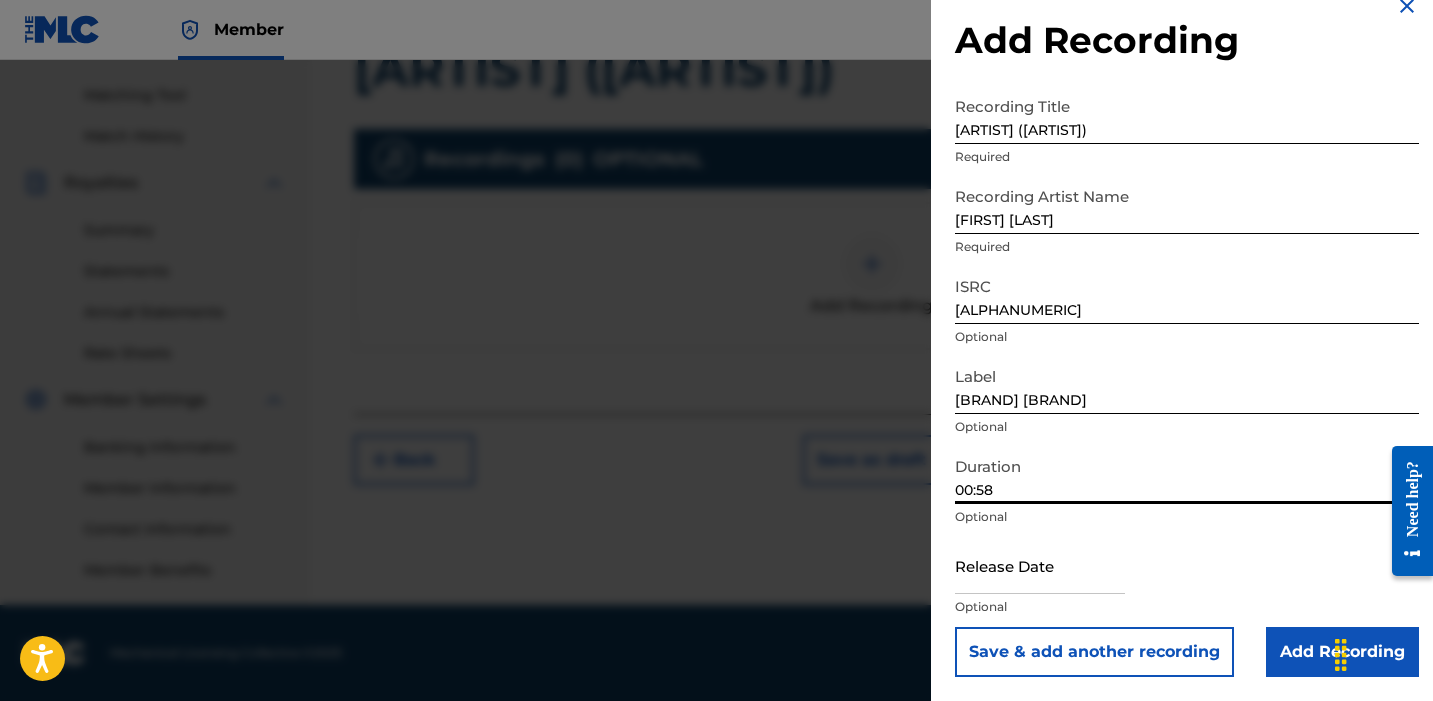 scroll, scrollTop: 30, scrollLeft: 0, axis: vertical 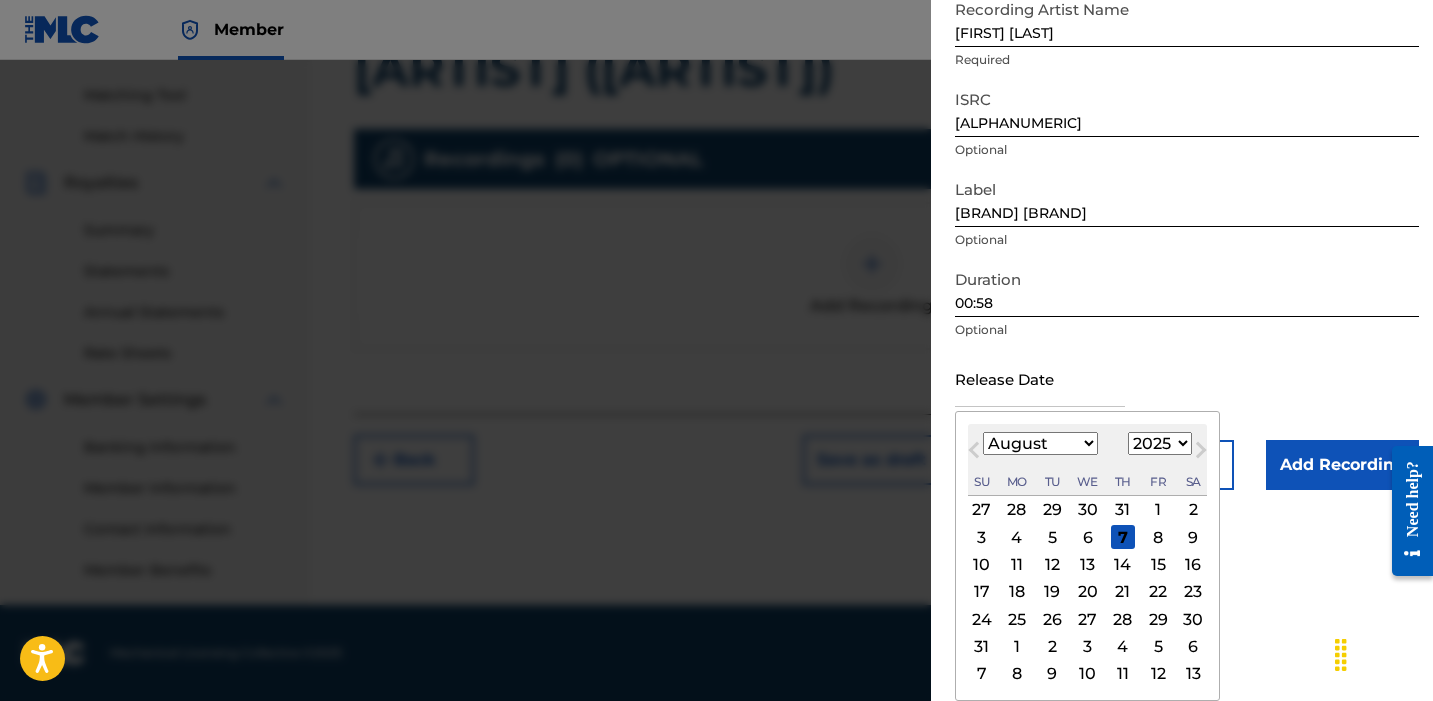 click on "8" at bounding box center [1158, 537] 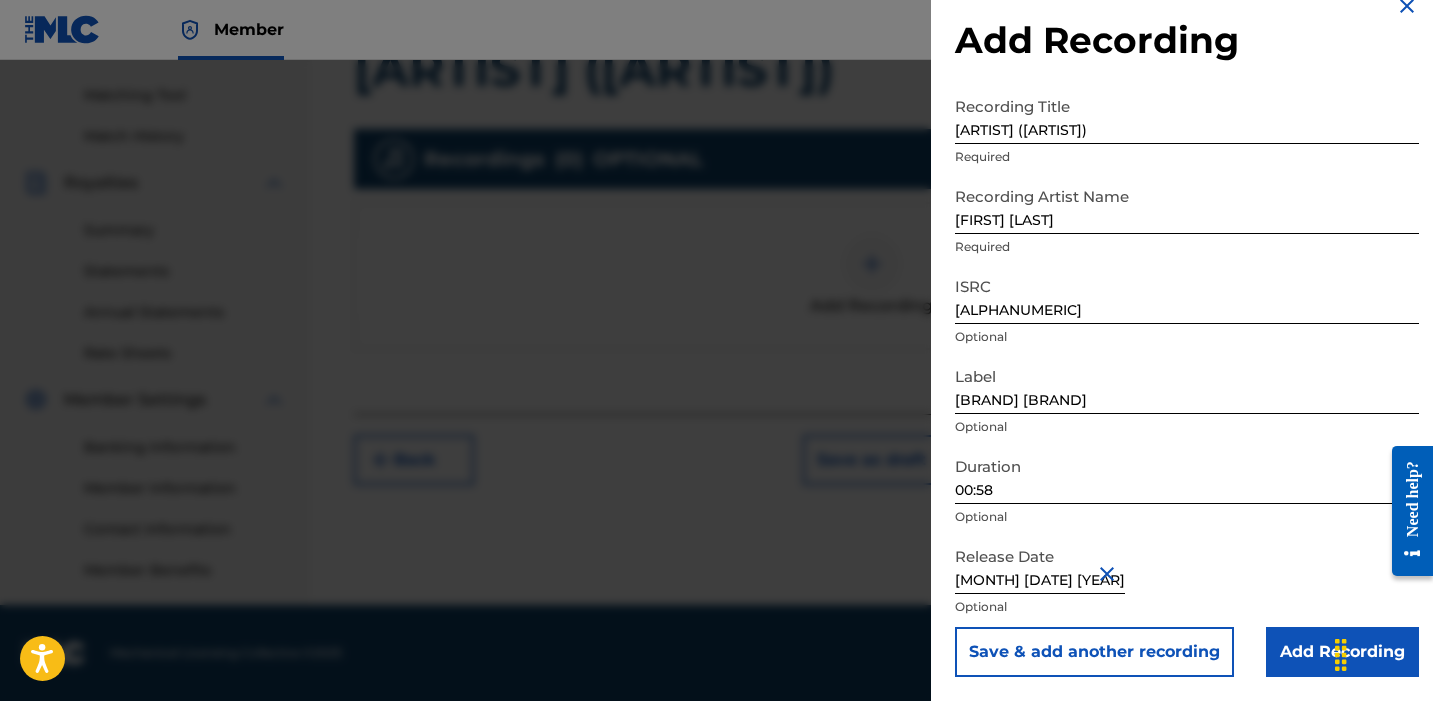 scroll, scrollTop: 30, scrollLeft: 0, axis: vertical 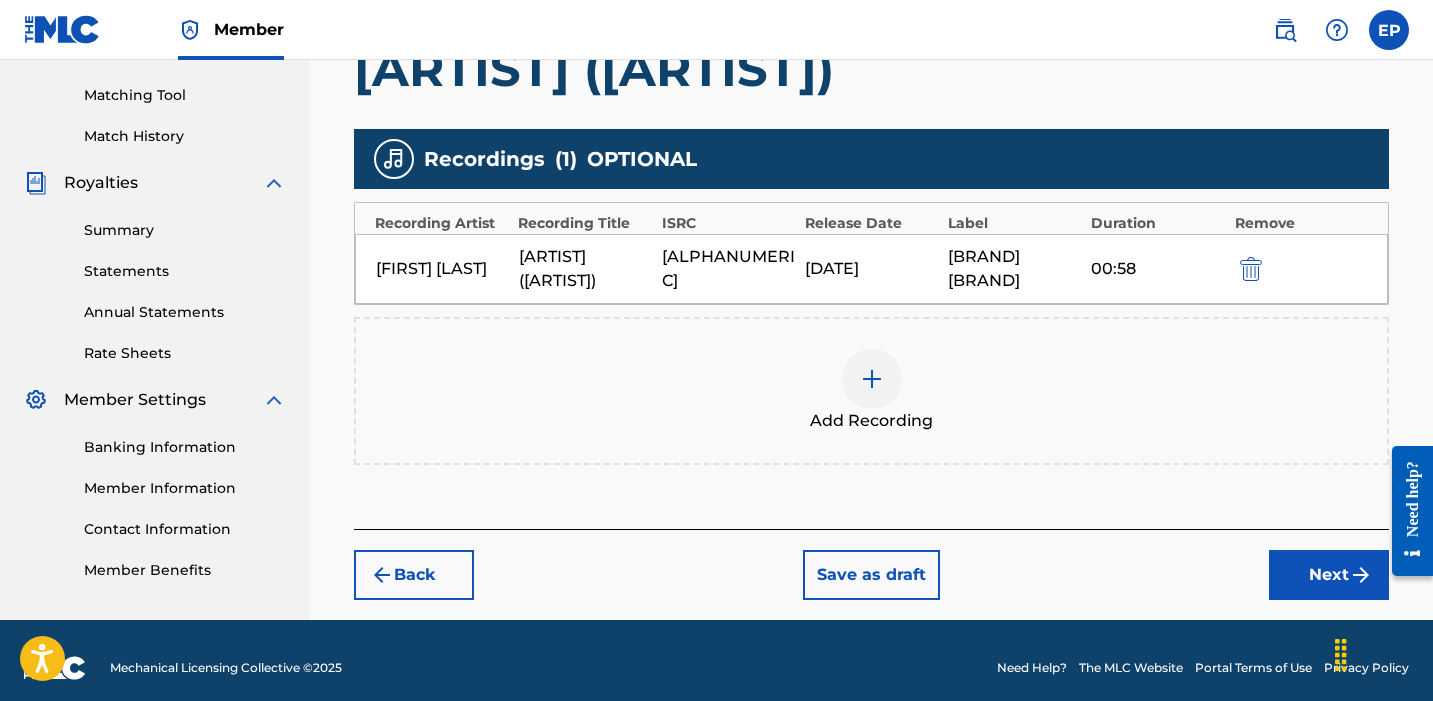 click on "Next" at bounding box center (1329, 575) 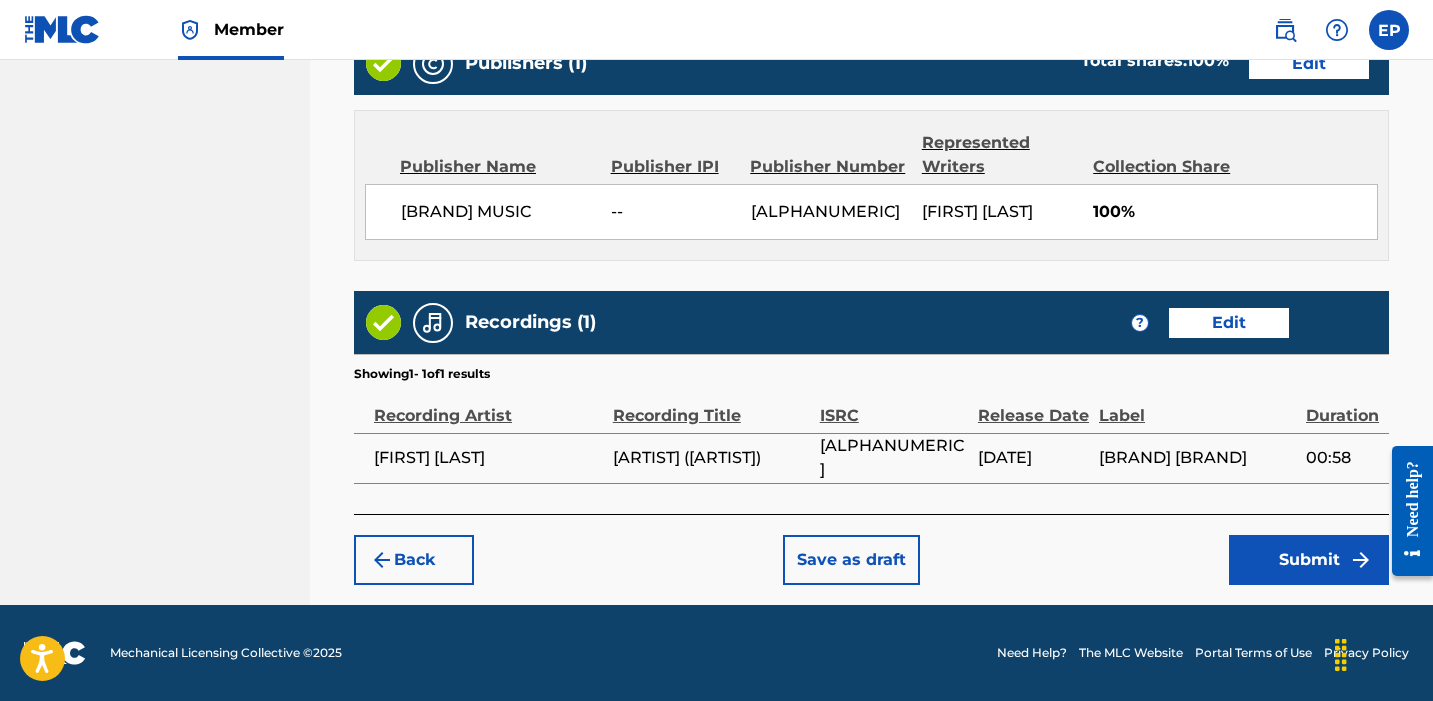 scroll, scrollTop: 1053, scrollLeft: 0, axis: vertical 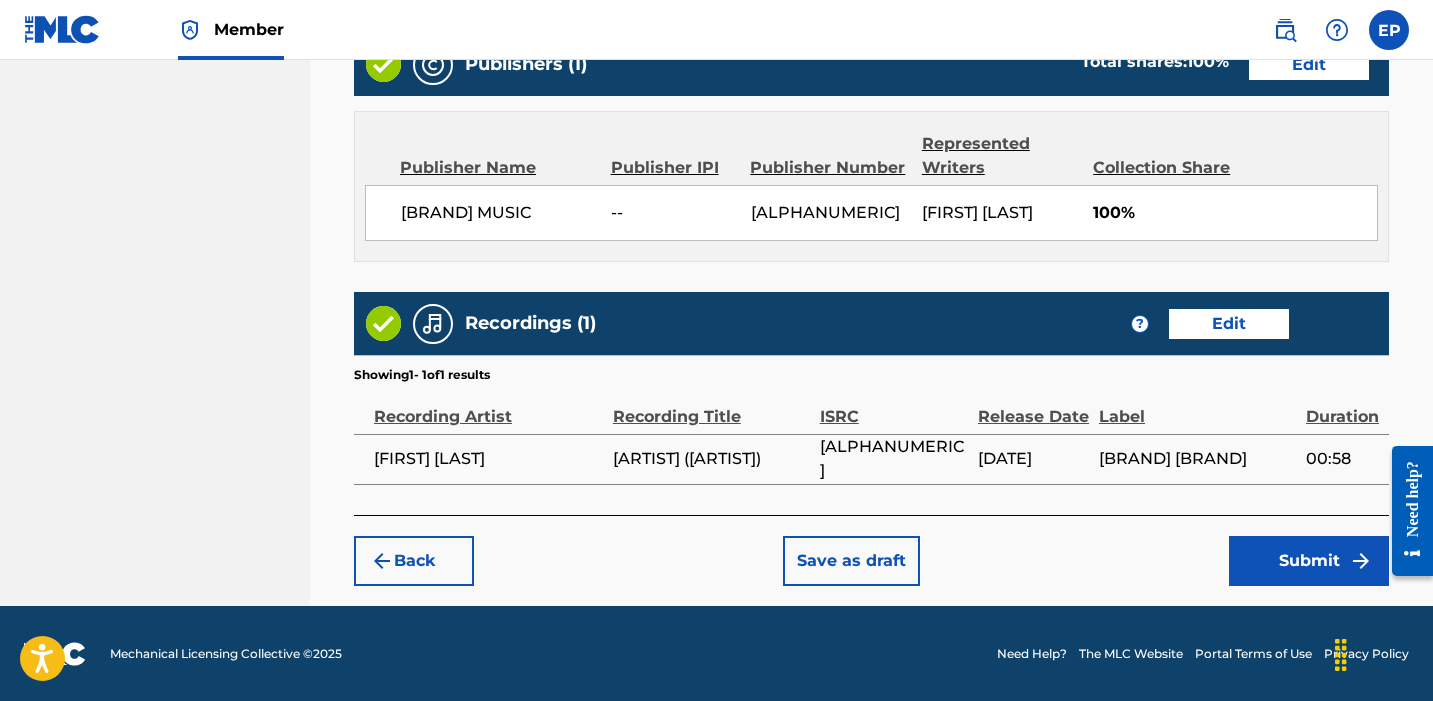 click on "Submit" at bounding box center [1309, 561] 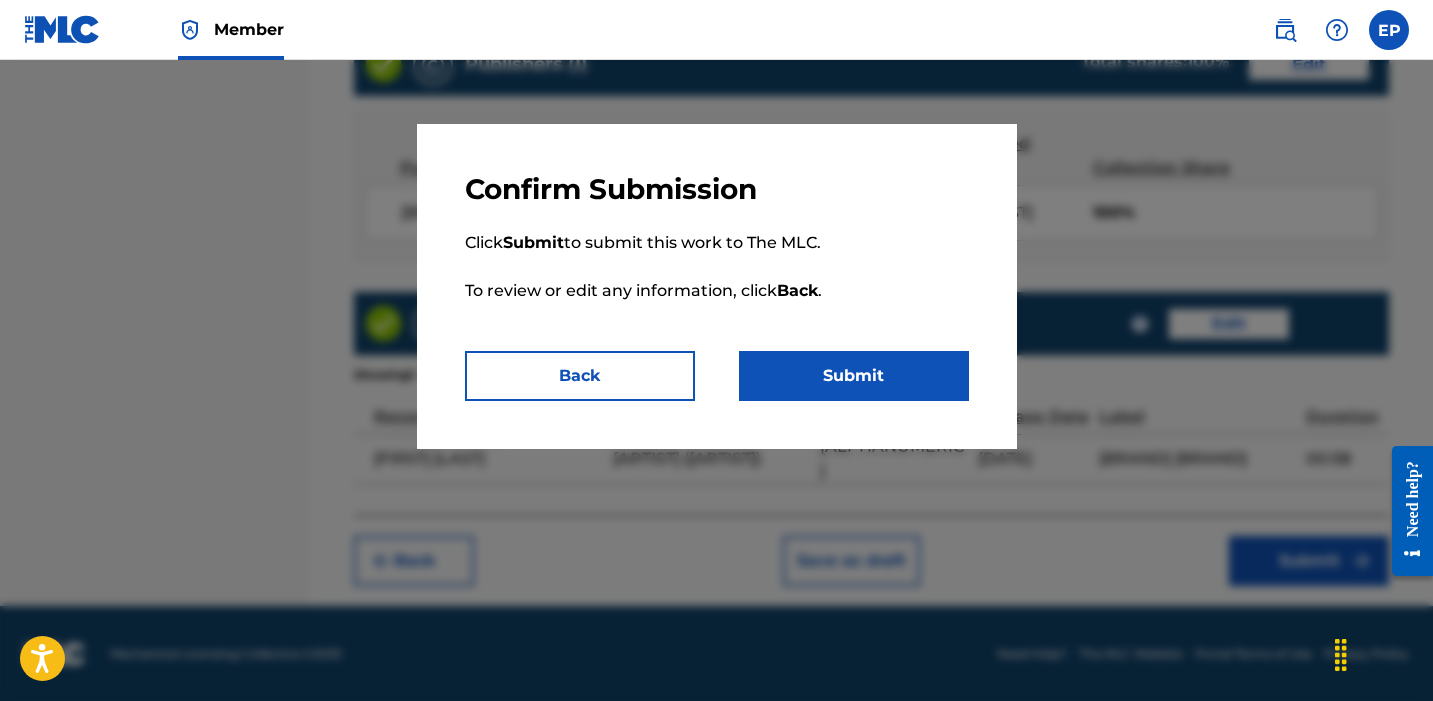 click on "Back" at bounding box center (580, 376) 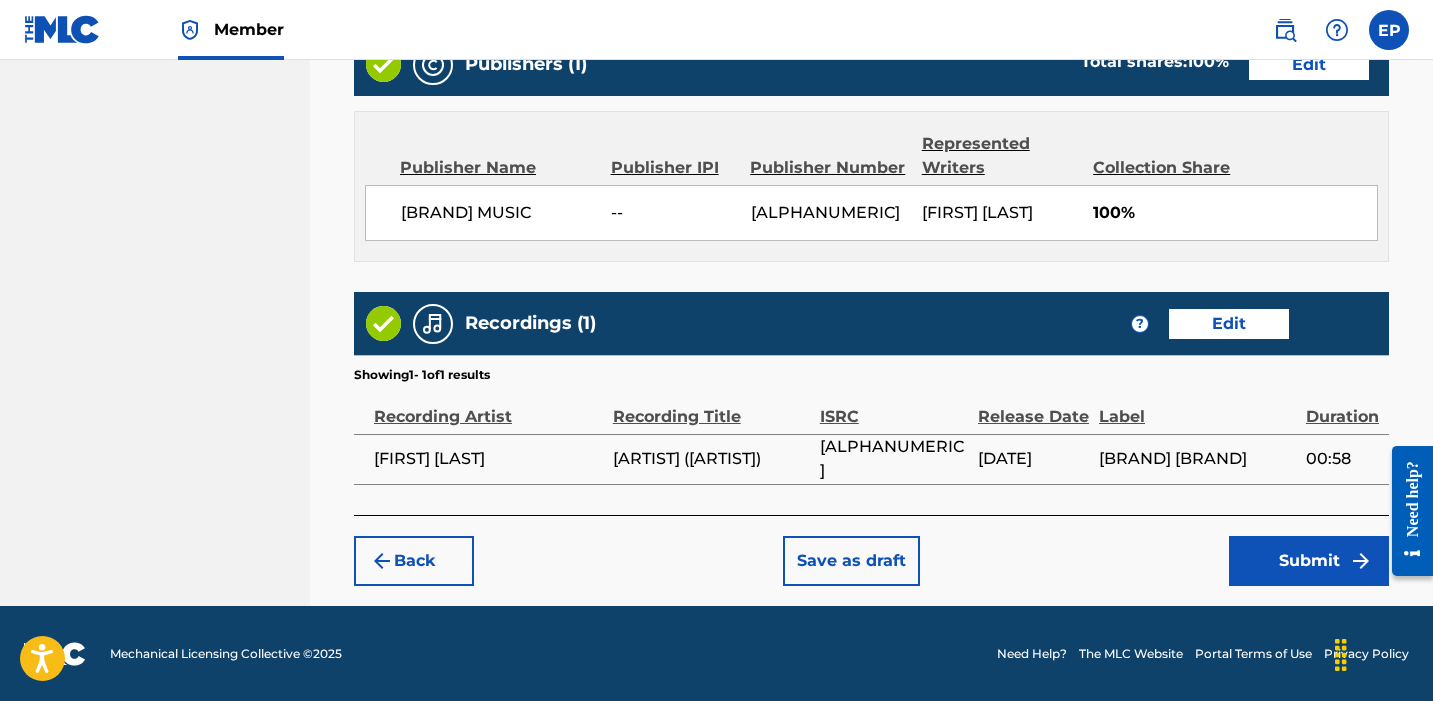 click on "Submit" at bounding box center [1309, 561] 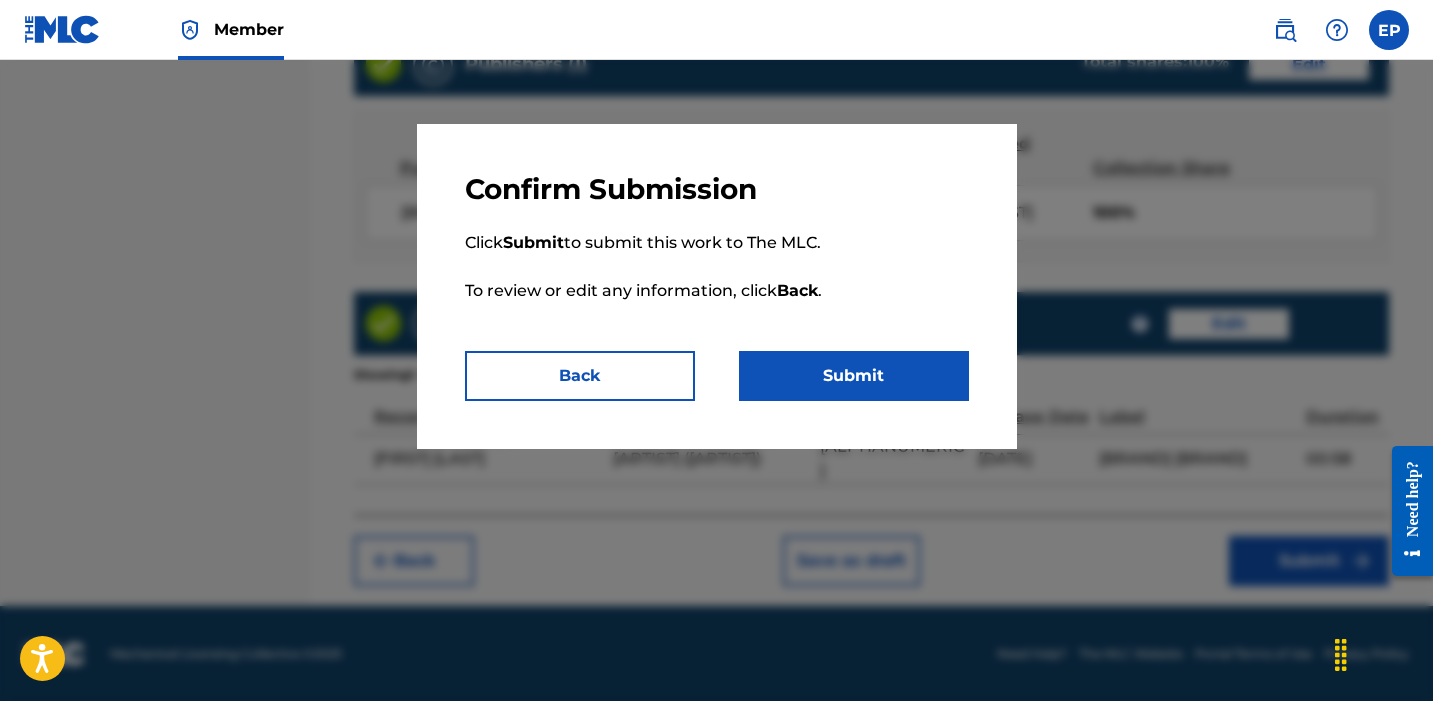 click on "Submit" at bounding box center [854, 376] 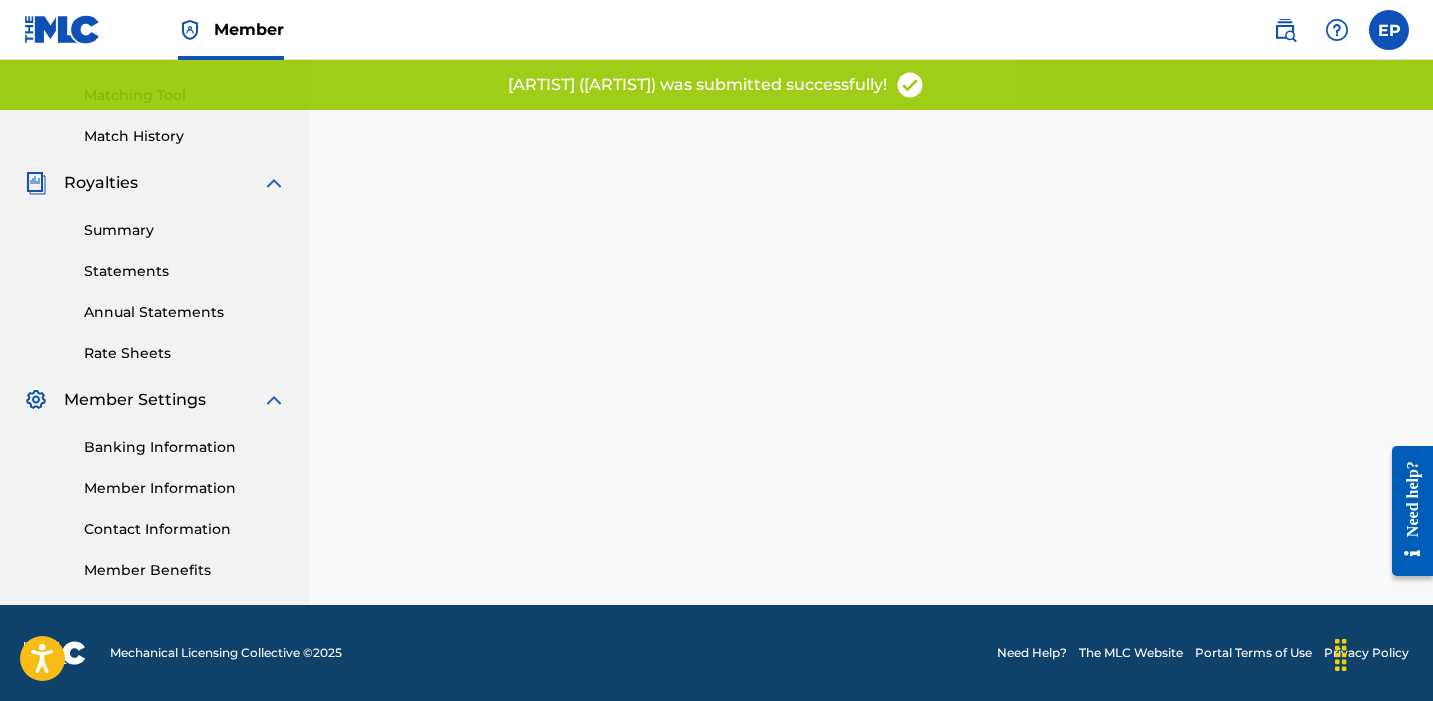 scroll, scrollTop: 0, scrollLeft: 0, axis: both 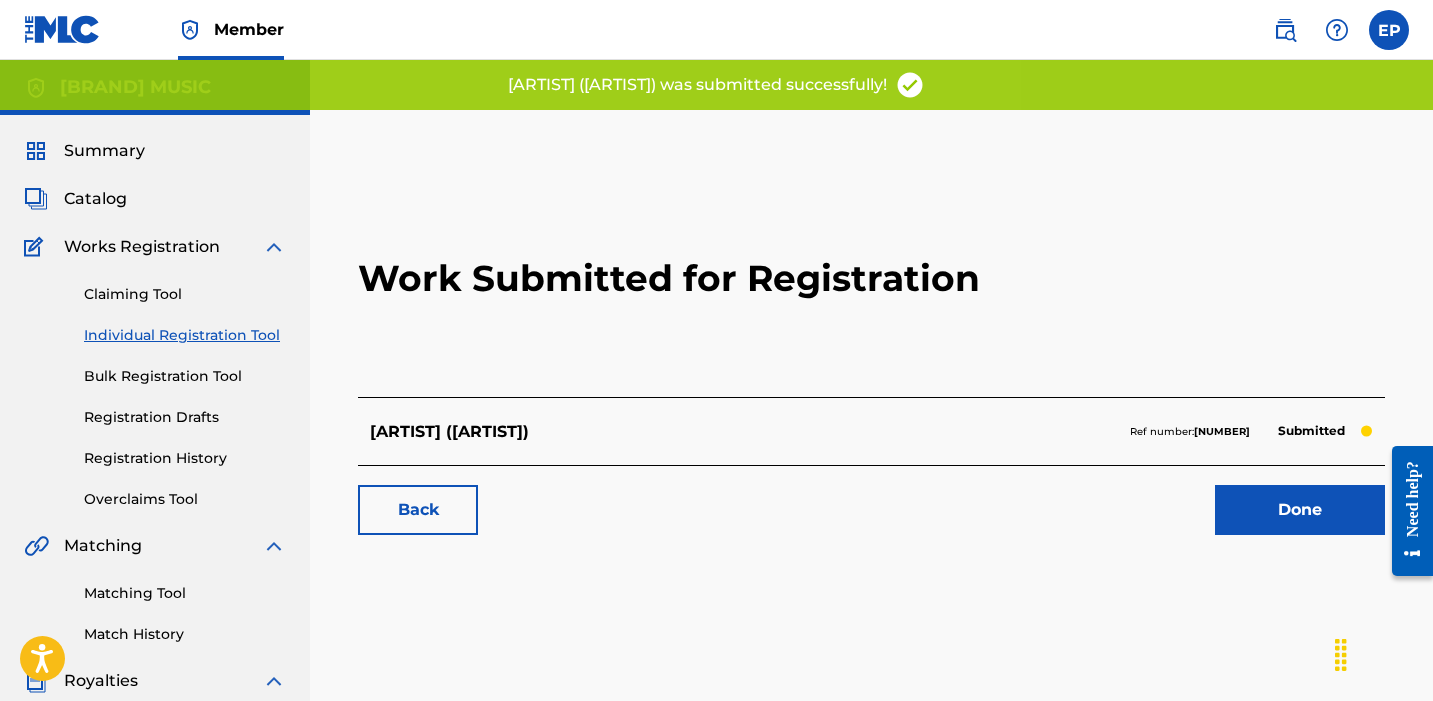 click on "Done" at bounding box center (1300, 510) 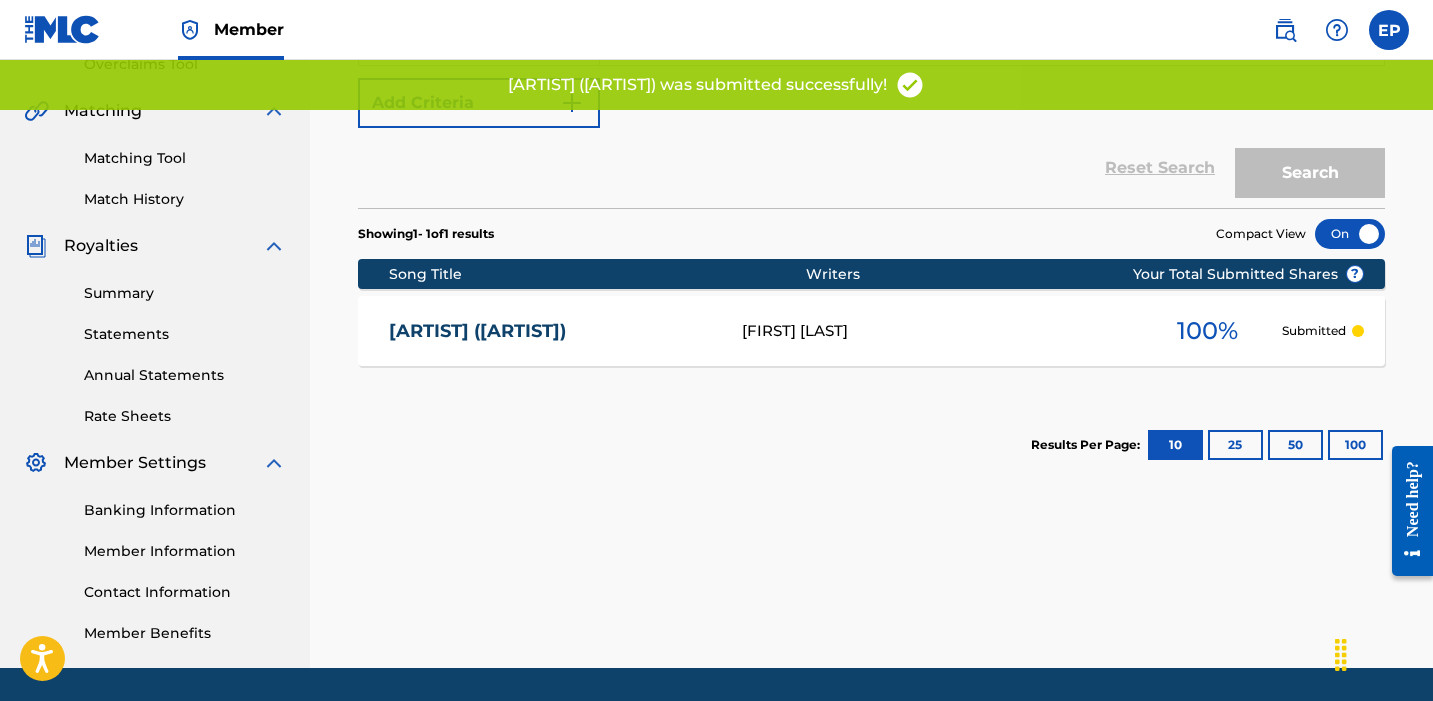 scroll, scrollTop: 406, scrollLeft: 0, axis: vertical 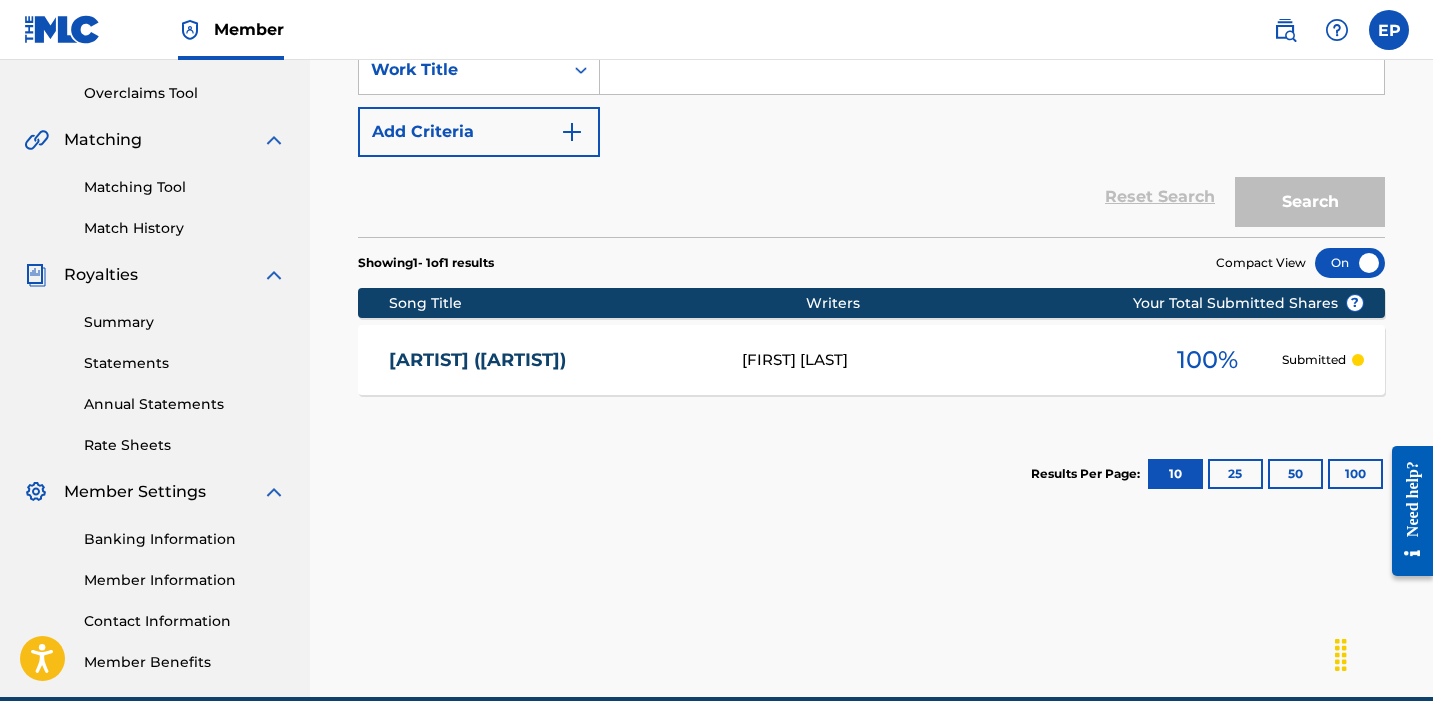 click on "[ARTIST] ([ARTIST])" at bounding box center [552, 360] 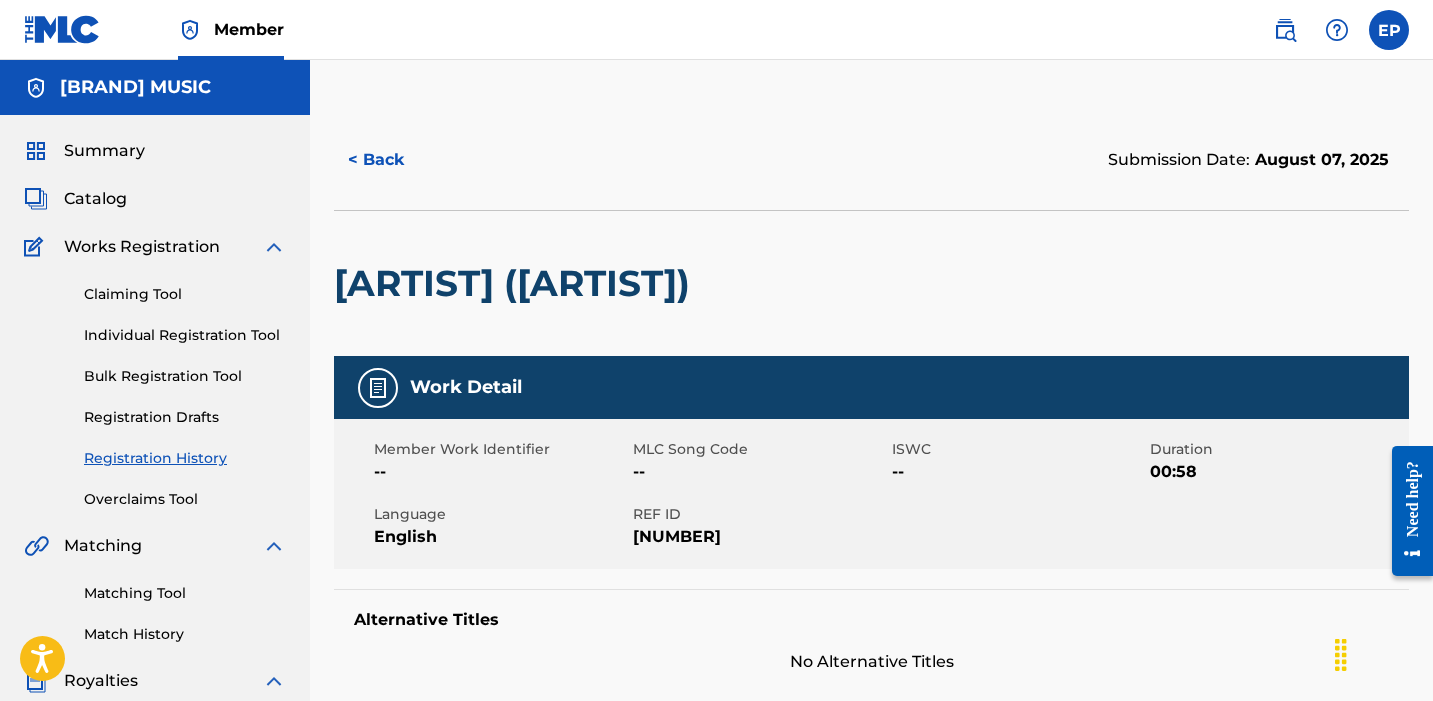 scroll, scrollTop: 0, scrollLeft: 0, axis: both 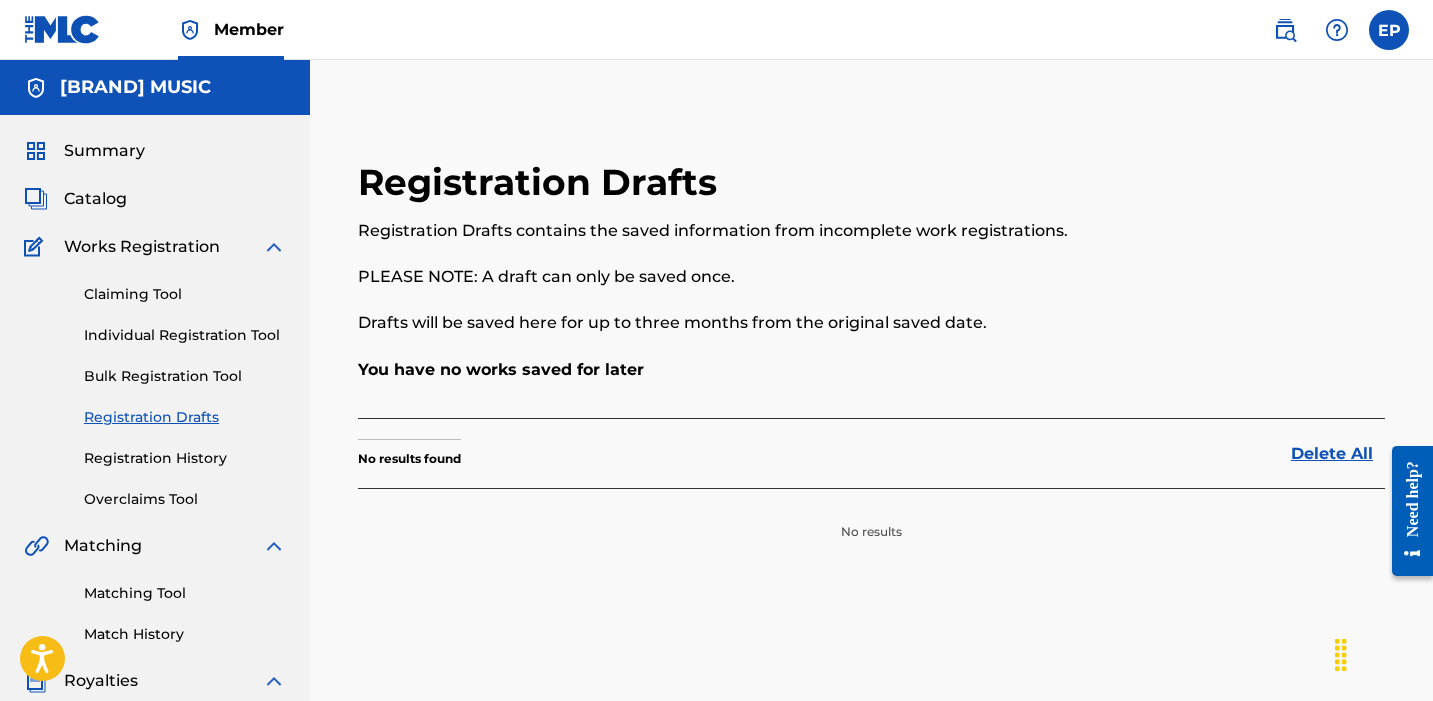 click on "Individual Registration Tool" at bounding box center [185, 335] 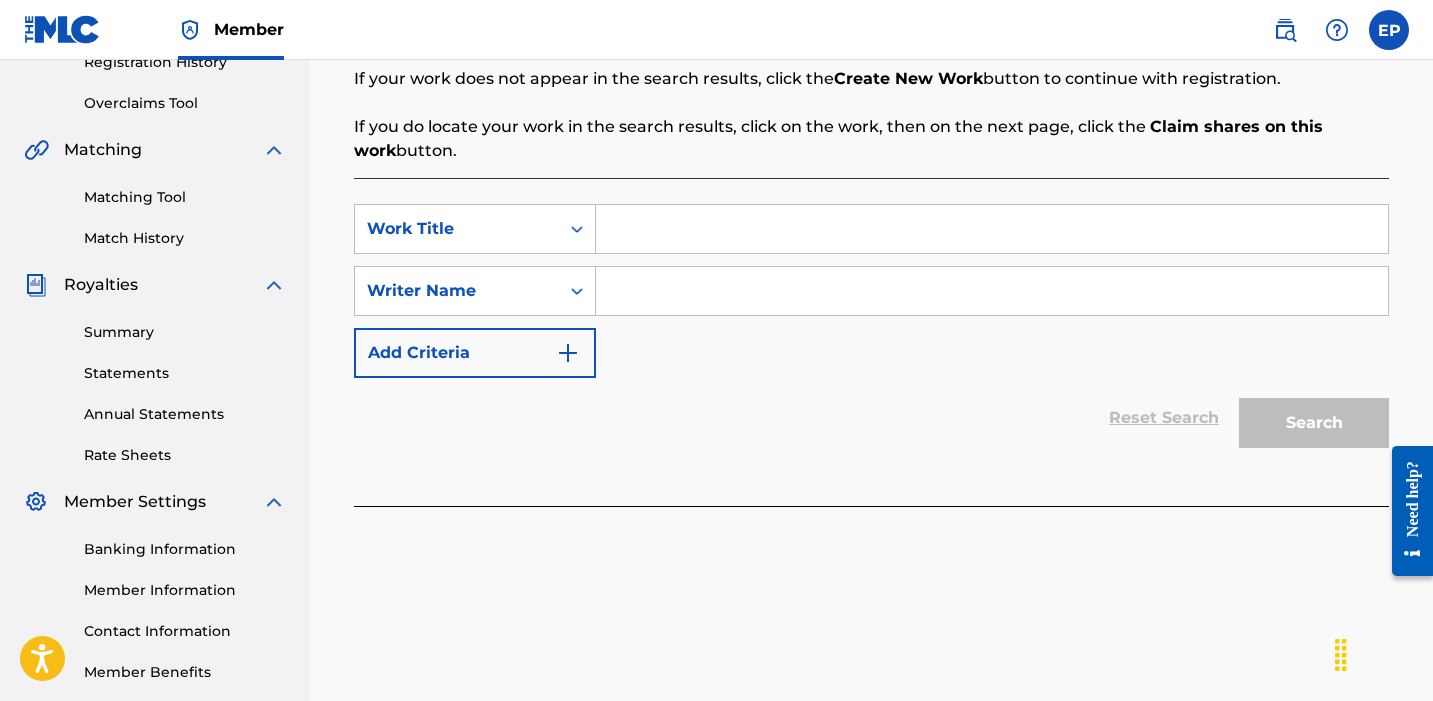 scroll, scrollTop: 379, scrollLeft: 0, axis: vertical 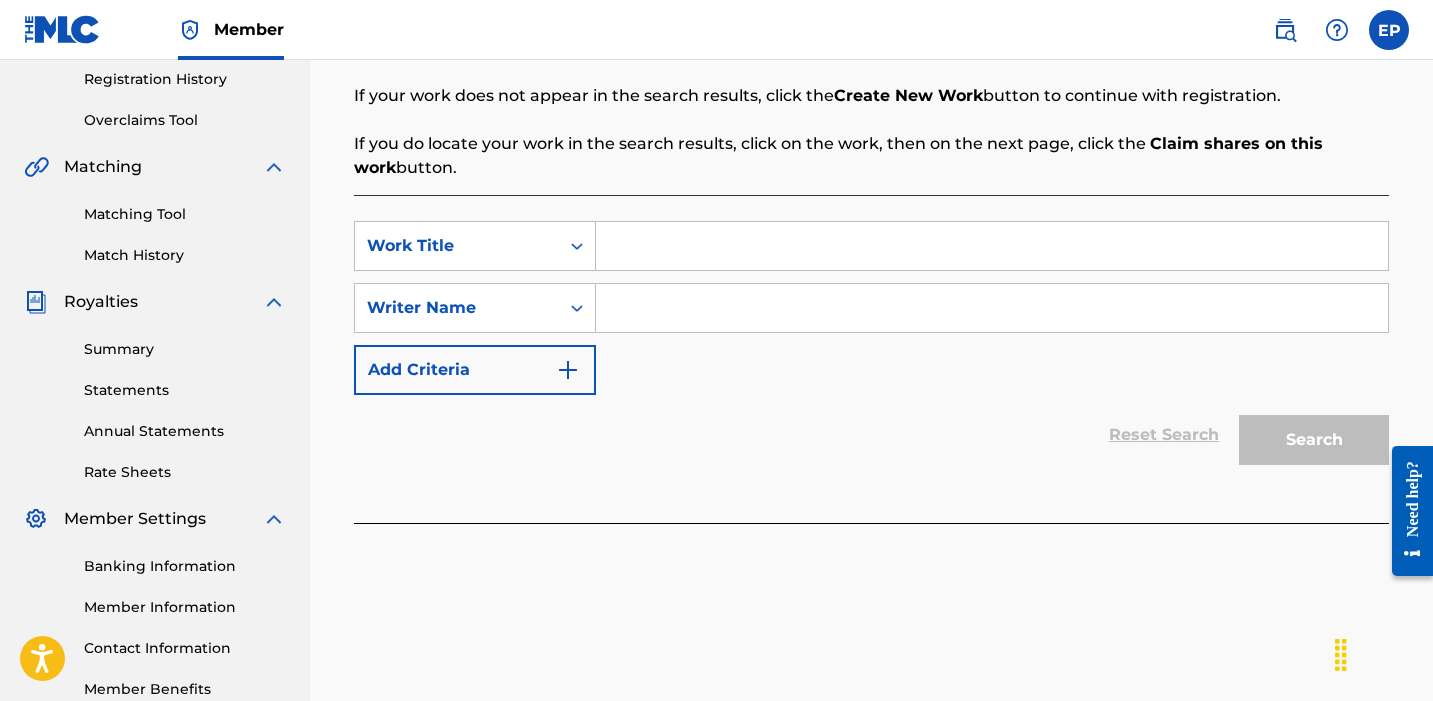 click at bounding box center [992, 308] 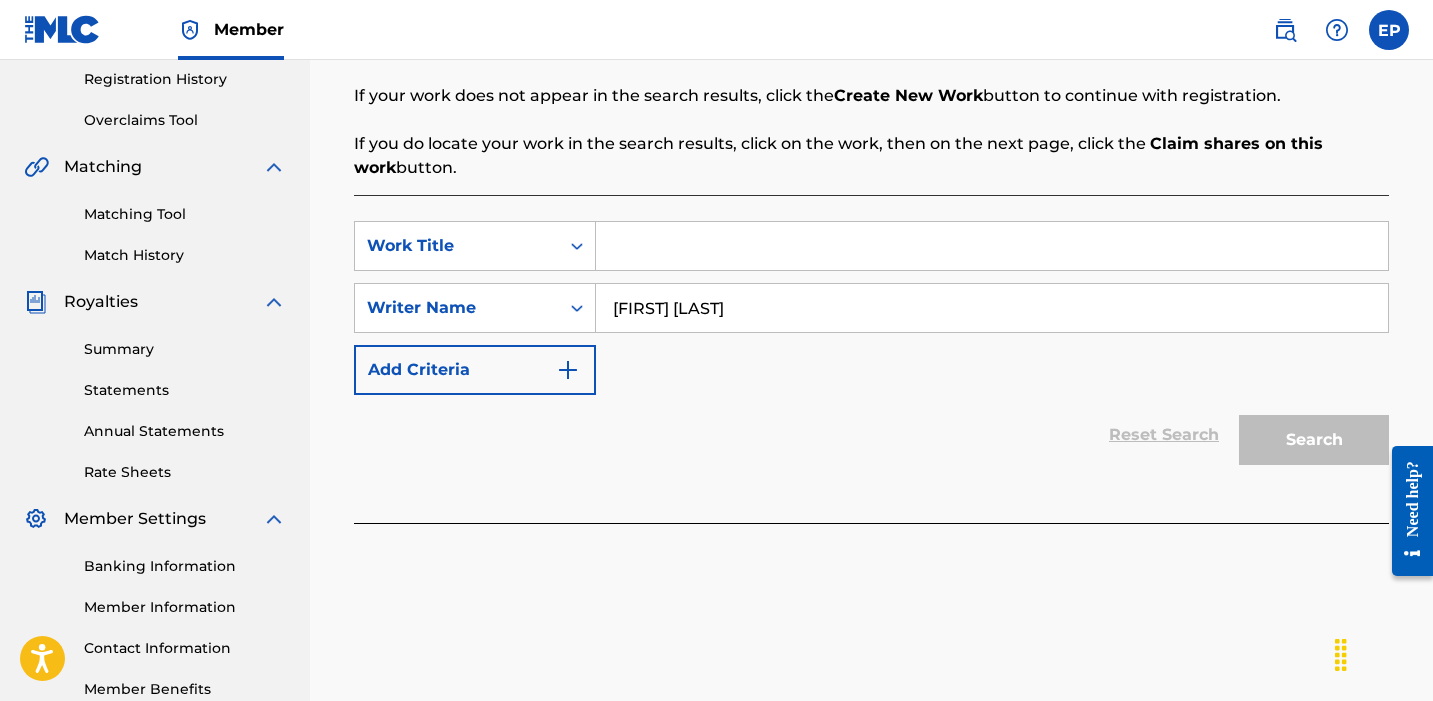 type on "[FIRST] [LAST]" 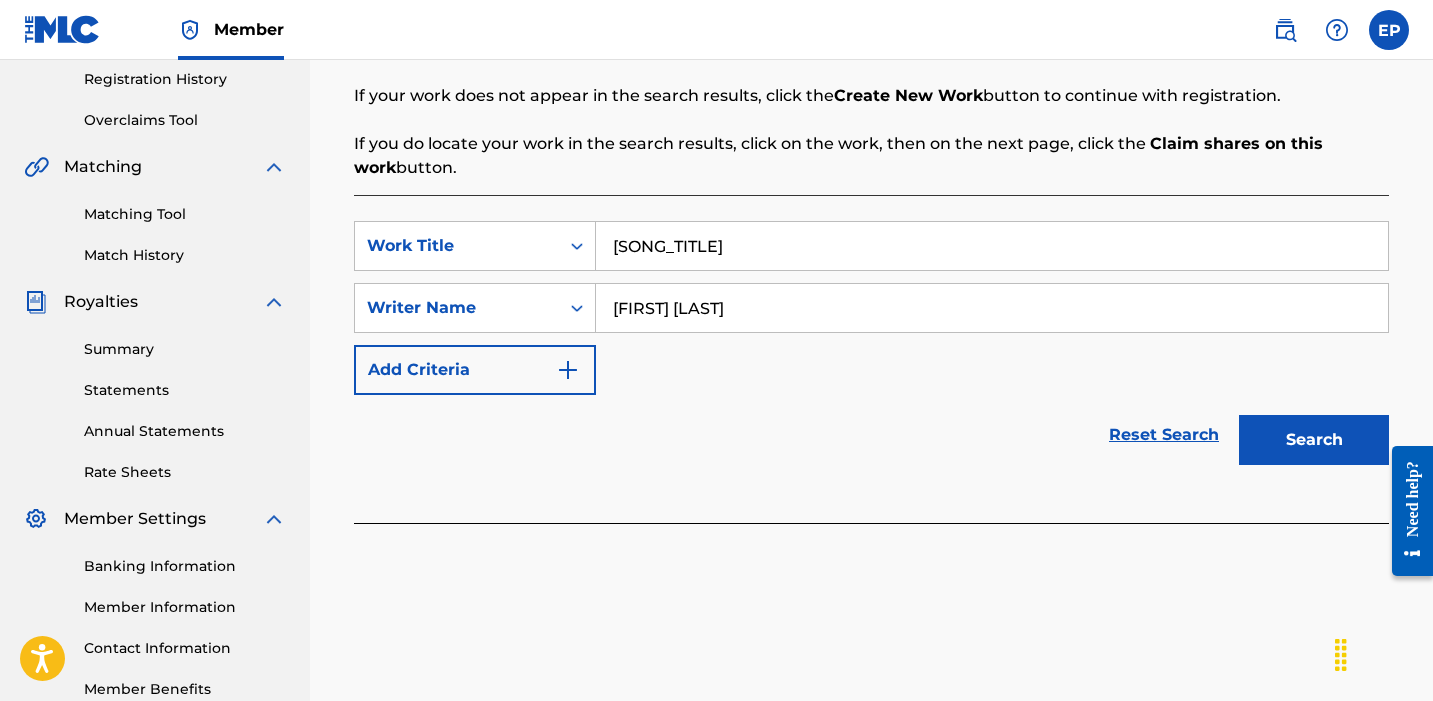 type on "[SONG_TITLE]" 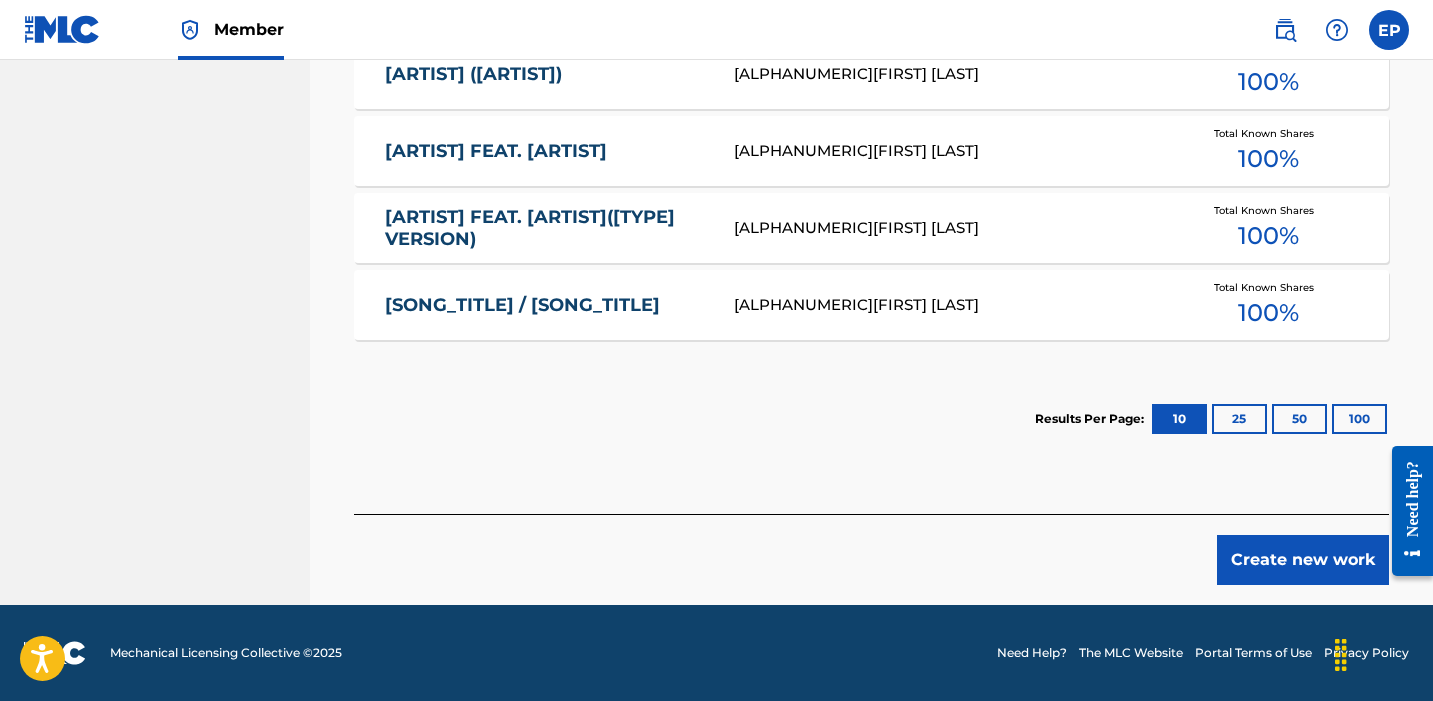 click on "Create new work" at bounding box center [1303, 560] 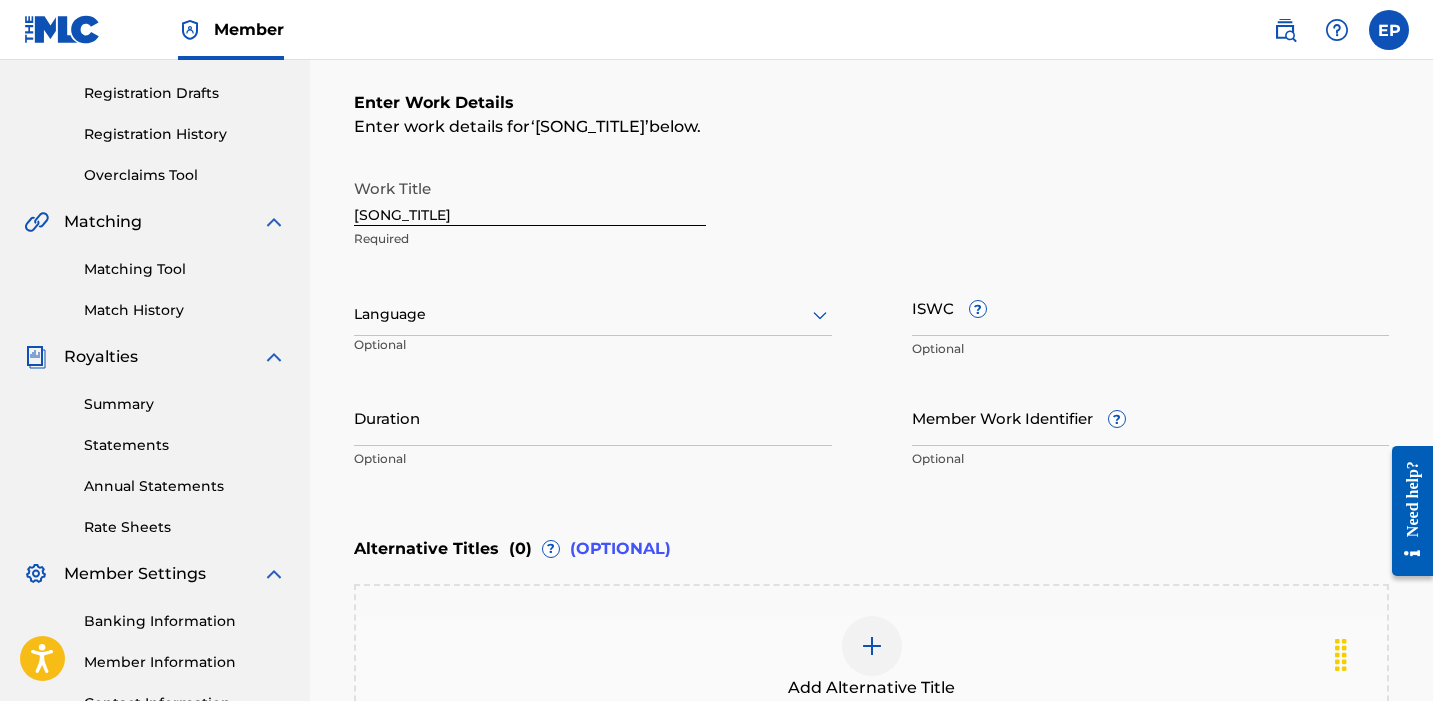 scroll, scrollTop: 279, scrollLeft: 0, axis: vertical 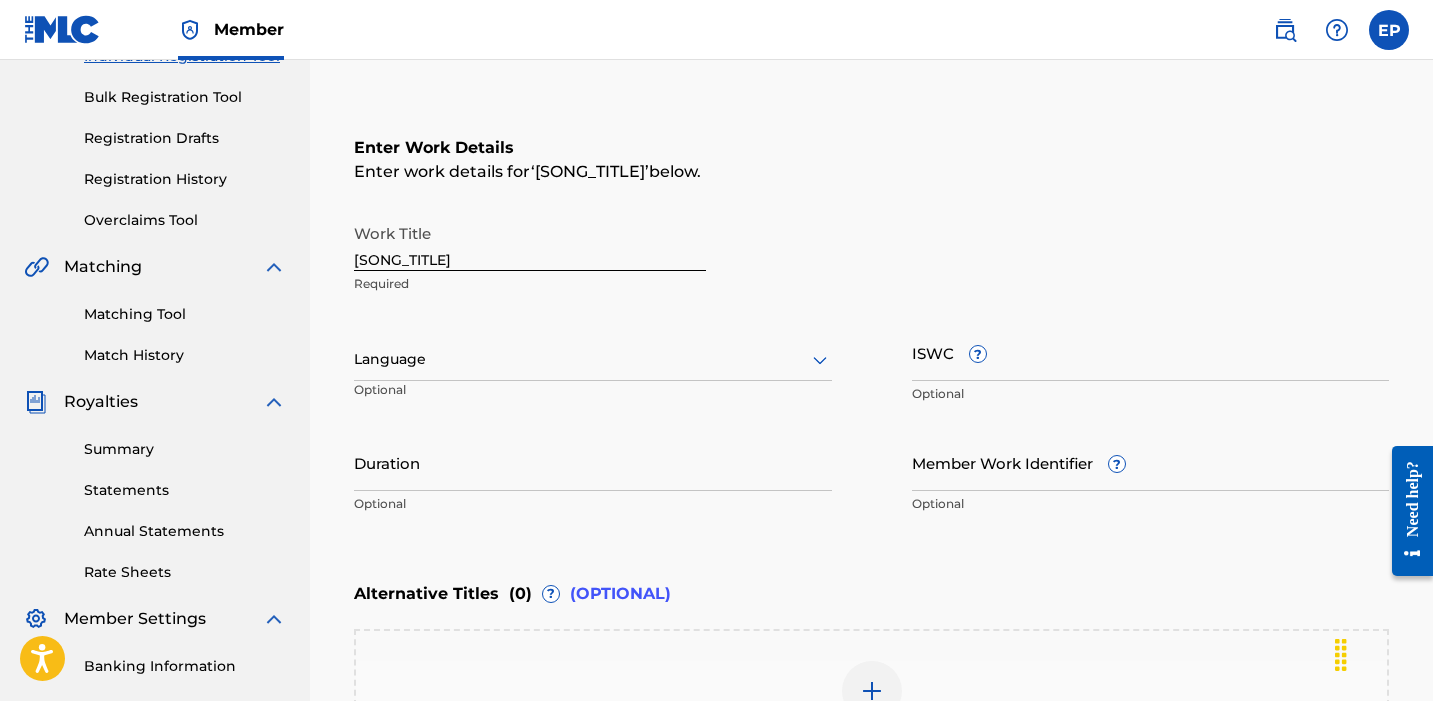 click at bounding box center [593, 359] 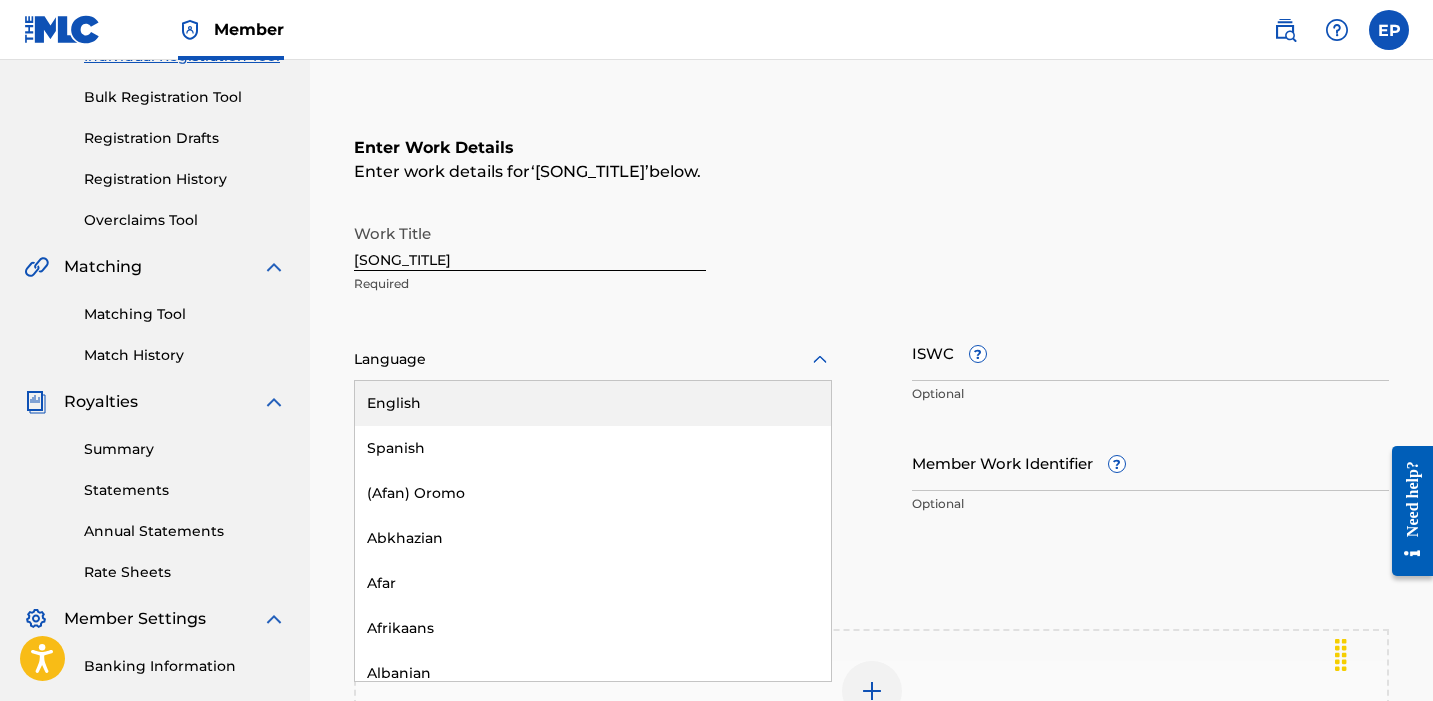 click on "English" at bounding box center (593, 403) 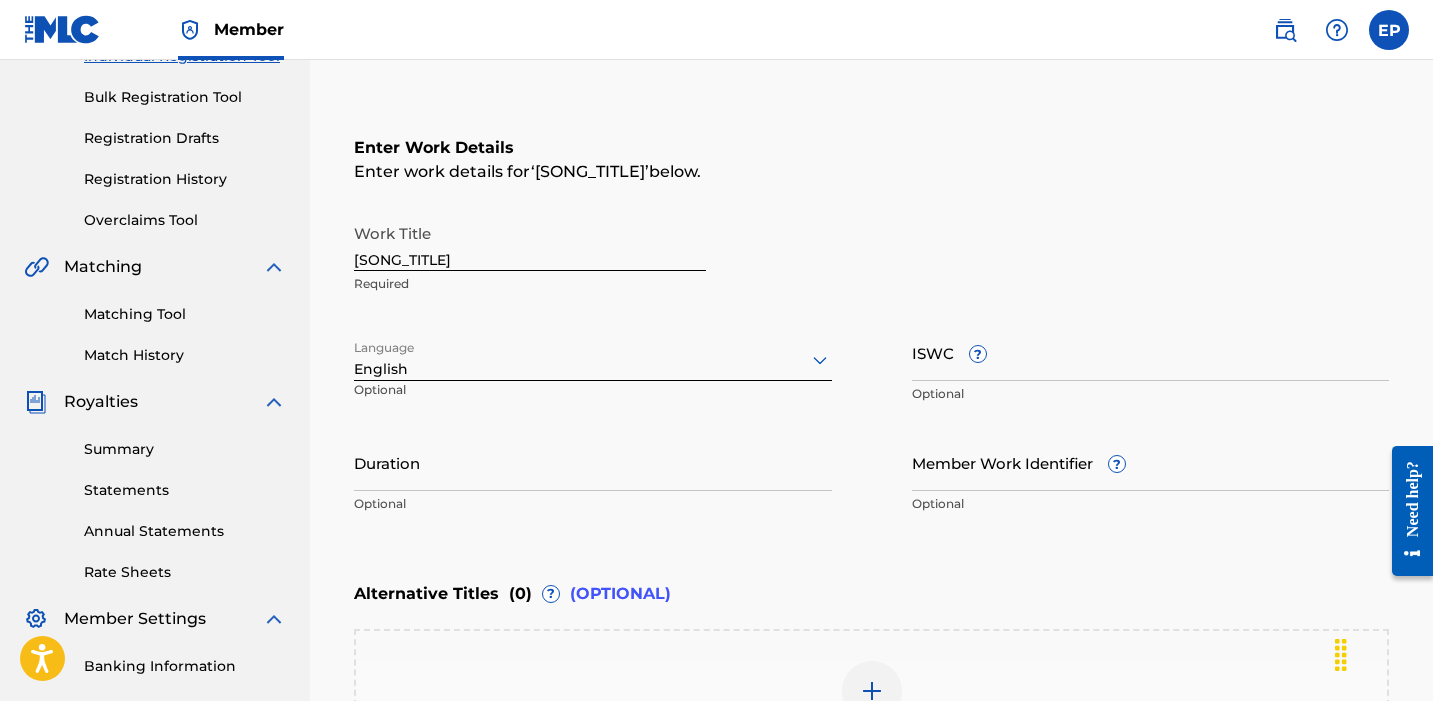 click on "Duration" at bounding box center [593, 462] 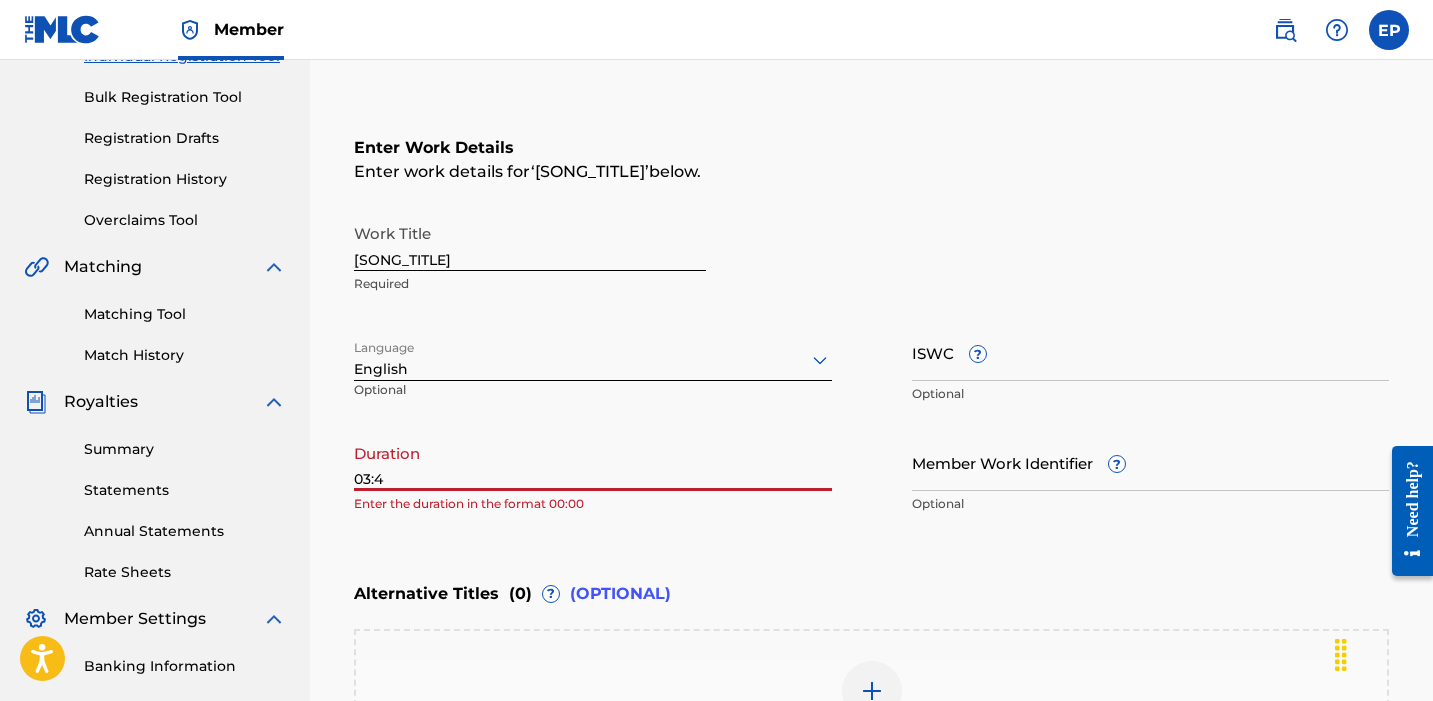 type on "03:42" 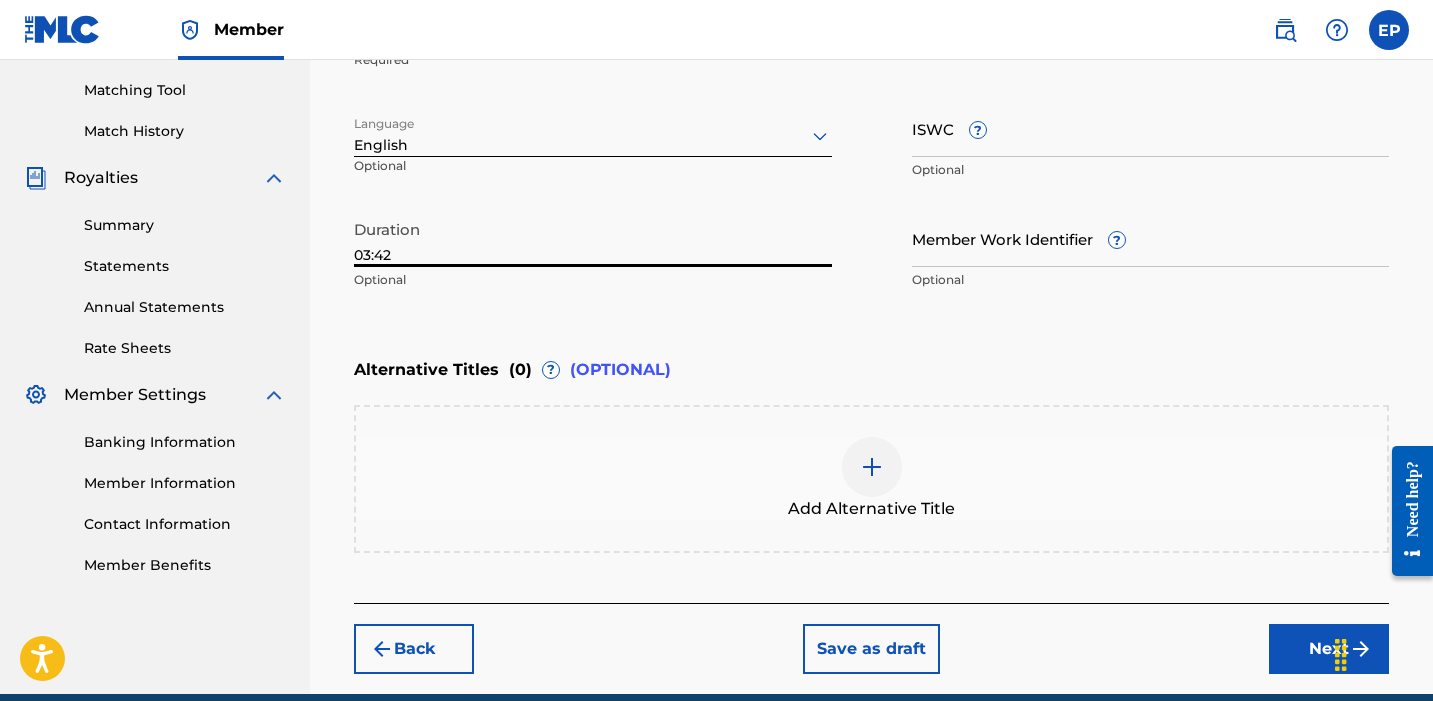 scroll, scrollTop: 589, scrollLeft: 0, axis: vertical 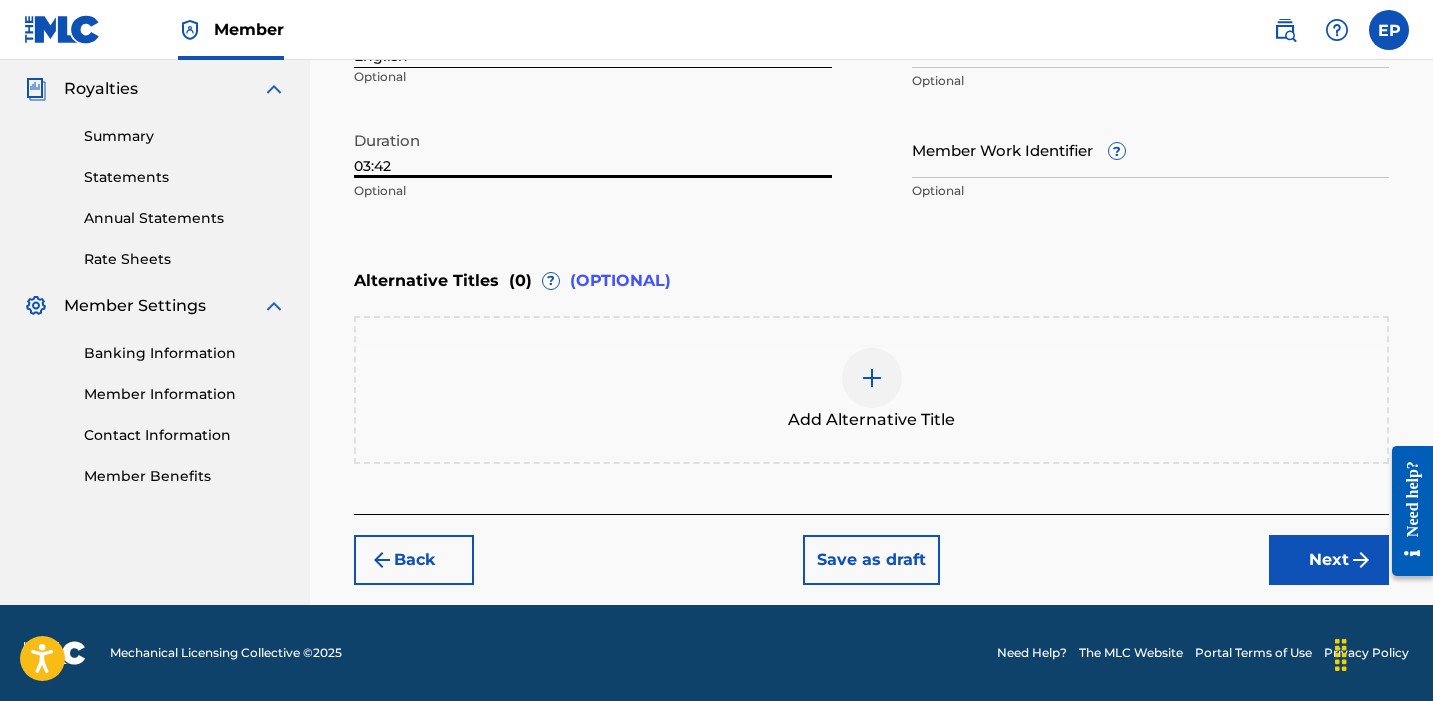 click on "Next" at bounding box center (1329, 560) 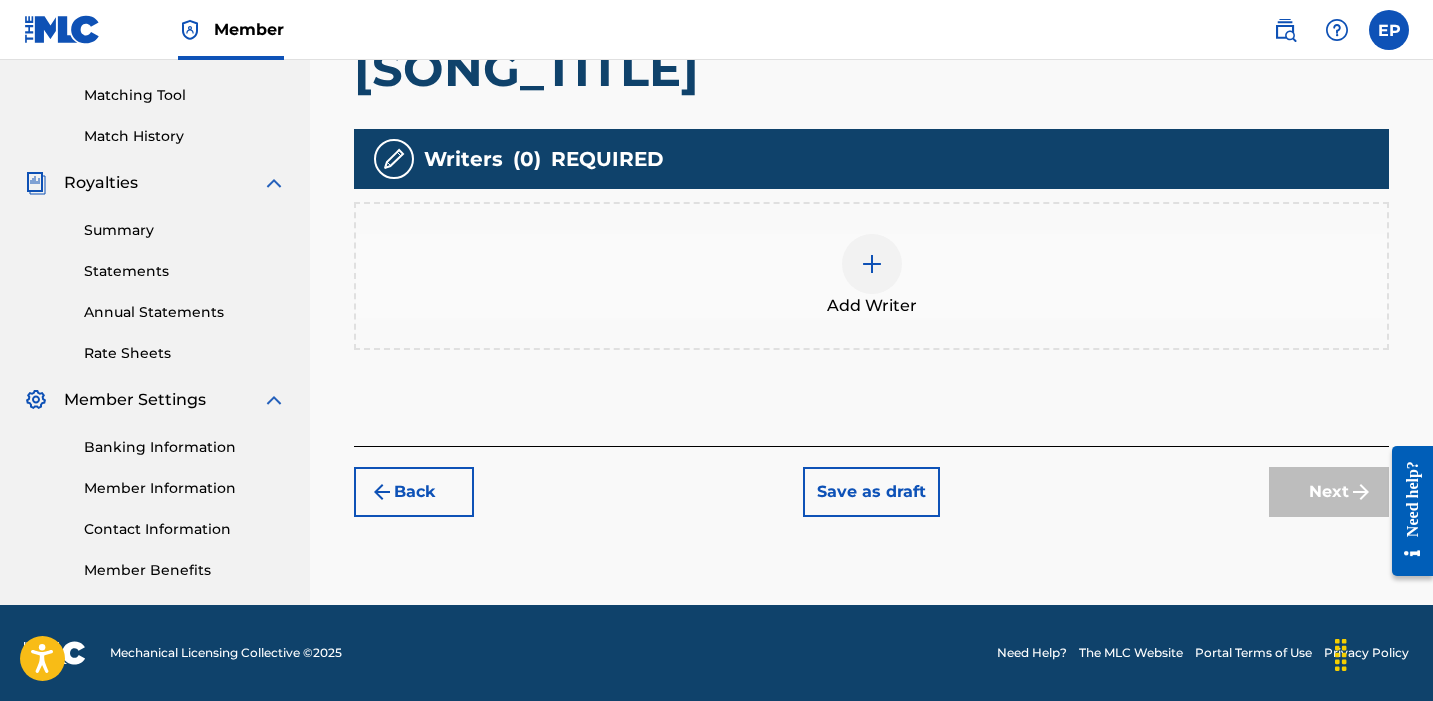 click at bounding box center [872, 264] 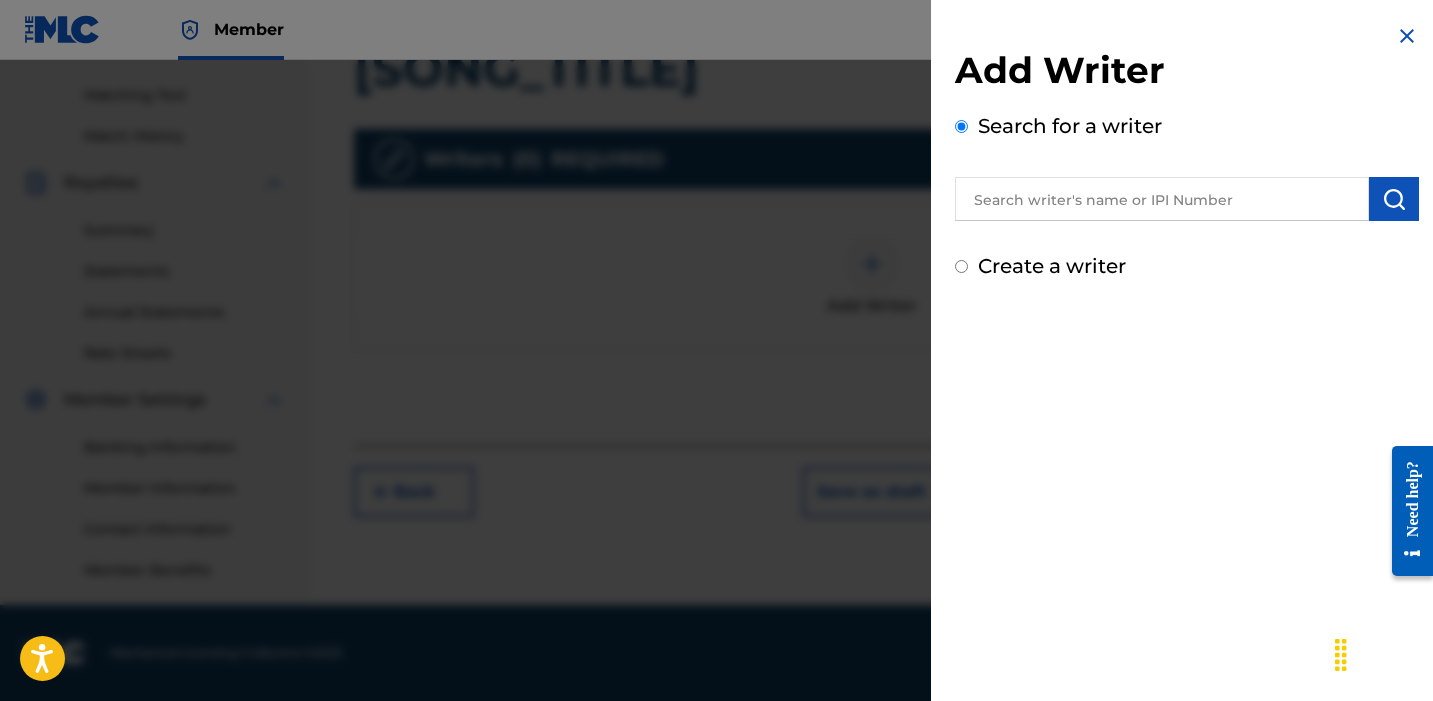 click at bounding box center (1162, 199) 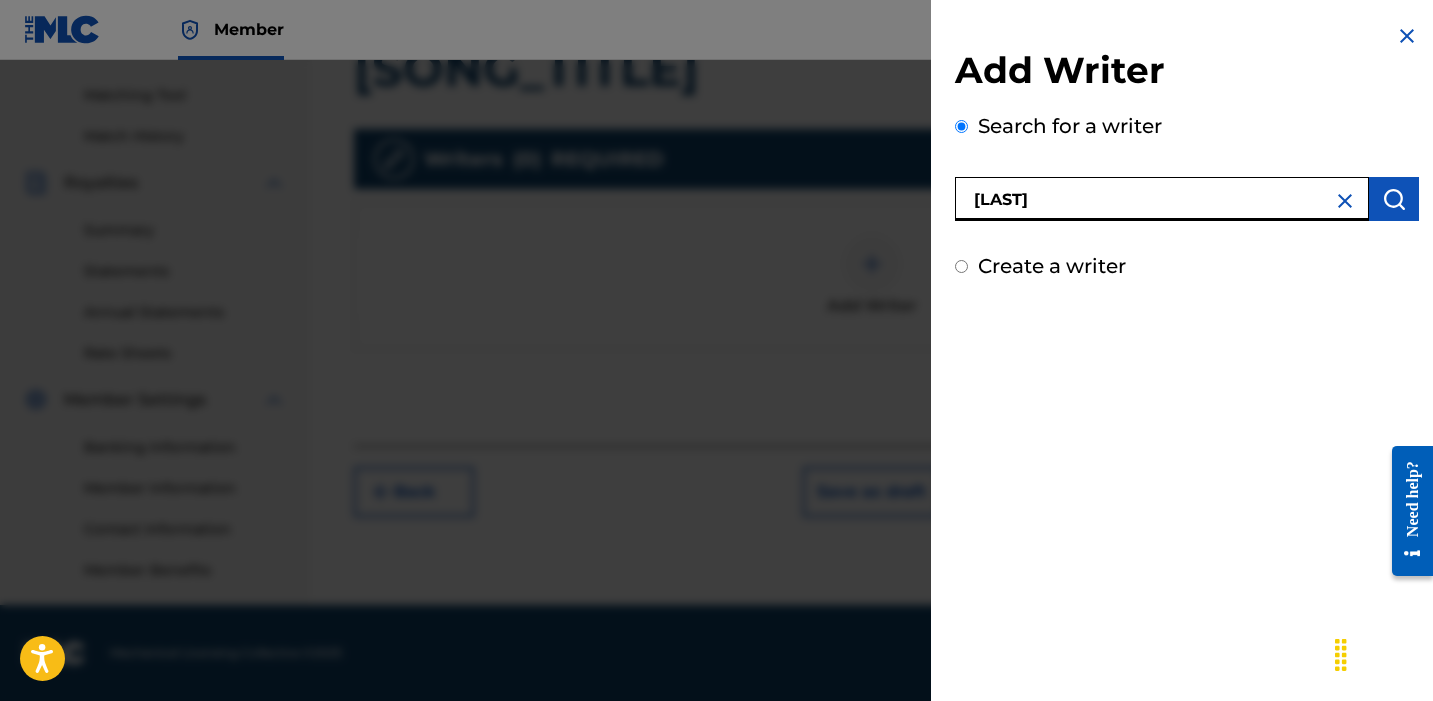 type on "[LAST]" 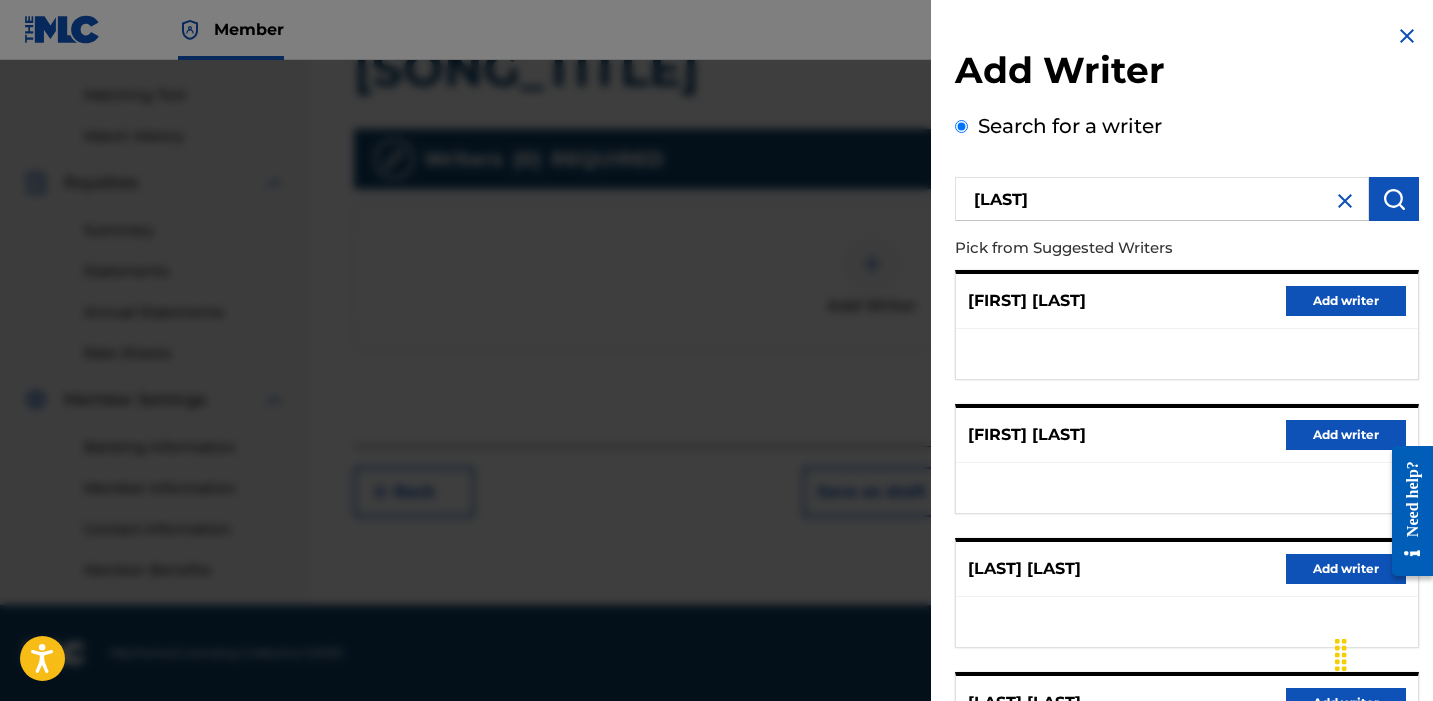 click on "Add writer" at bounding box center [1346, 435] 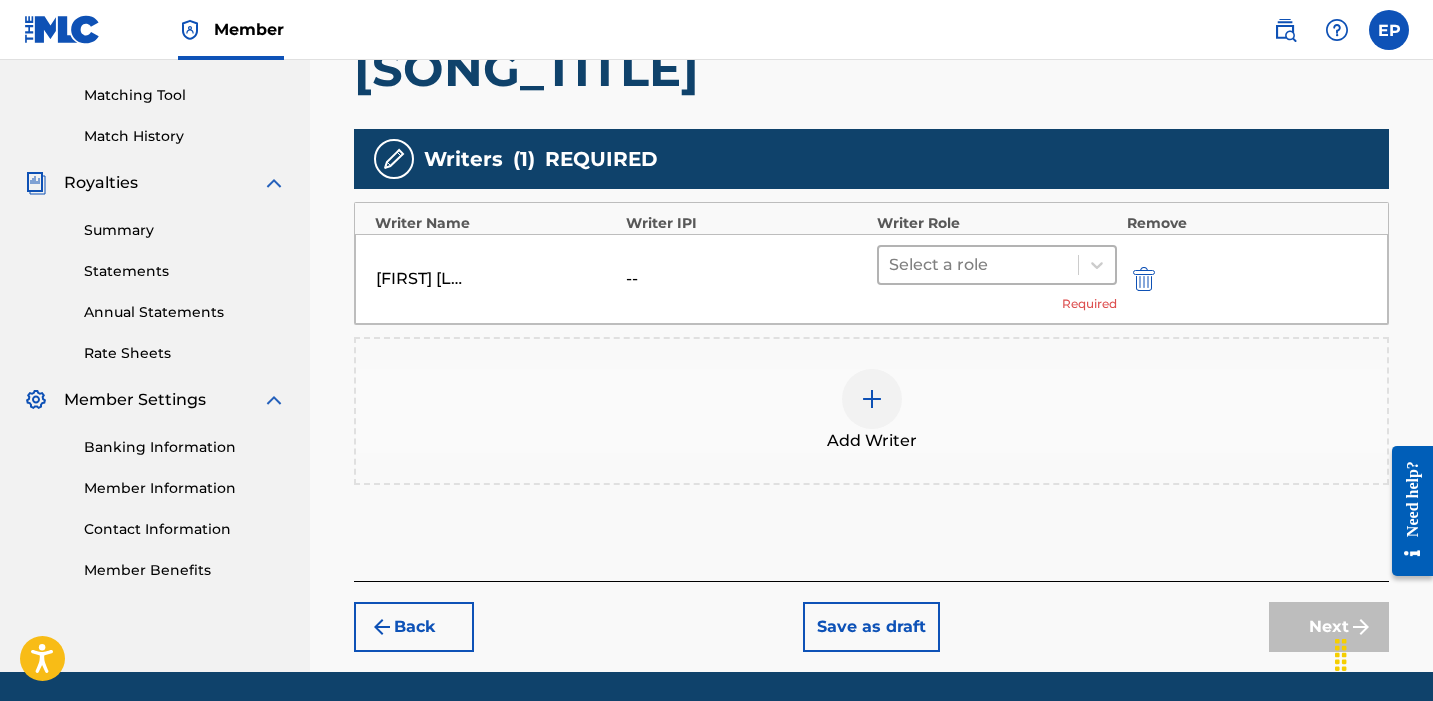 click at bounding box center (978, 265) 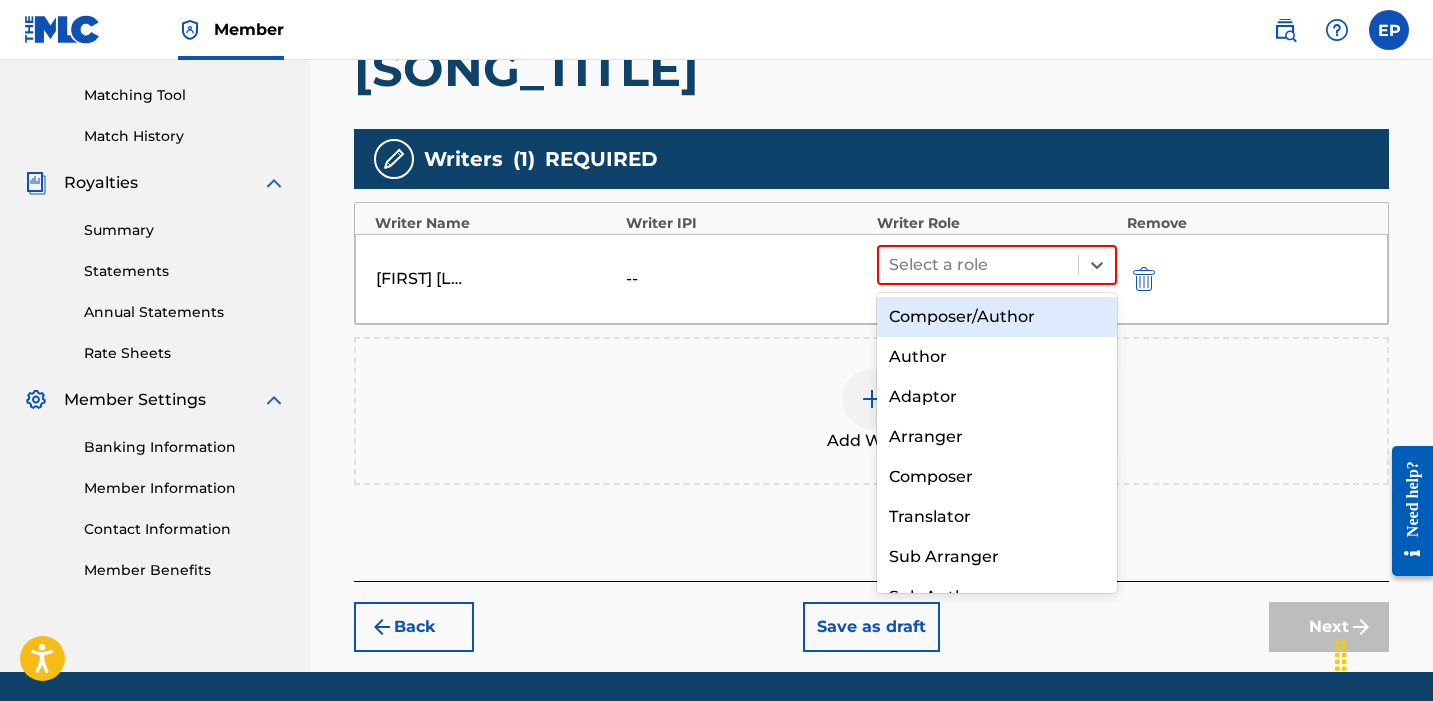 click on "Composer/Author" at bounding box center (997, 317) 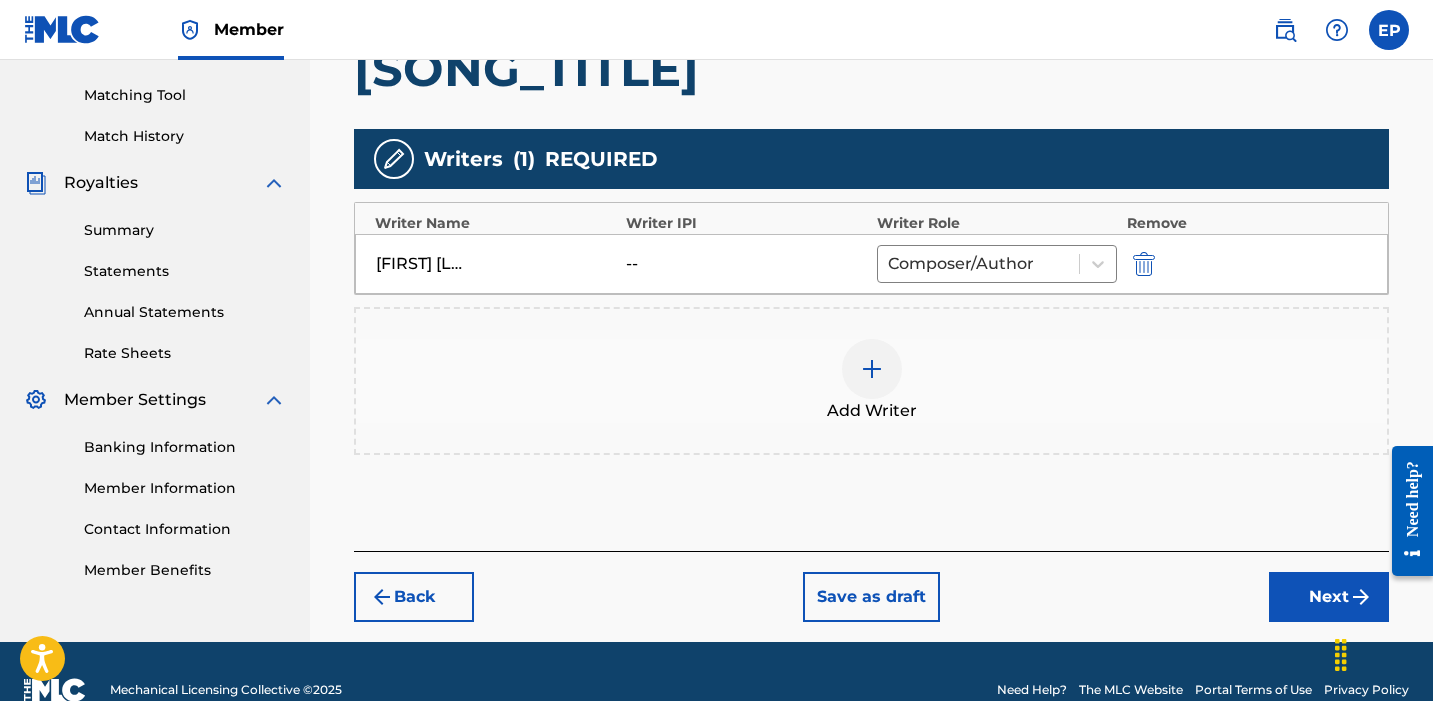 click on "Next" at bounding box center [1329, 597] 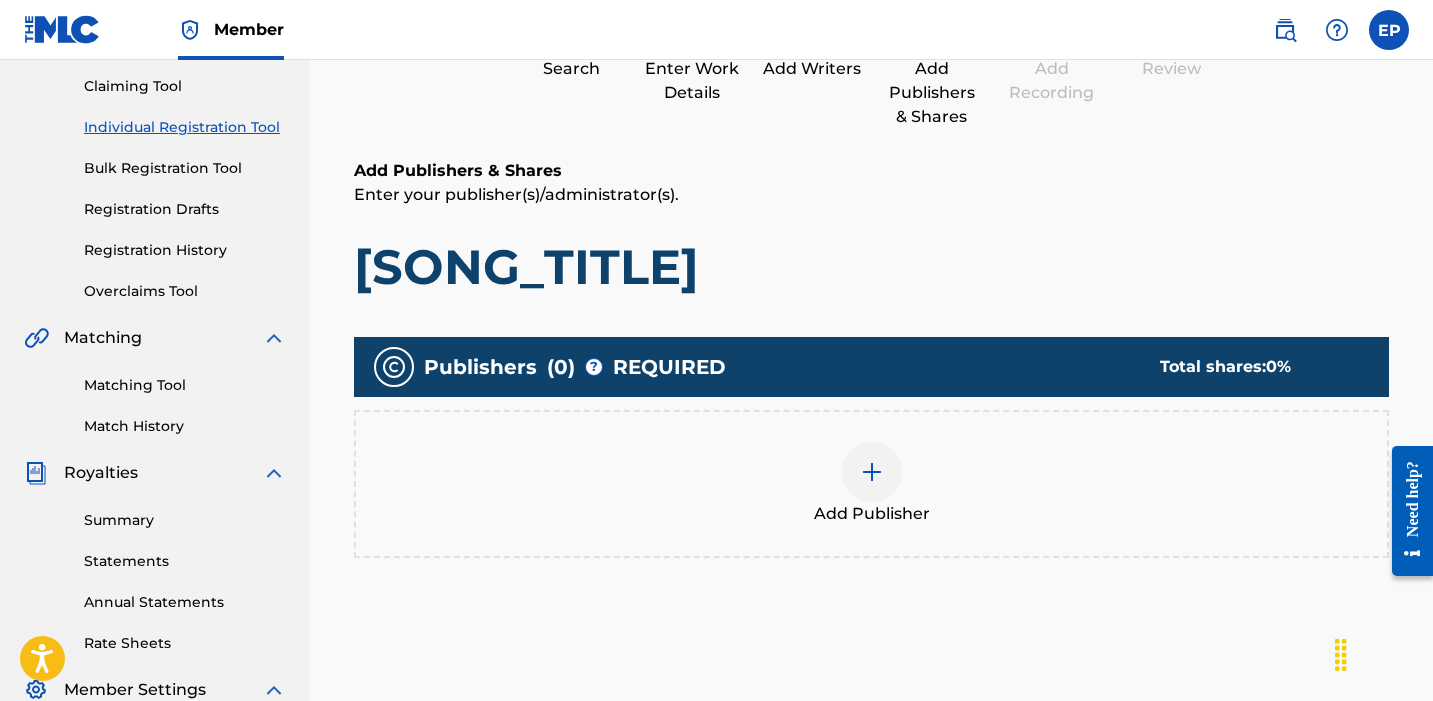 scroll, scrollTop: 218, scrollLeft: 0, axis: vertical 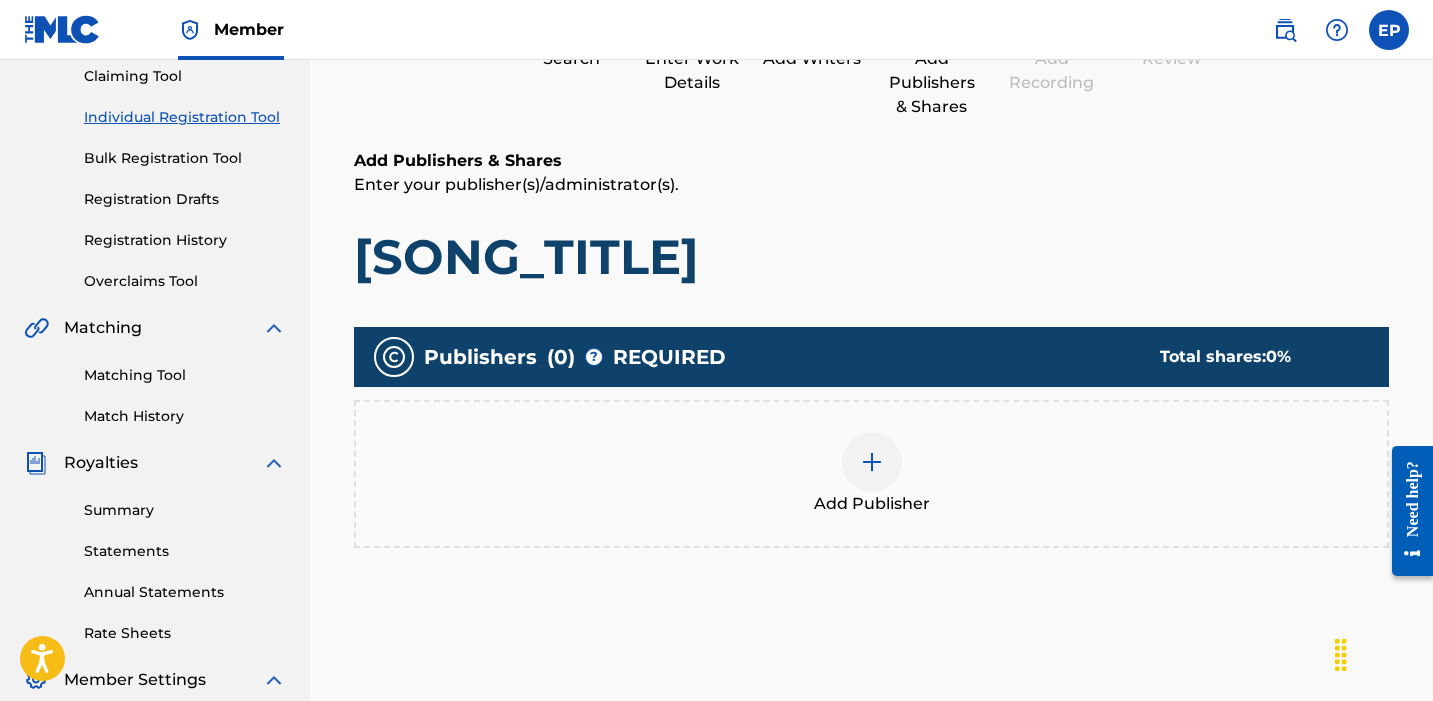 click at bounding box center (872, 462) 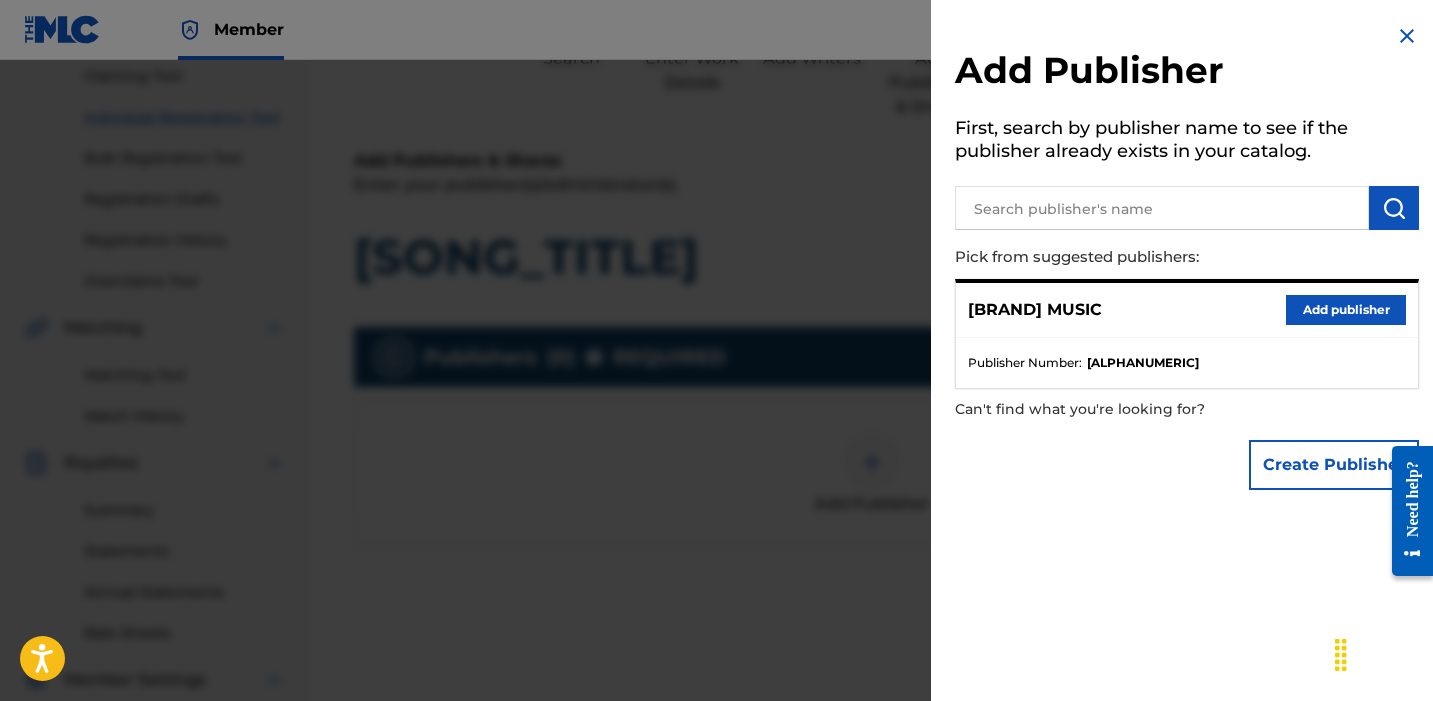 click on "Add publisher" at bounding box center [1346, 310] 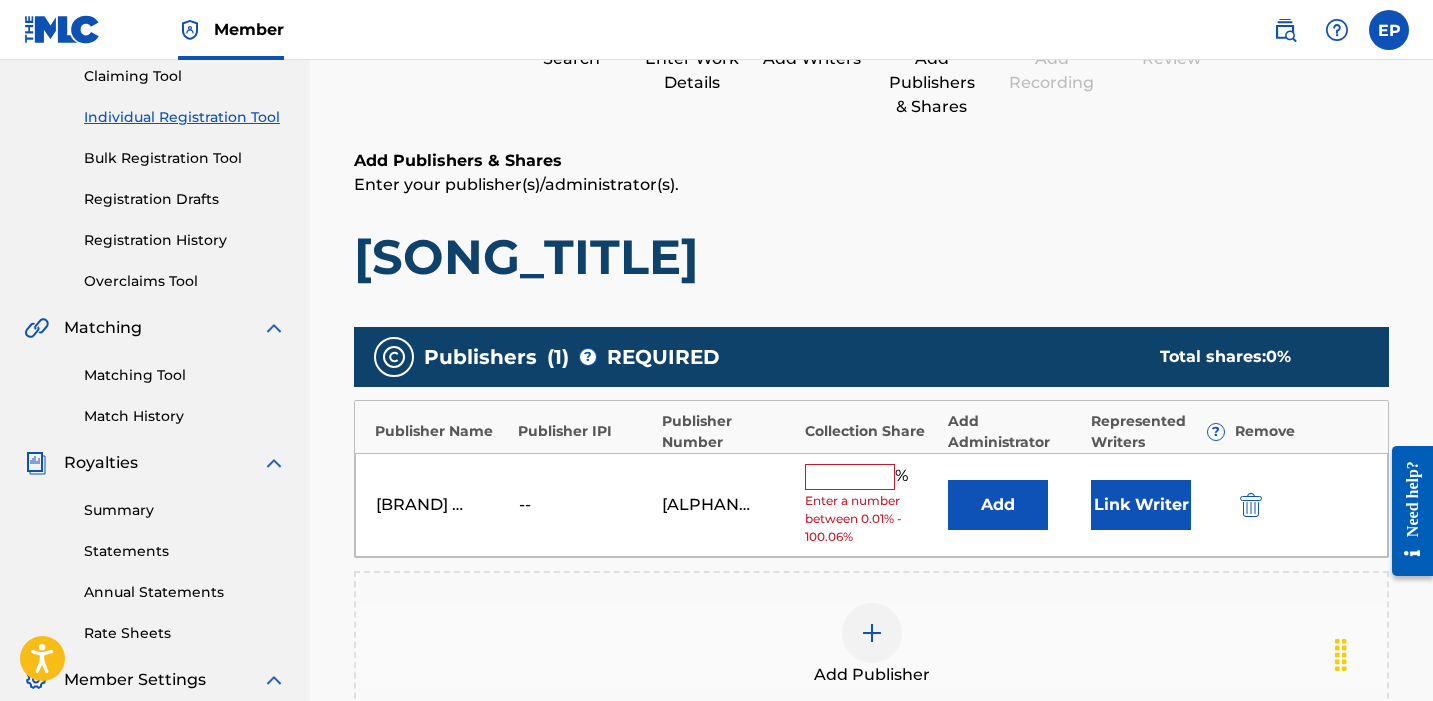 click on "Link Writer" at bounding box center [1141, 505] 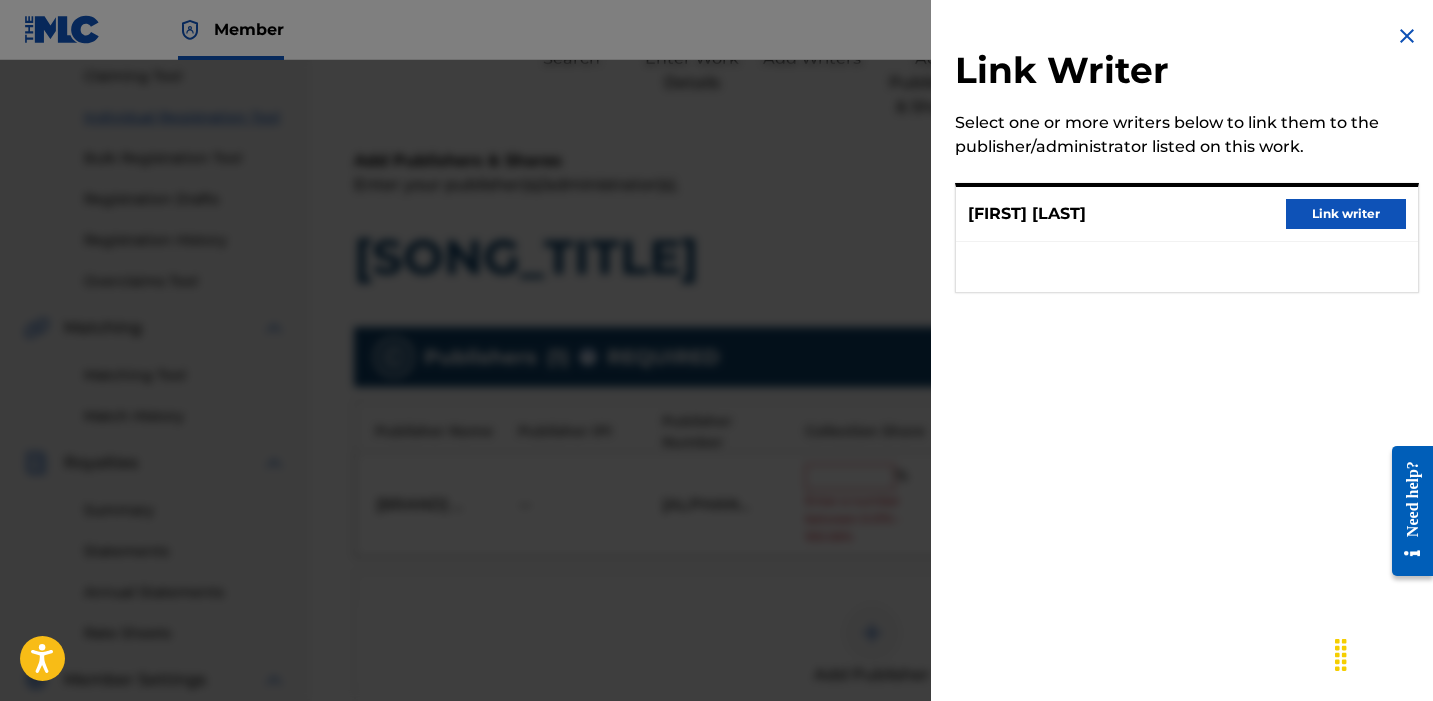 click on "Link writer" at bounding box center (1346, 214) 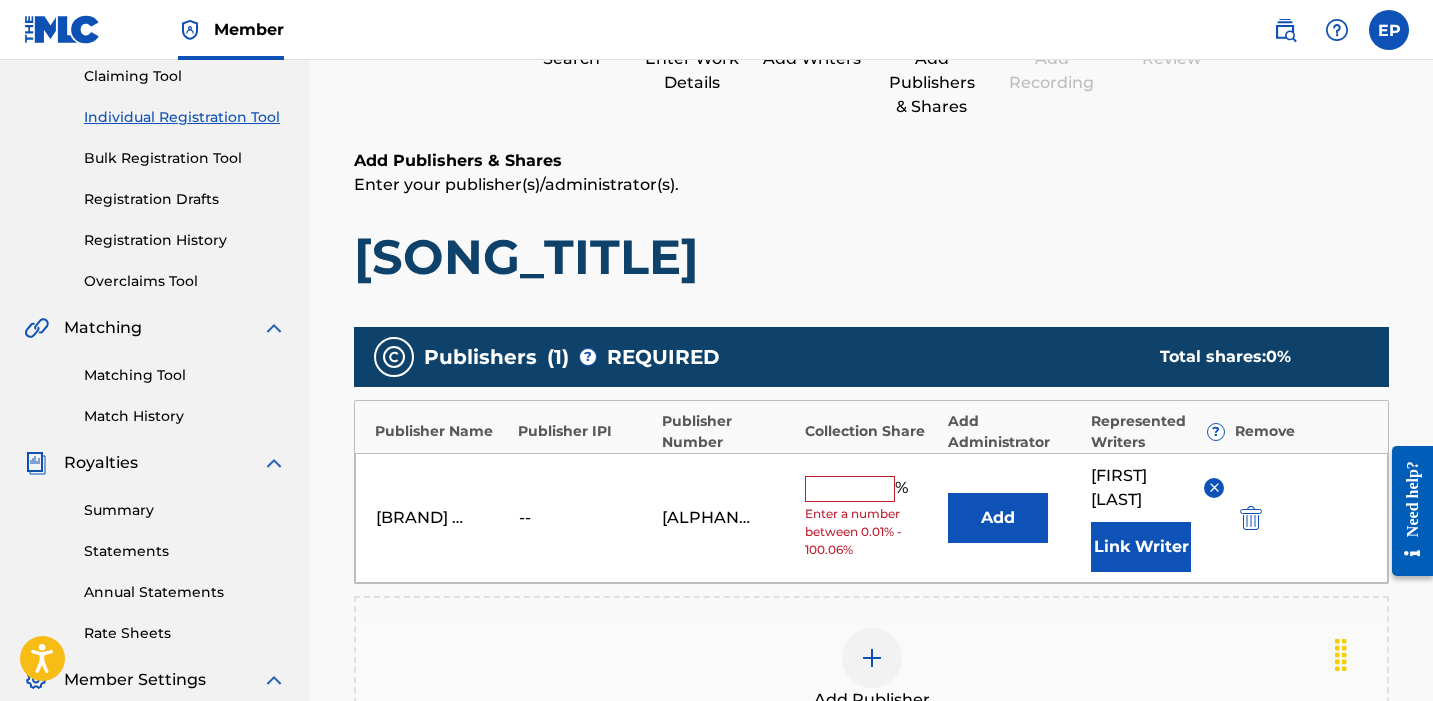 click on "%" at bounding box center (859, 489) 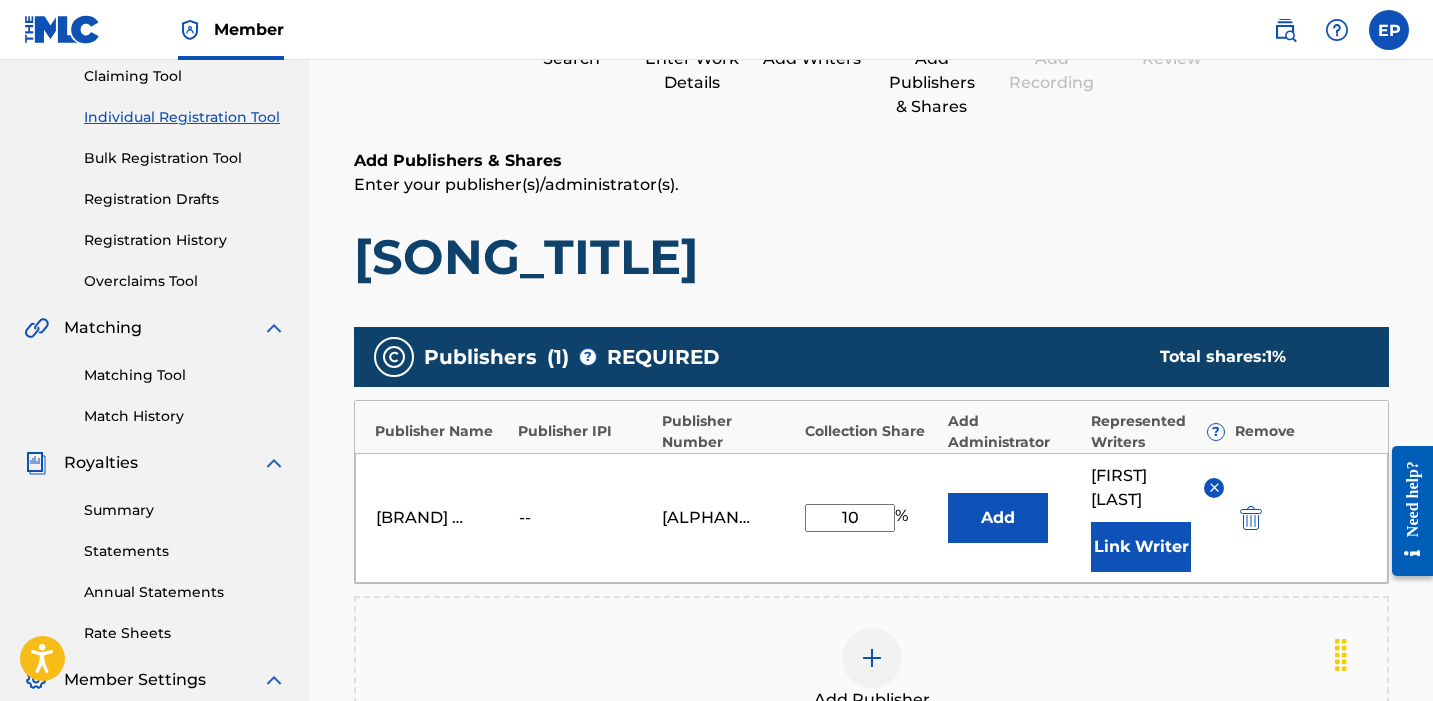 type on "100" 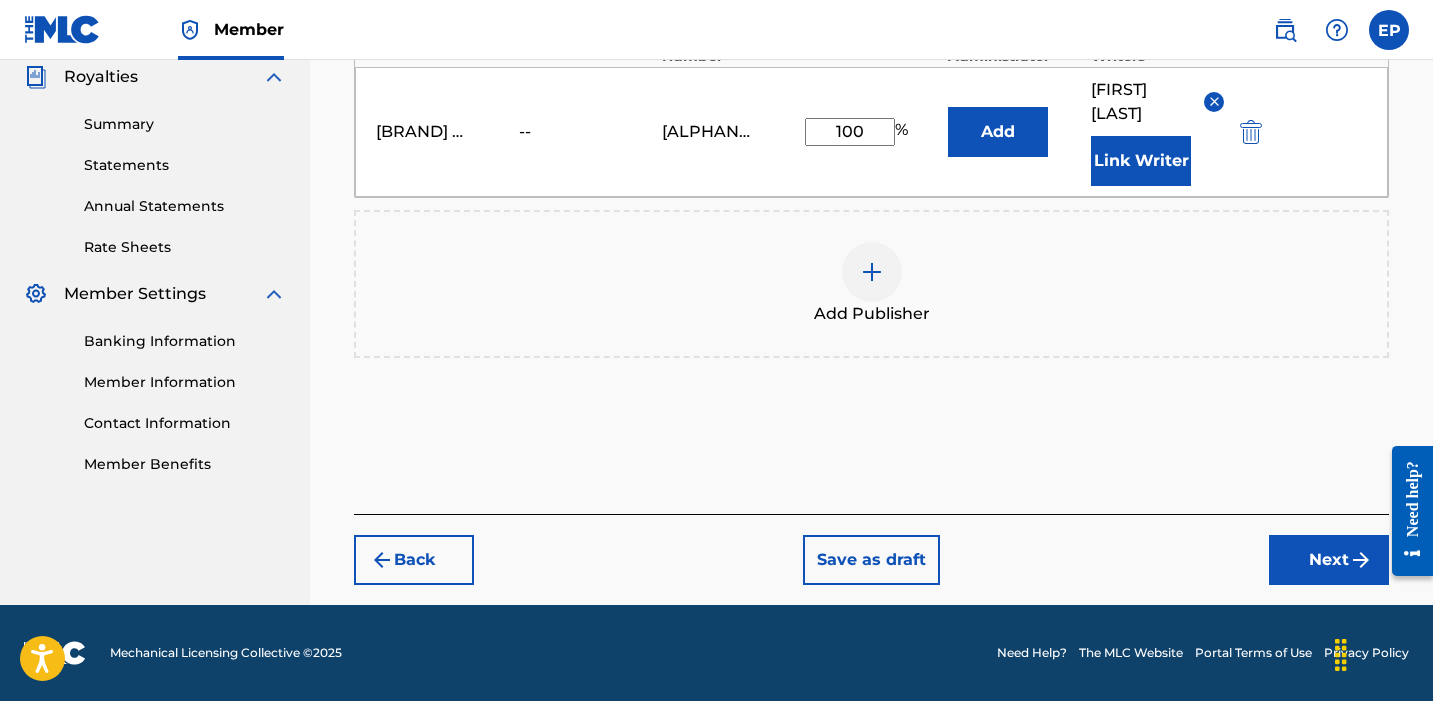 click on "Next" at bounding box center [1329, 560] 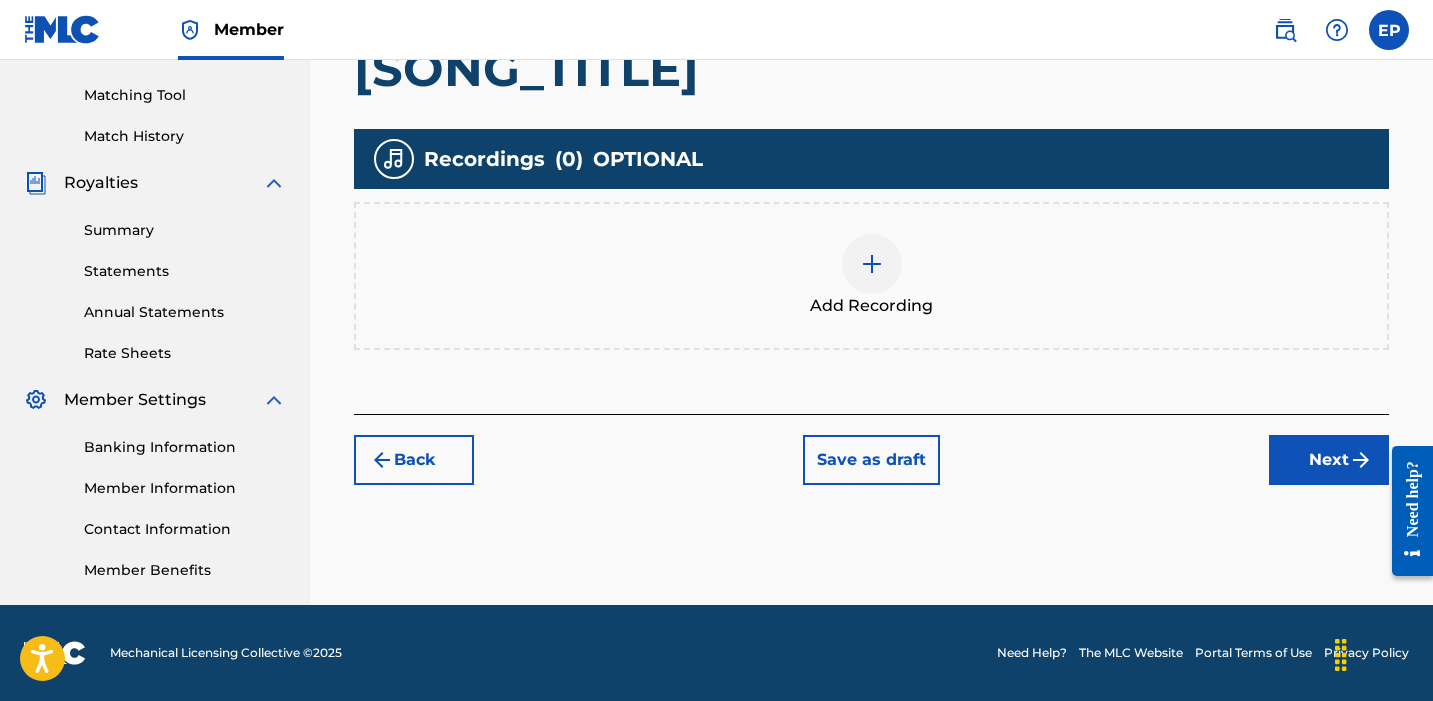 click at bounding box center [872, 264] 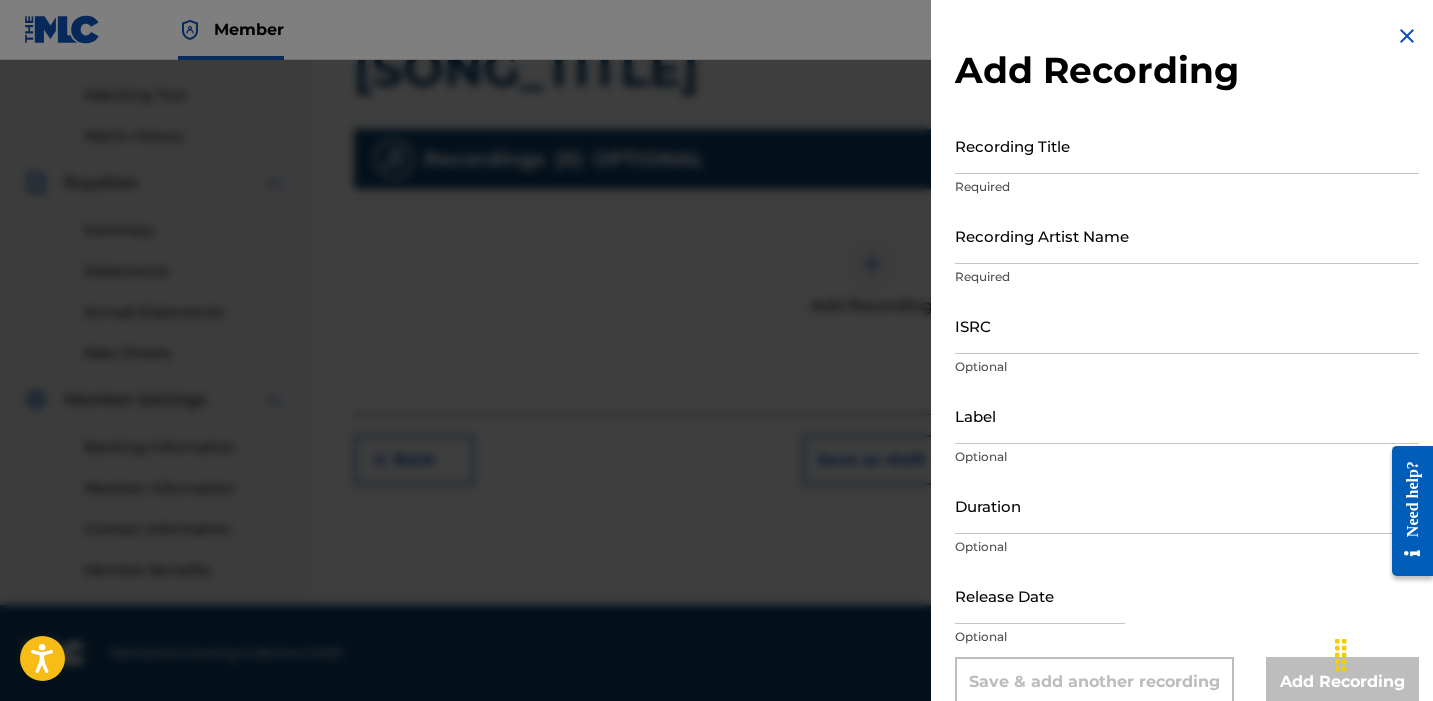 click on "Recording Title" at bounding box center [1187, 145] 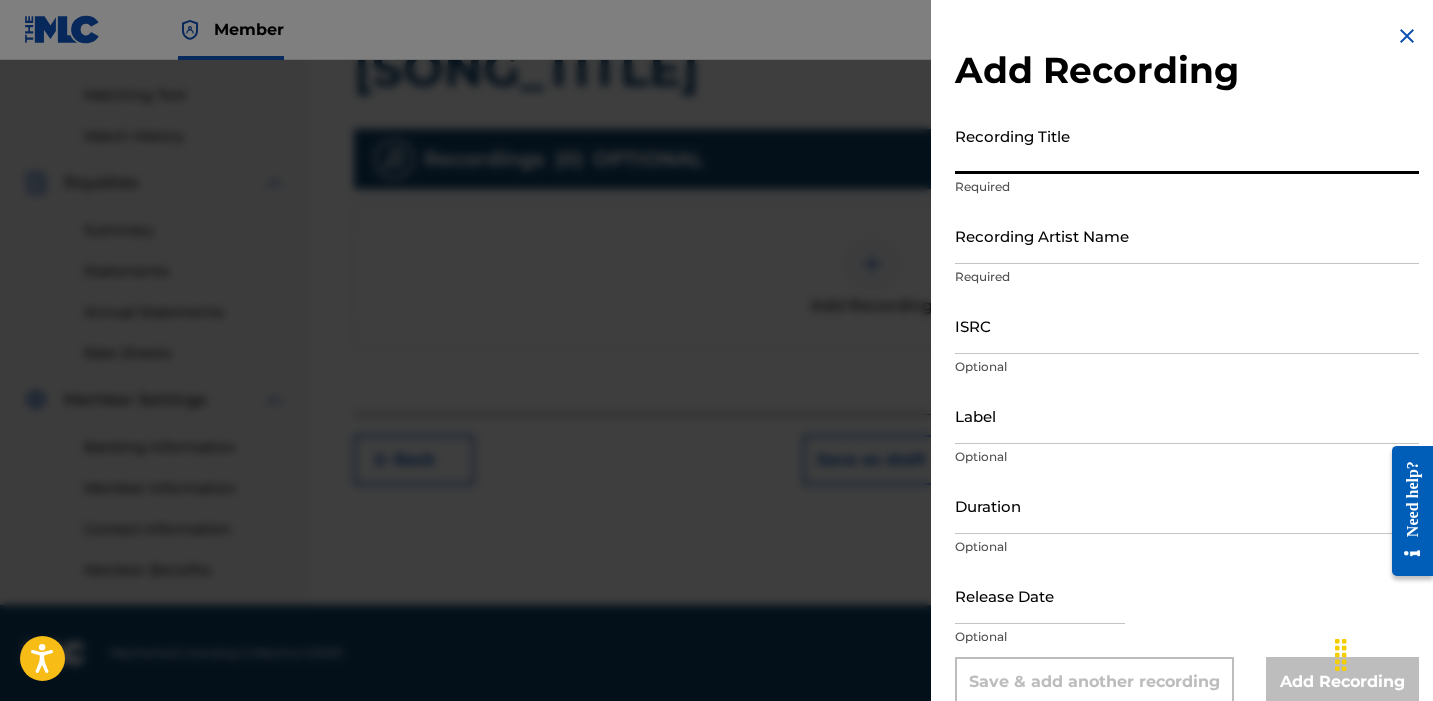 paste on "[ARTIST]" 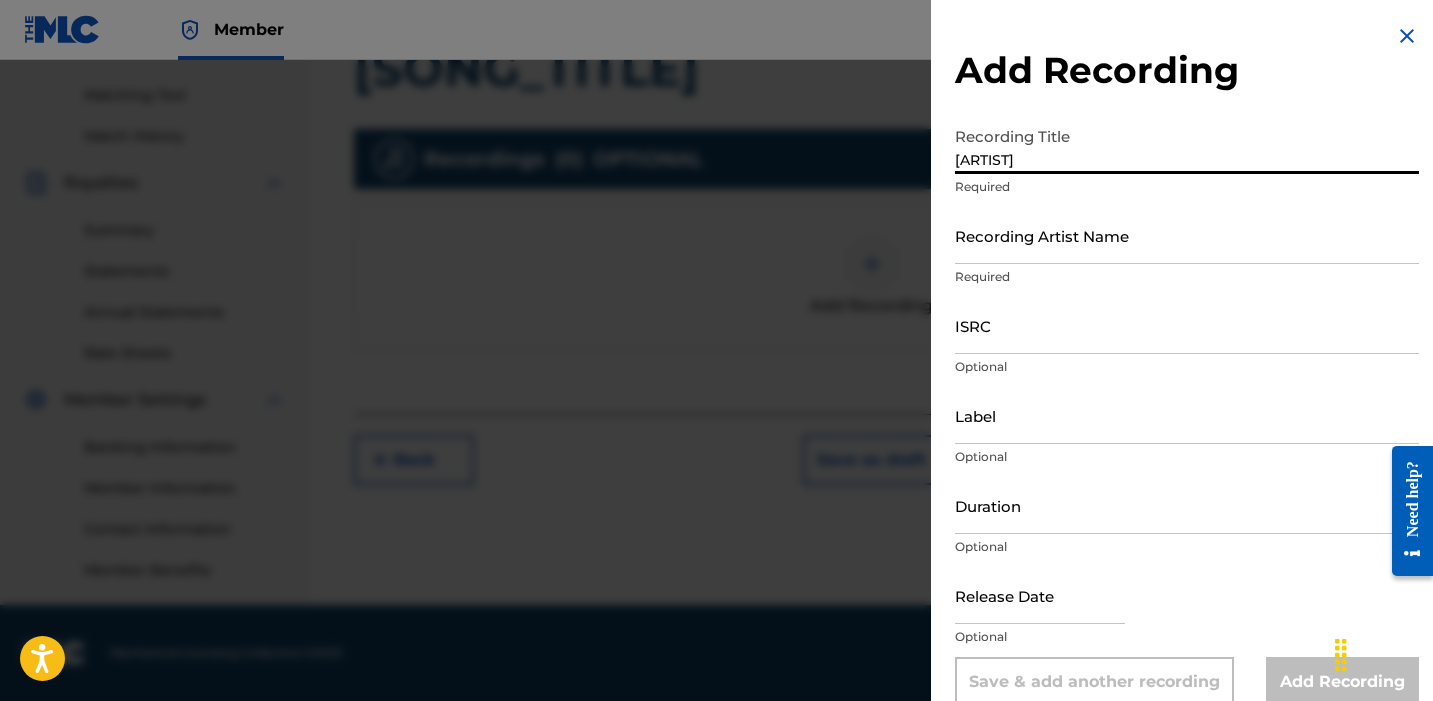 type on "[ARTIST]" 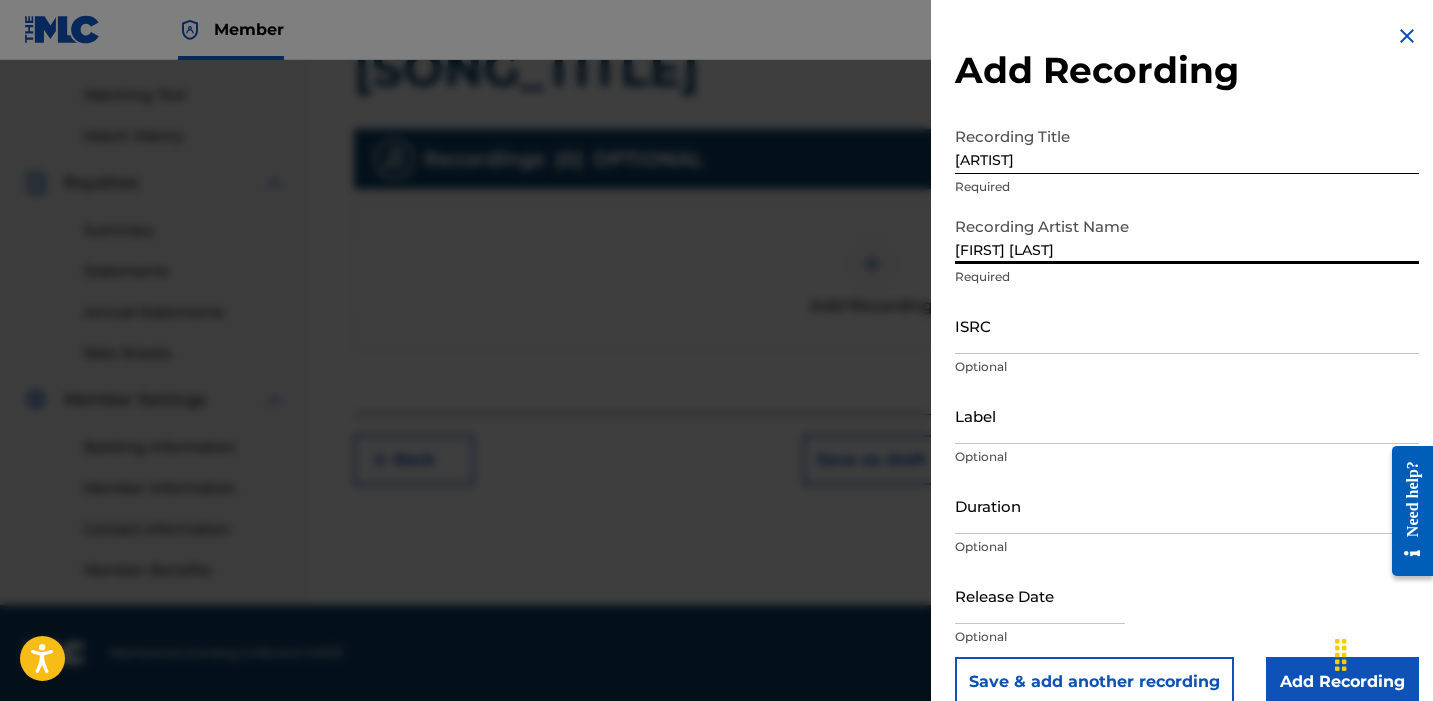type on "[FIRST] [LAST]" 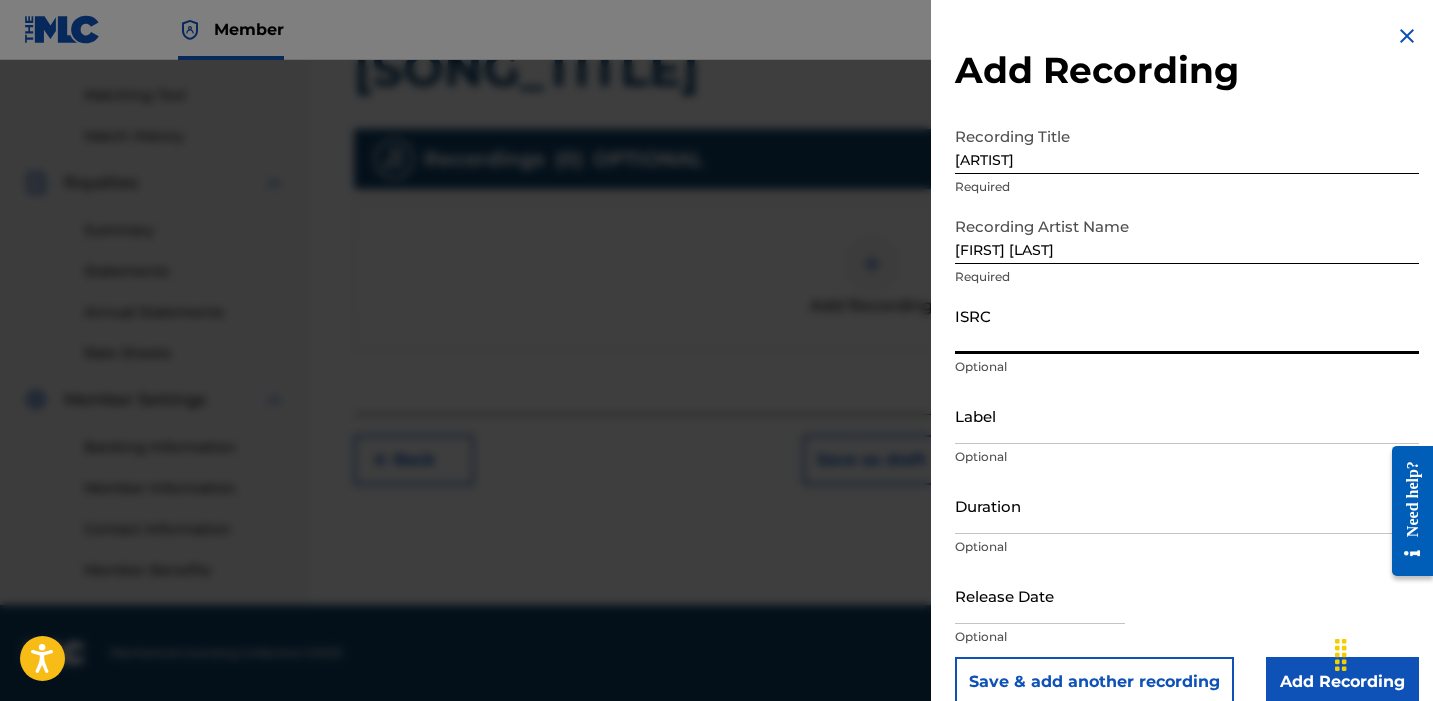 paste on "[ALPHANUMERIC]" 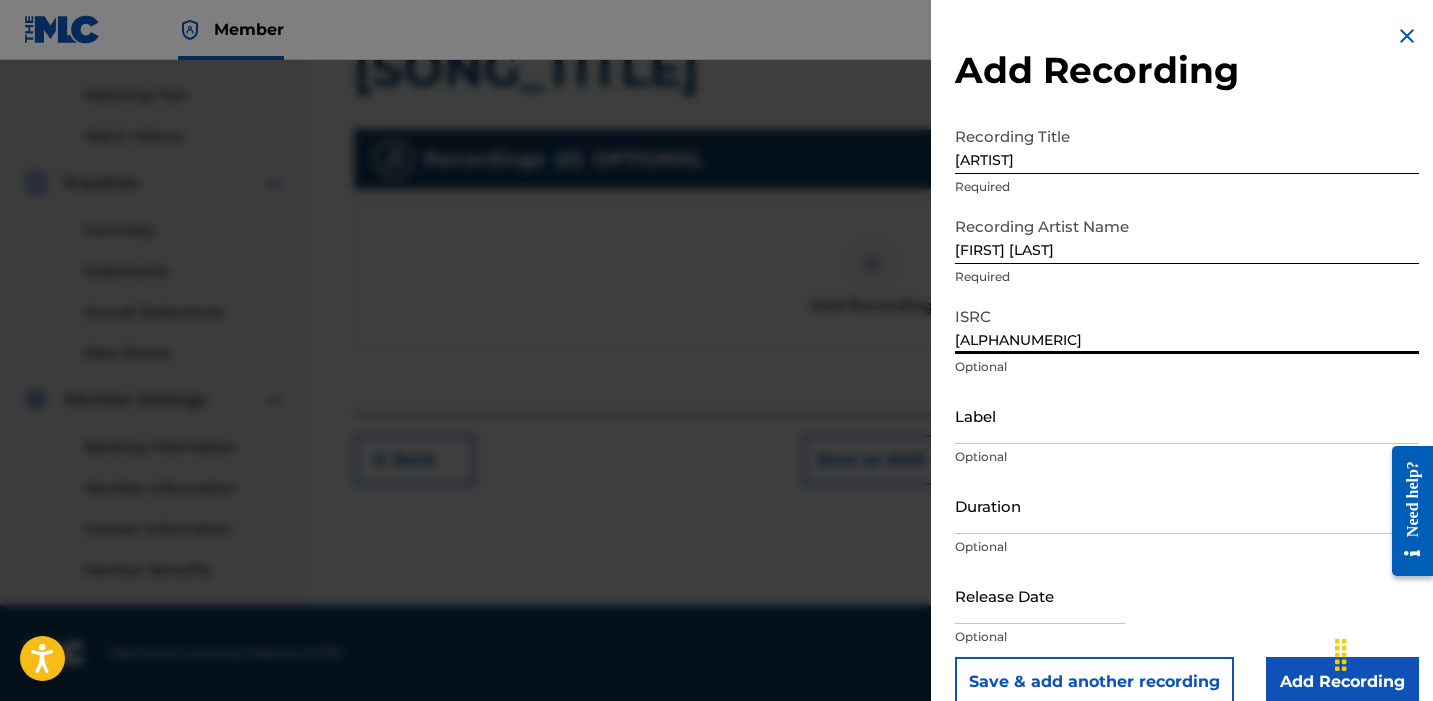 type on "[ALPHANUMERIC]" 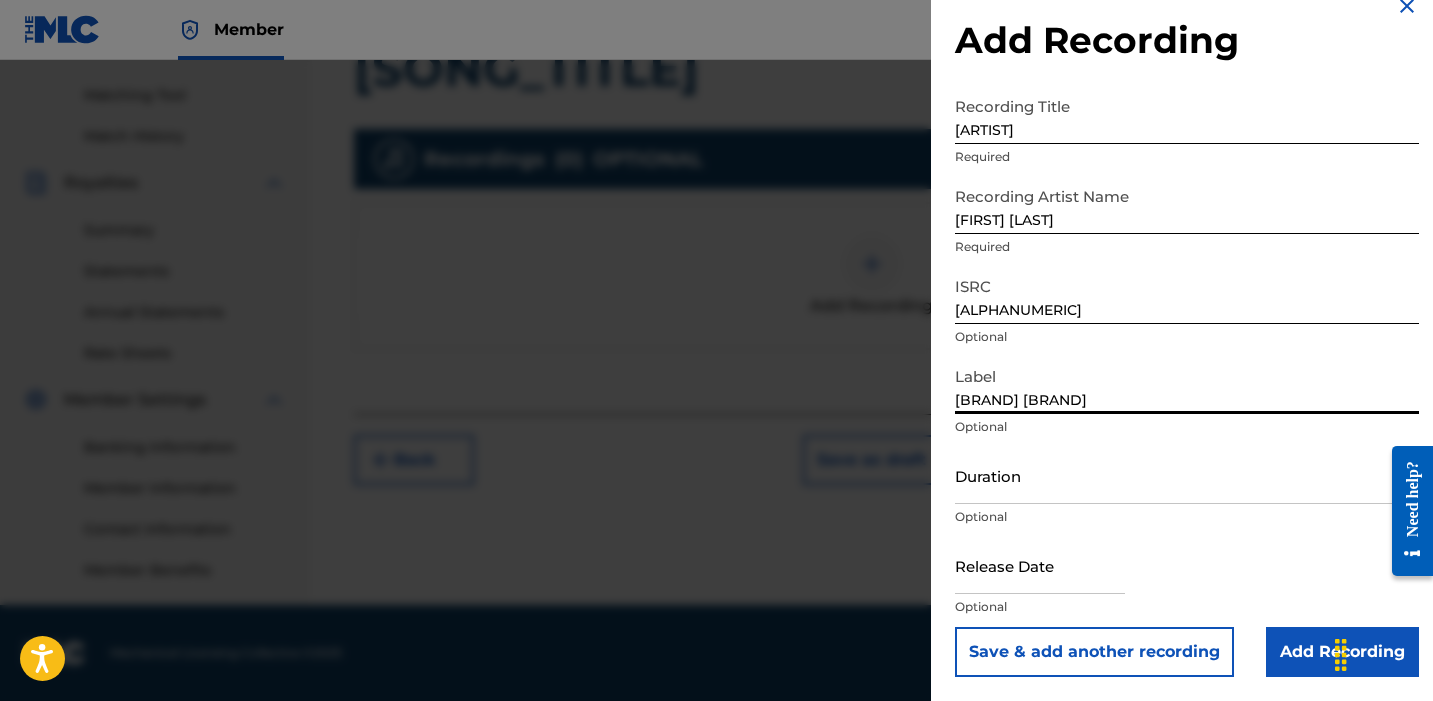 scroll, scrollTop: 30, scrollLeft: 0, axis: vertical 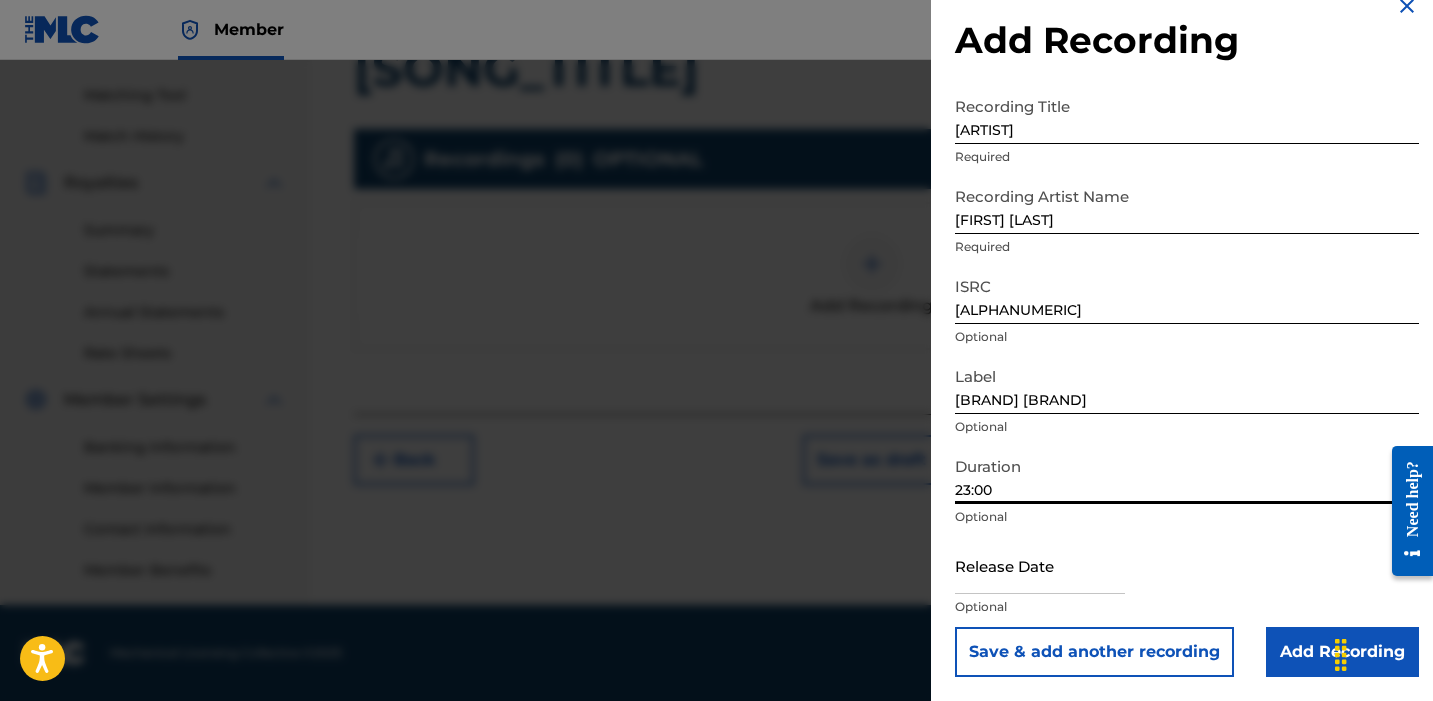 type on "23:00" 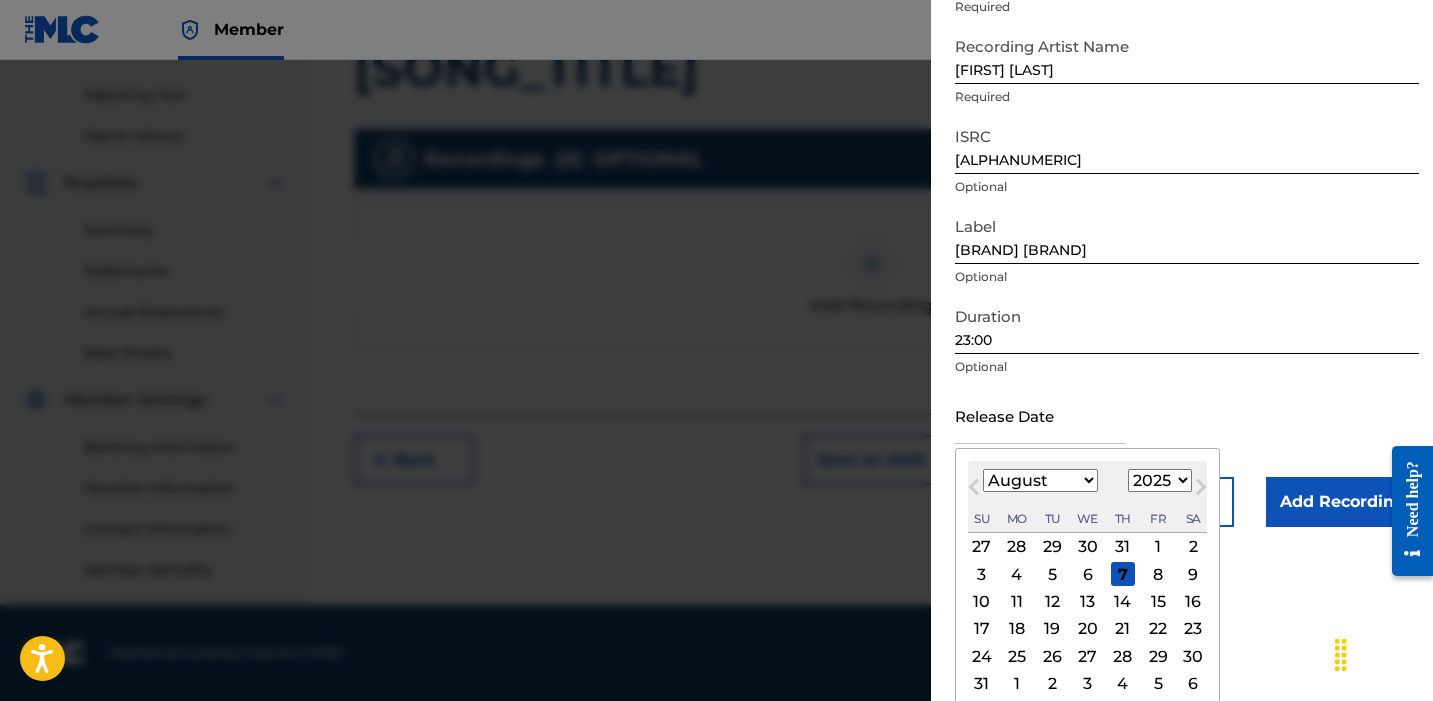 scroll, scrollTop: 200, scrollLeft: 0, axis: vertical 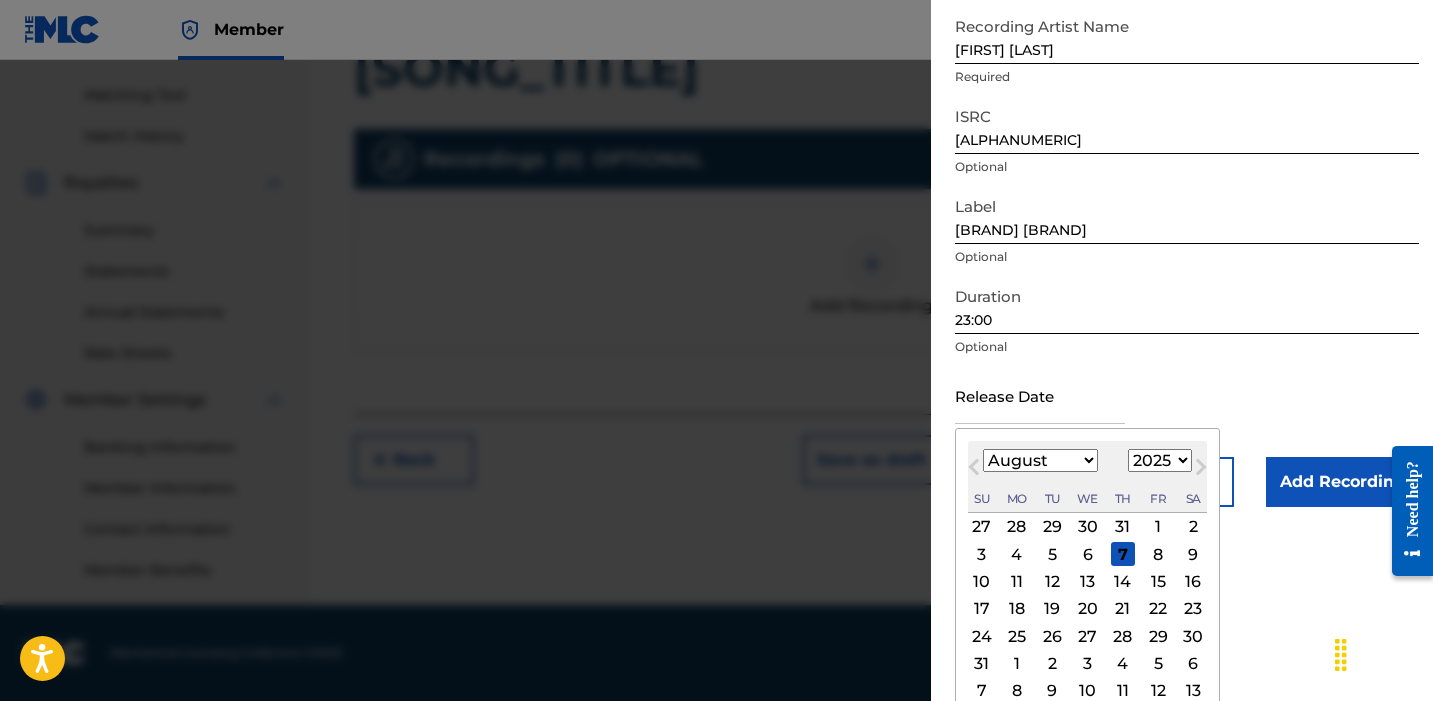click on "Next Month" at bounding box center (1201, 471) 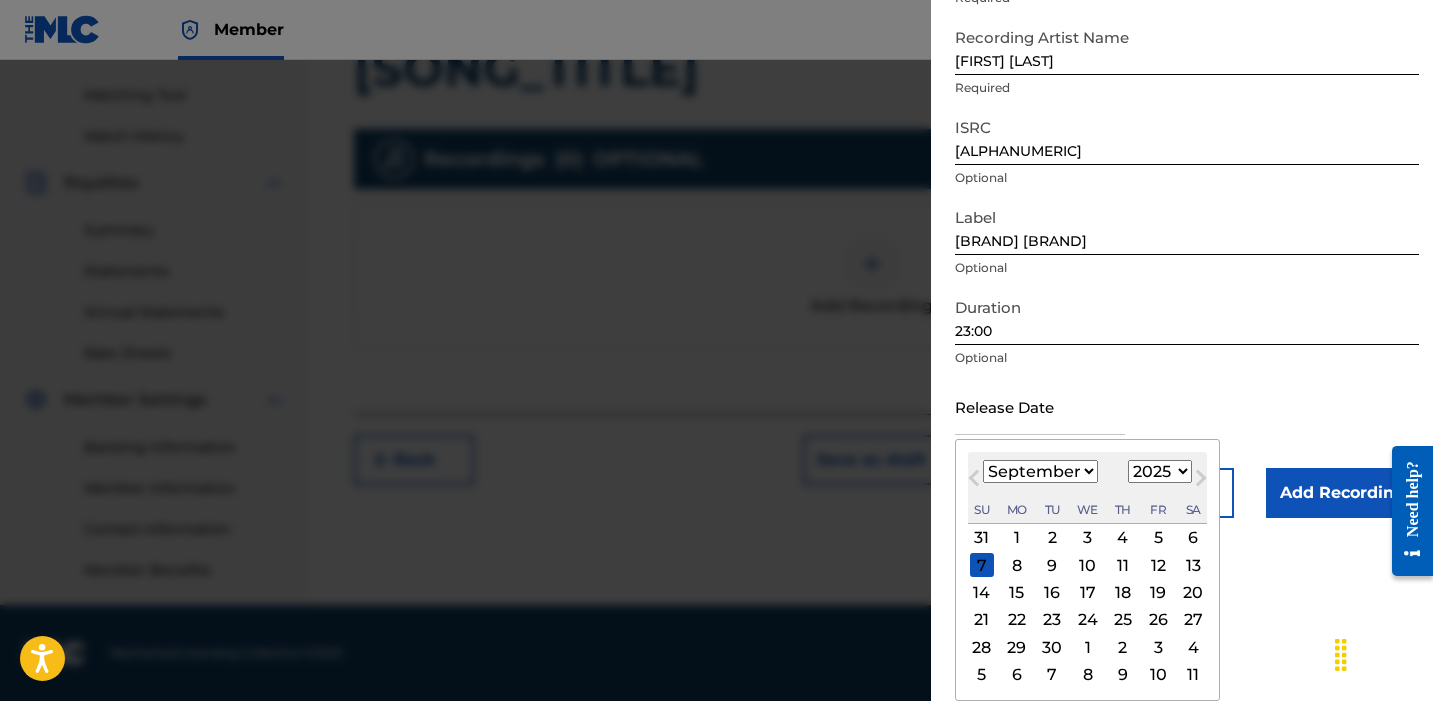 scroll, scrollTop: 189, scrollLeft: 0, axis: vertical 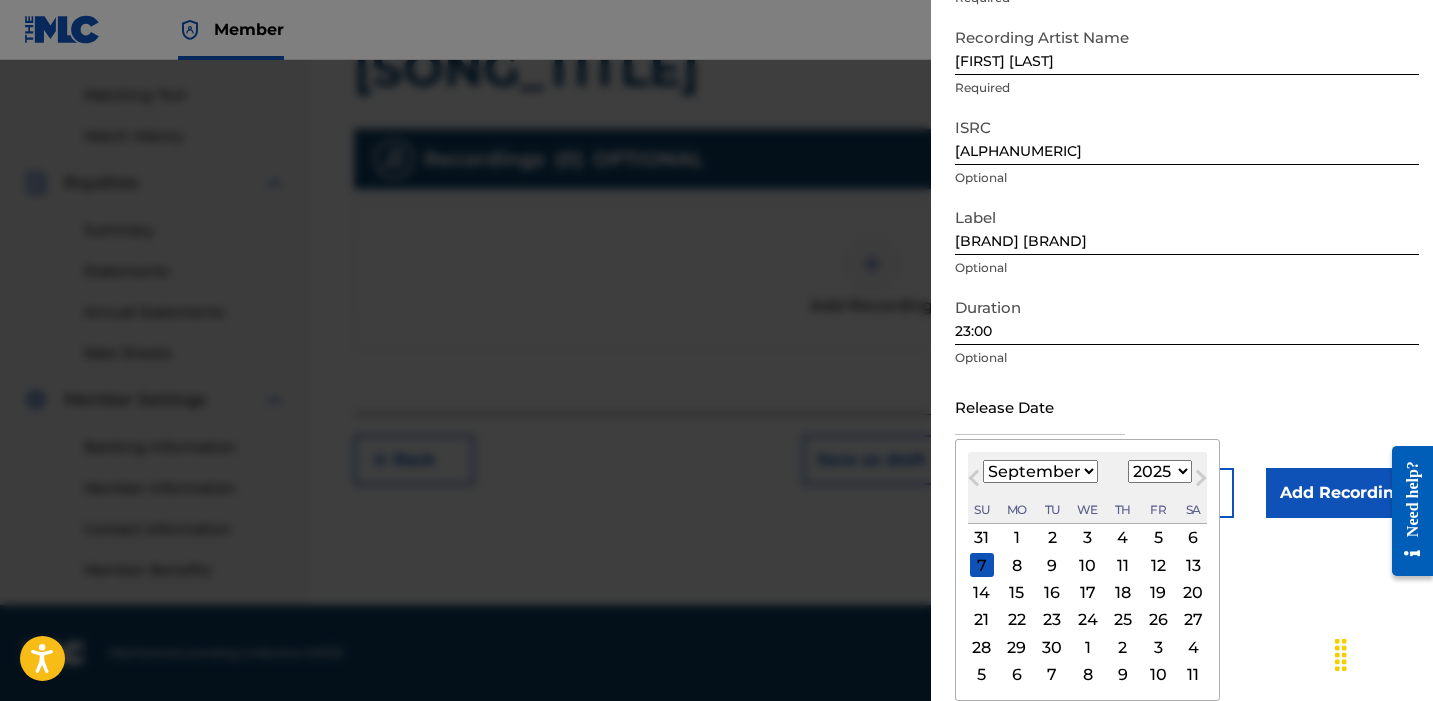 click on "26" at bounding box center [1158, 620] 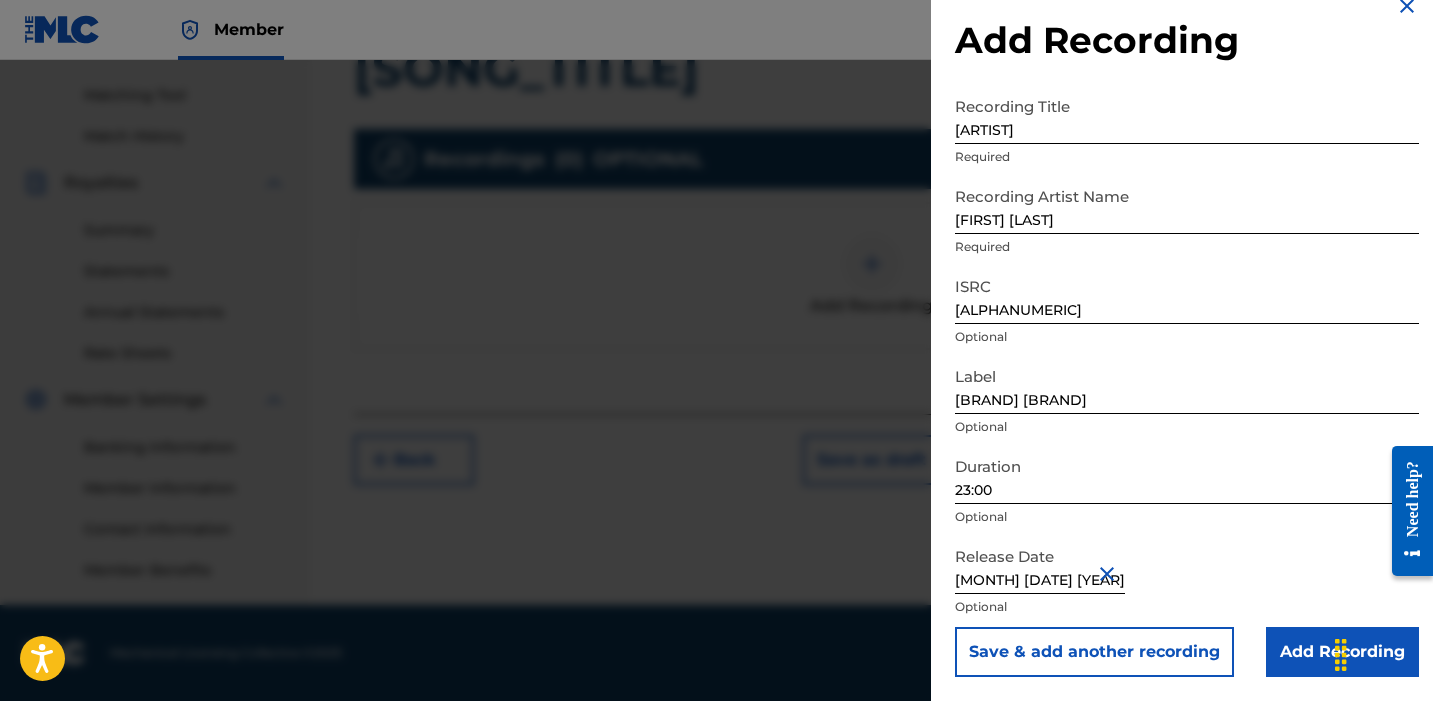 scroll, scrollTop: 30, scrollLeft: 0, axis: vertical 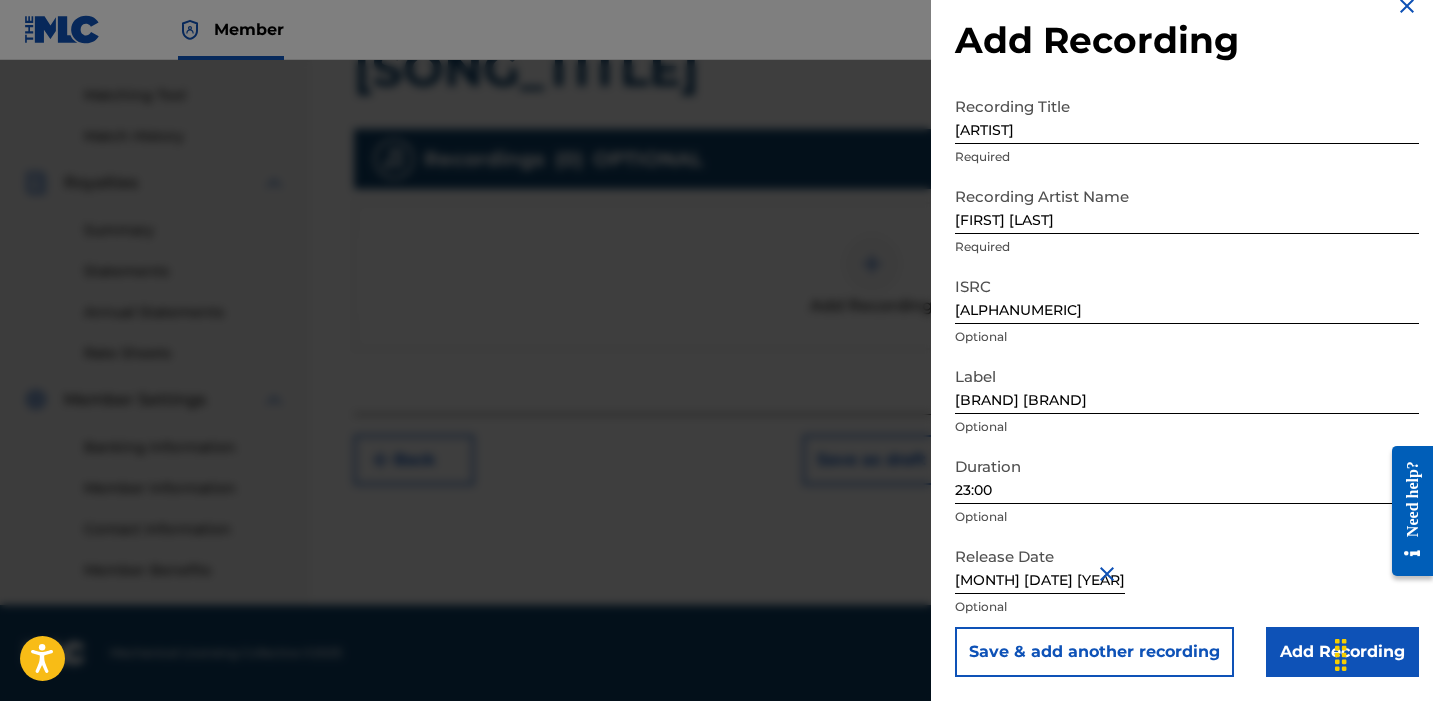 click on "Add Recording" at bounding box center (1342, 652) 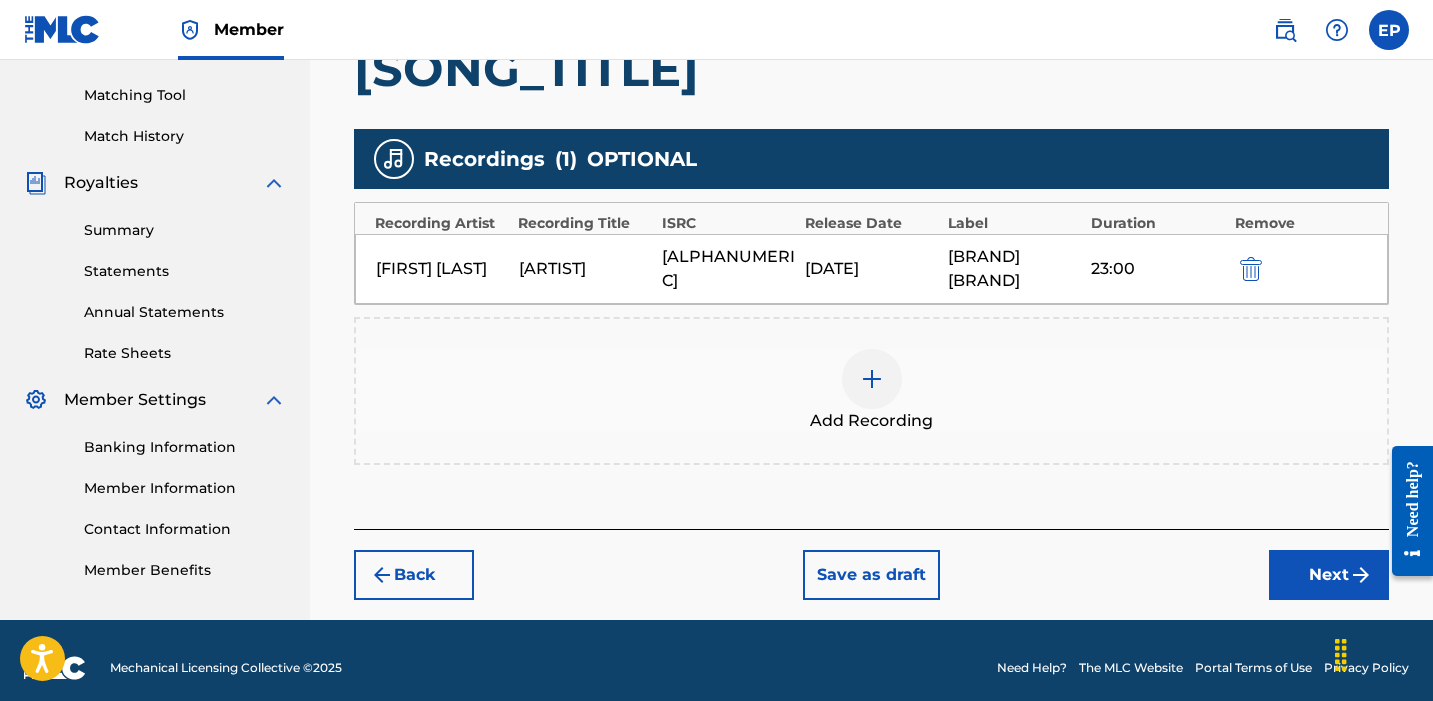 click on "Next" at bounding box center [1329, 575] 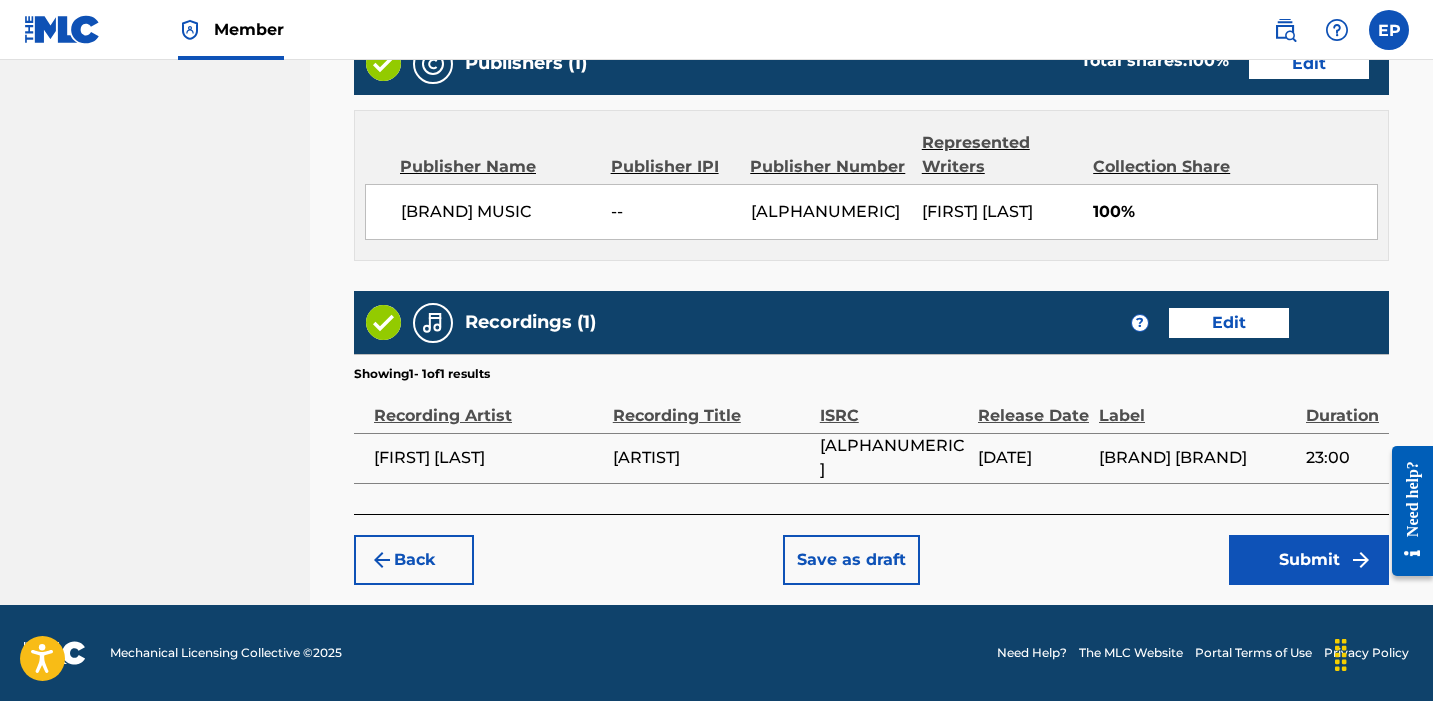scroll, scrollTop: 1053, scrollLeft: 0, axis: vertical 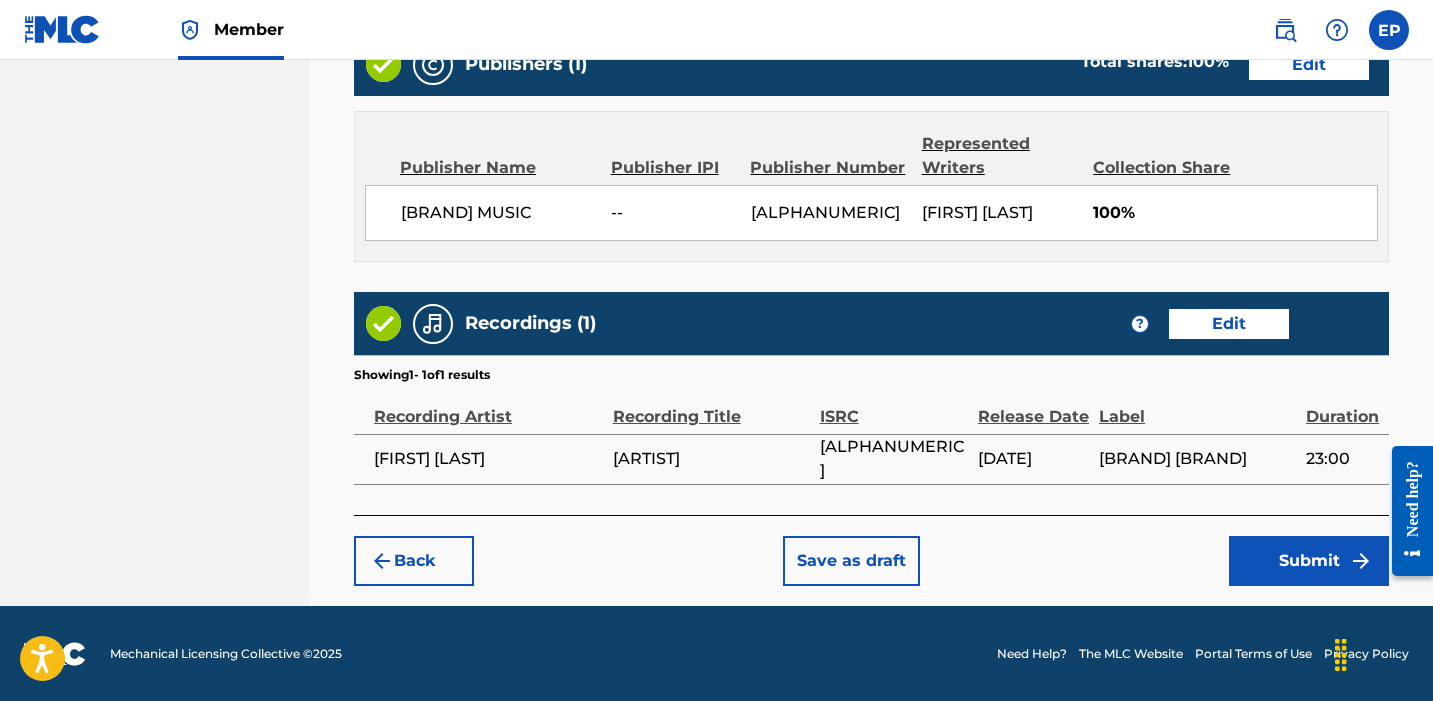 click on "Submit" at bounding box center [1309, 561] 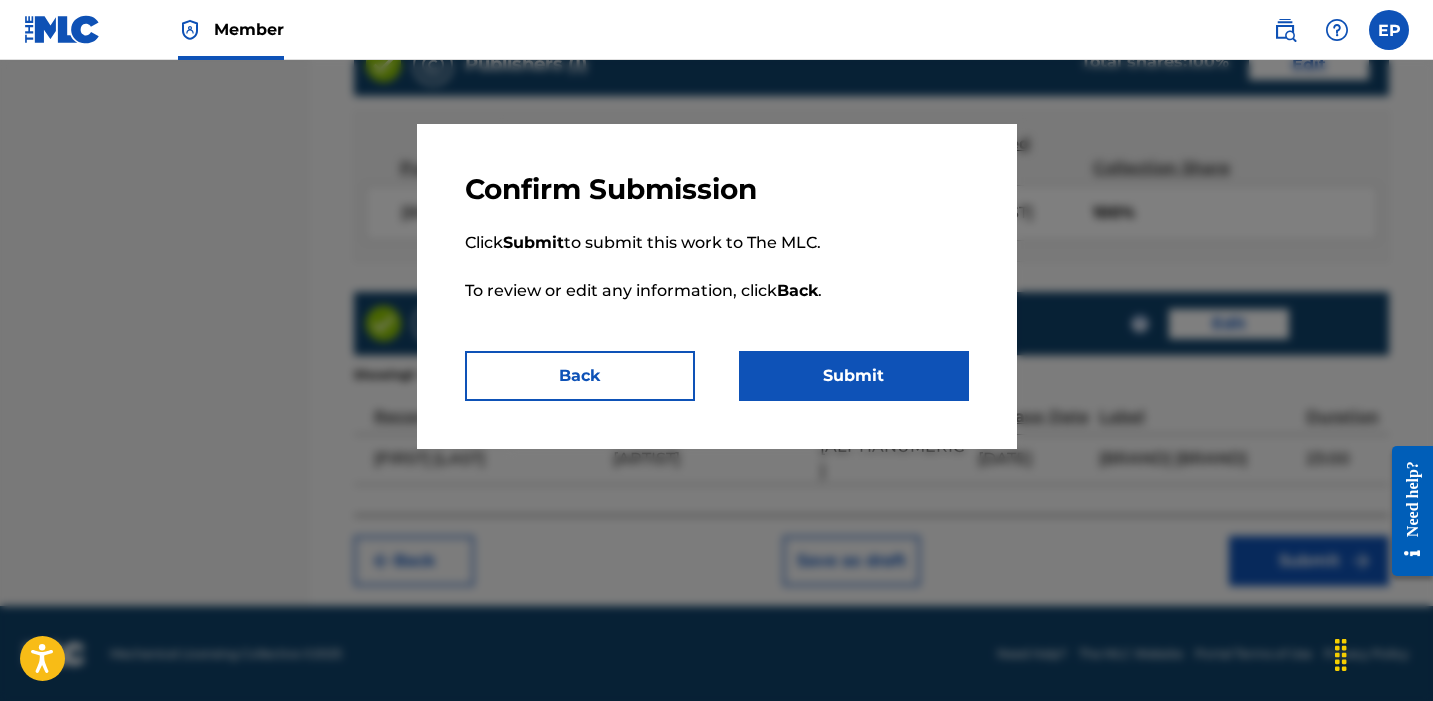 click on "Submit" at bounding box center [854, 376] 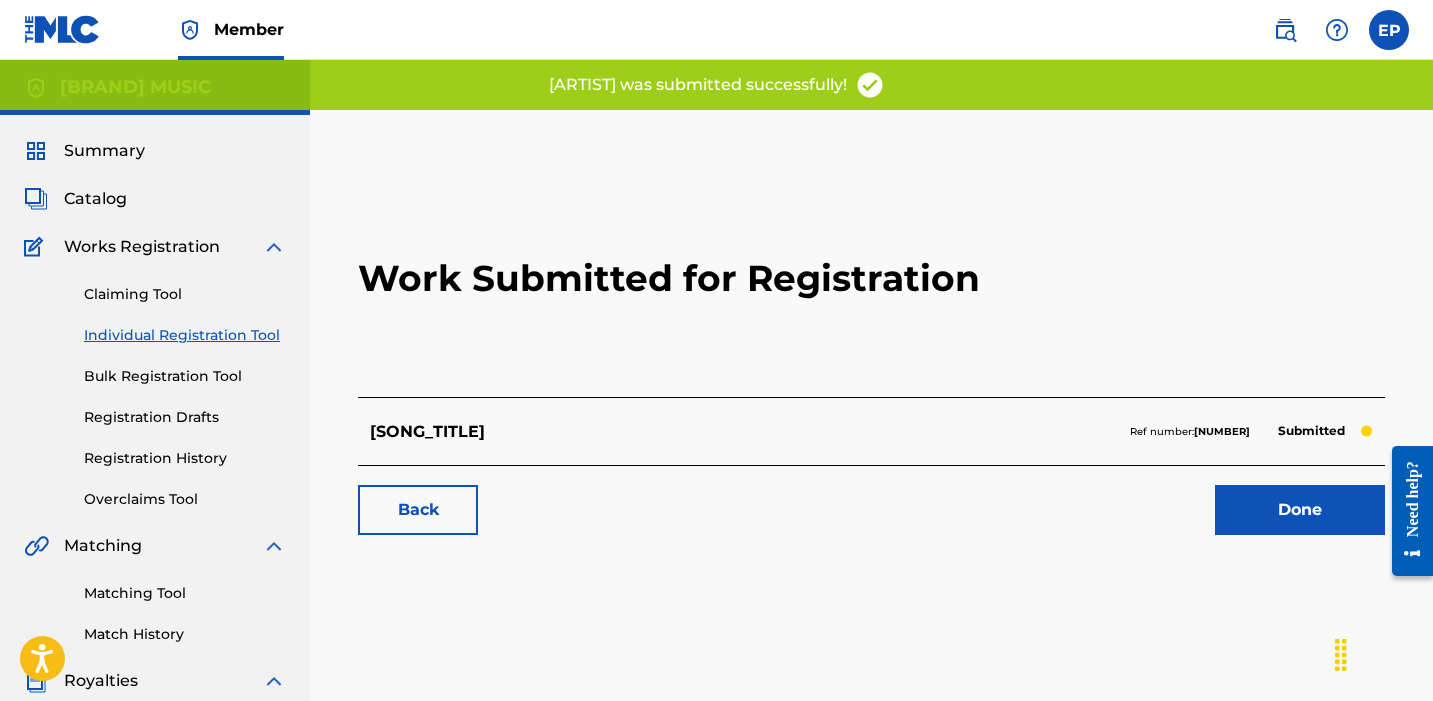 click on "Registration History" at bounding box center (185, 458) 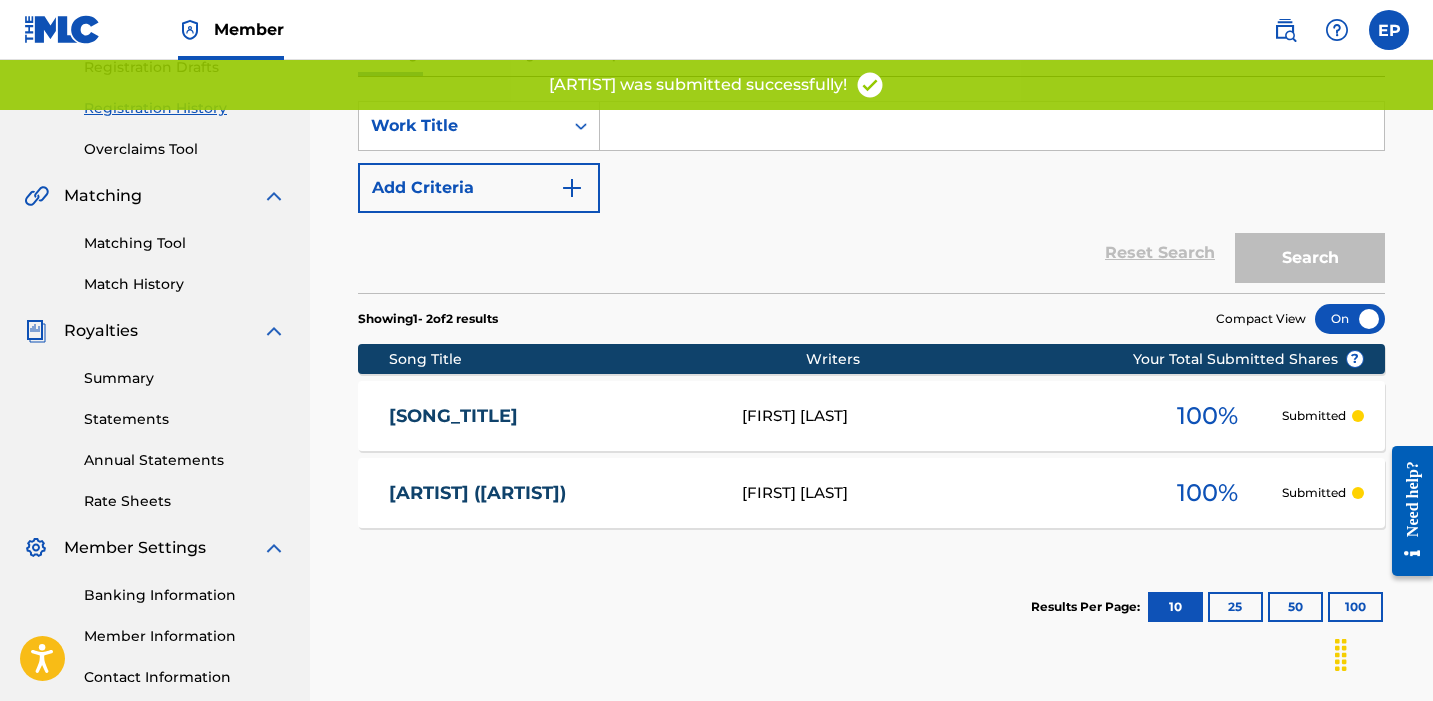 scroll, scrollTop: 384, scrollLeft: 0, axis: vertical 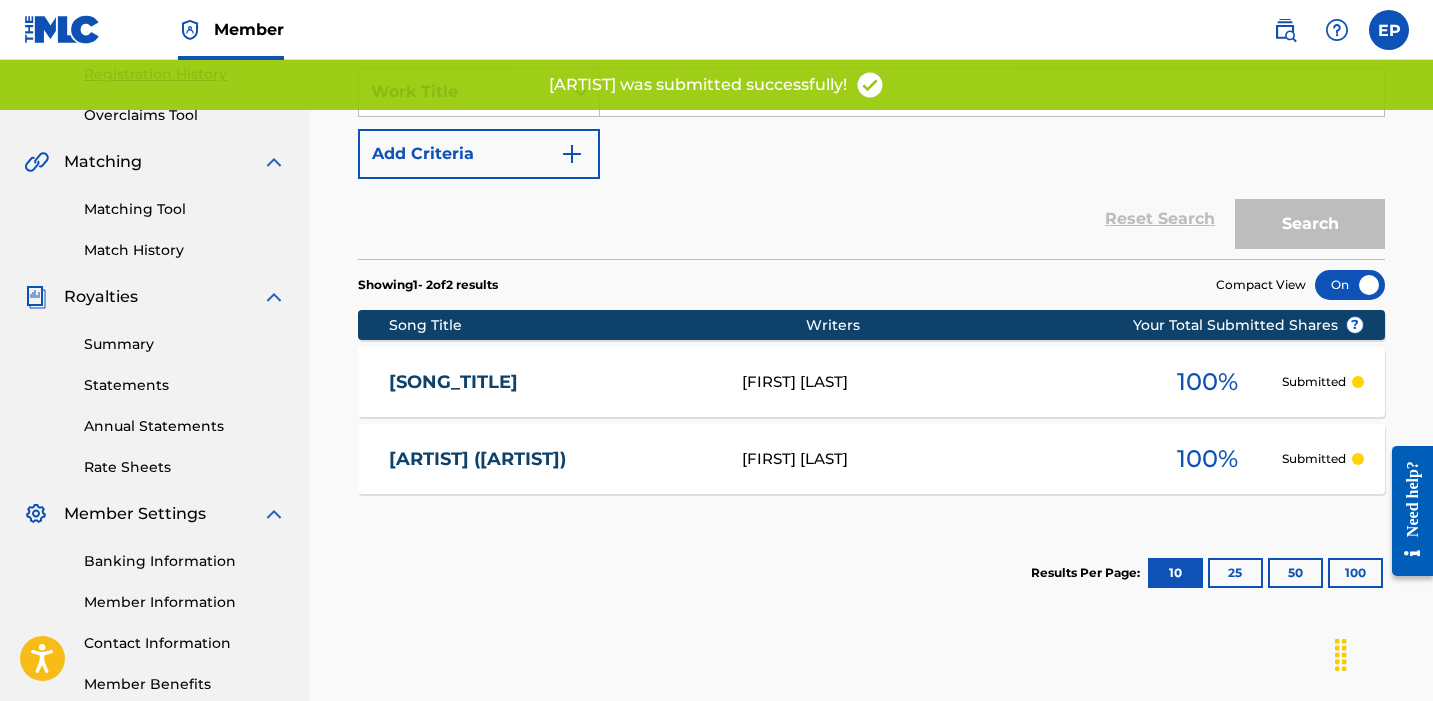 click on "[ARTIST] ([ARTIST])" at bounding box center (552, 459) 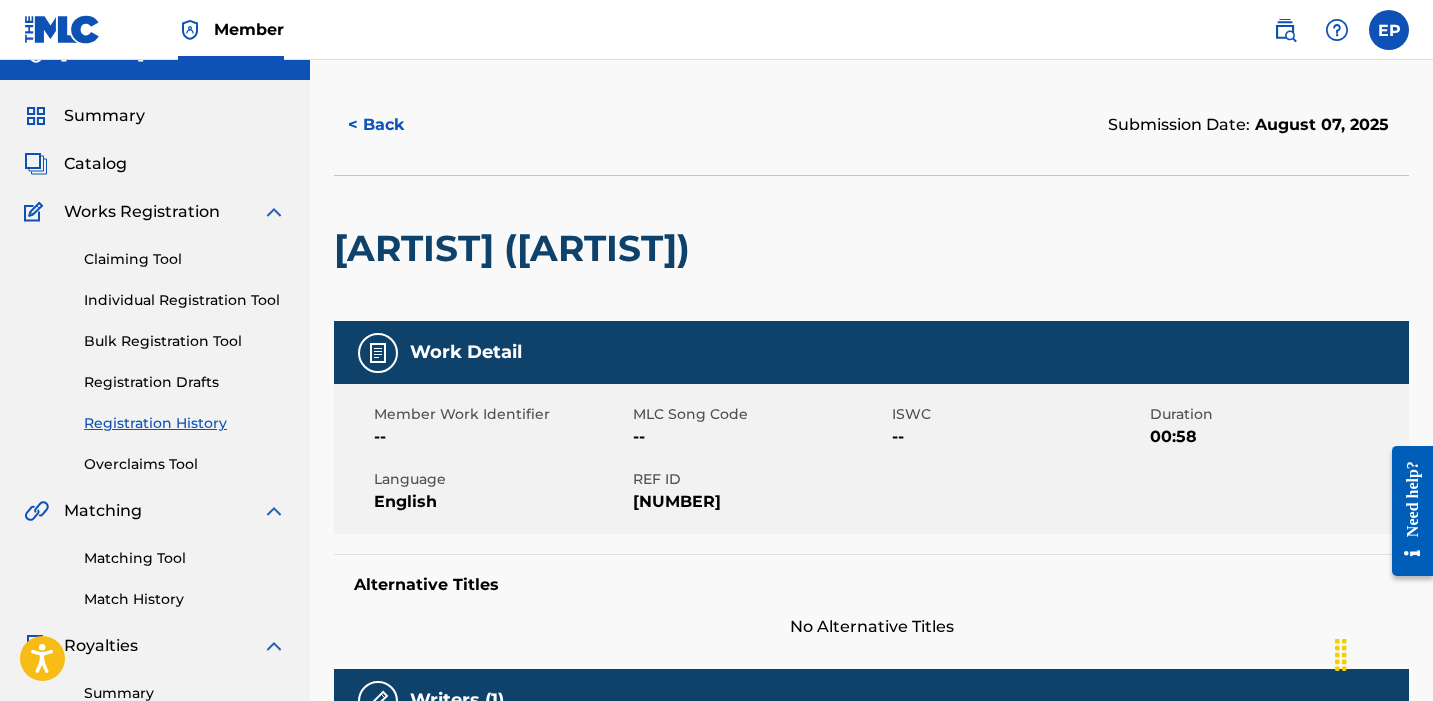scroll, scrollTop: 11, scrollLeft: 0, axis: vertical 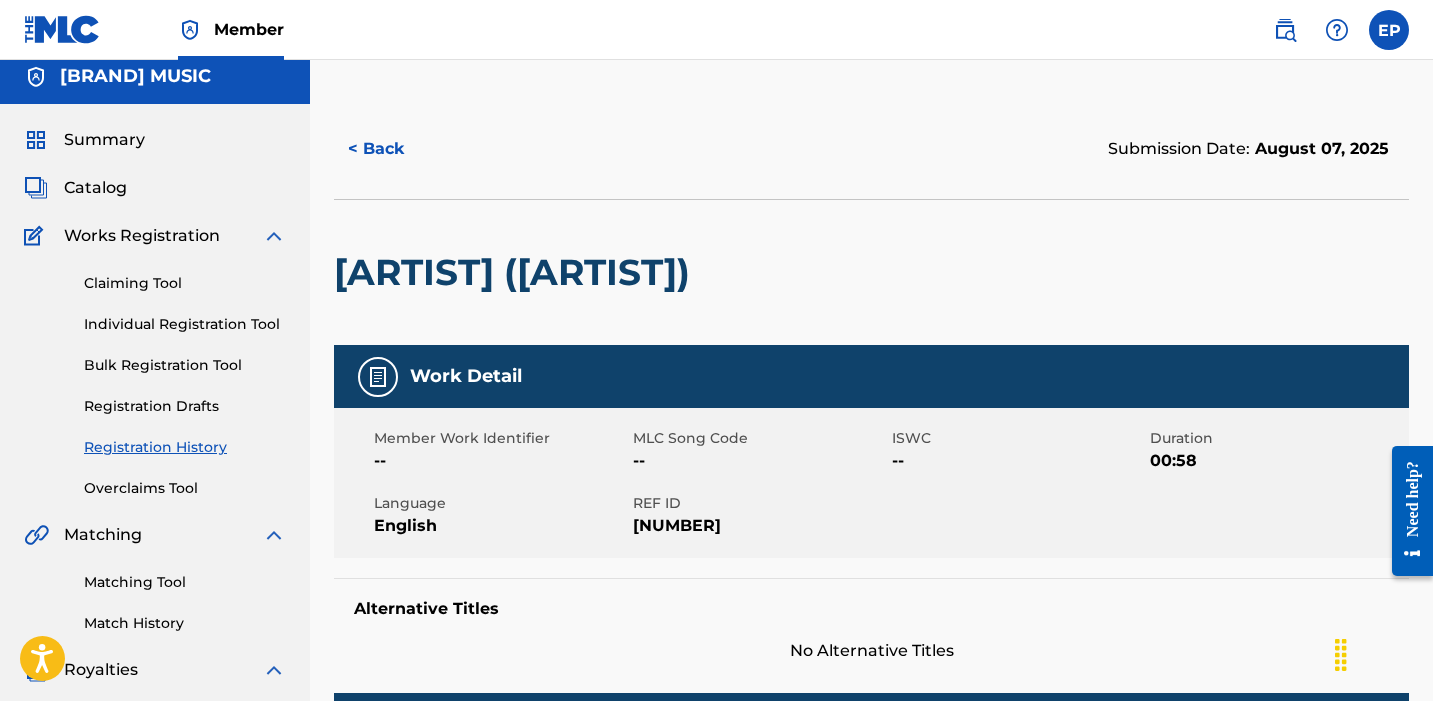 click on "Individual Registration Tool" at bounding box center [185, 324] 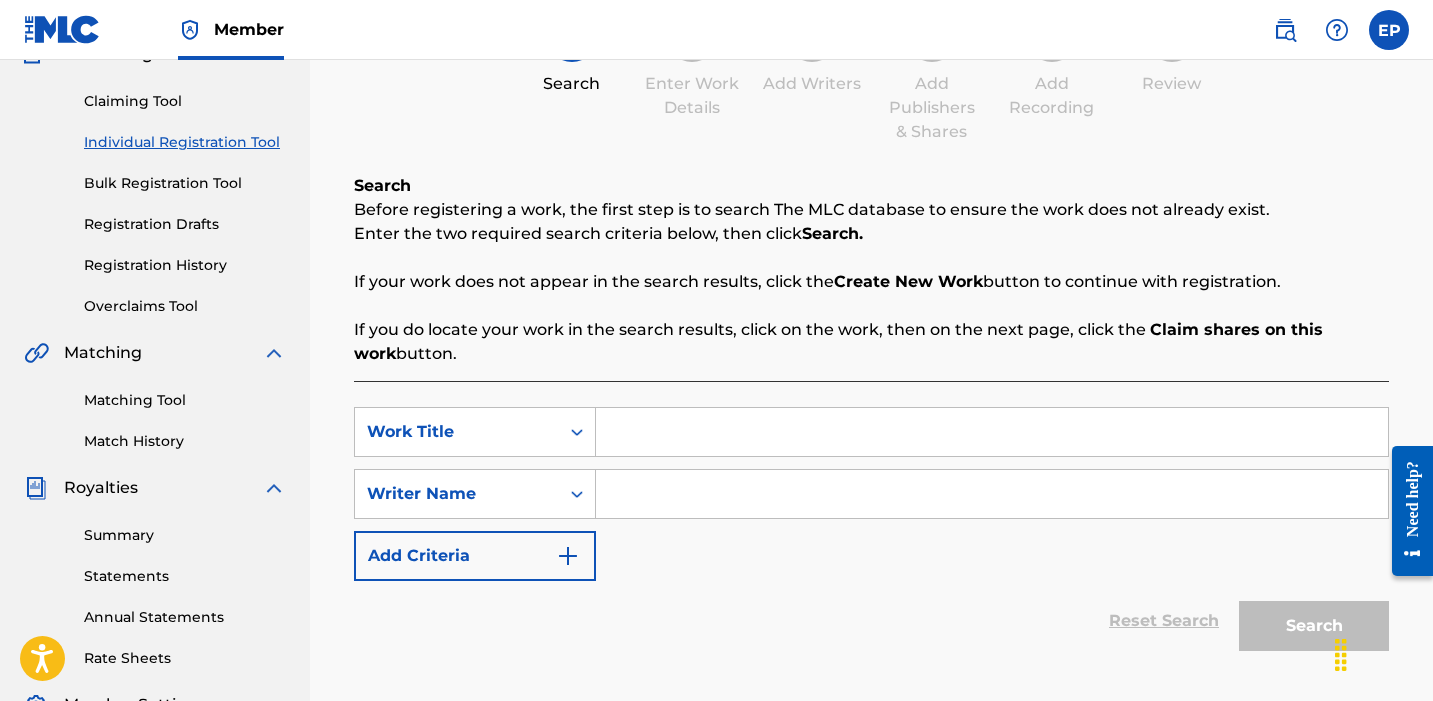 scroll, scrollTop: 374, scrollLeft: 0, axis: vertical 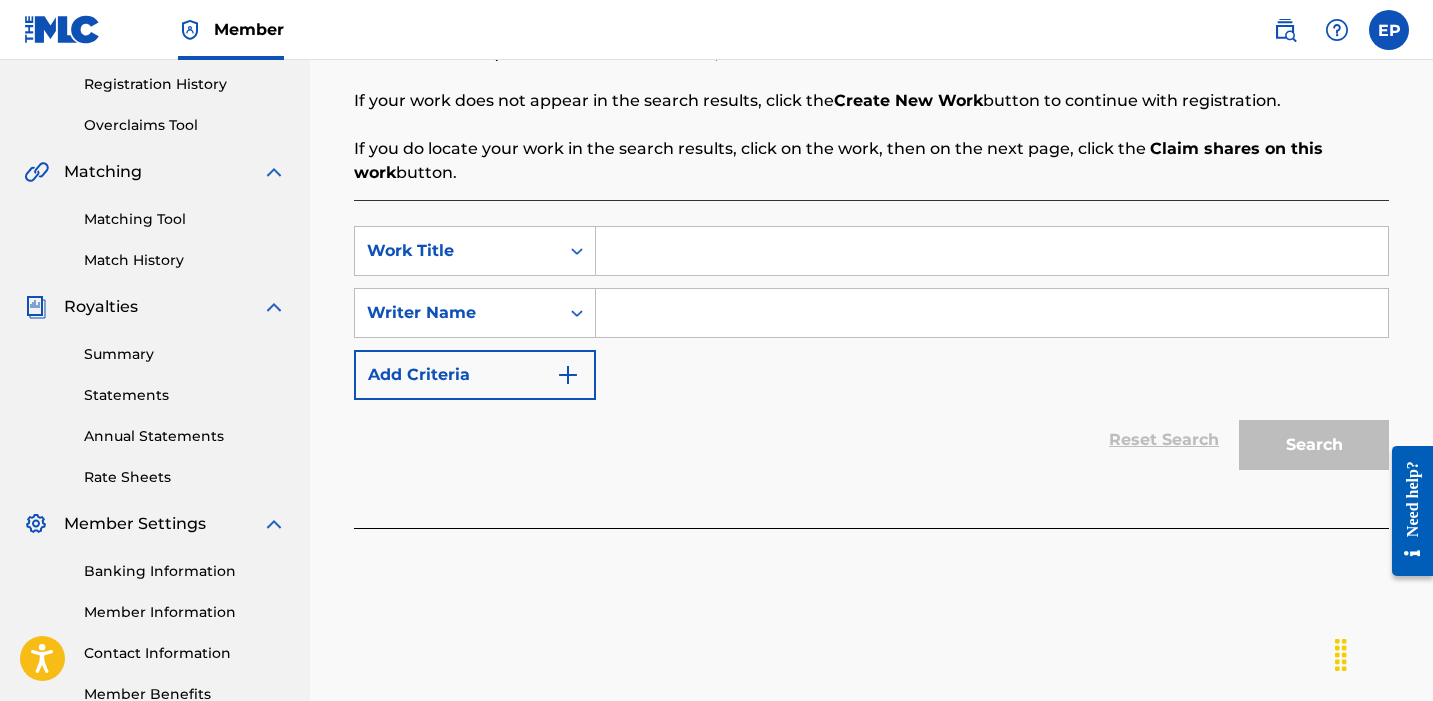 click at bounding box center [992, 251] 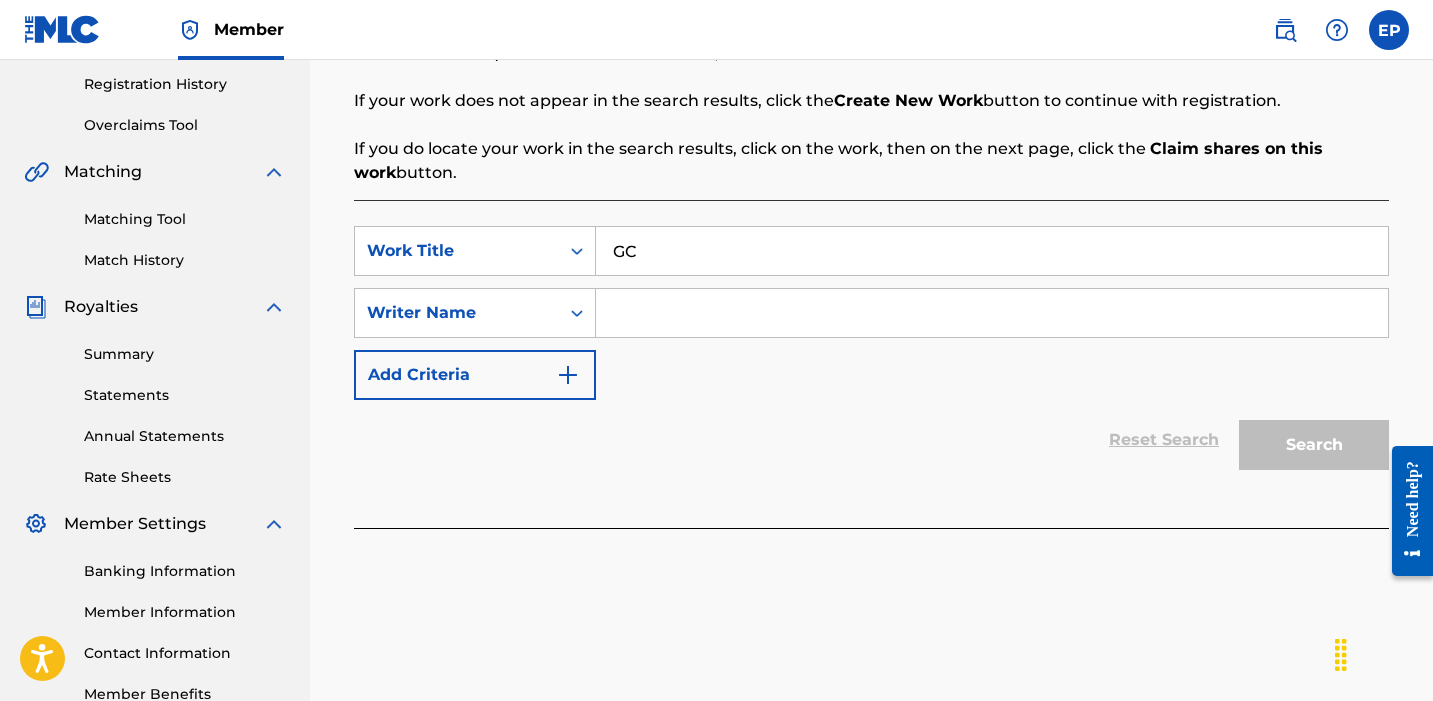 type on "GC" 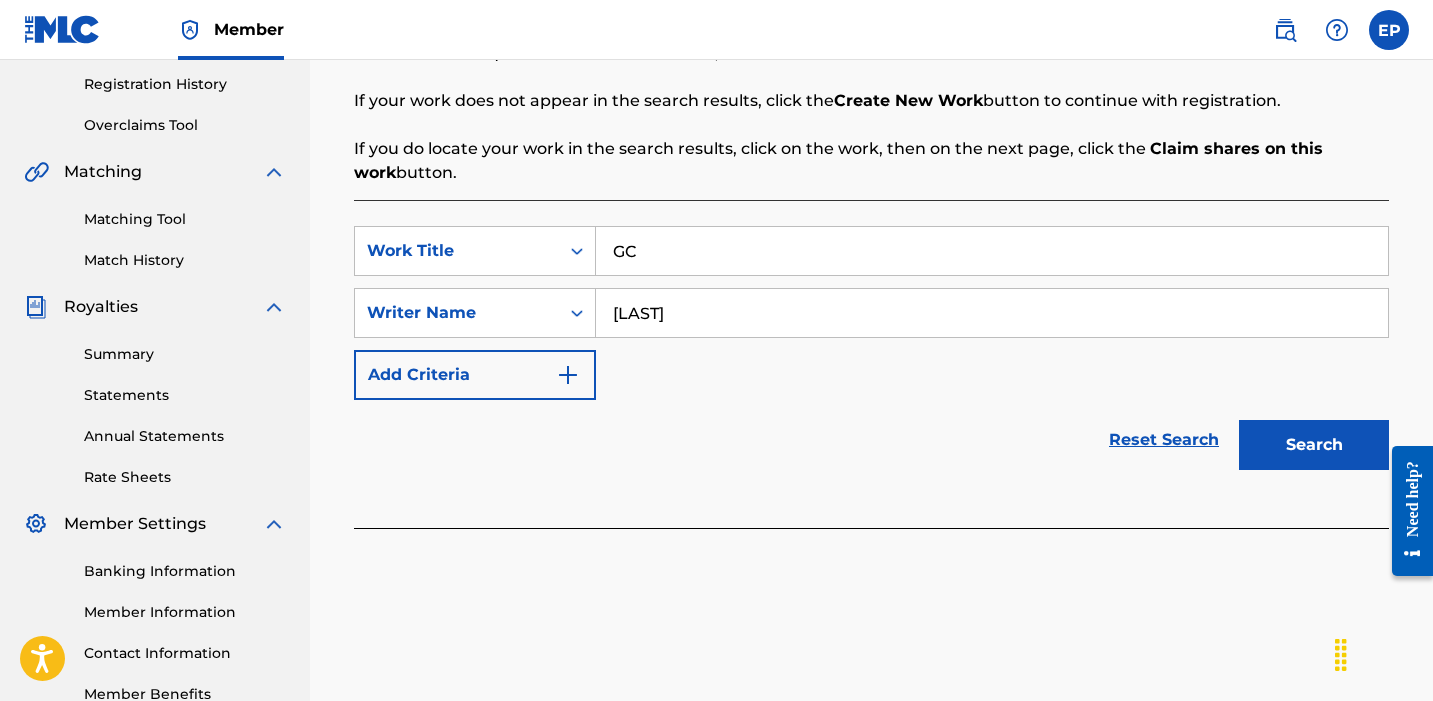 type on "[LAST]" 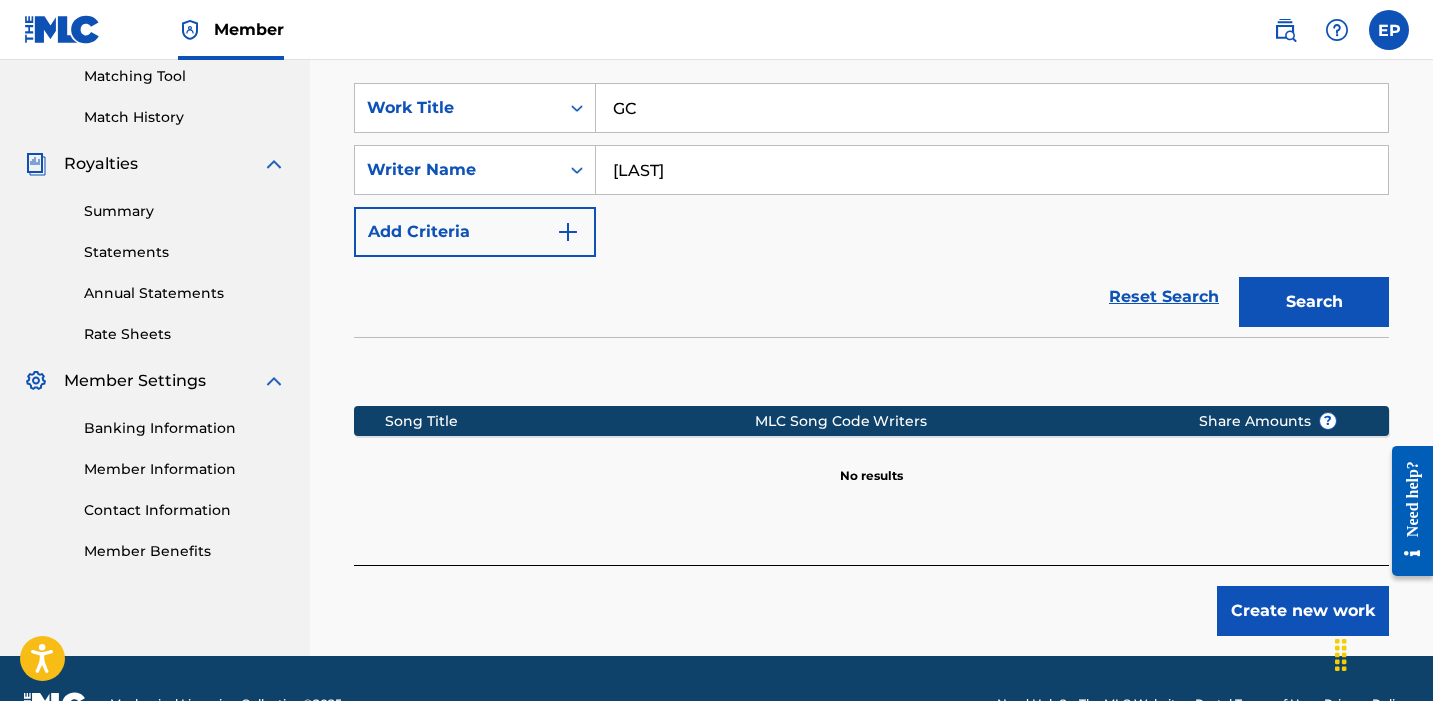 scroll, scrollTop: 566, scrollLeft: 0, axis: vertical 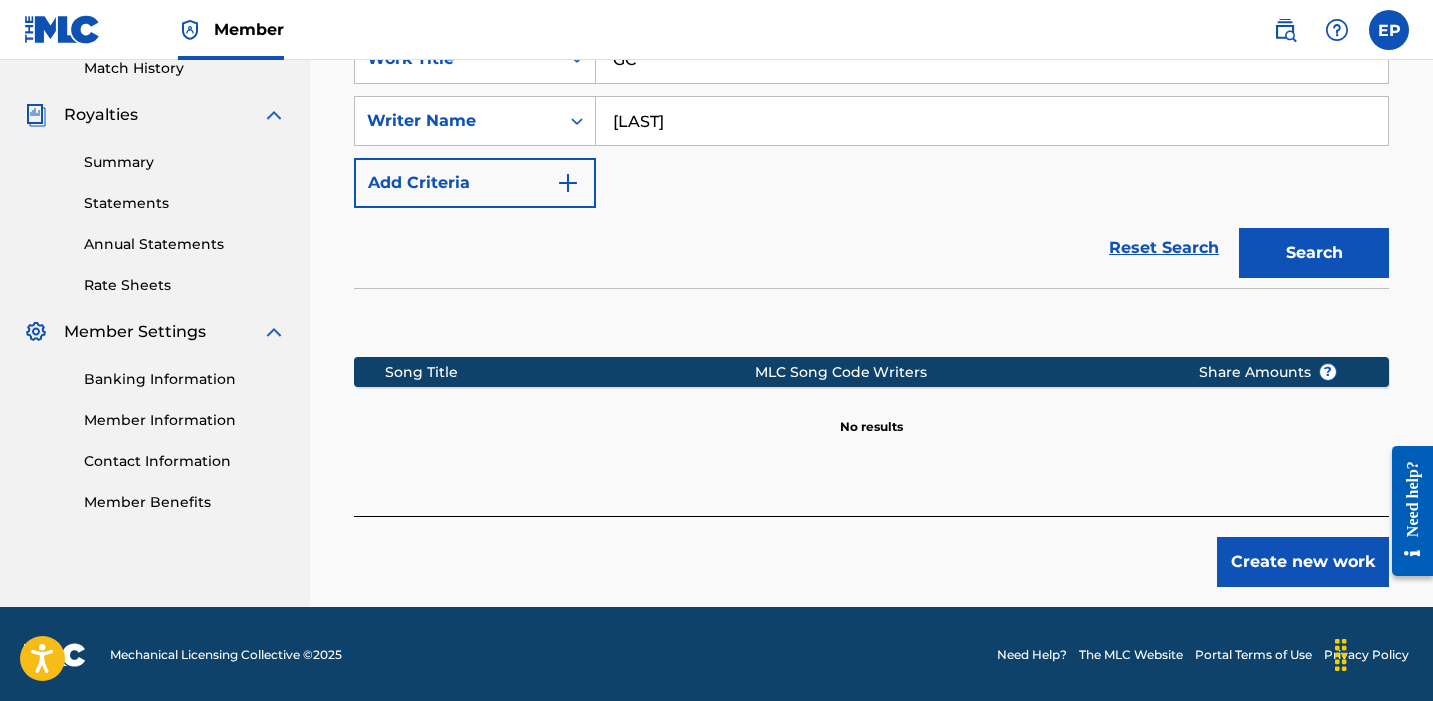 click on "Create new work" at bounding box center [1303, 562] 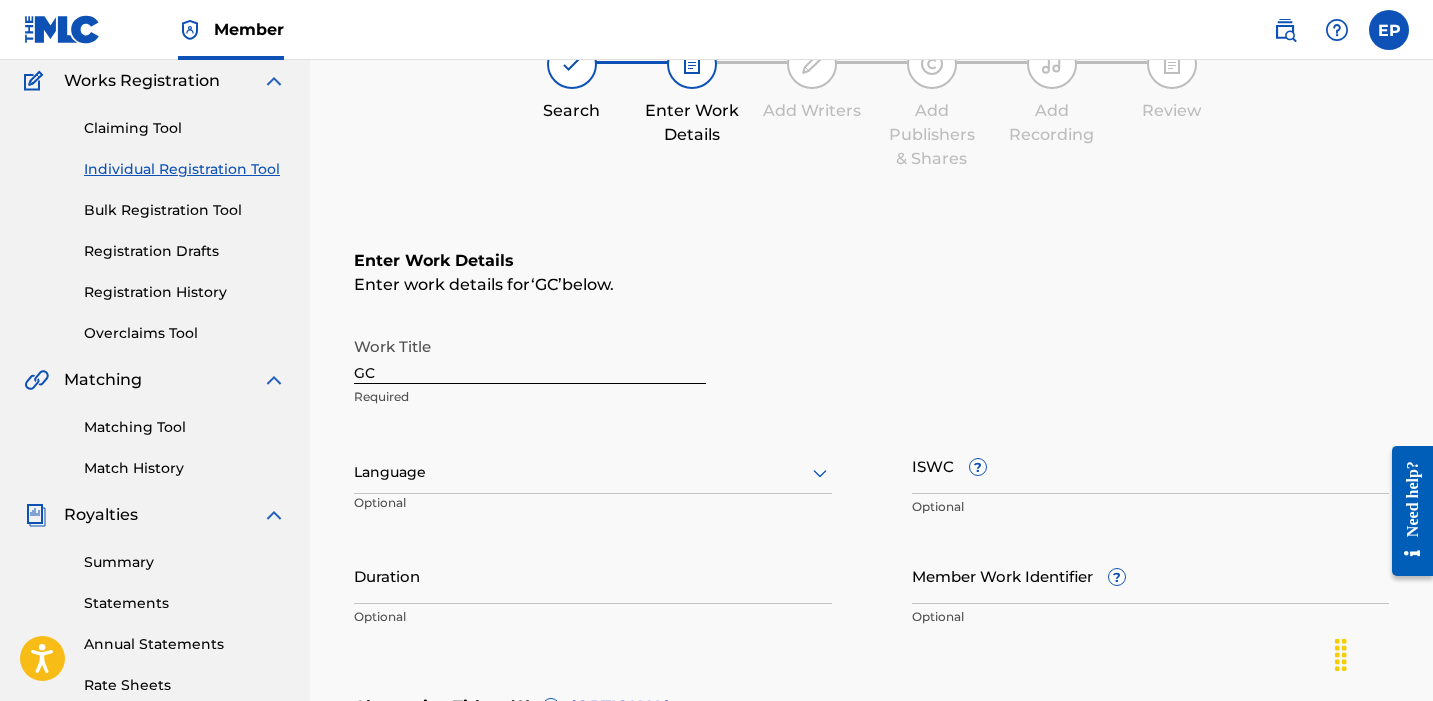 scroll, scrollTop: 172, scrollLeft: 0, axis: vertical 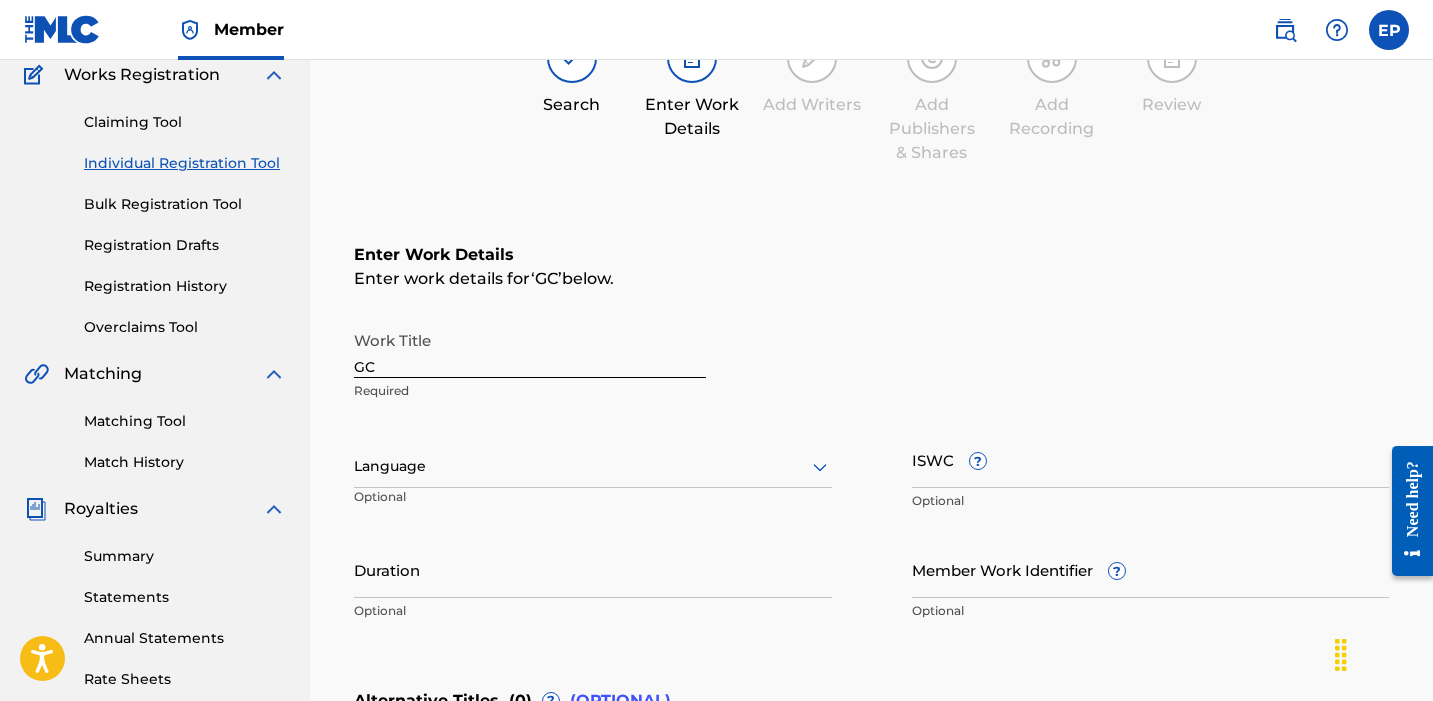 click on "GC" at bounding box center [530, 349] 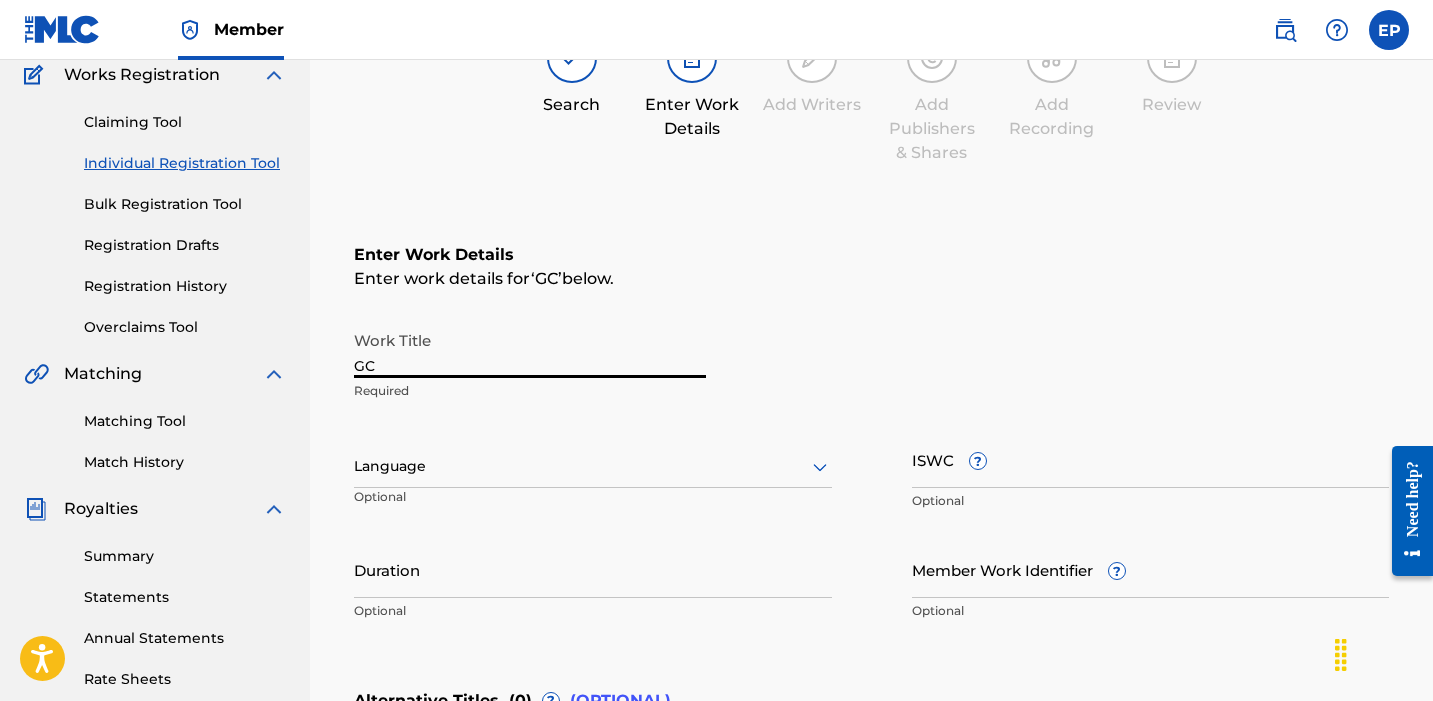 paste on "[ARTIST] (feat. [ARTIST])" 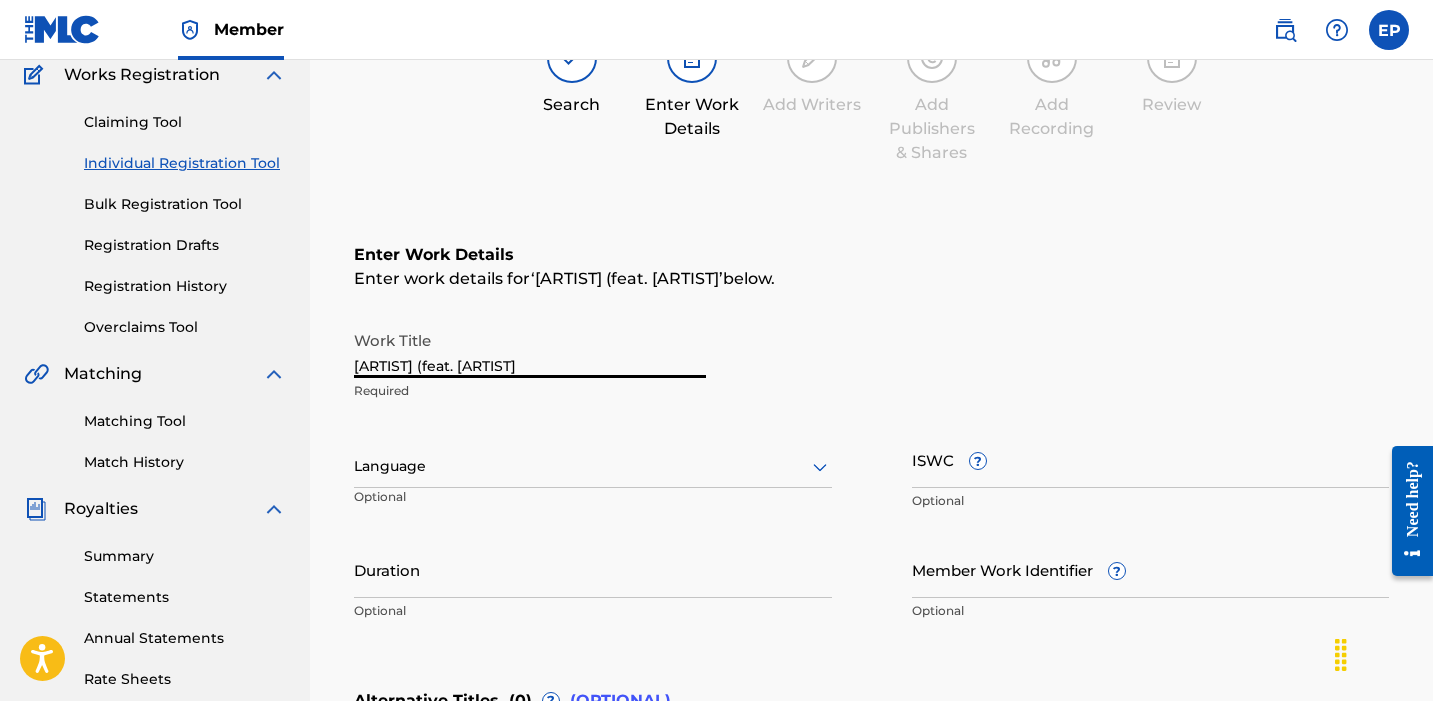 click on "[ARTIST] (feat. [ARTIST]" at bounding box center (530, 349) 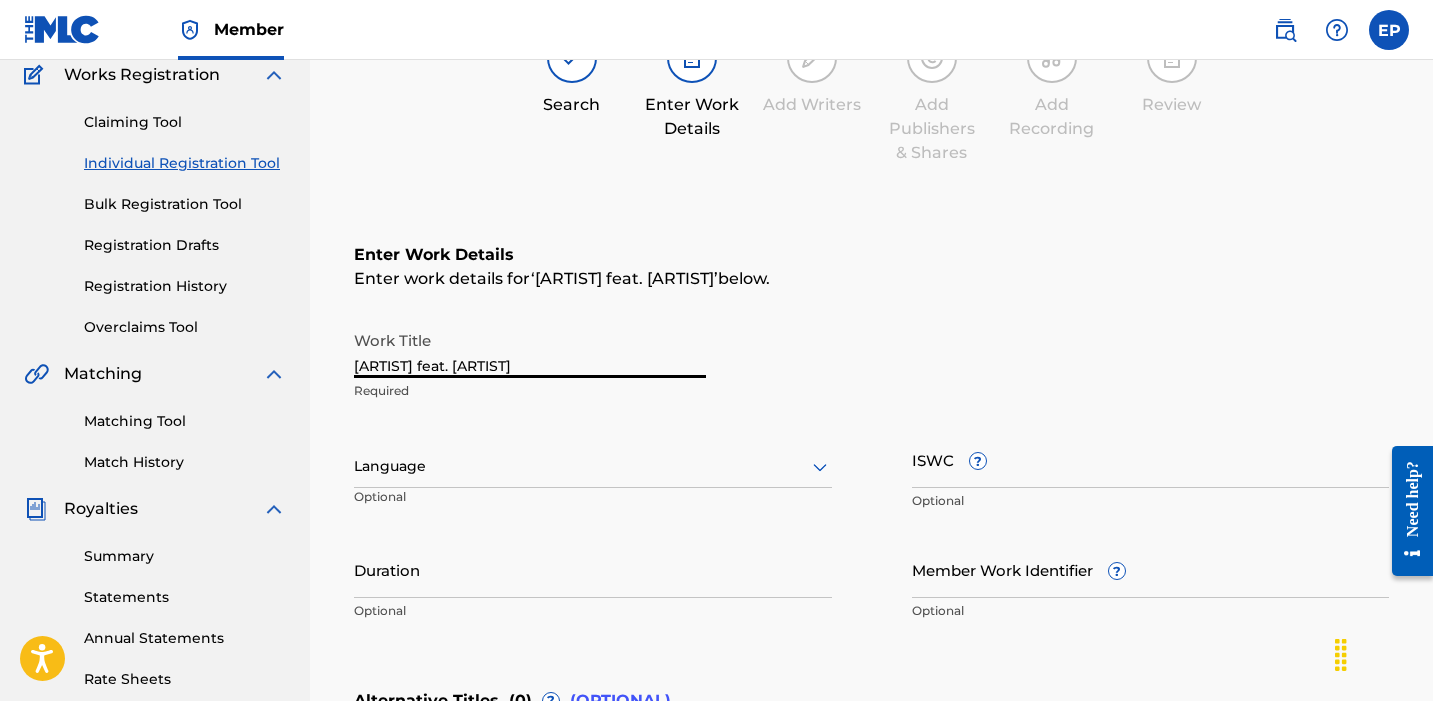 type on "[ARTIST] feat. [ARTIST]" 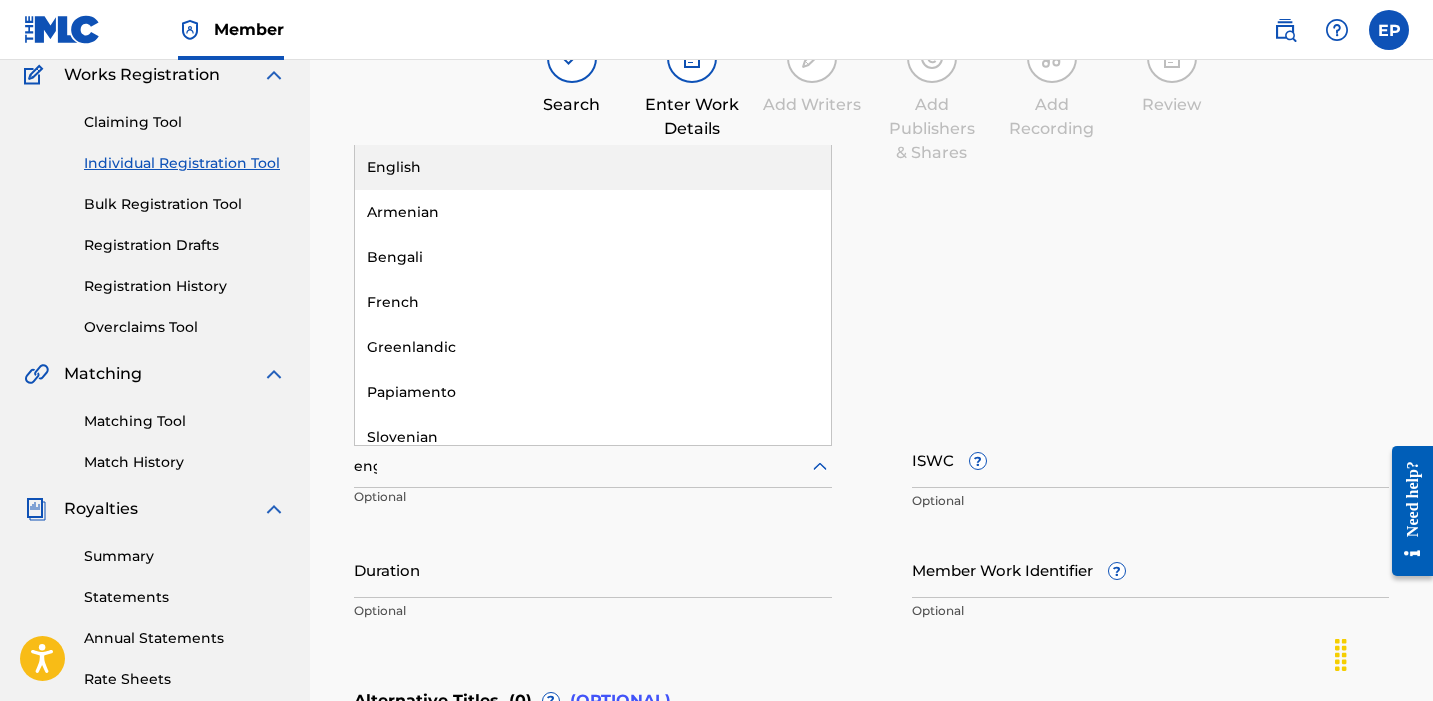 type on "engl" 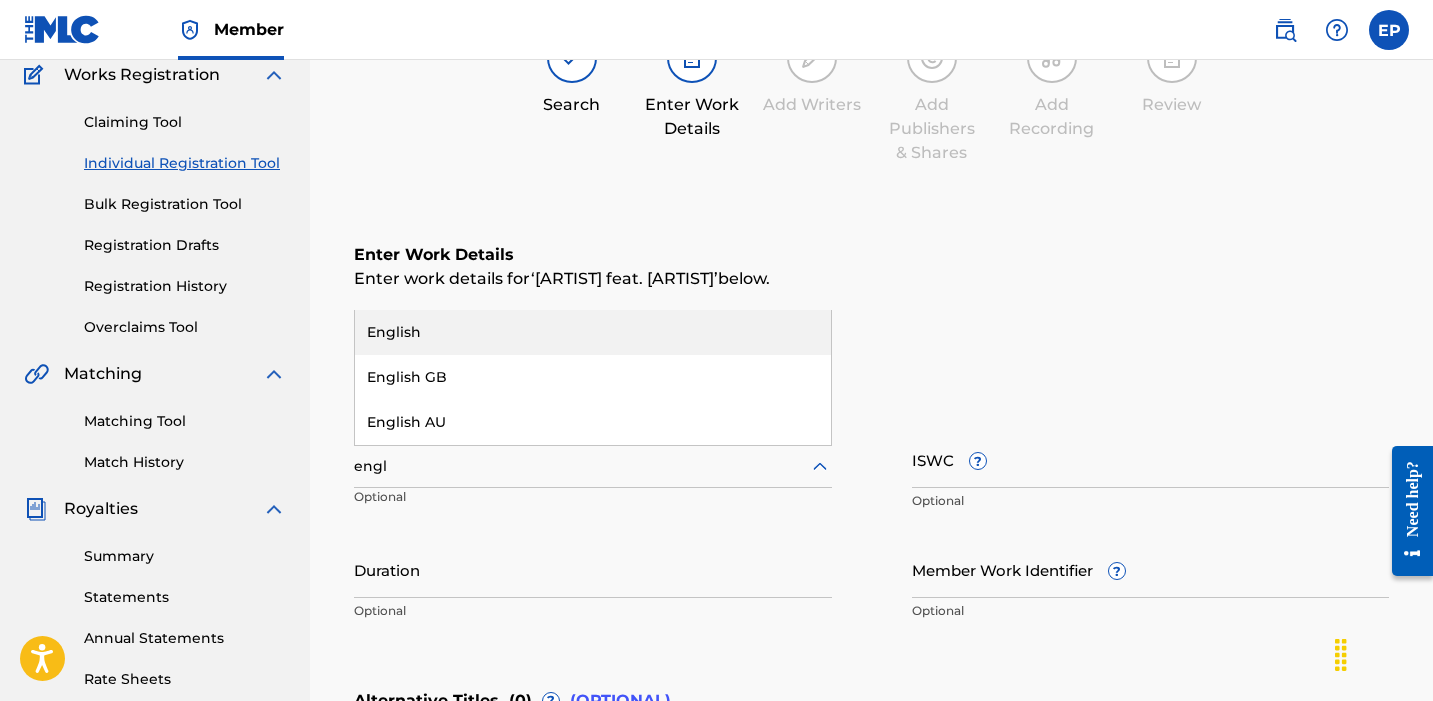 click on "English" at bounding box center (593, 332) 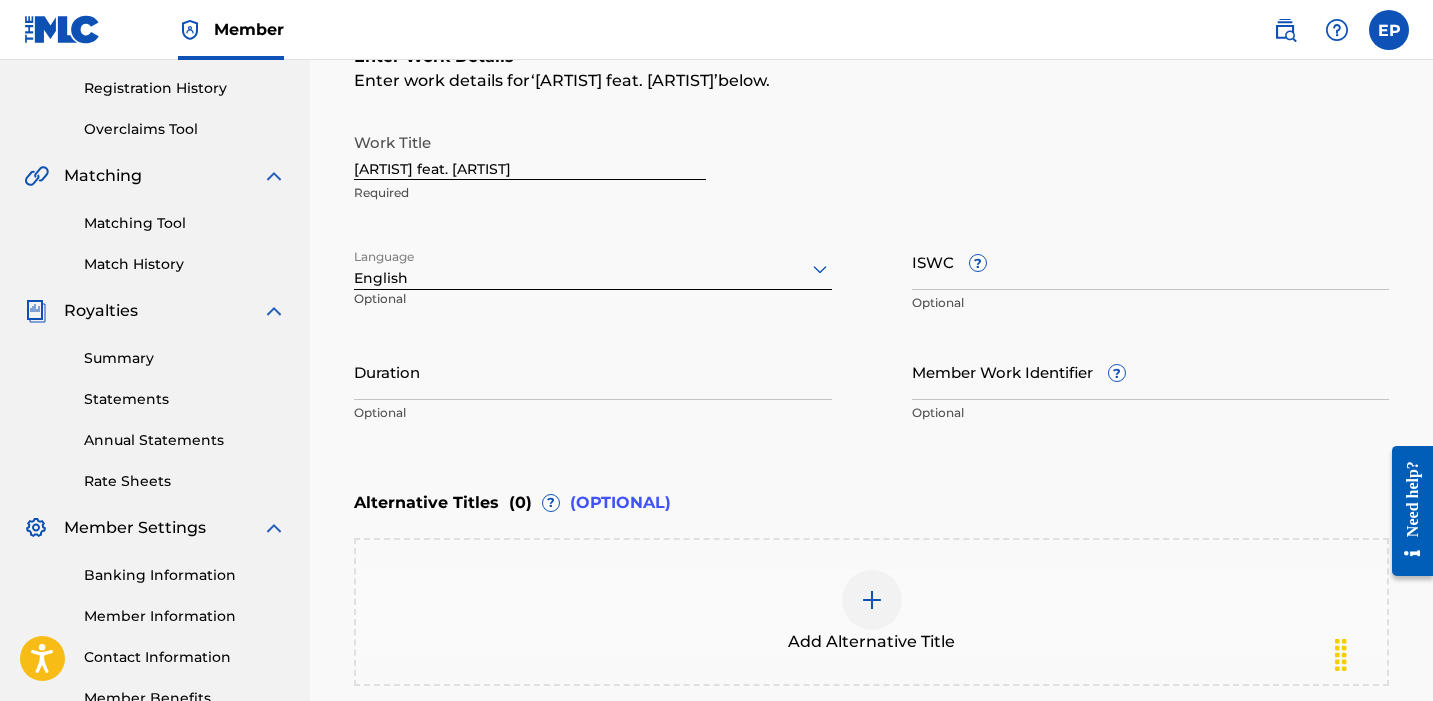 scroll, scrollTop: 374, scrollLeft: 0, axis: vertical 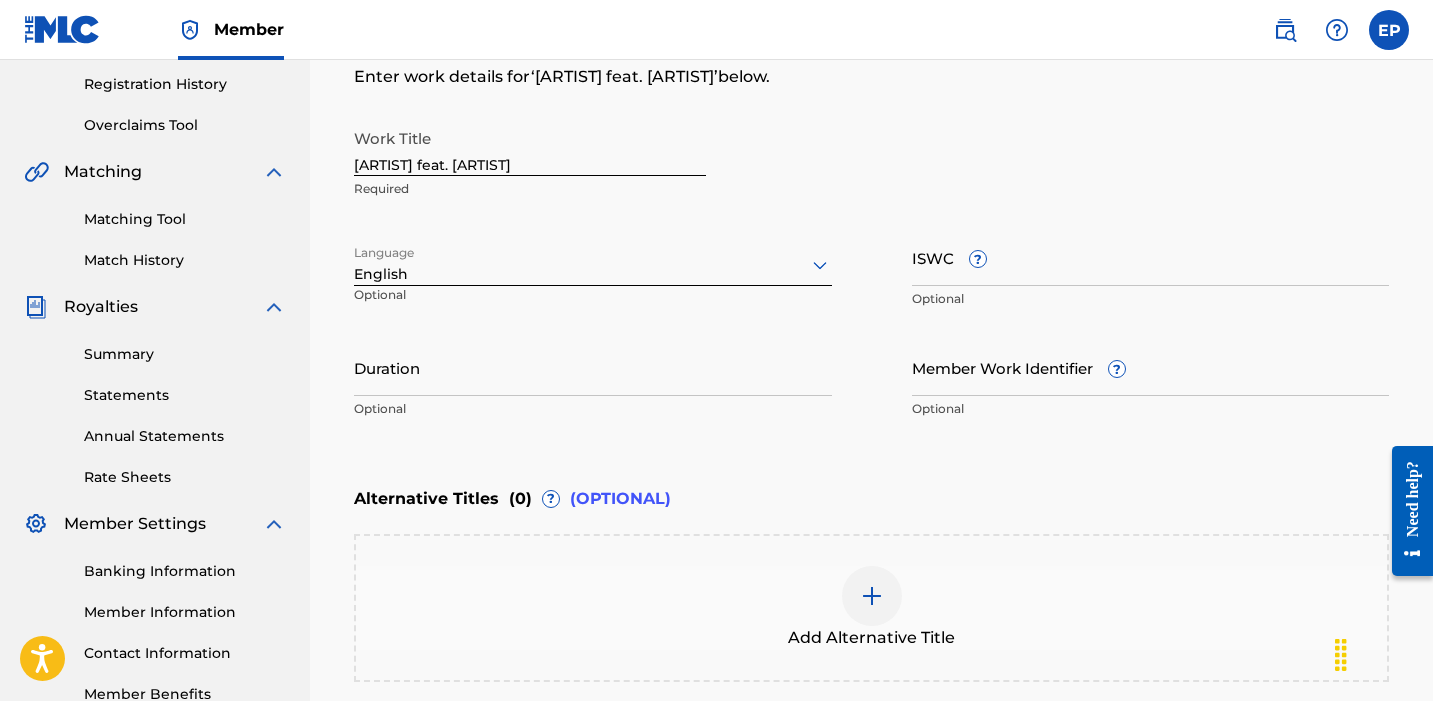 click on "Duration" at bounding box center (593, 367) 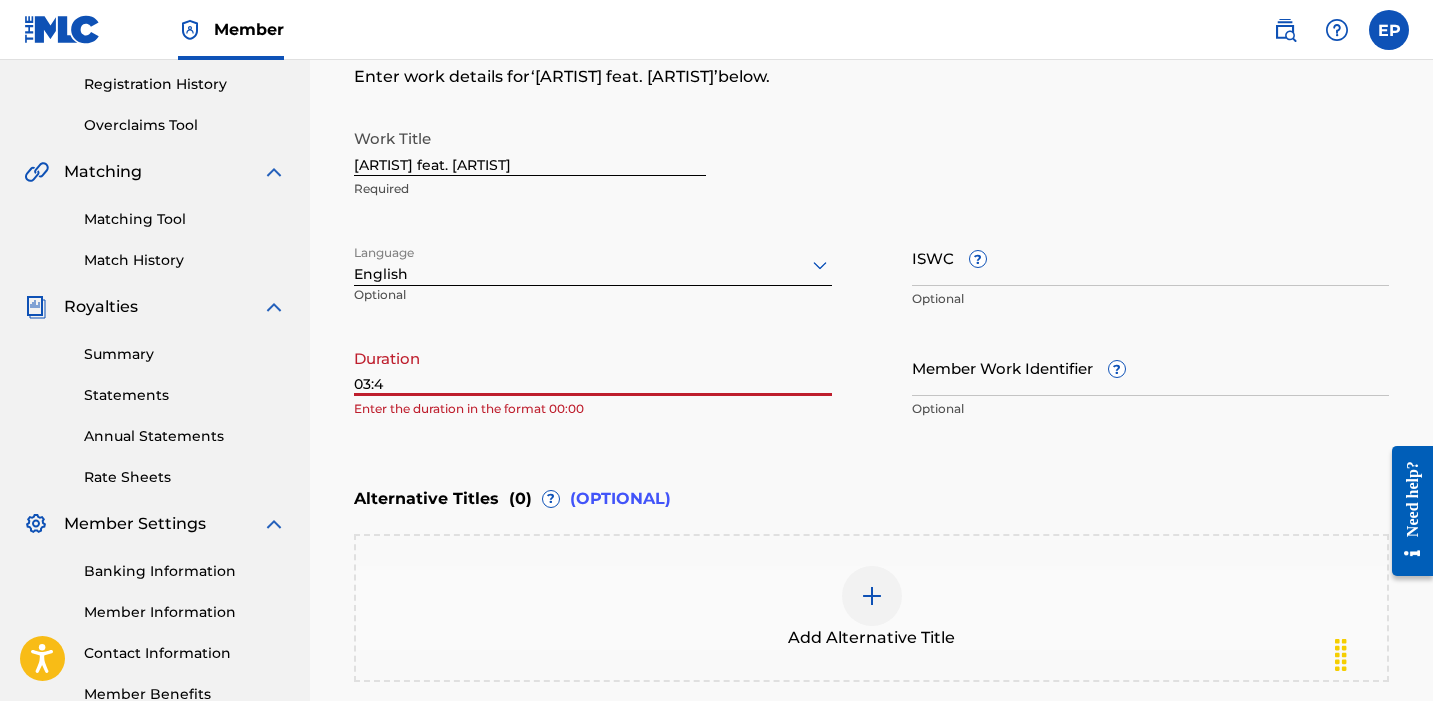 type on "03:40" 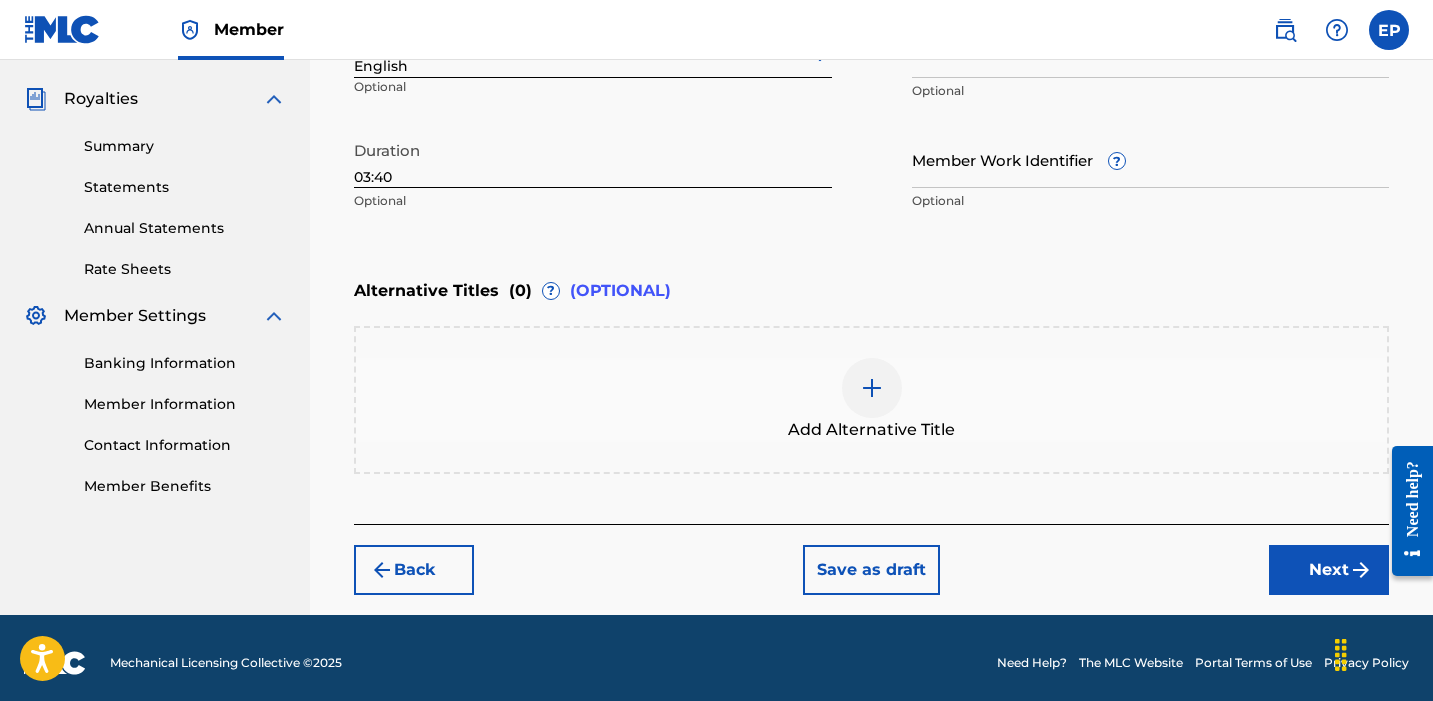 click on "Next" at bounding box center (1329, 570) 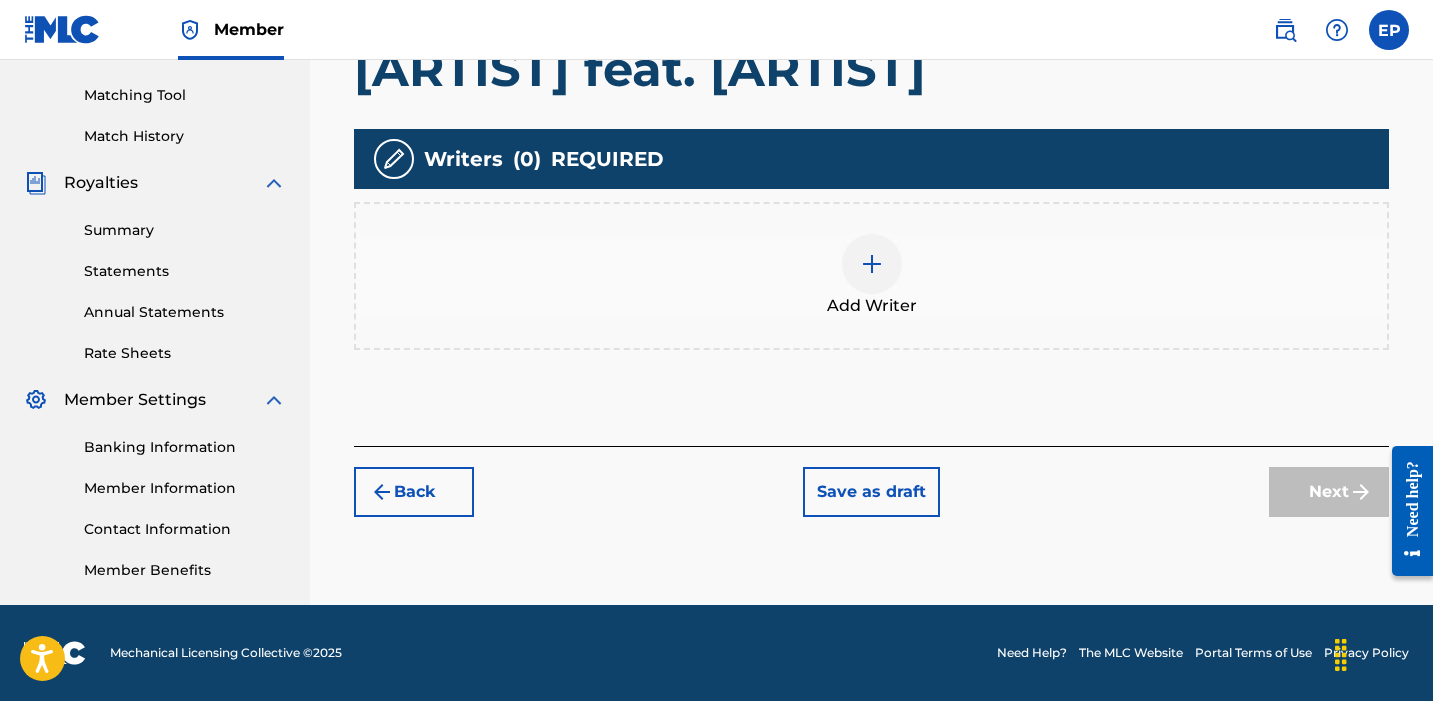 click at bounding box center (872, 264) 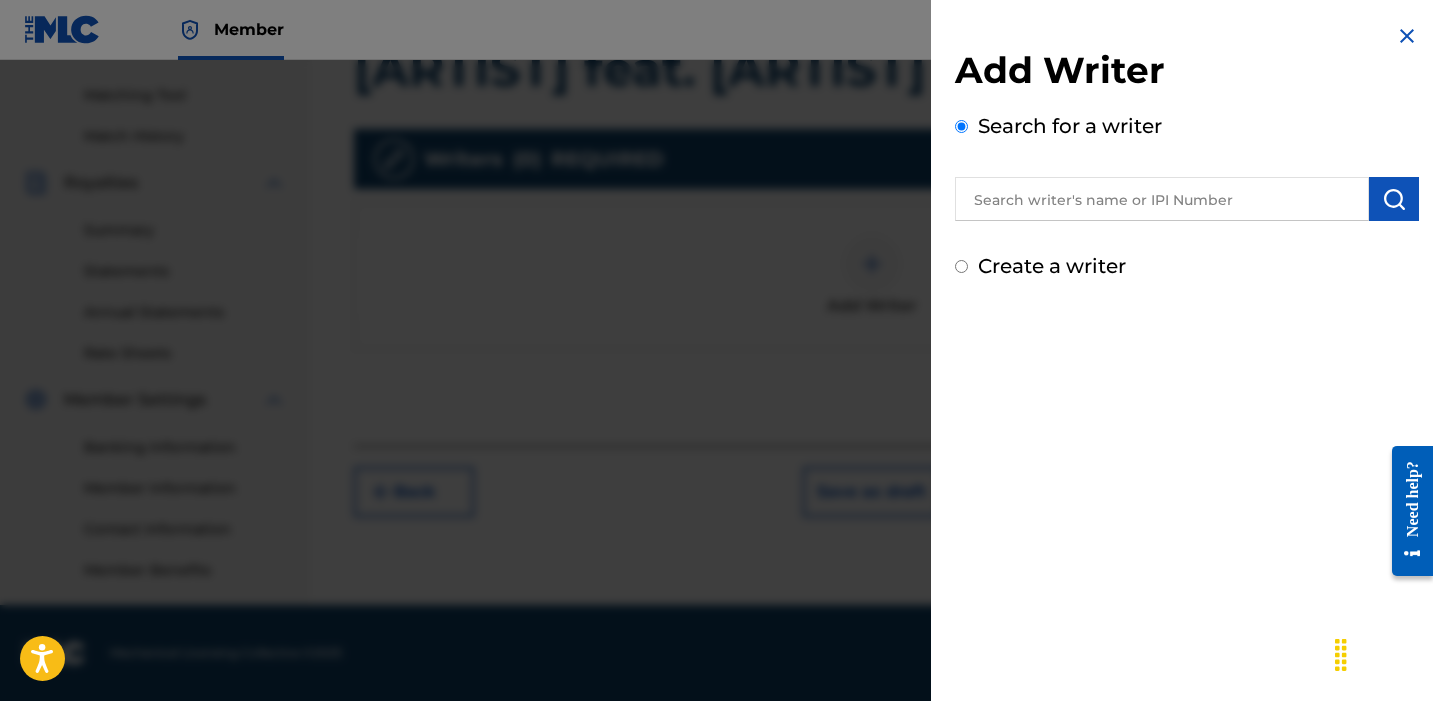 click at bounding box center [1162, 199] 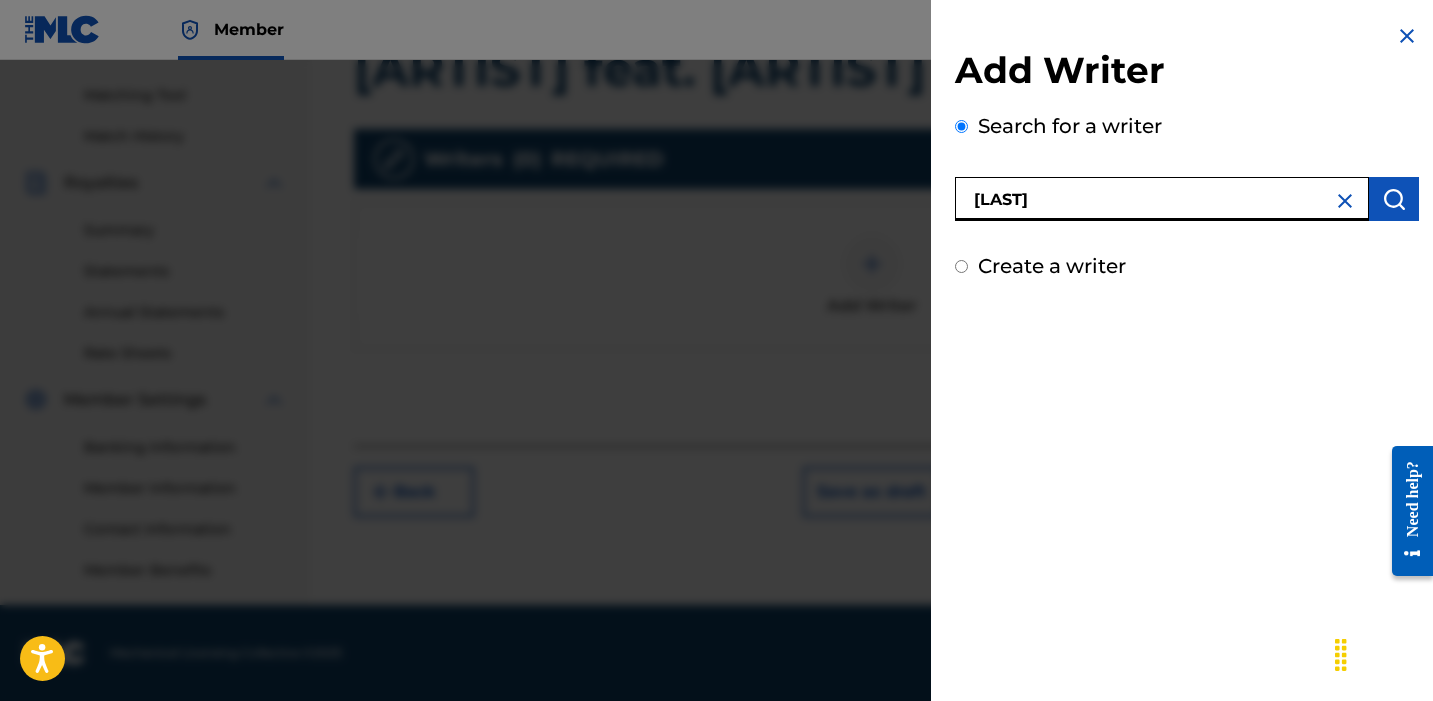 type on "[LAST]" 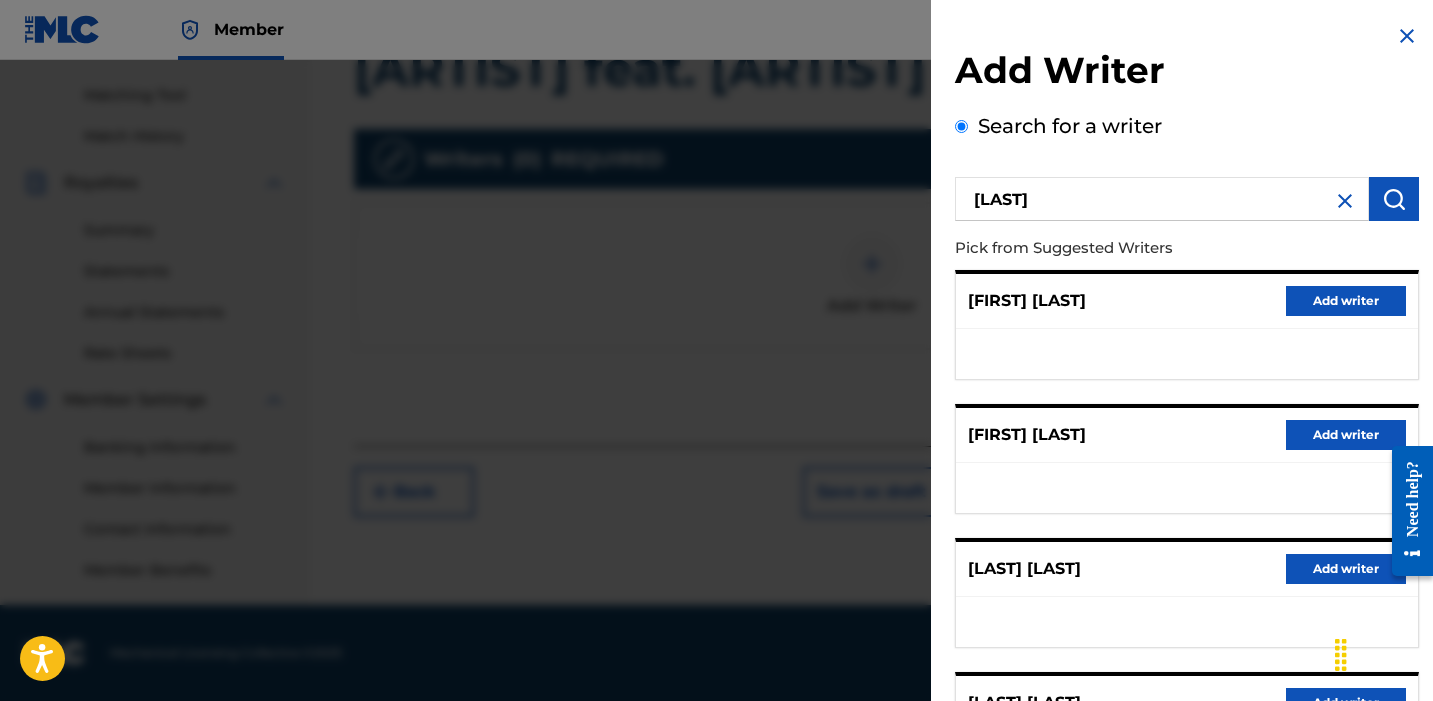 click on "Add writer" at bounding box center [1346, 435] 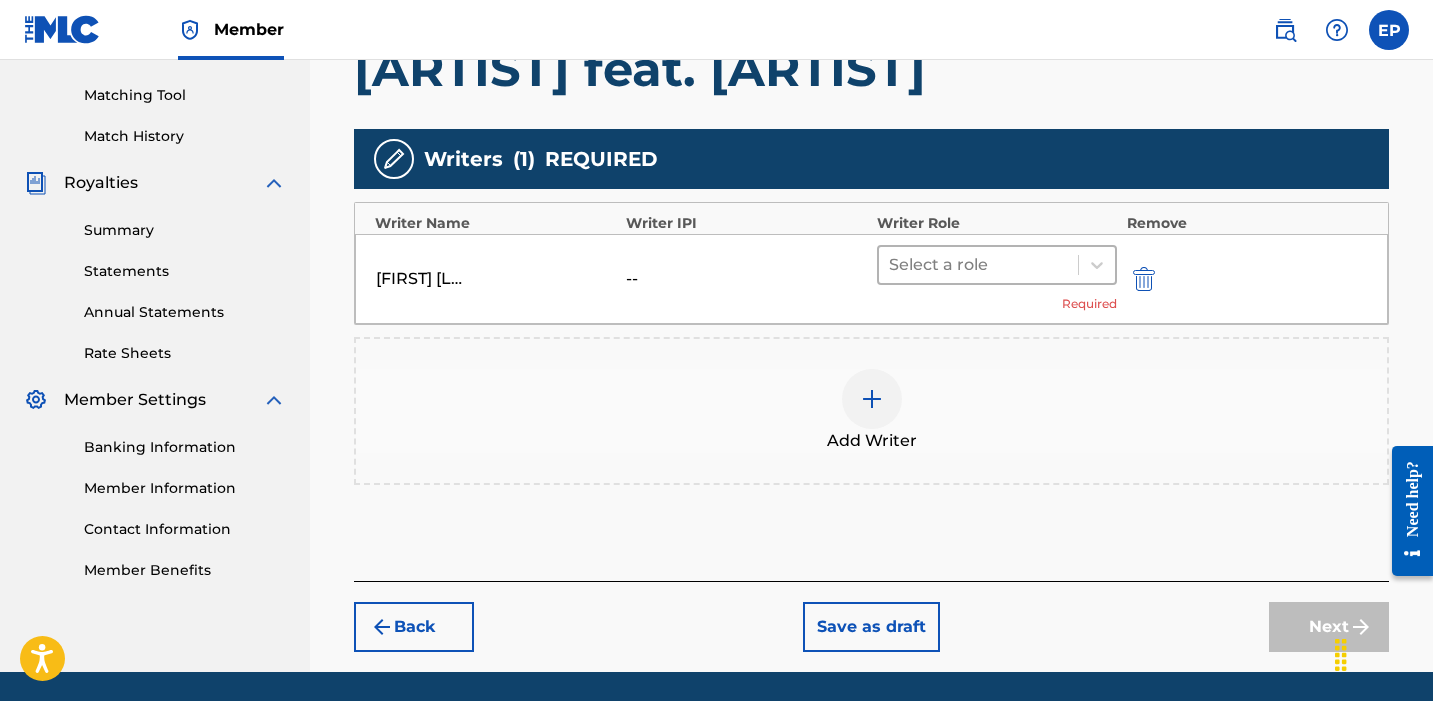 click at bounding box center (978, 265) 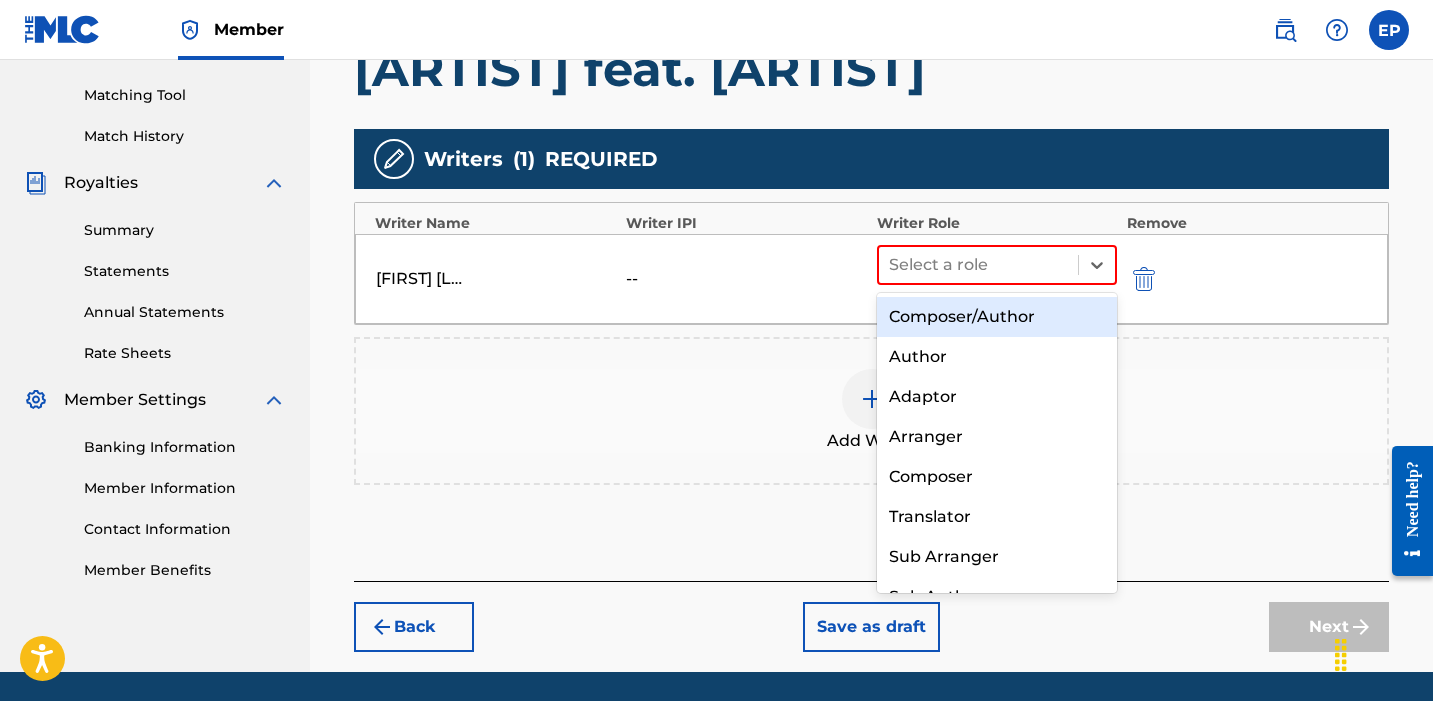 click on "Composer/Author" at bounding box center (997, 317) 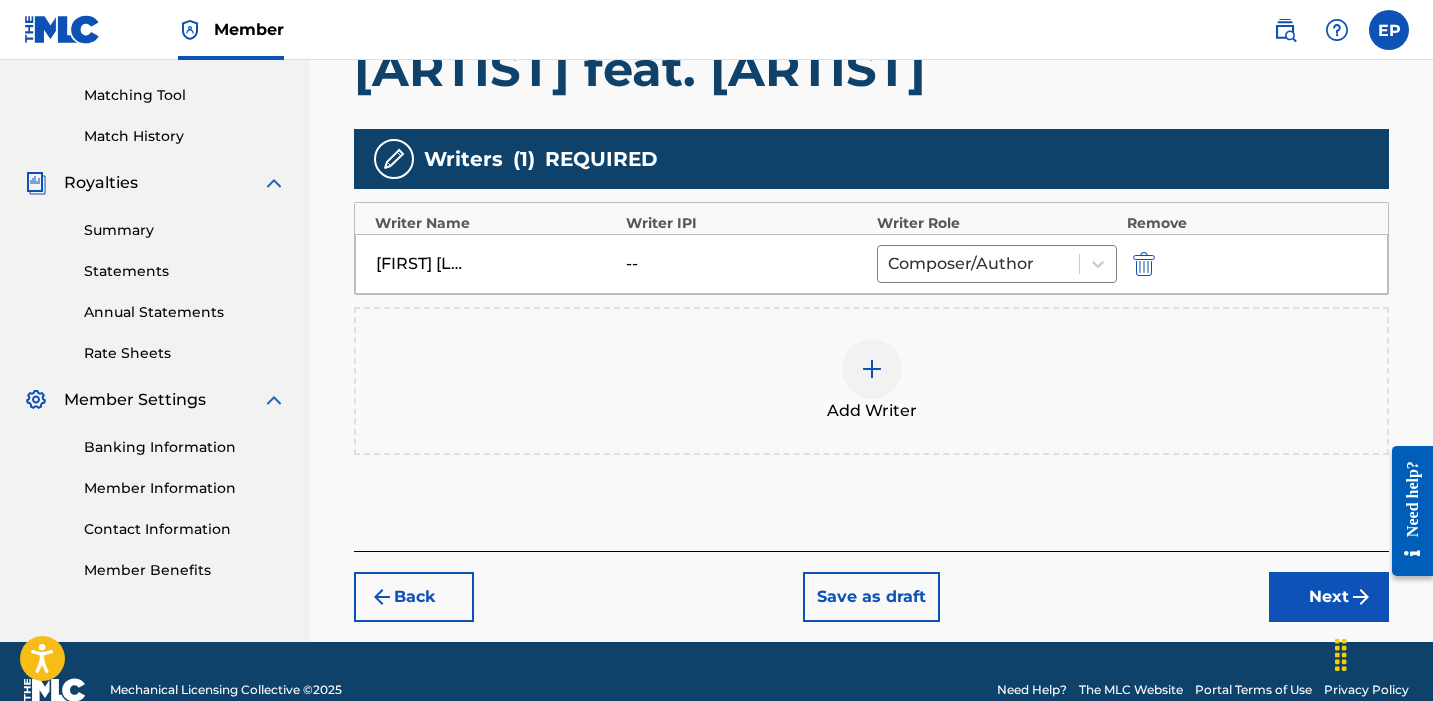 click on "Next" at bounding box center (1329, 597) 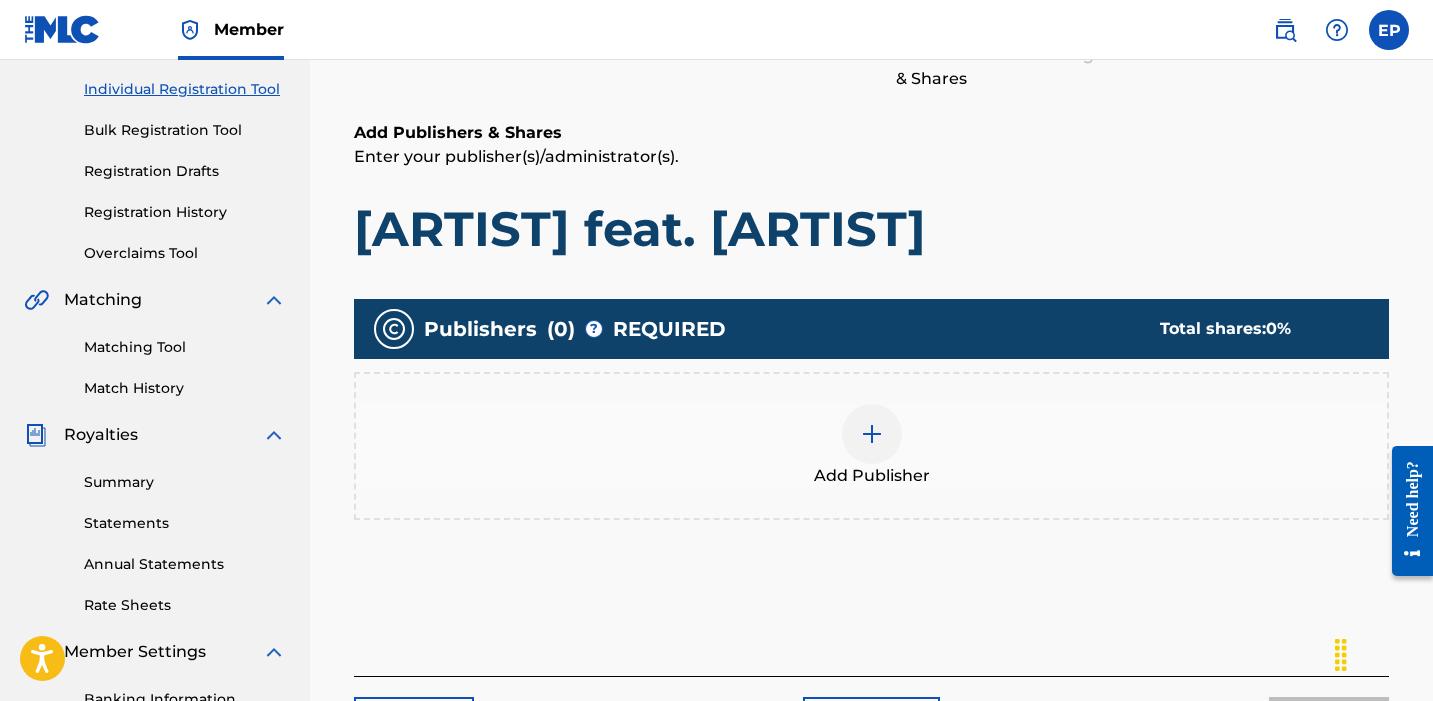scroll, scrollTop: 248, scrollLeft: 0, axis: vertical 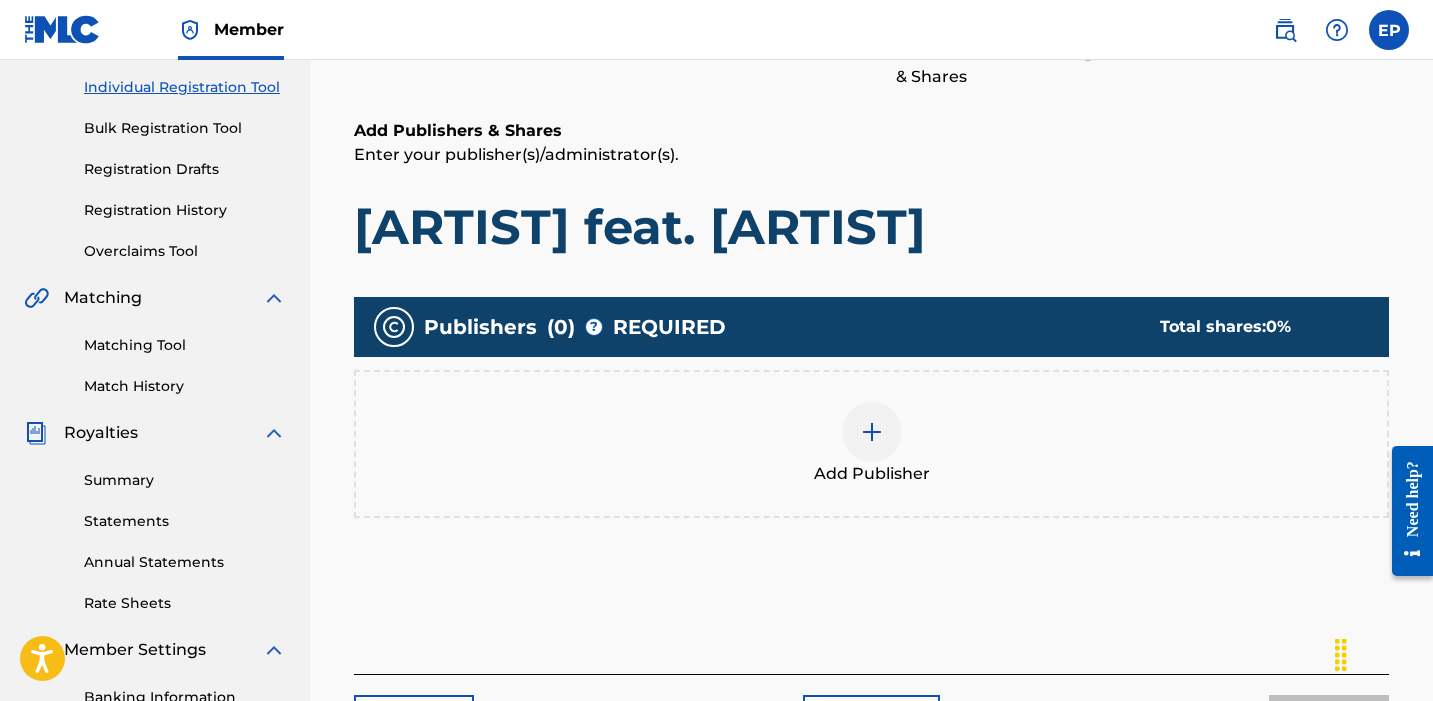 click at bounding box center [872, 432] 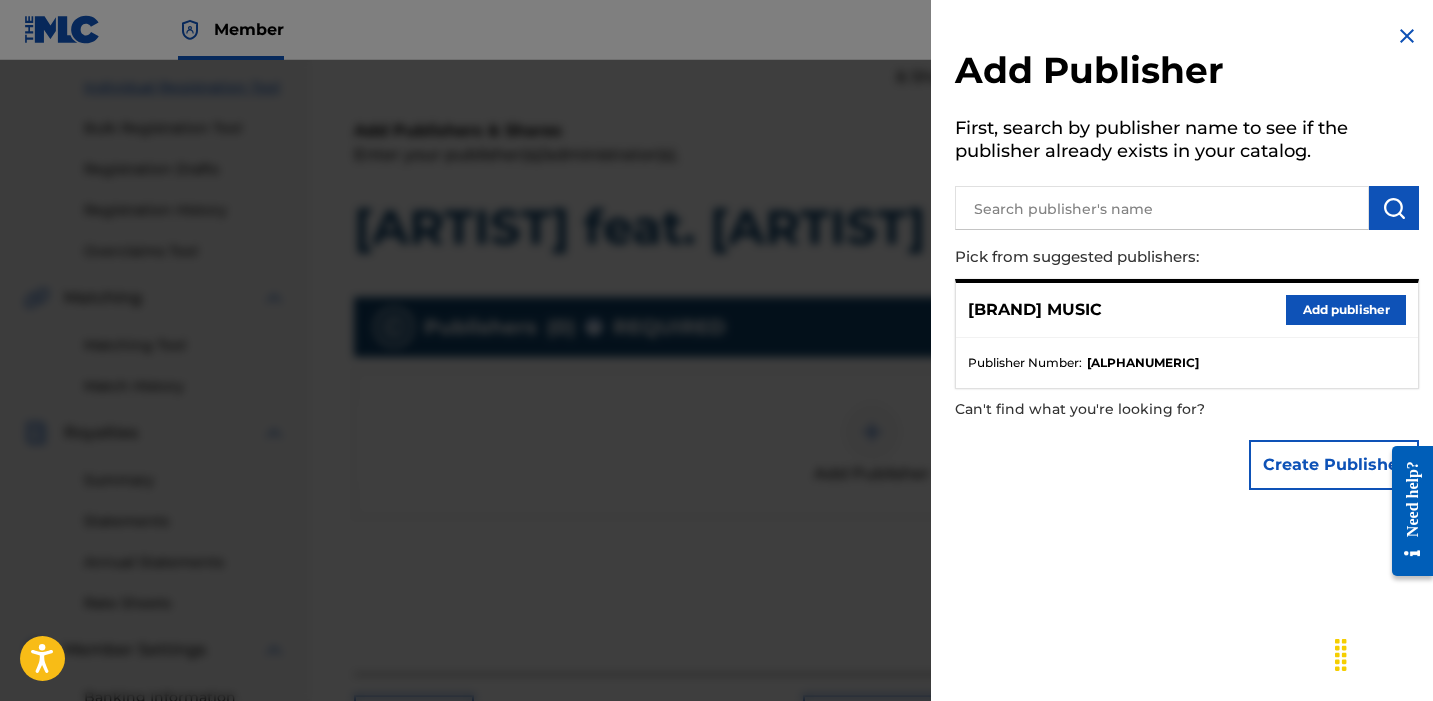 click on "Add publisher" at bounding box center [1346, 310] 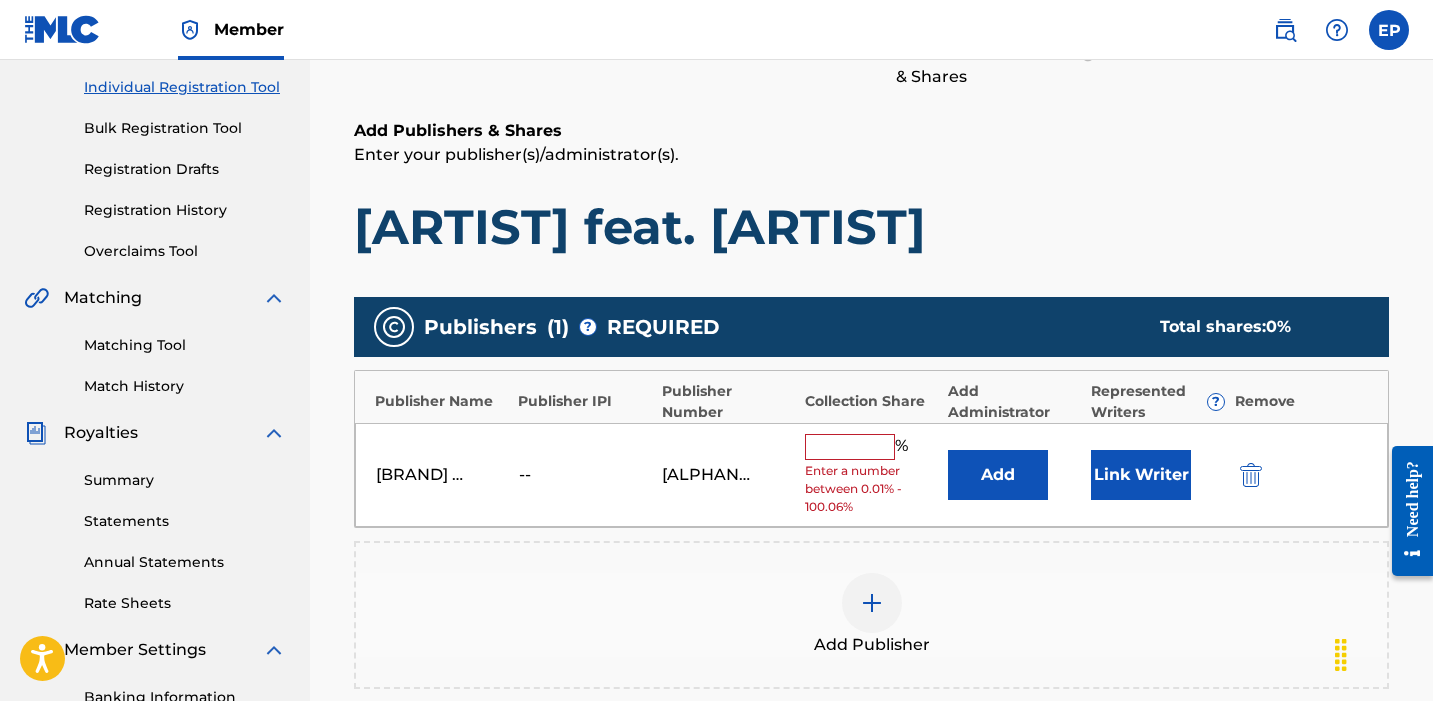 click on "Link Writer" at bounding box center (1141, 475) 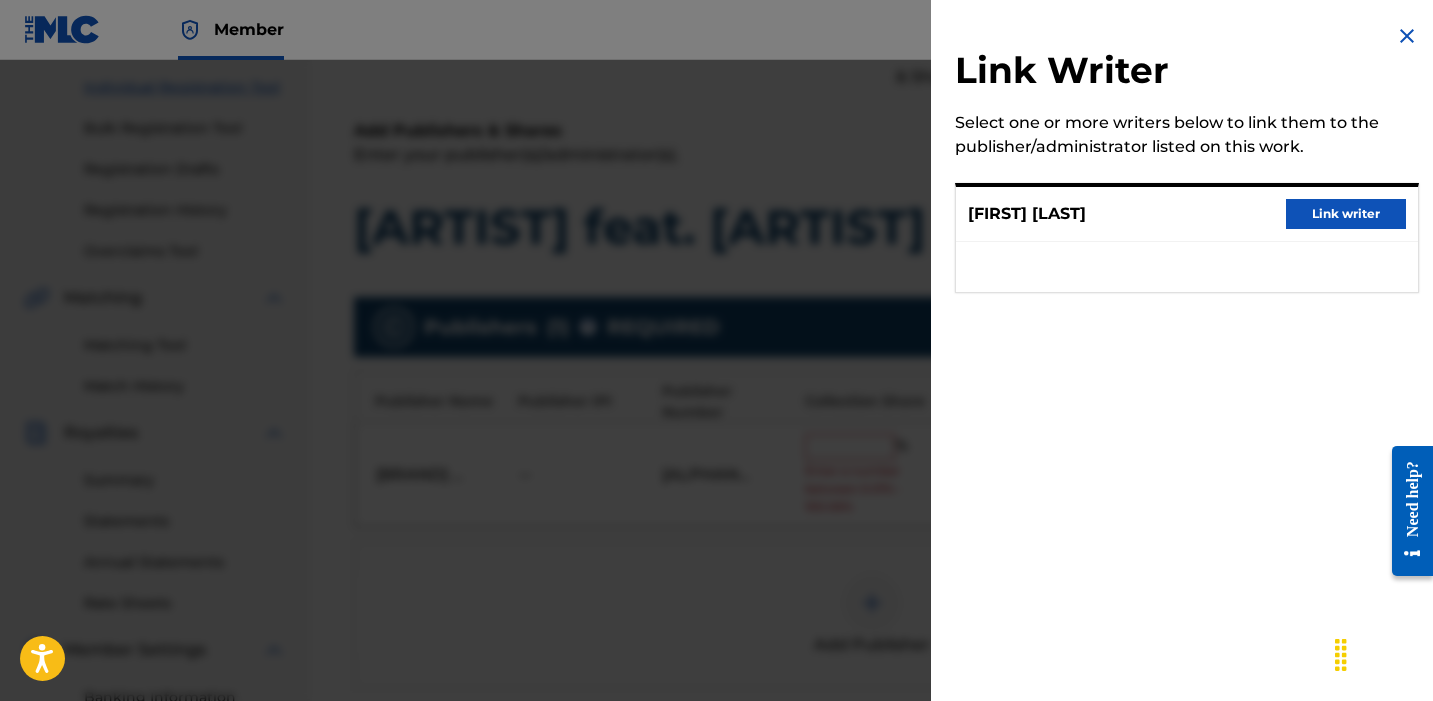 click on "Link writer" at bounding box center [1346, 214] 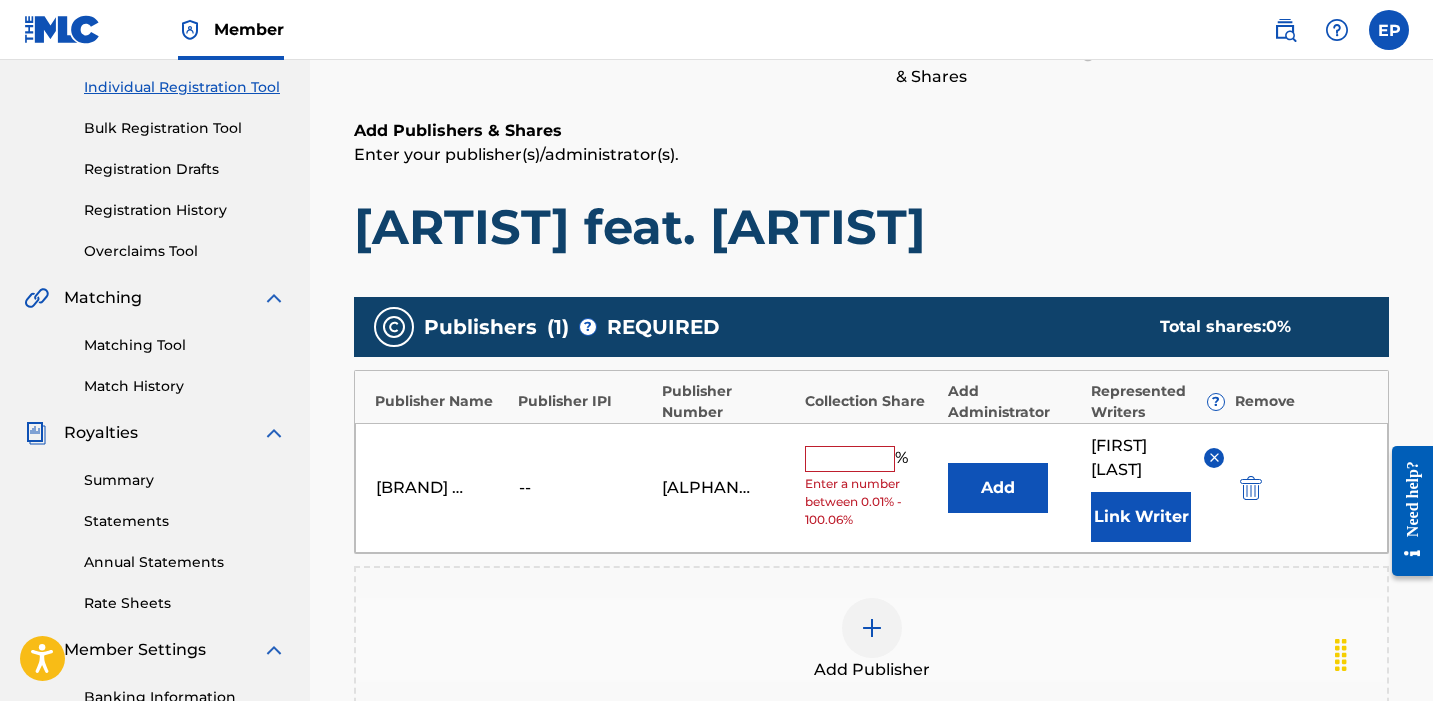 click on "%" at bounding box center [859, 459] 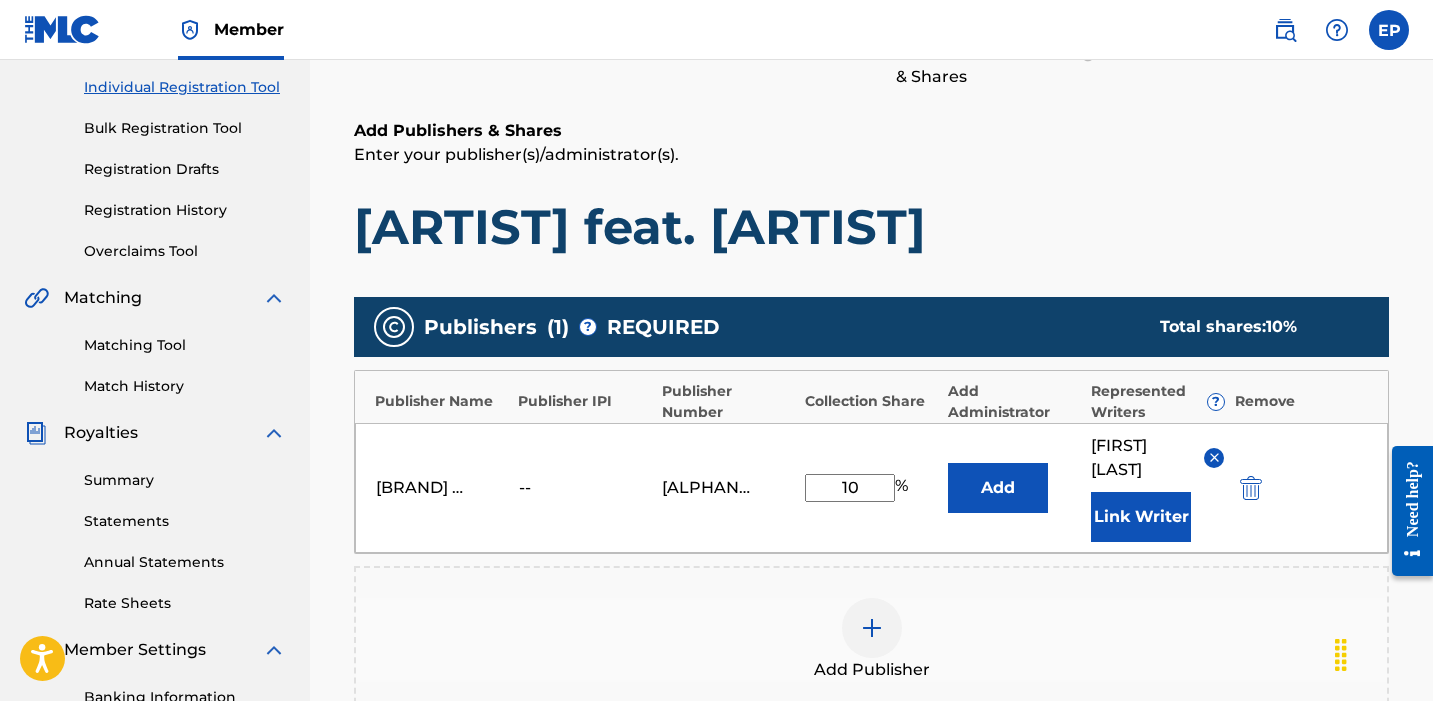 type on "100" 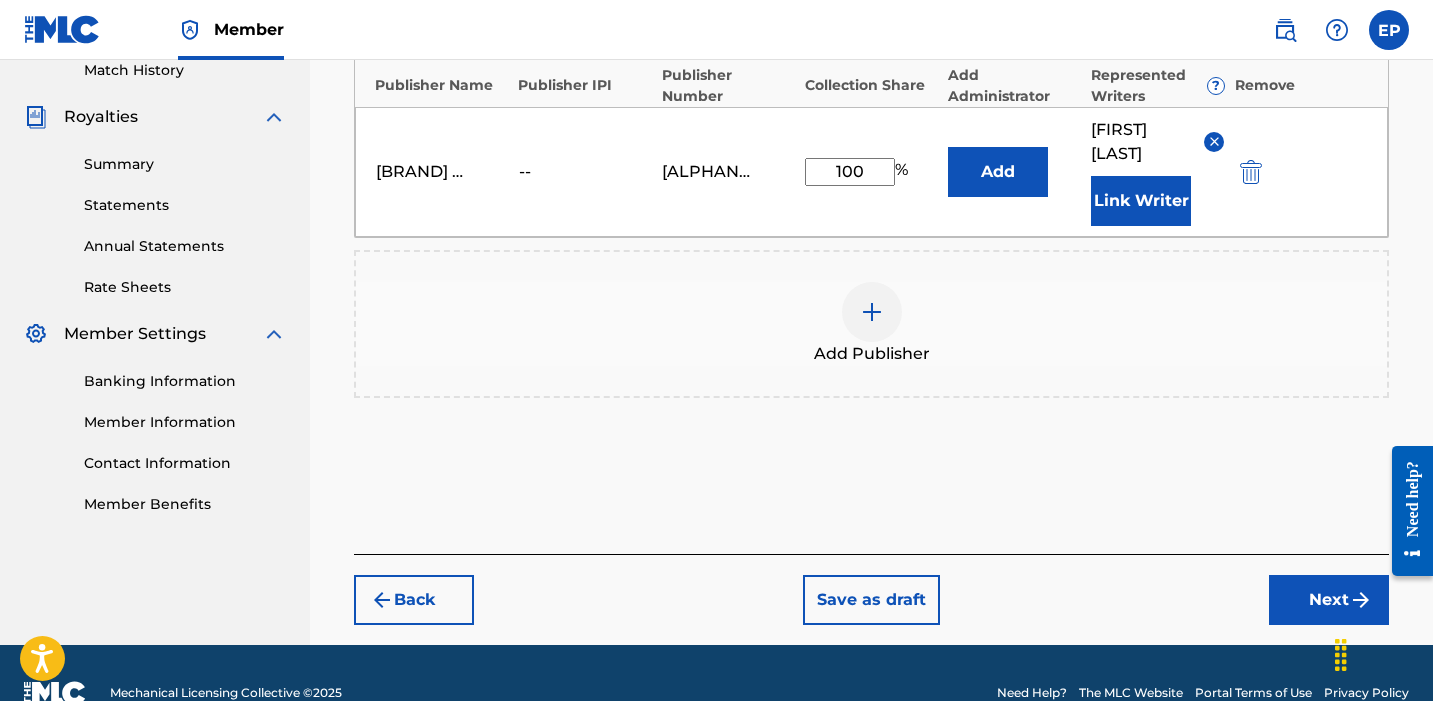 click on "Next" at bounding box center [1329, 600] 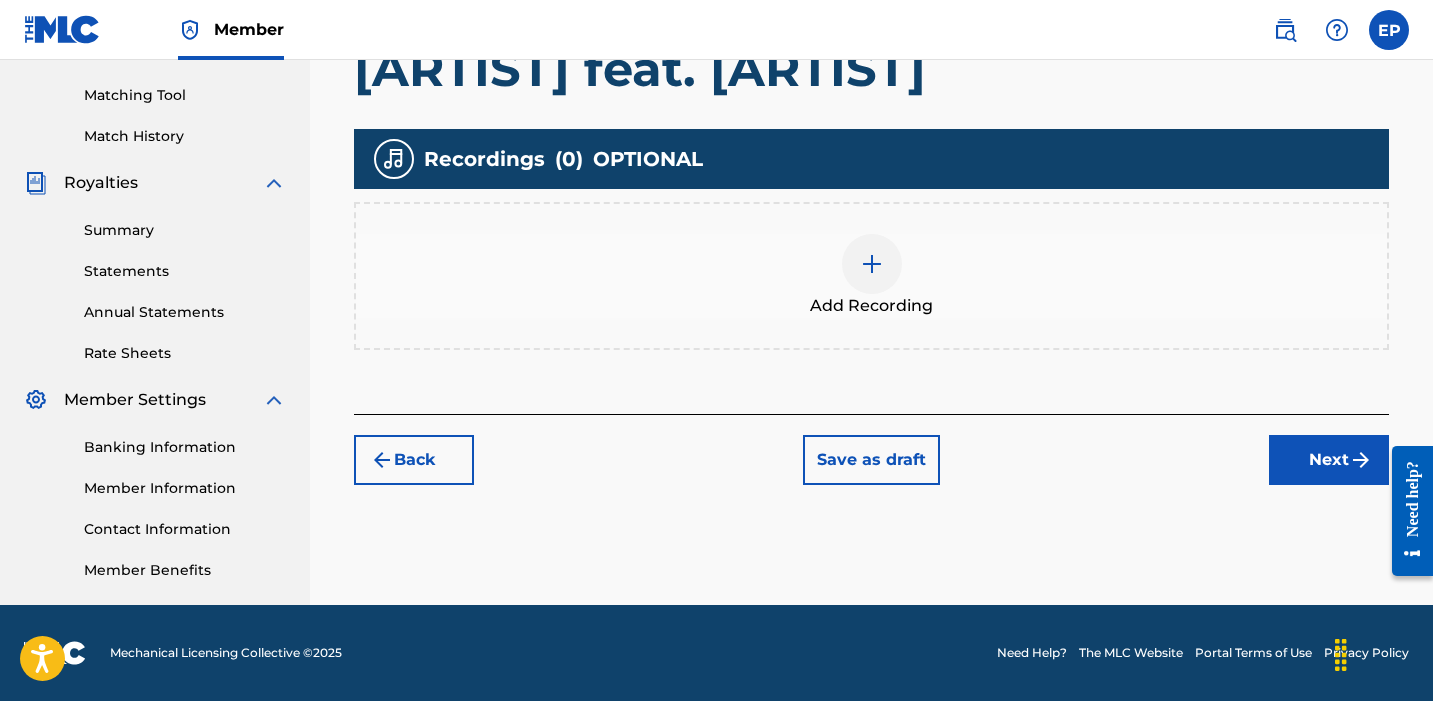click at bounding box center [872, 264] 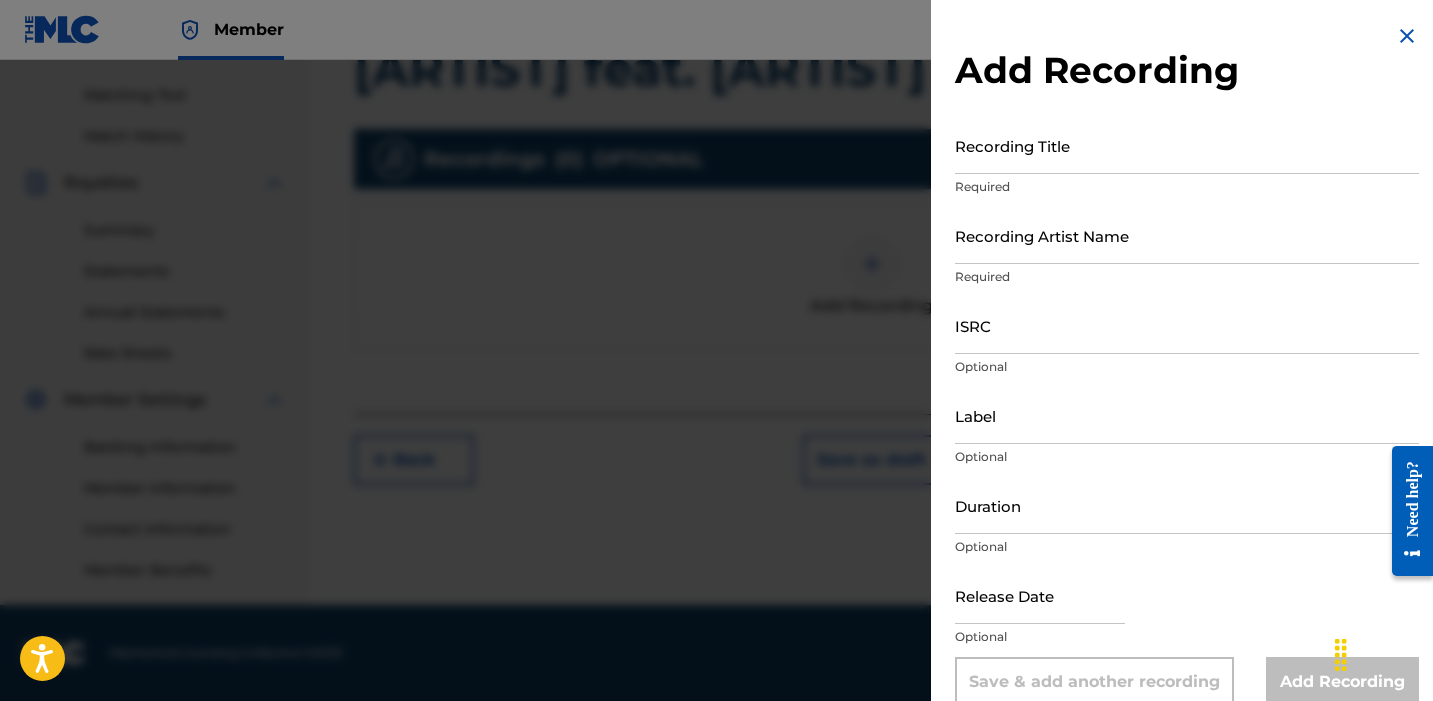 click on "Recording Title" at bounding box center (1187, 145) 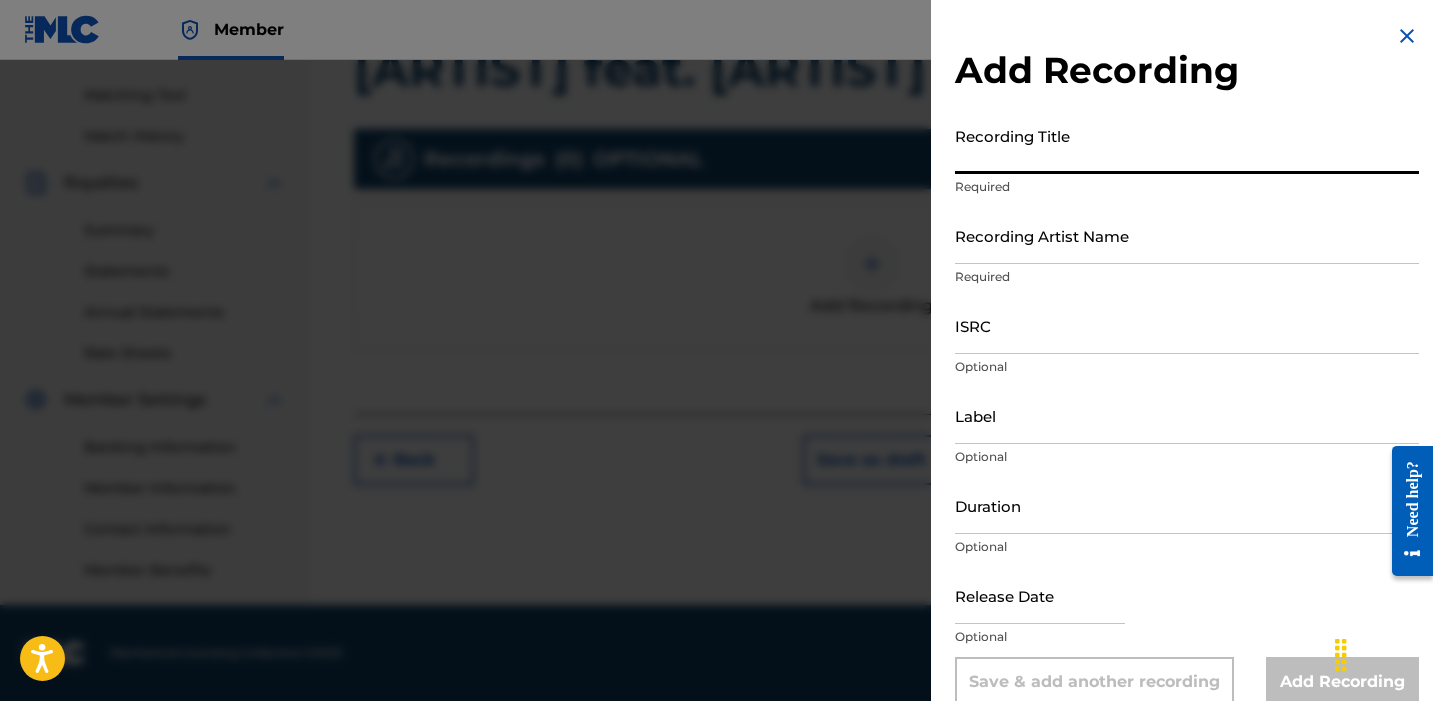 paste on "[ARTIST]" 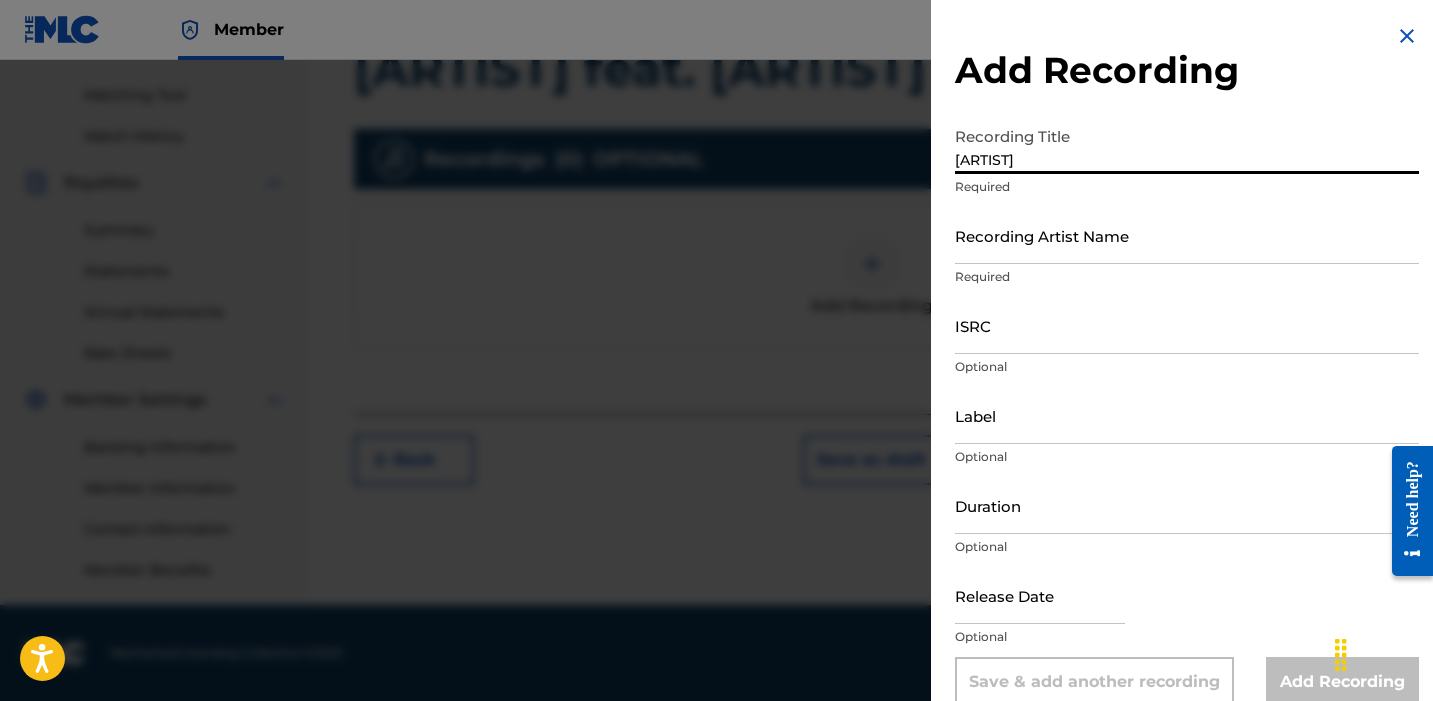 type on "[ARTIST]" 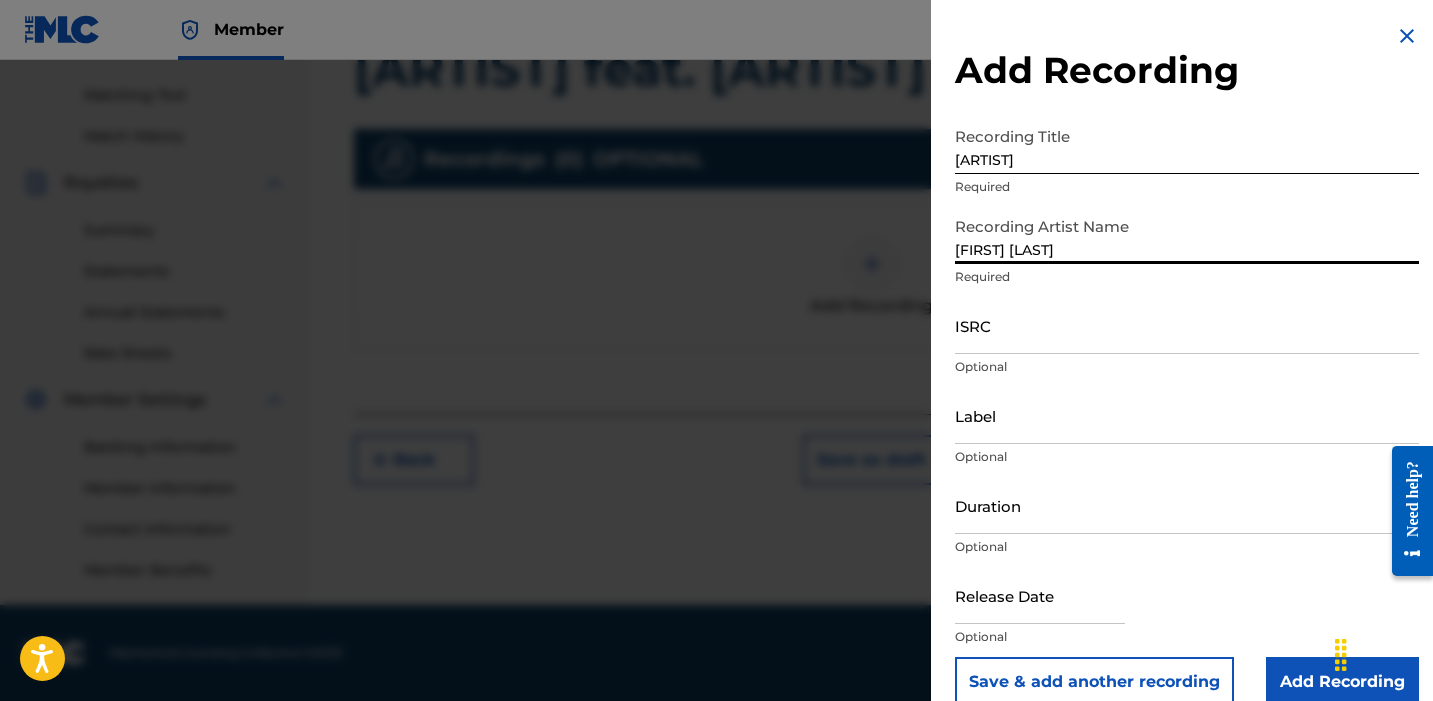 type on "[FIRST] [LAST]" 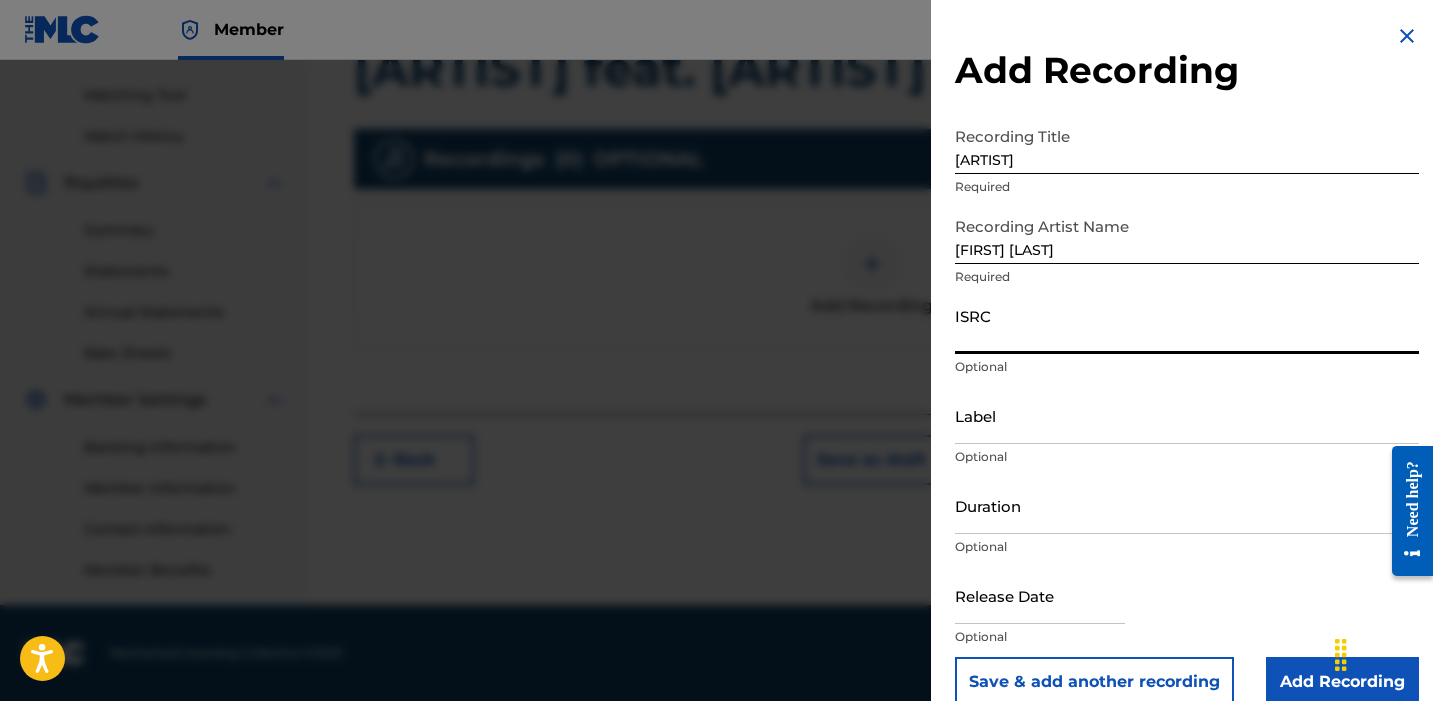 paste on "[ALPHANUMERIC]" 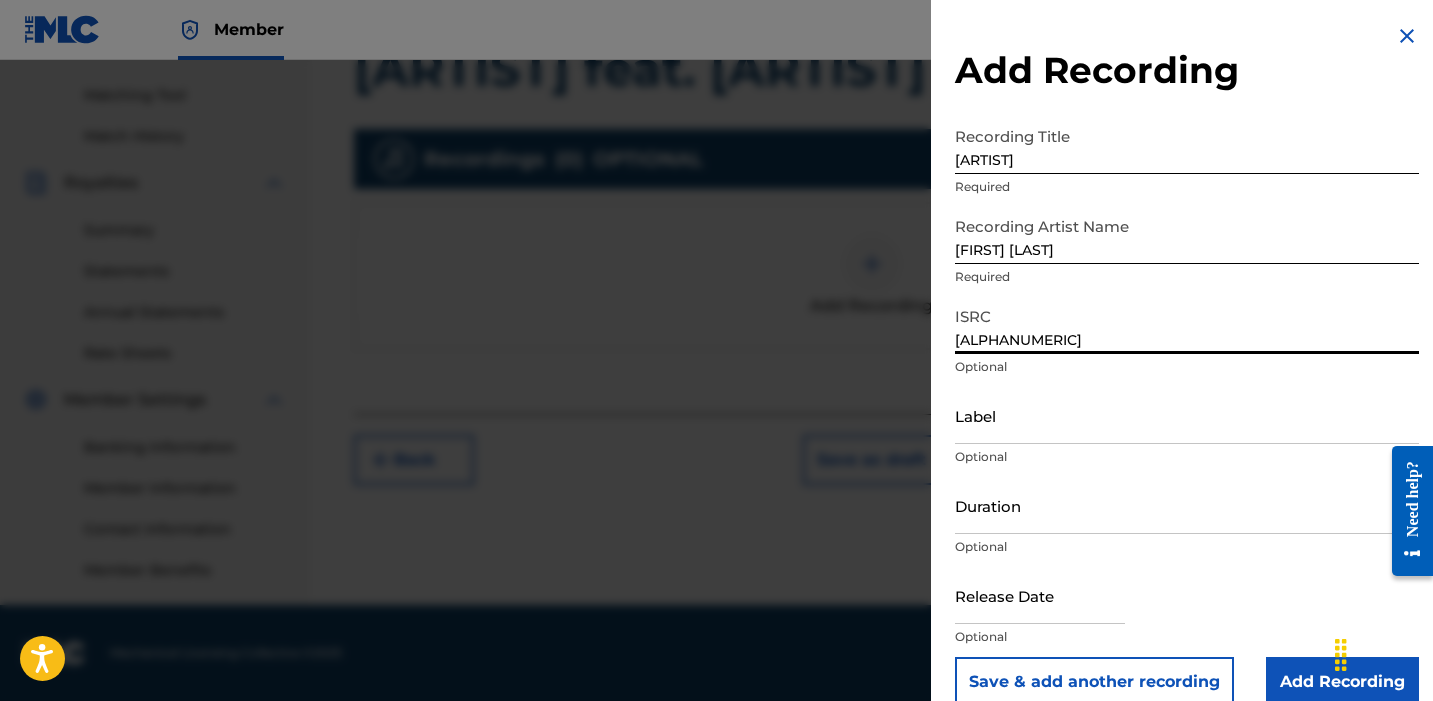 type on "[ALPHANUMERIC]" 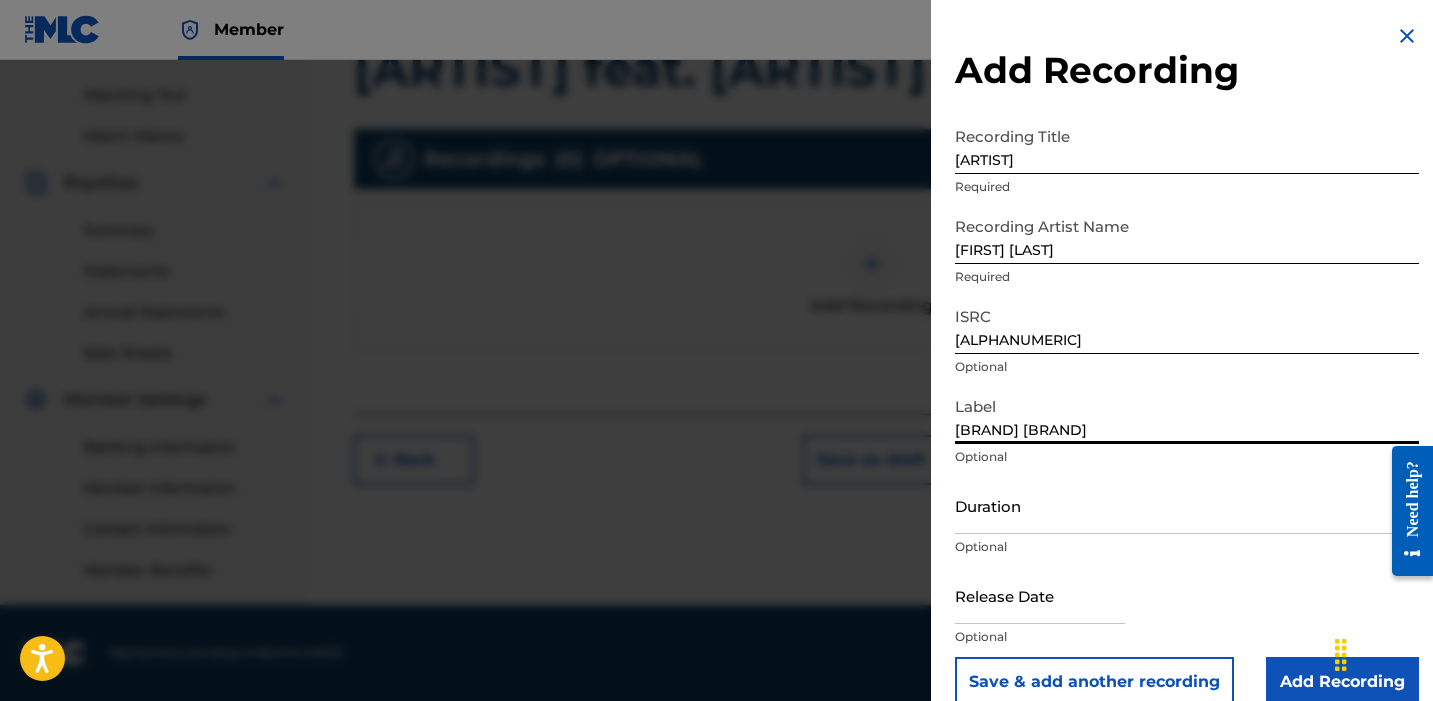 type on "[BRAND] [BRAND]" 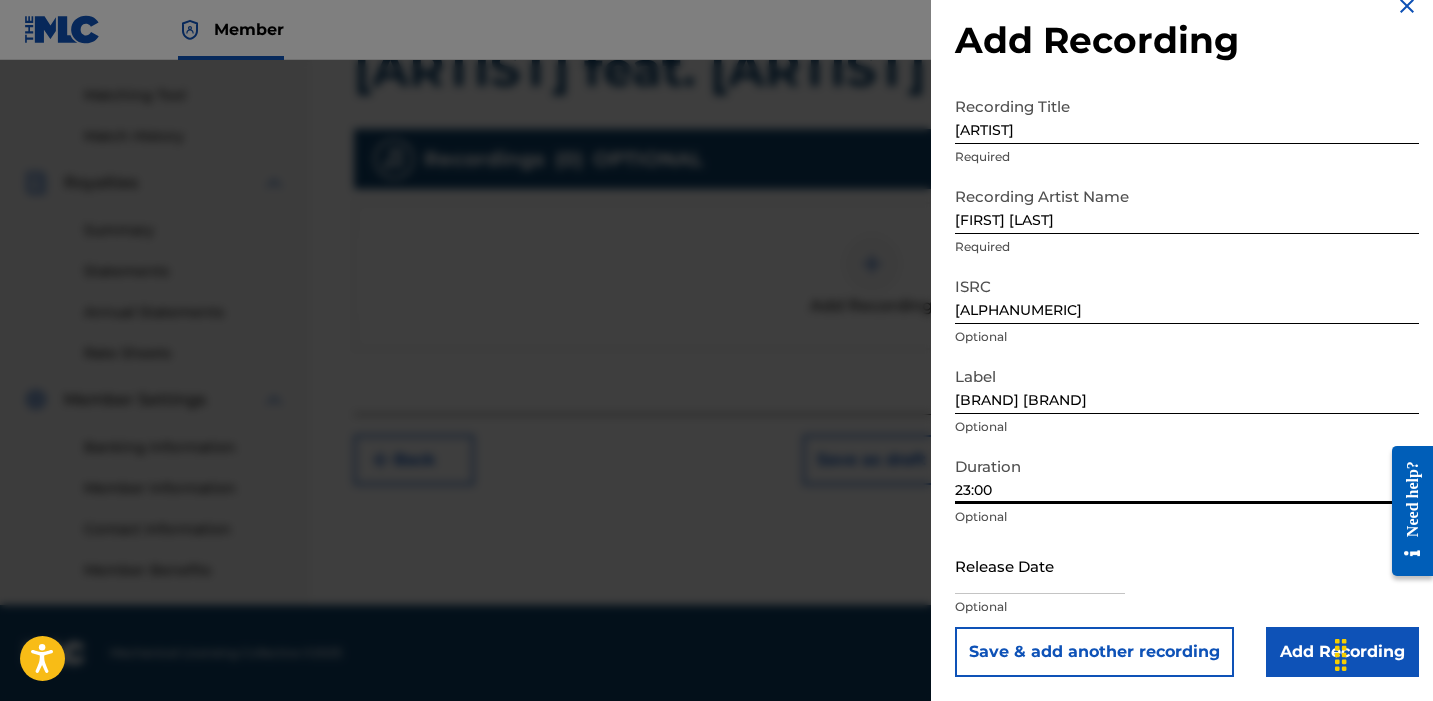 scroll, scrollTop: 30, scrollLeft: 0, axis: vertical 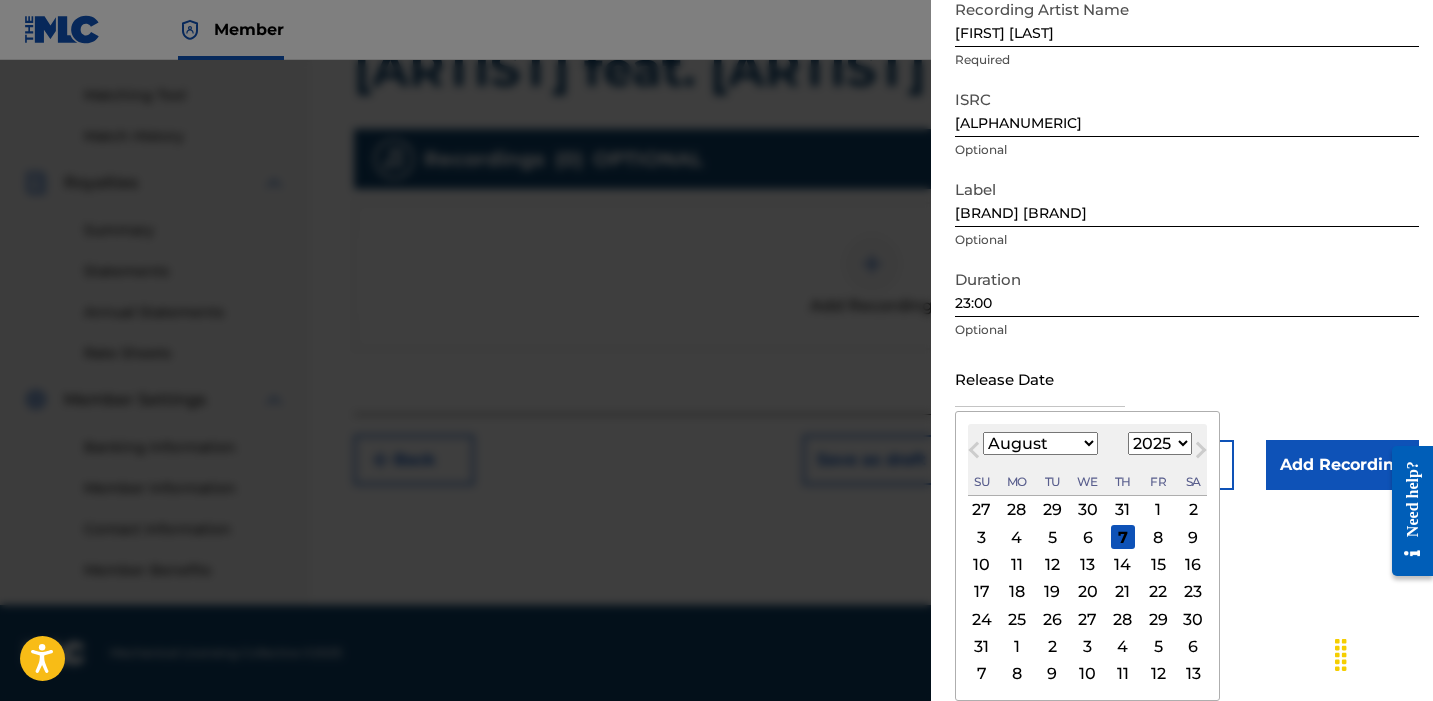 click on "Next Month" at bounding box center [1199, 453] 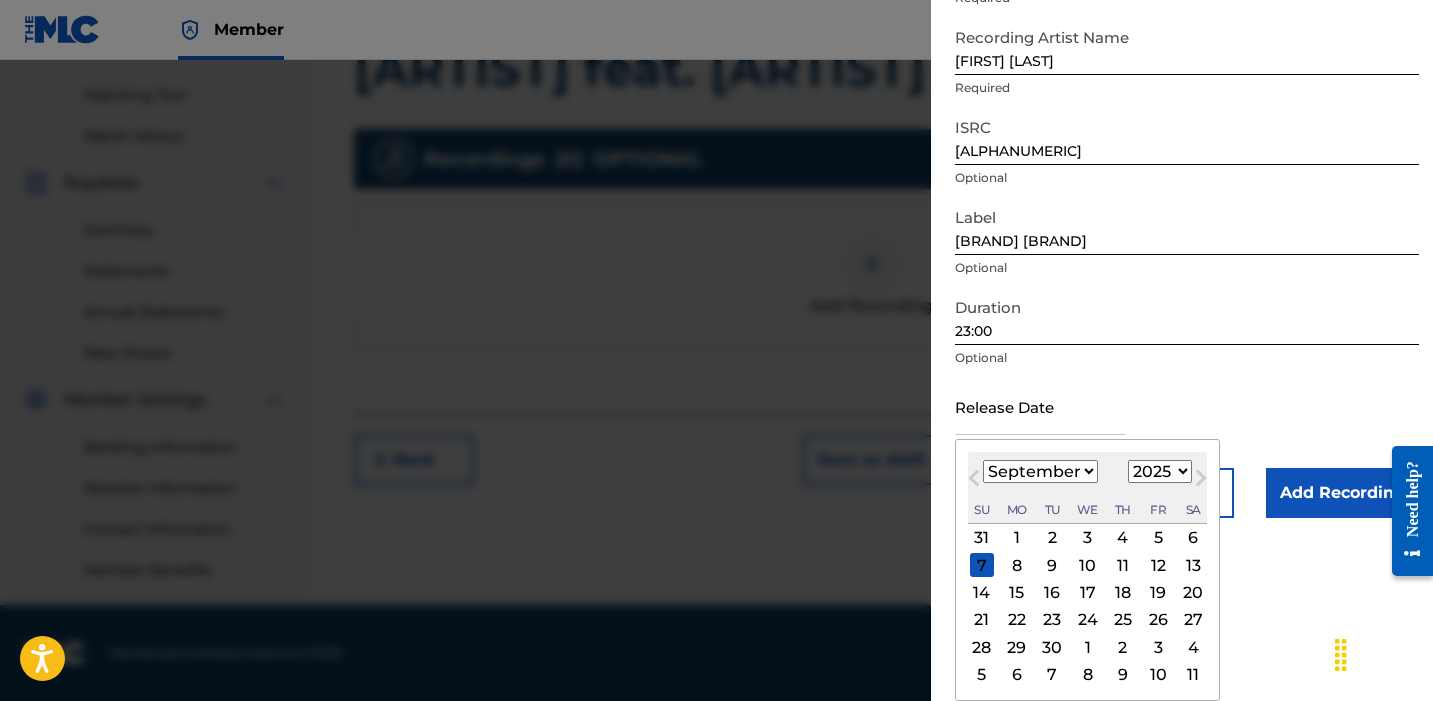 scroll, scrollTop: 189, scrollLeft: 0, axis: vertical 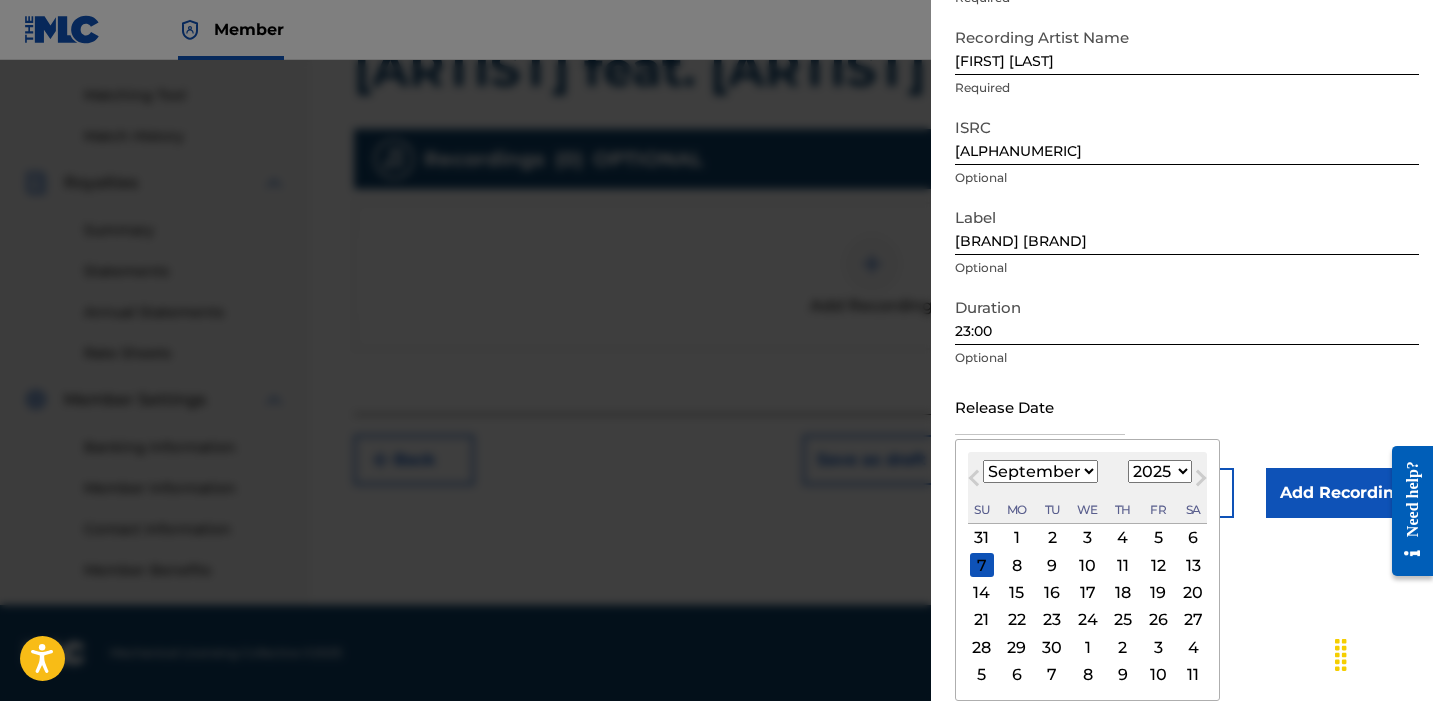 click on "26" at bounding box center [1158, 620] 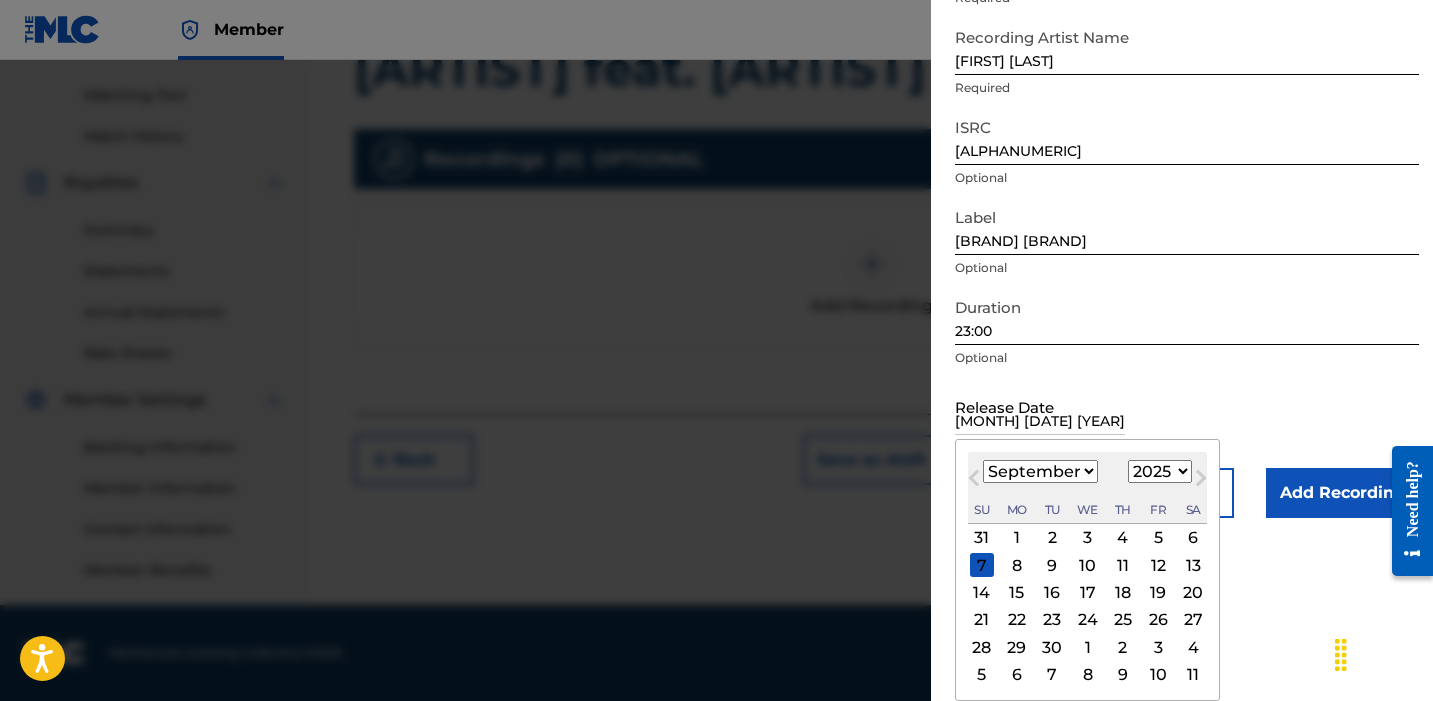 scroll, scrollTop: 30, scrollLeft: 0, axis: vertical 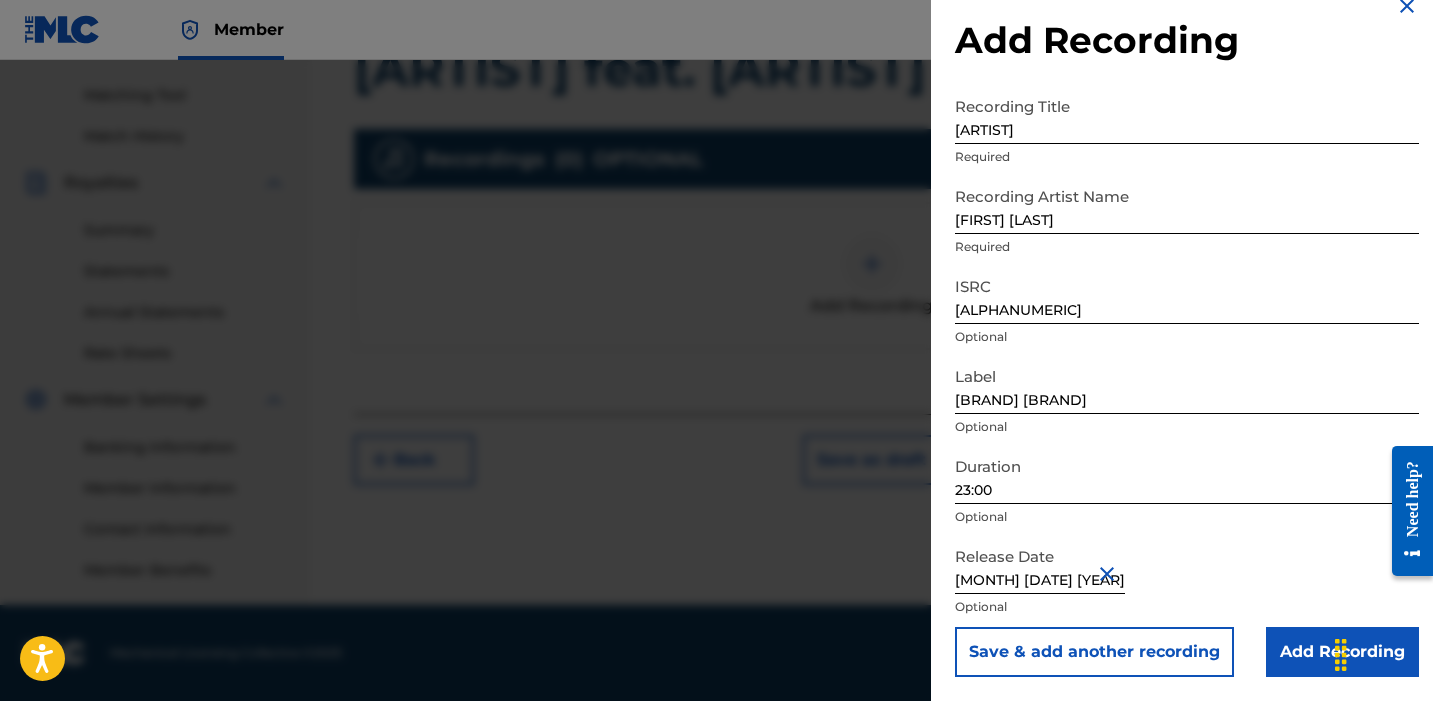 click on "Add Recording" at bounding box center [1342, 652] 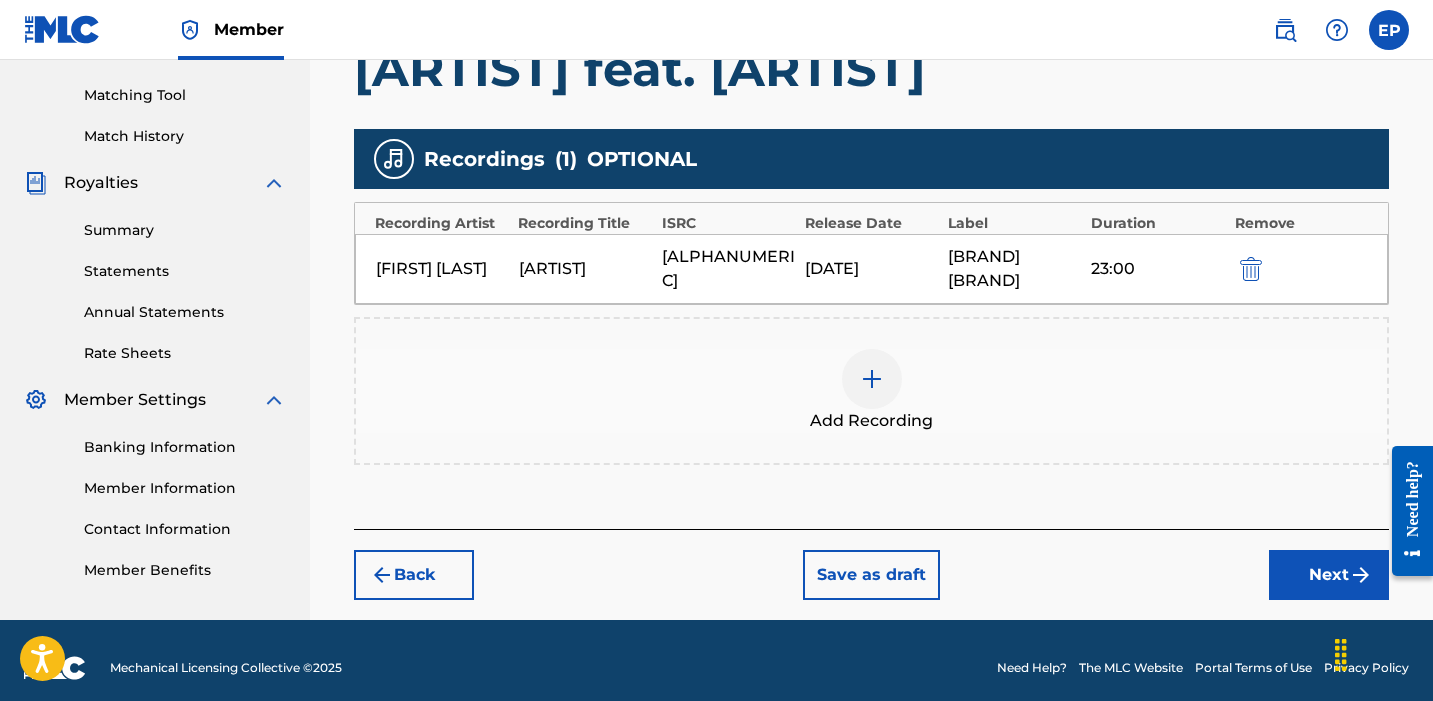 click on "Next" at bounding box center [1329, 575] 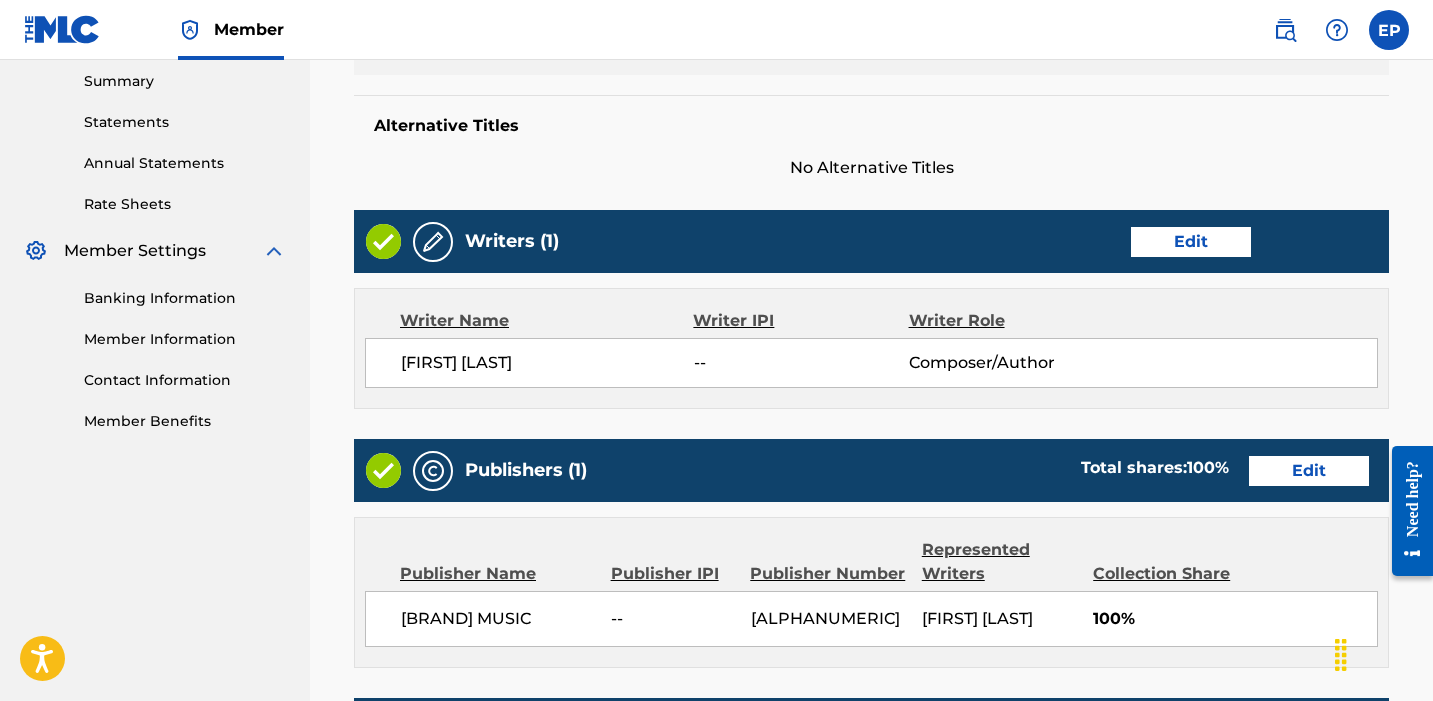 scroll, scrollTop: 429, scrollLeft: 0, axis: vertical 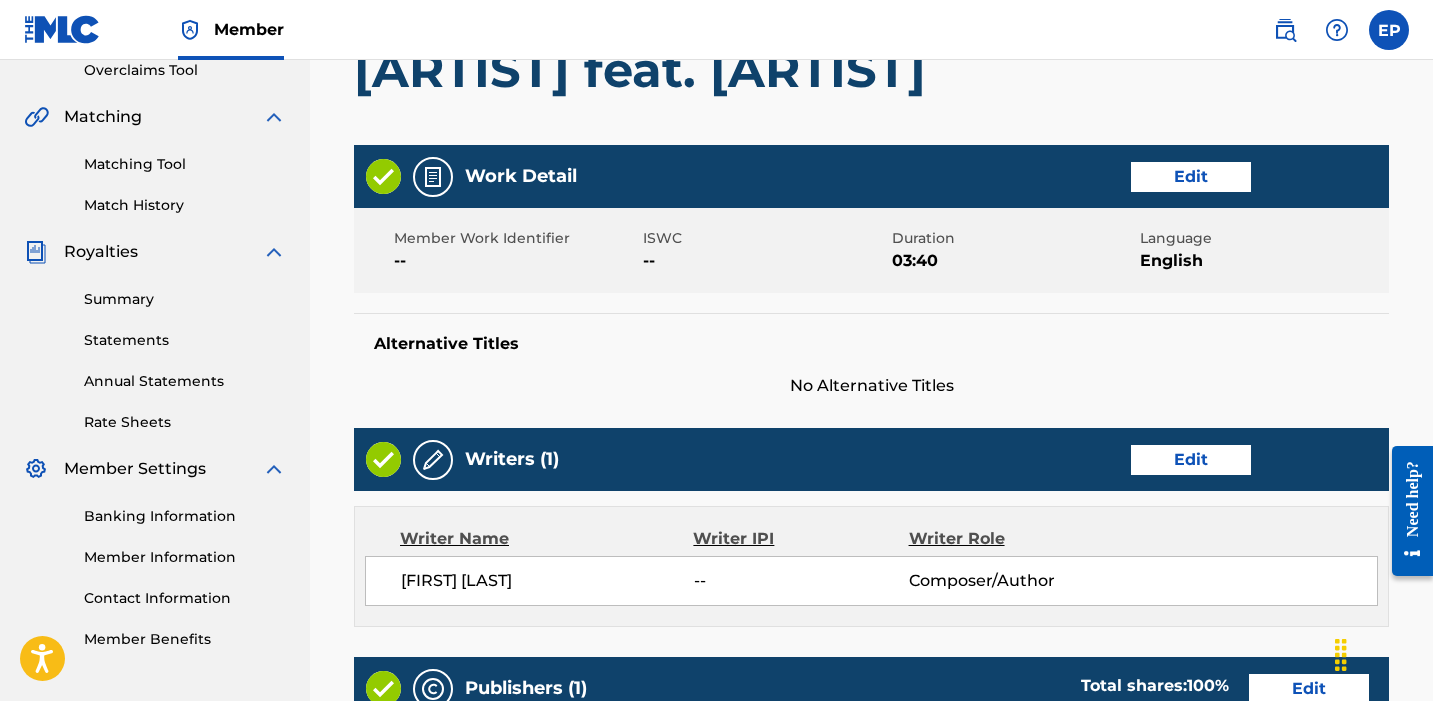 click on "Edit" at bounding box center (1191, 177) 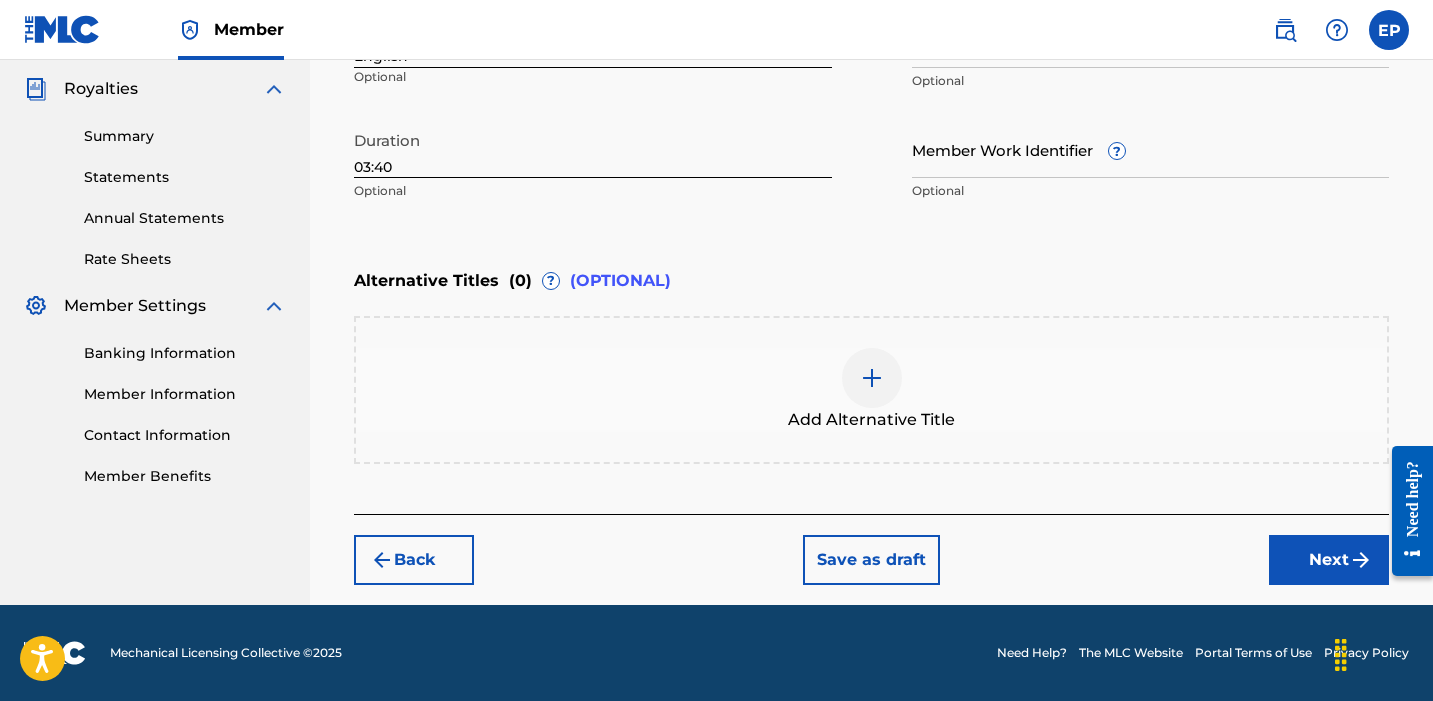 click on "Next" at bounding box center [1329, 560] 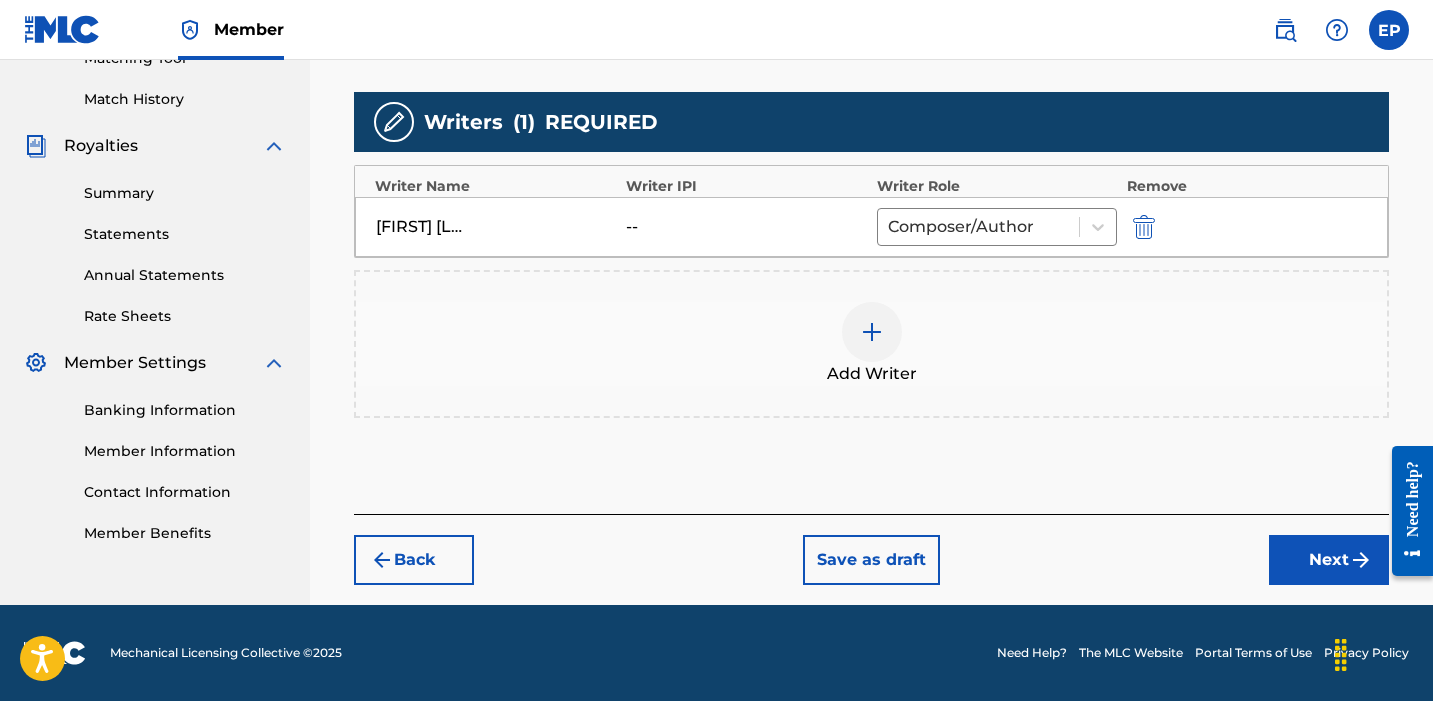 click on "Next" at bounding box center [1329, 560] 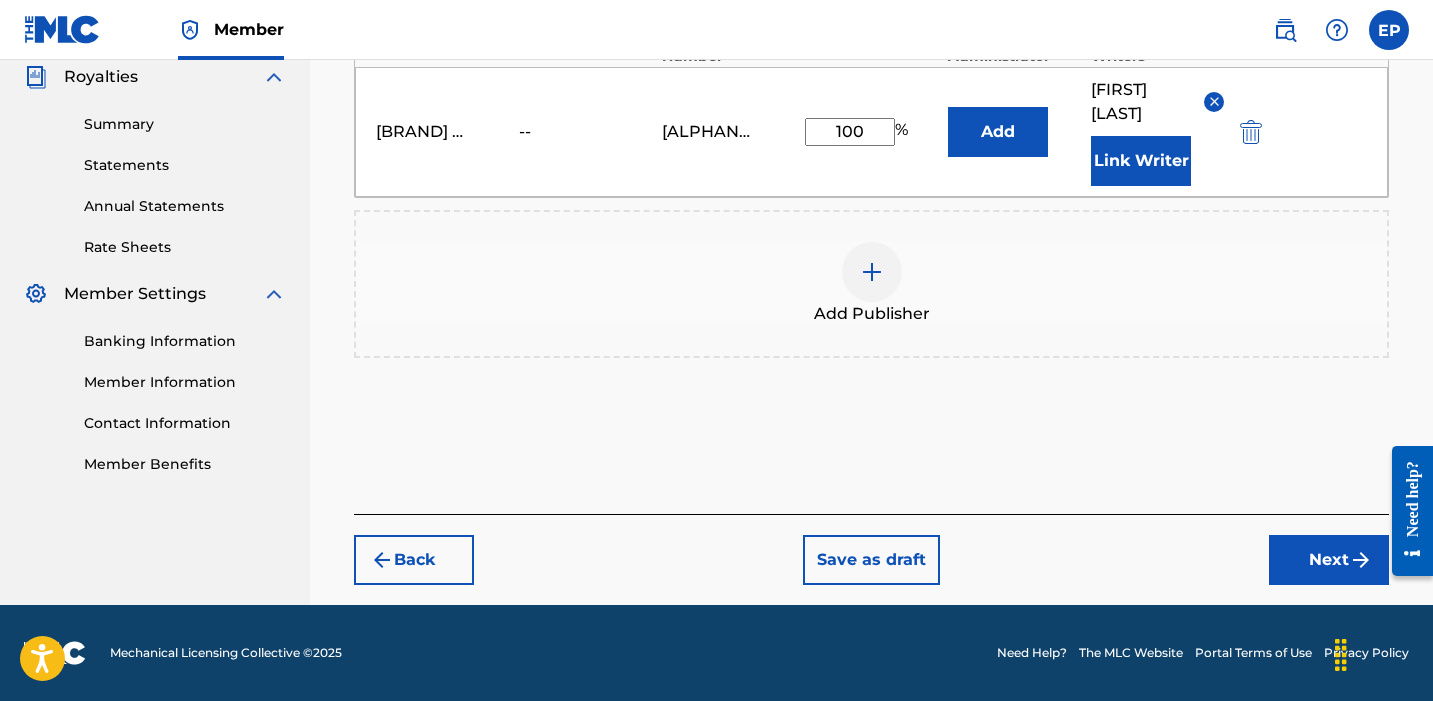 click on "Next" at bounding box center (1329, 560) 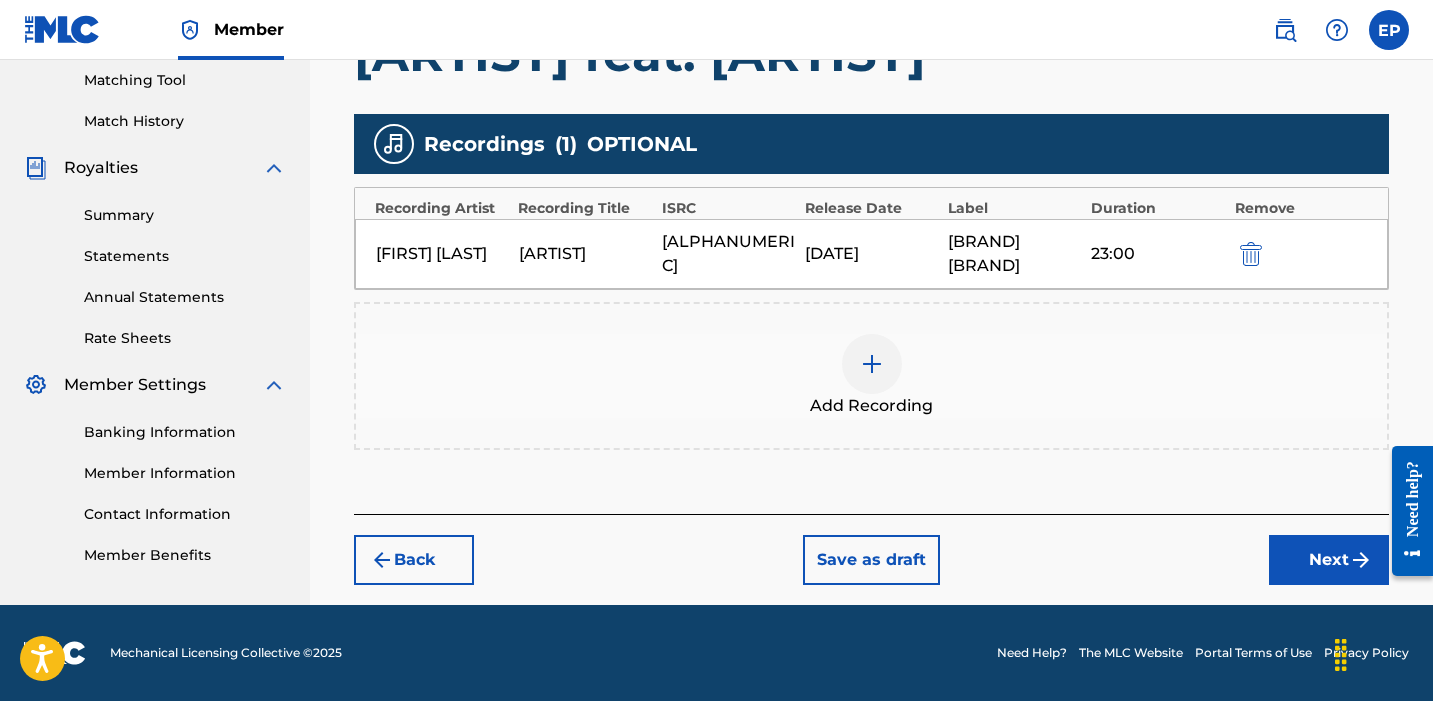 click on "Next" at bounding box center [1329, 560] 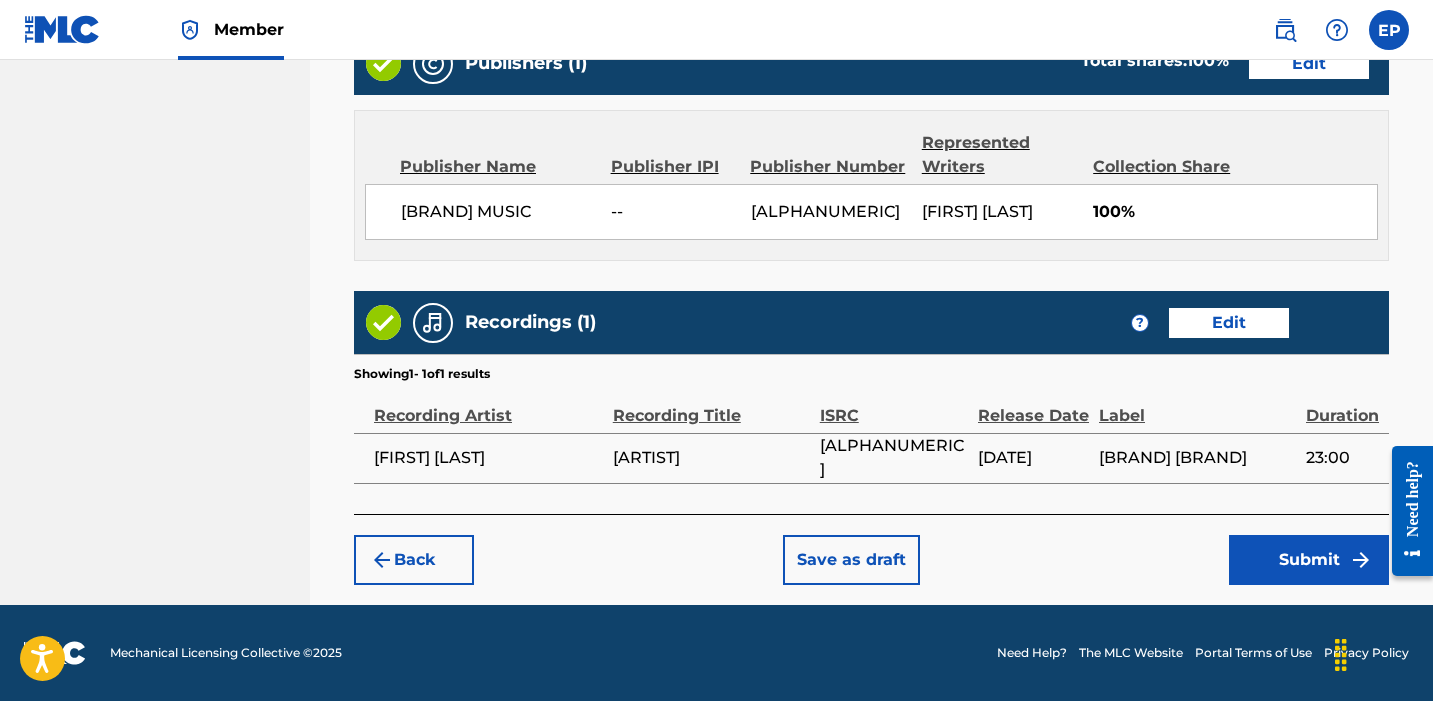 scroll, scrollTop: 1053, scrollLeft: 0, axis: vertical 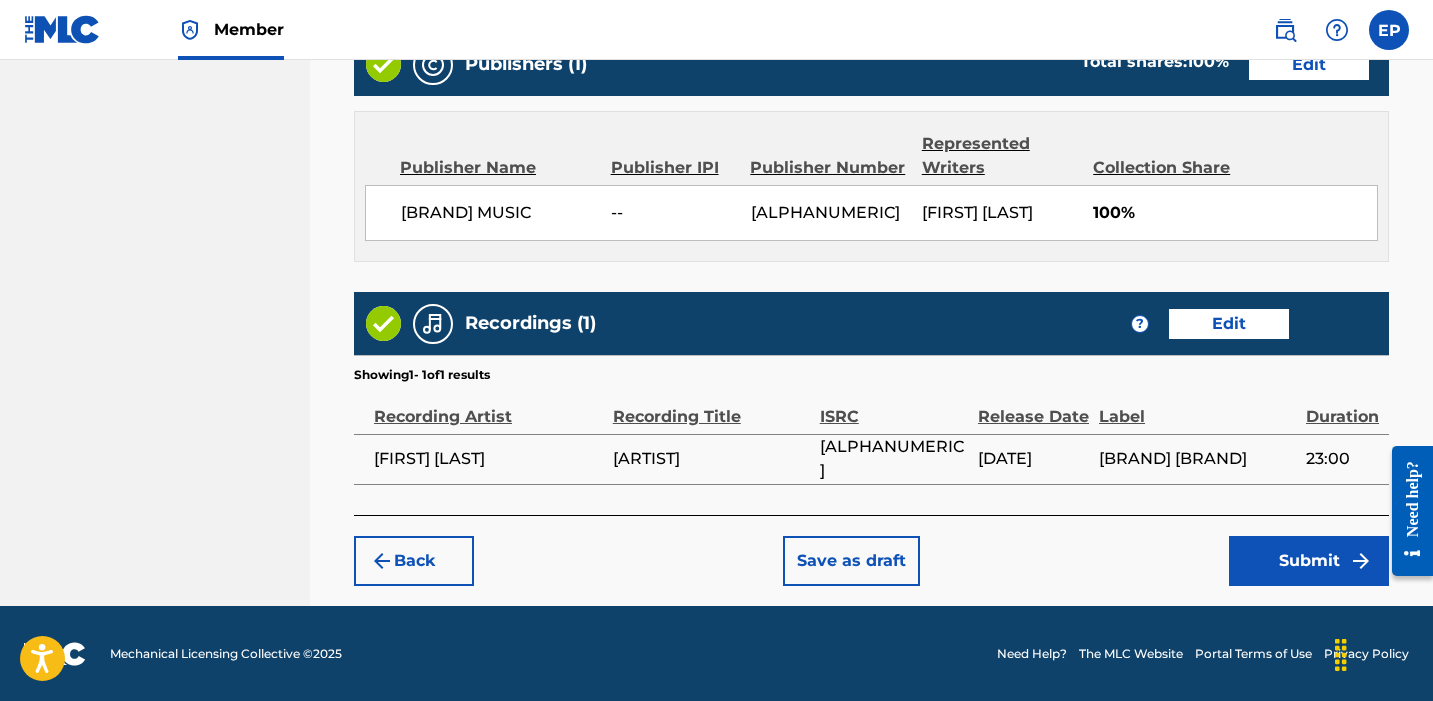 click on "Submit" at bounding box center (1309, 561) 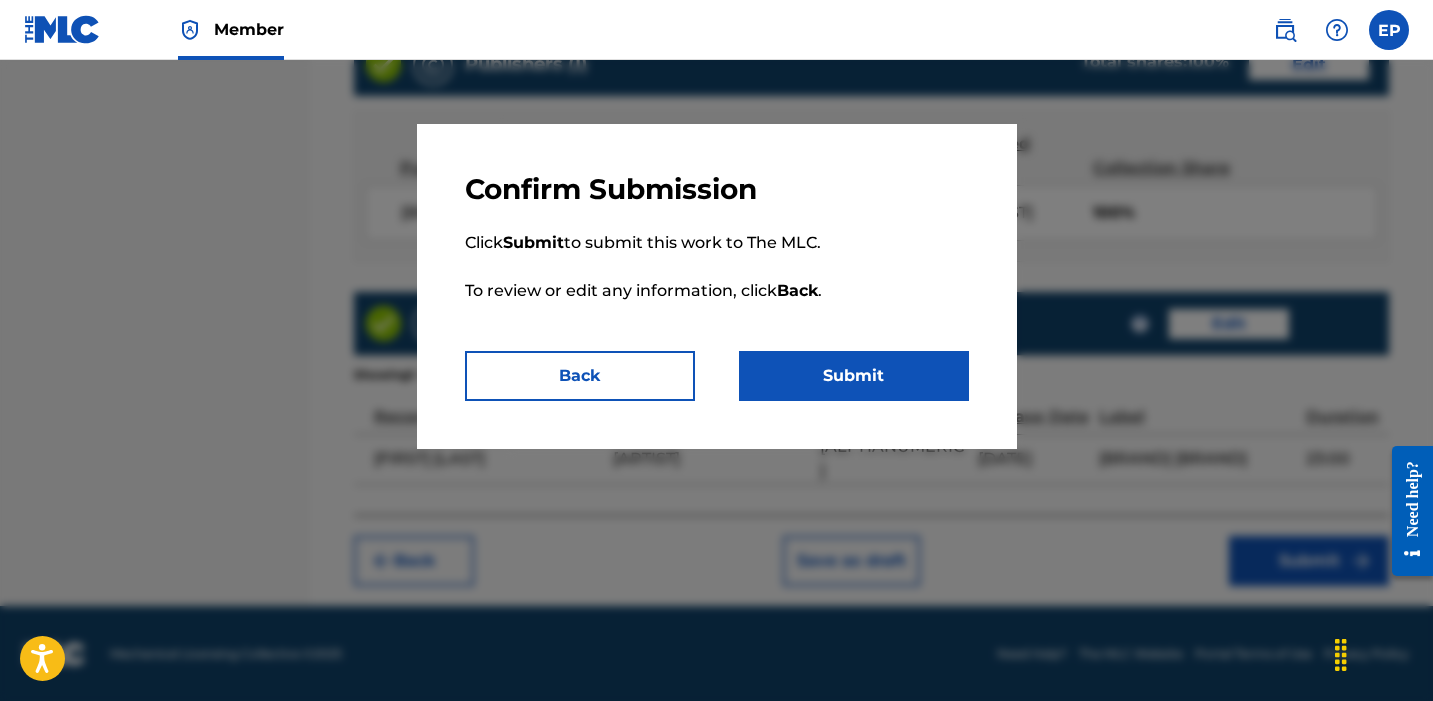click on "Submit" at bounding box center [854, 376] 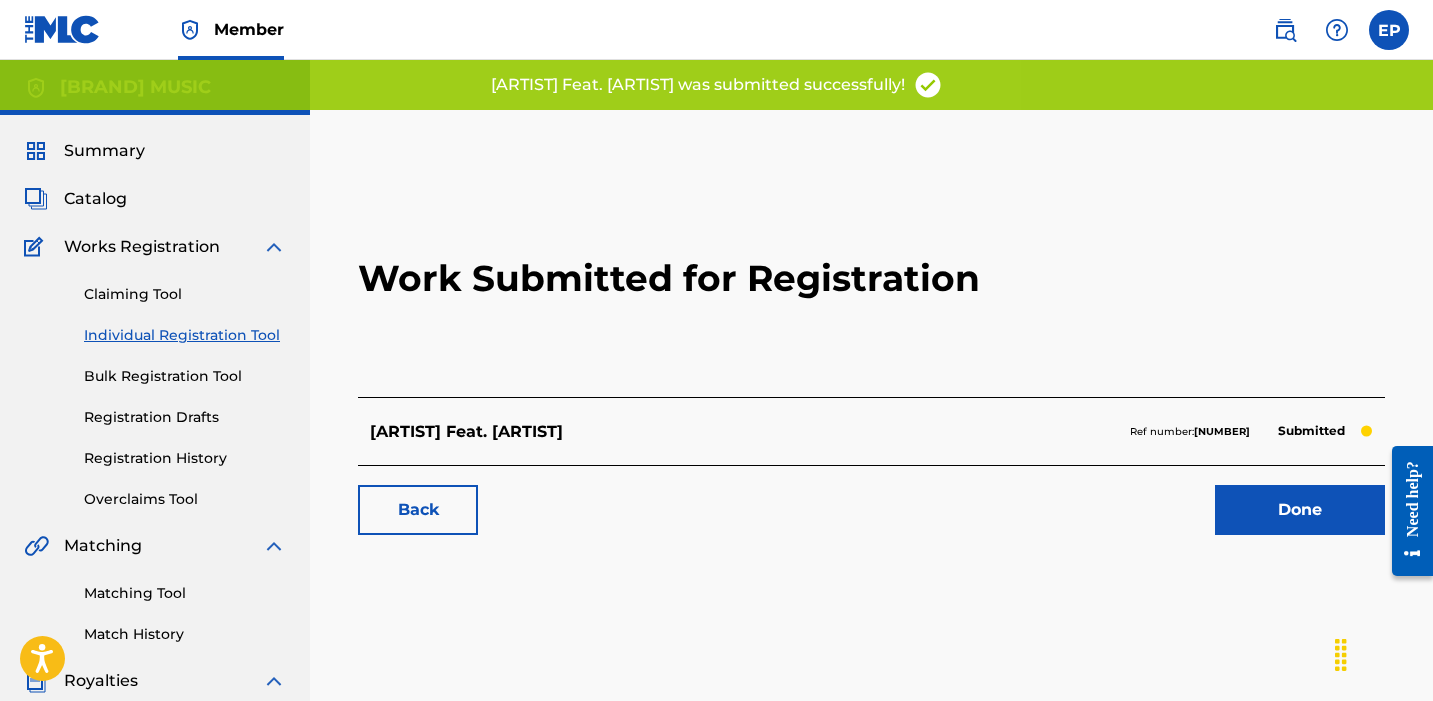 click on "Done" at bounding box center [1300, 510] 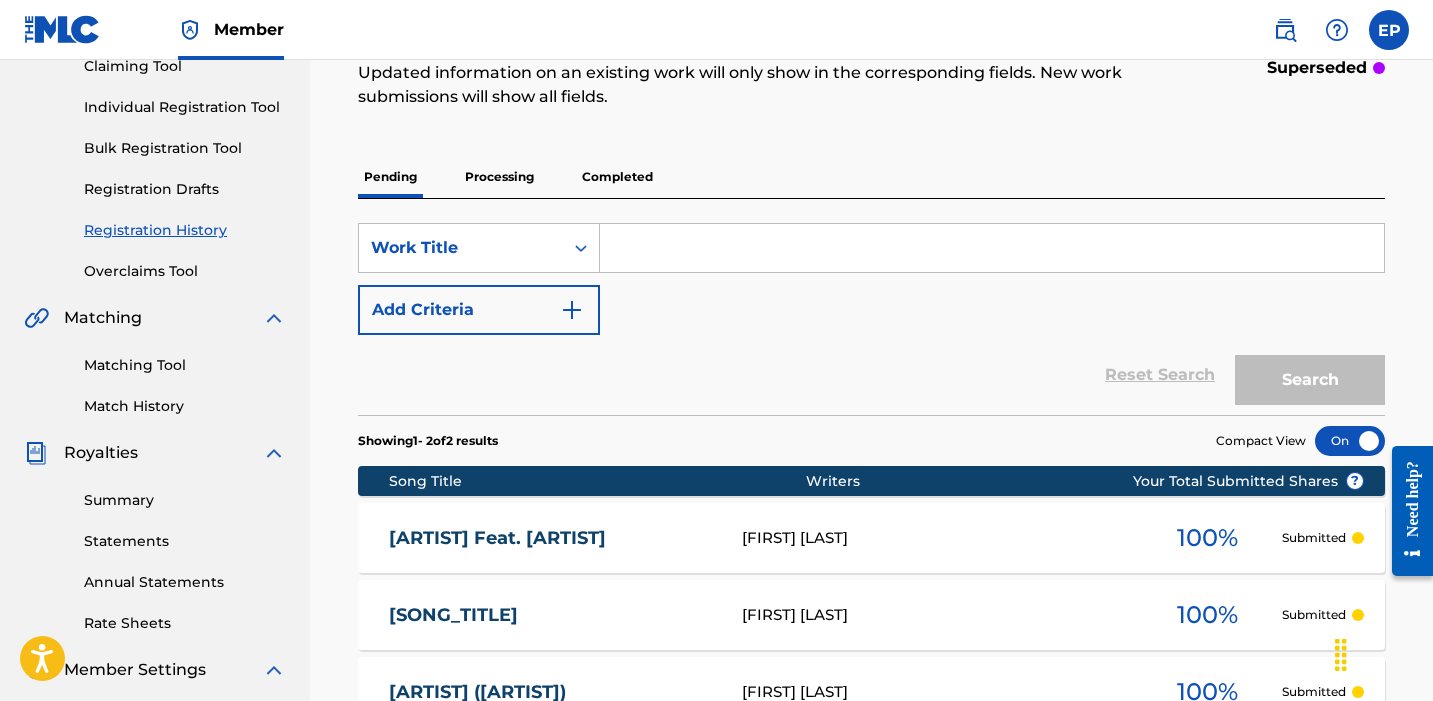 scroll, scrollTop: 154, scrollLeft: 0, axis: vertical 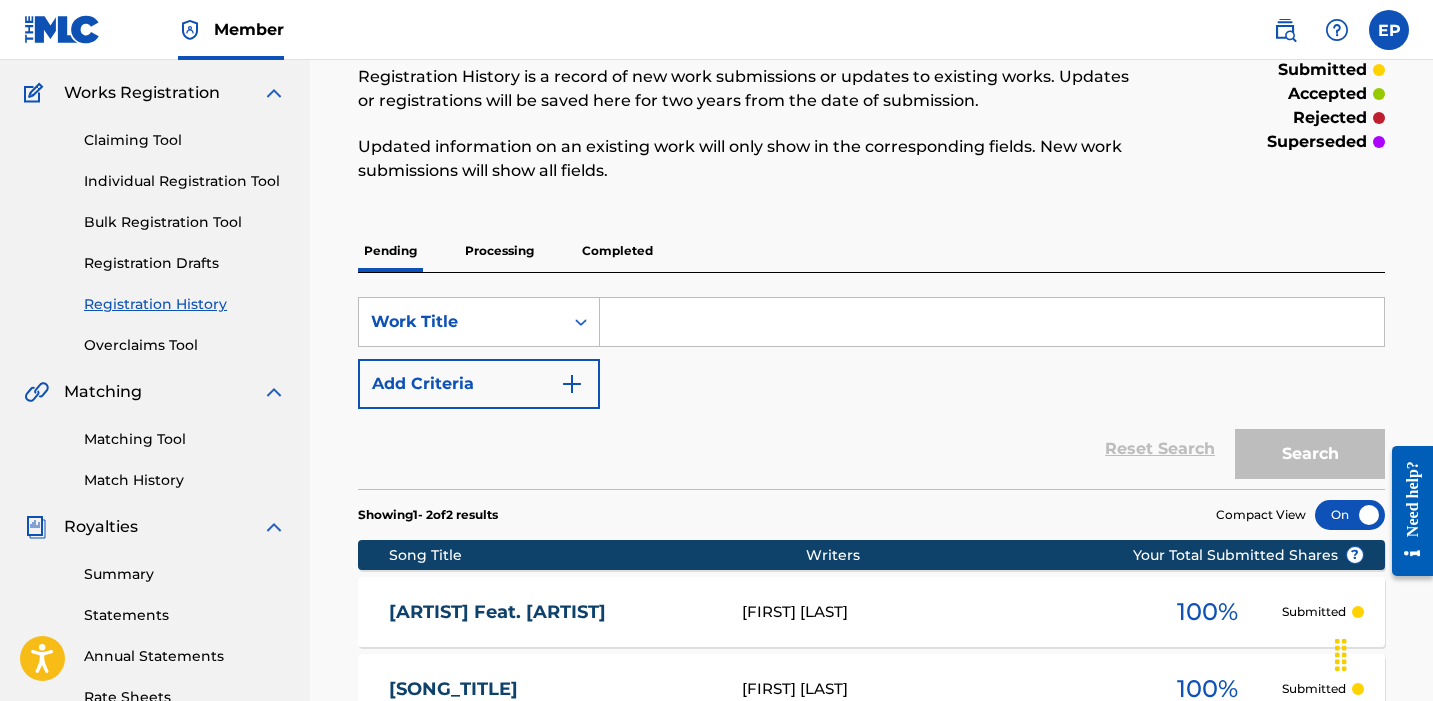click on "Individual Registration Tool" at bounding box center [185, 181] 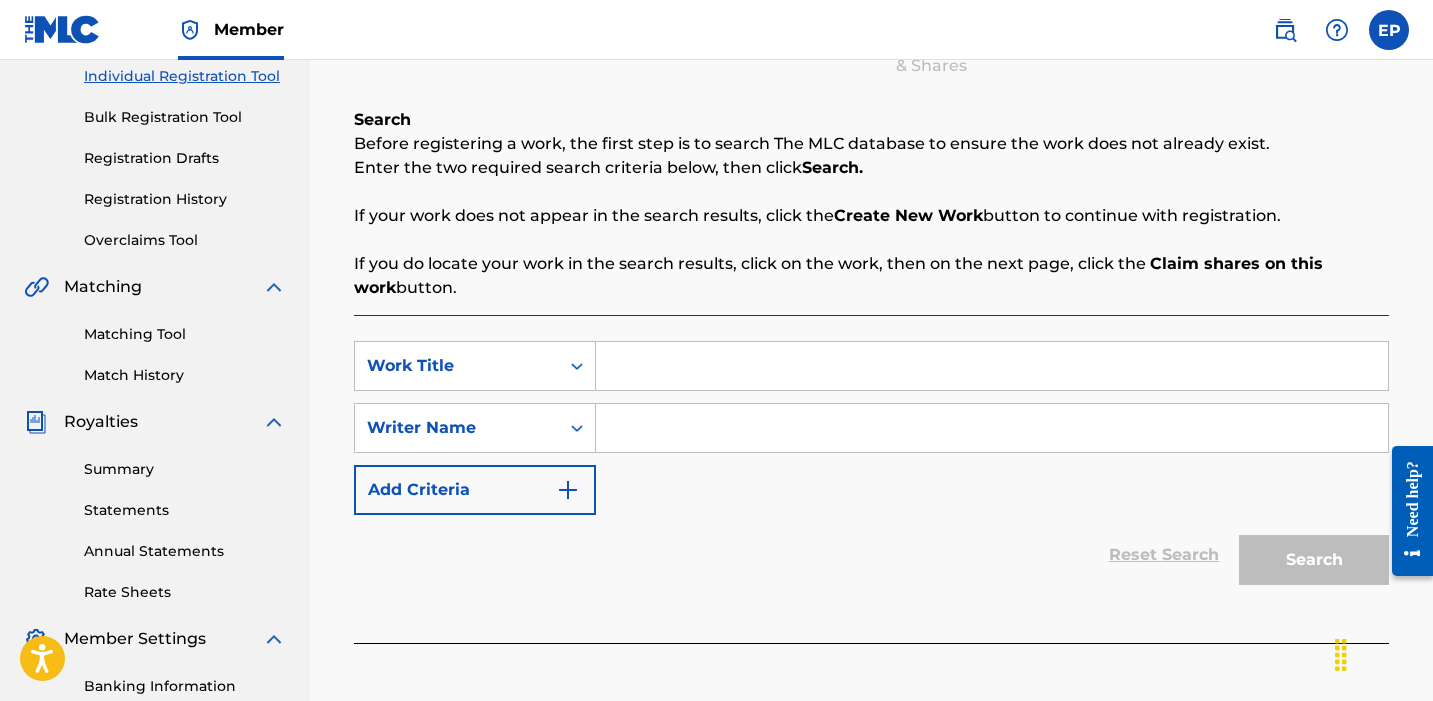 scroll, scrollTop: 333, scrollLeft: 0, axis: vertical 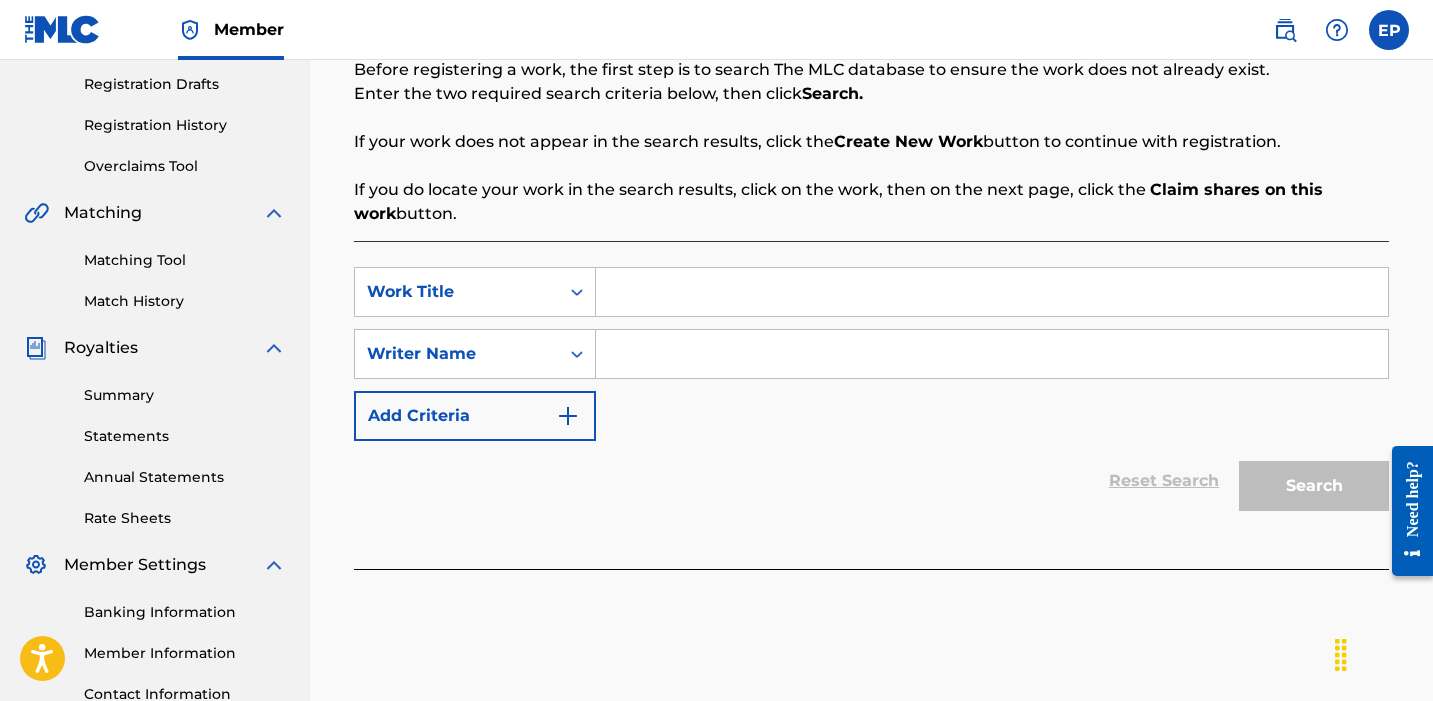 click at bounding box center (992, 292) 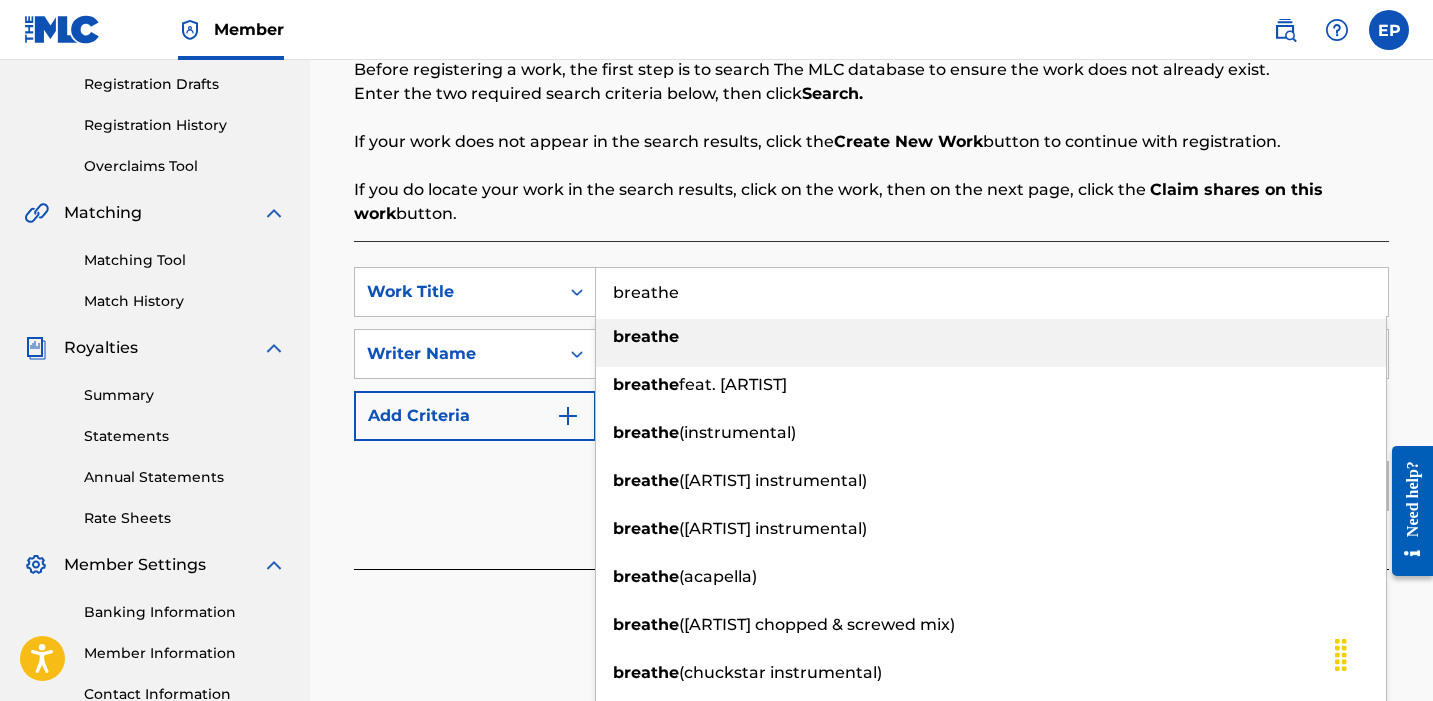 type on "breathe" 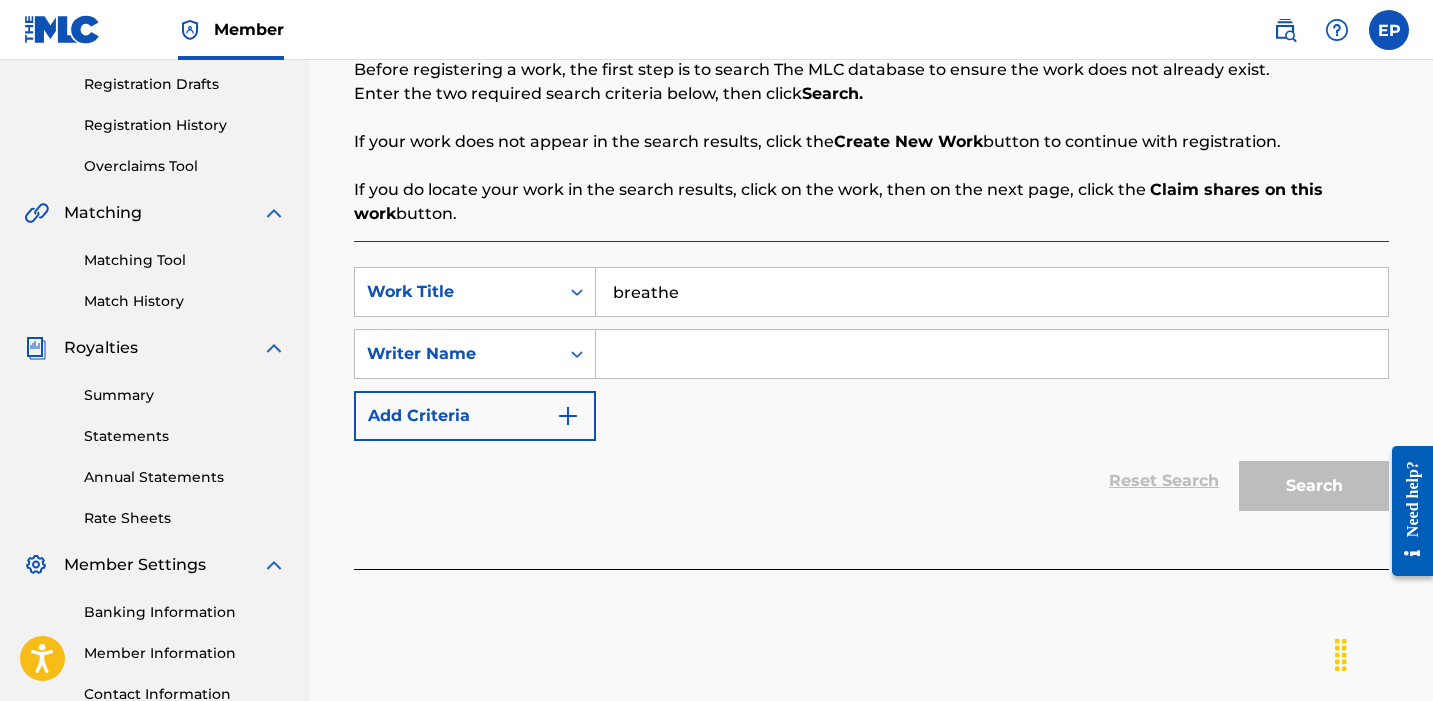 click at bounding box center (992, 354) 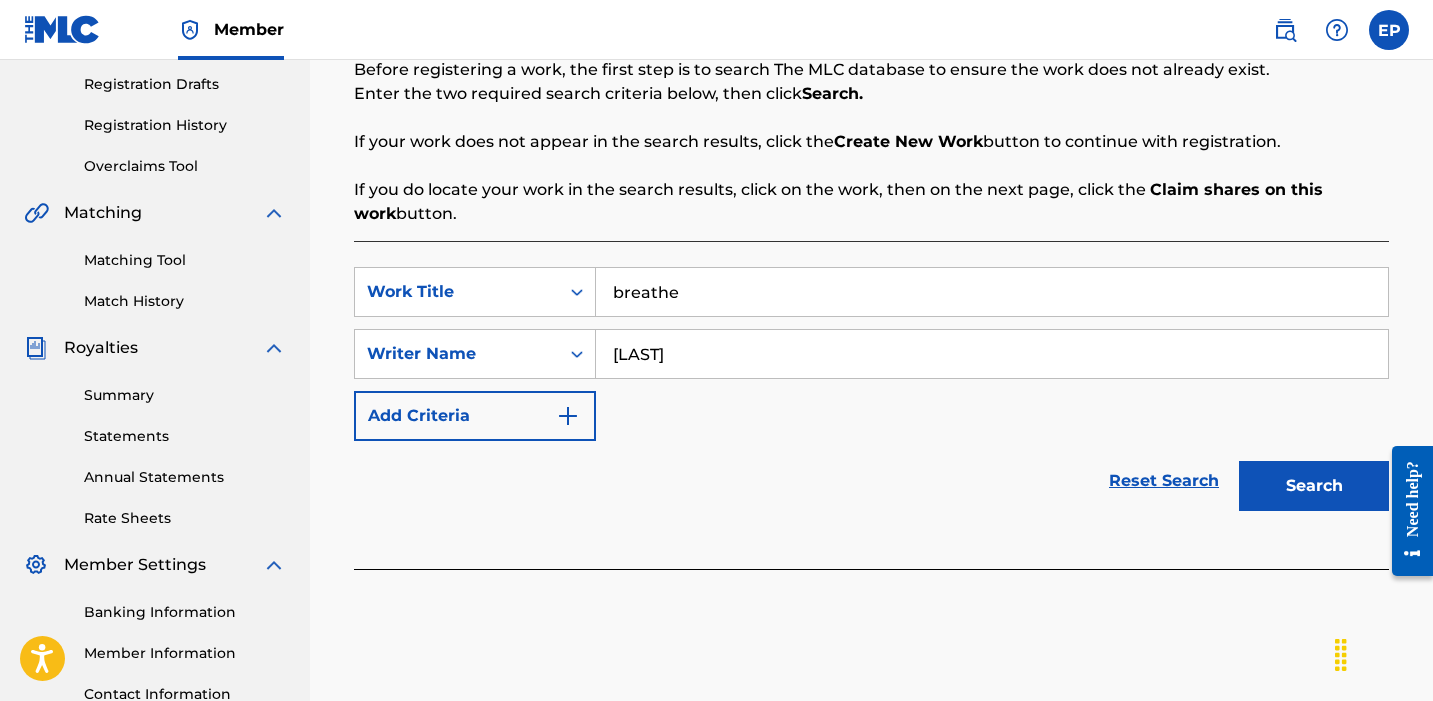 type on "[LAST]" 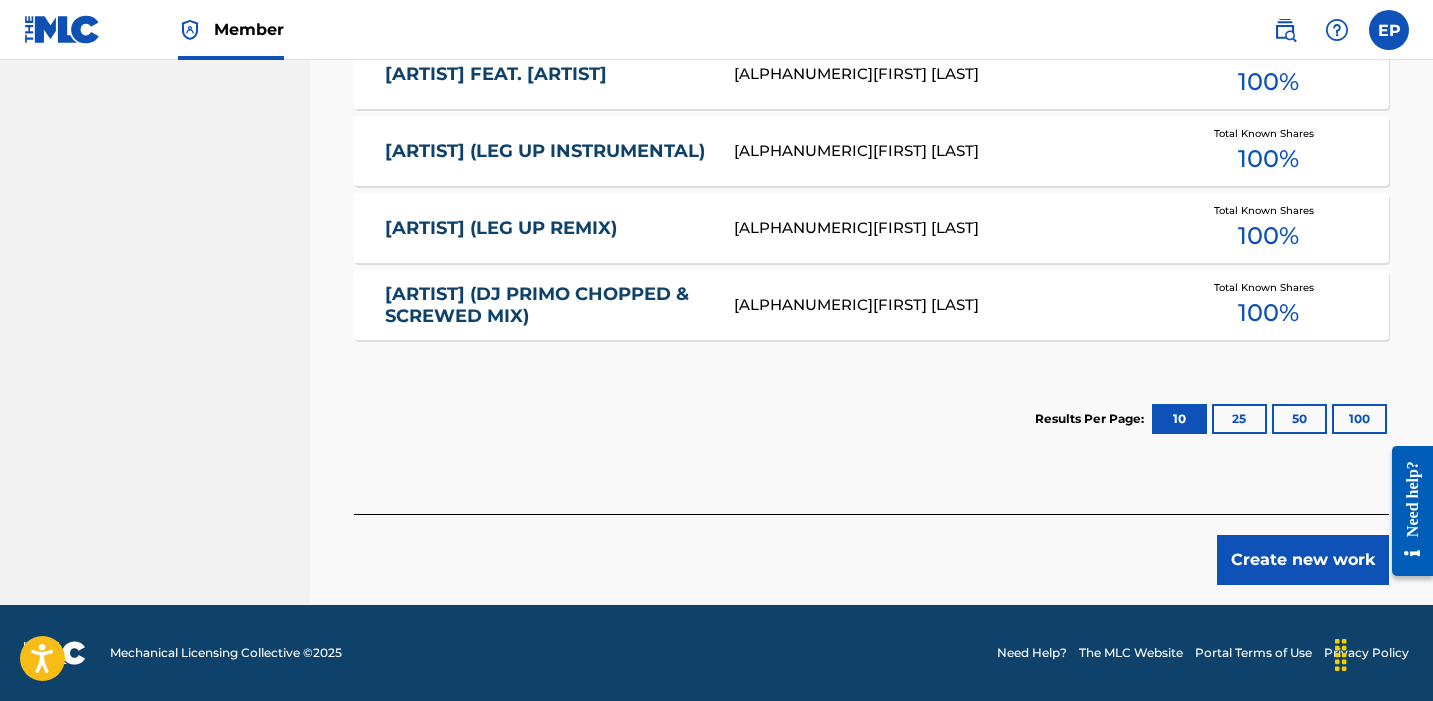 scroll, scrollTop: 1401, scrollLeft: 0, axis: vertical 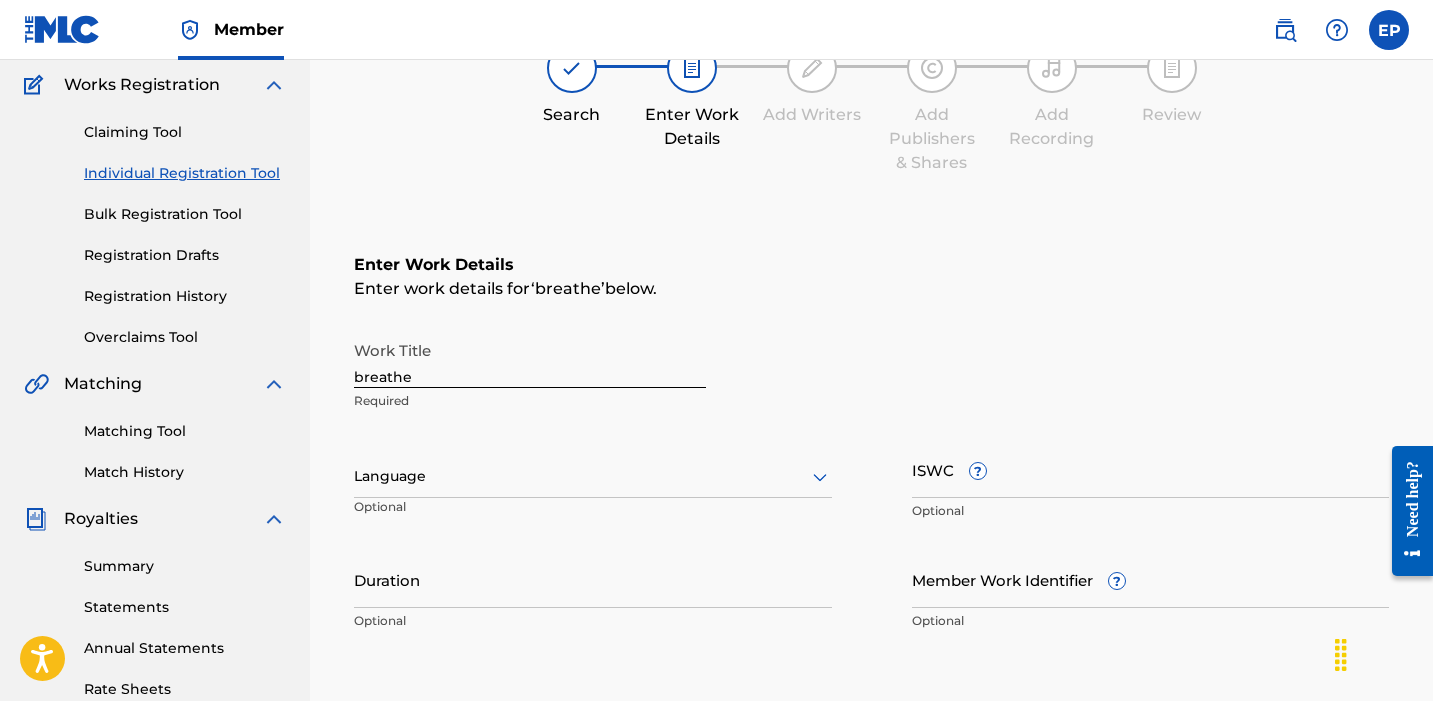 click on "breathe" at bounding box center (530, 359) 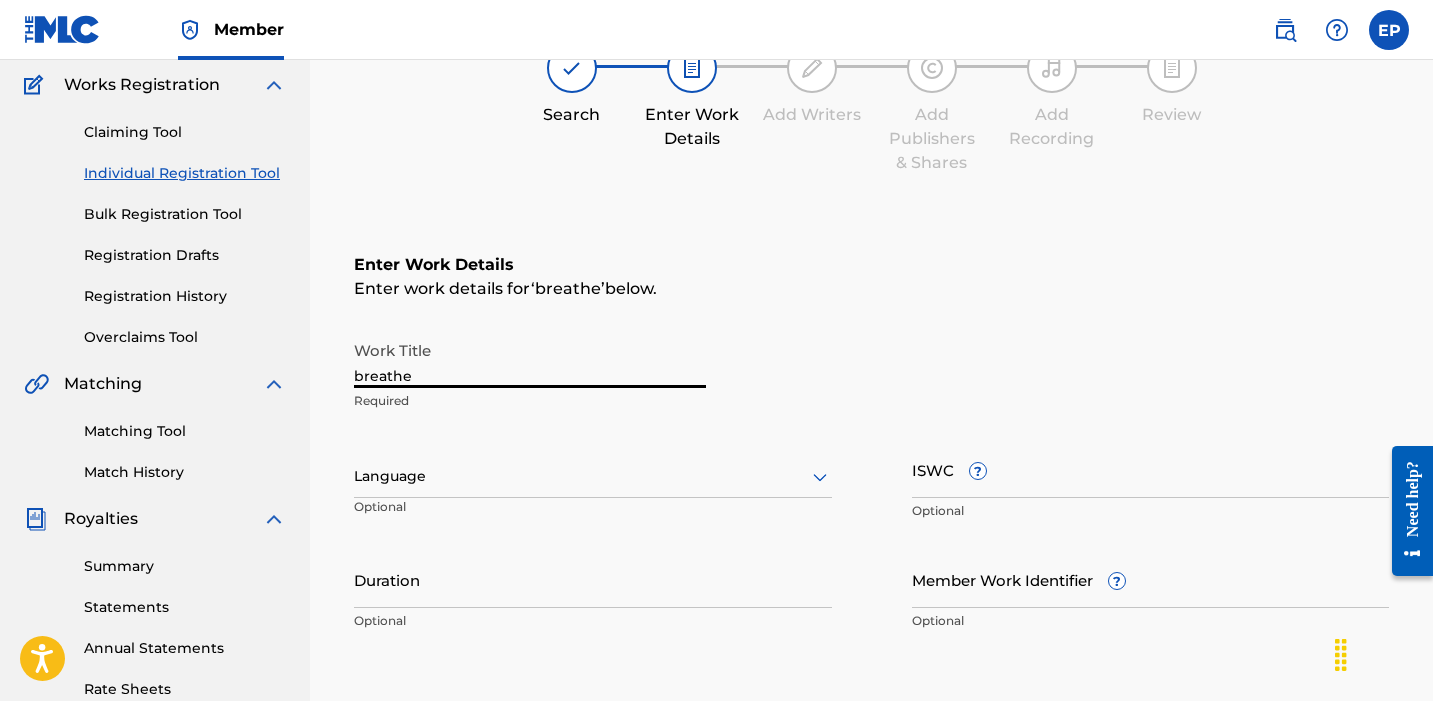 paste on "[ARTIST]" 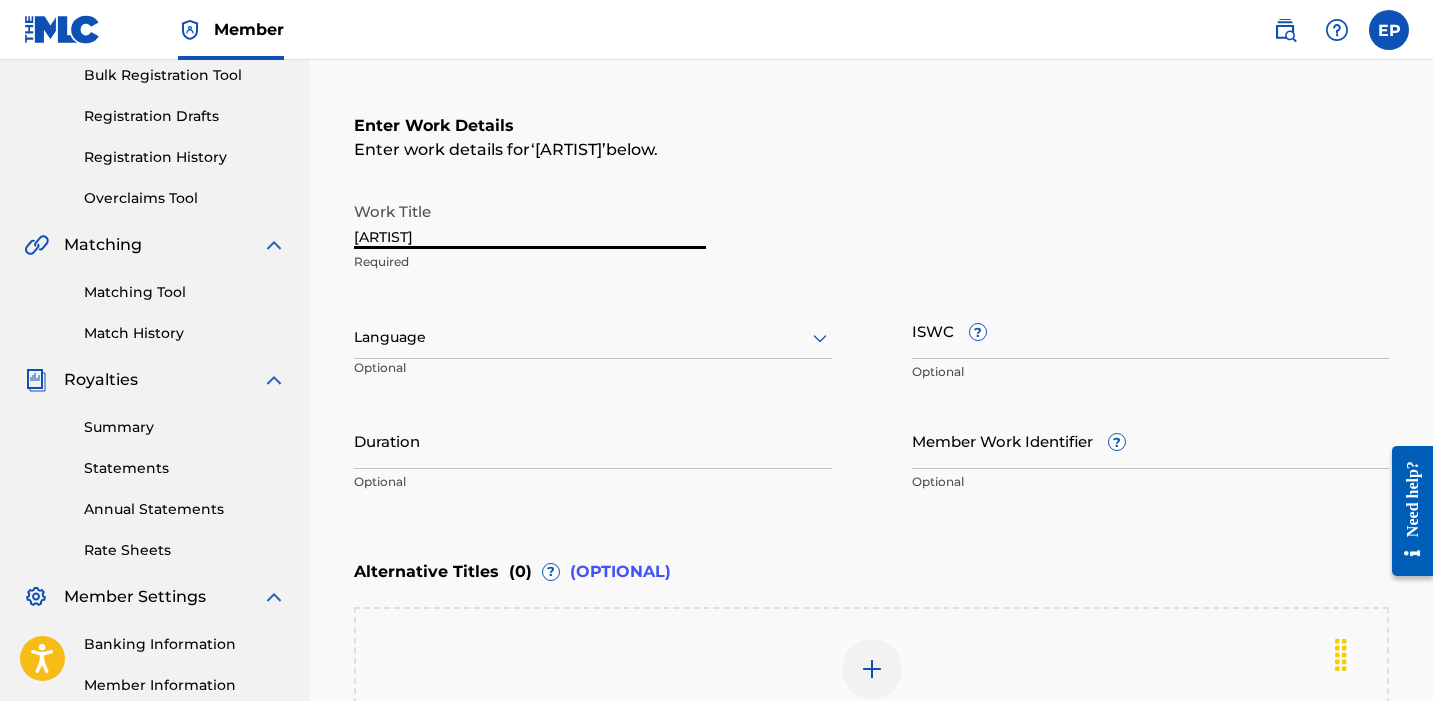scroll, scrollTop: 334, scrollLeft: 0, axis: vertical 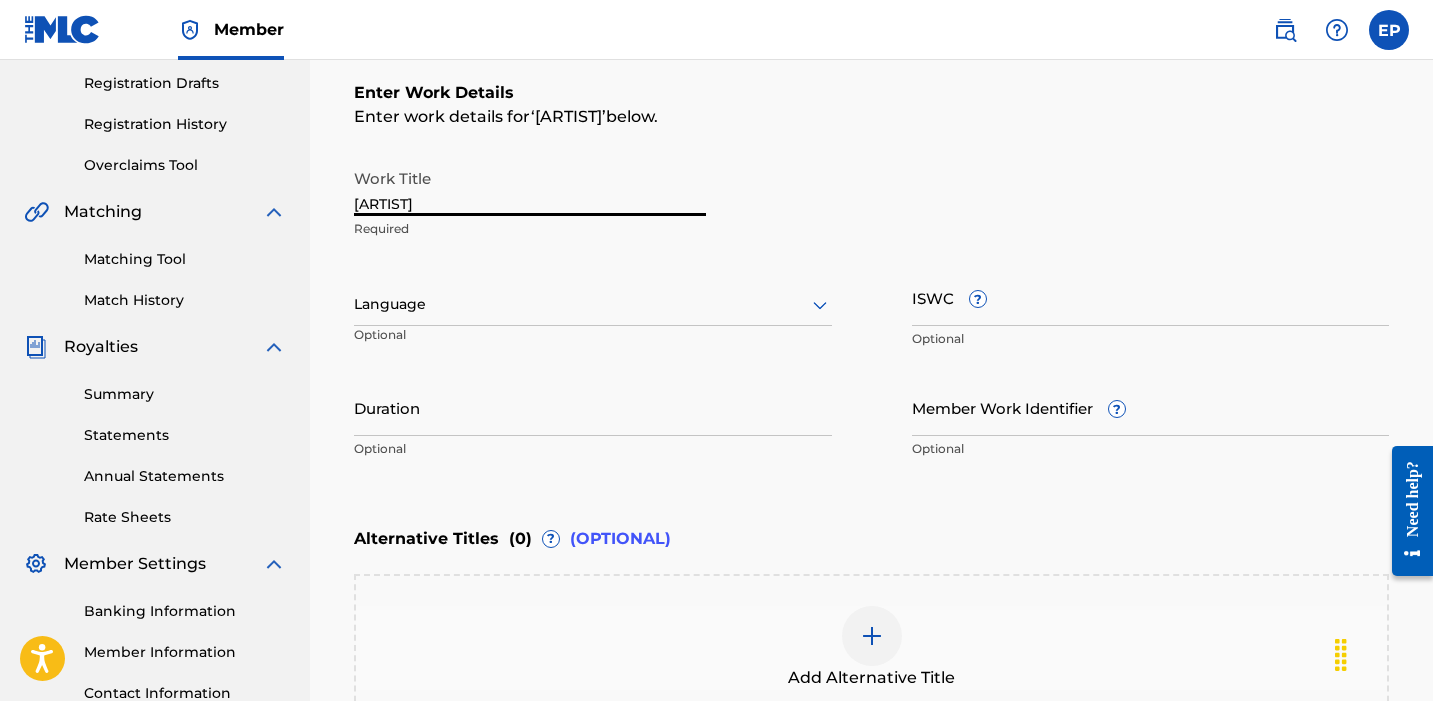 type on "[ARTIST]" 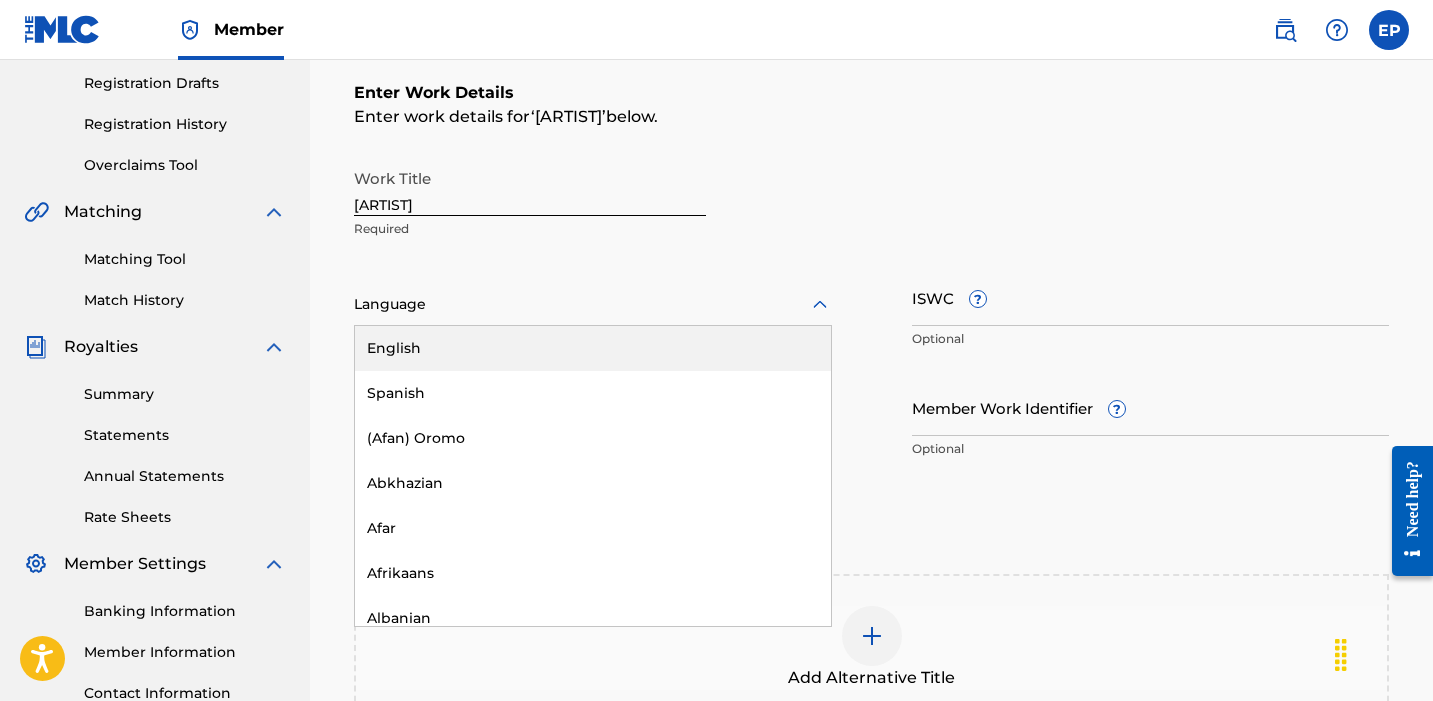 click on "English" at bounding box center [593, 348] 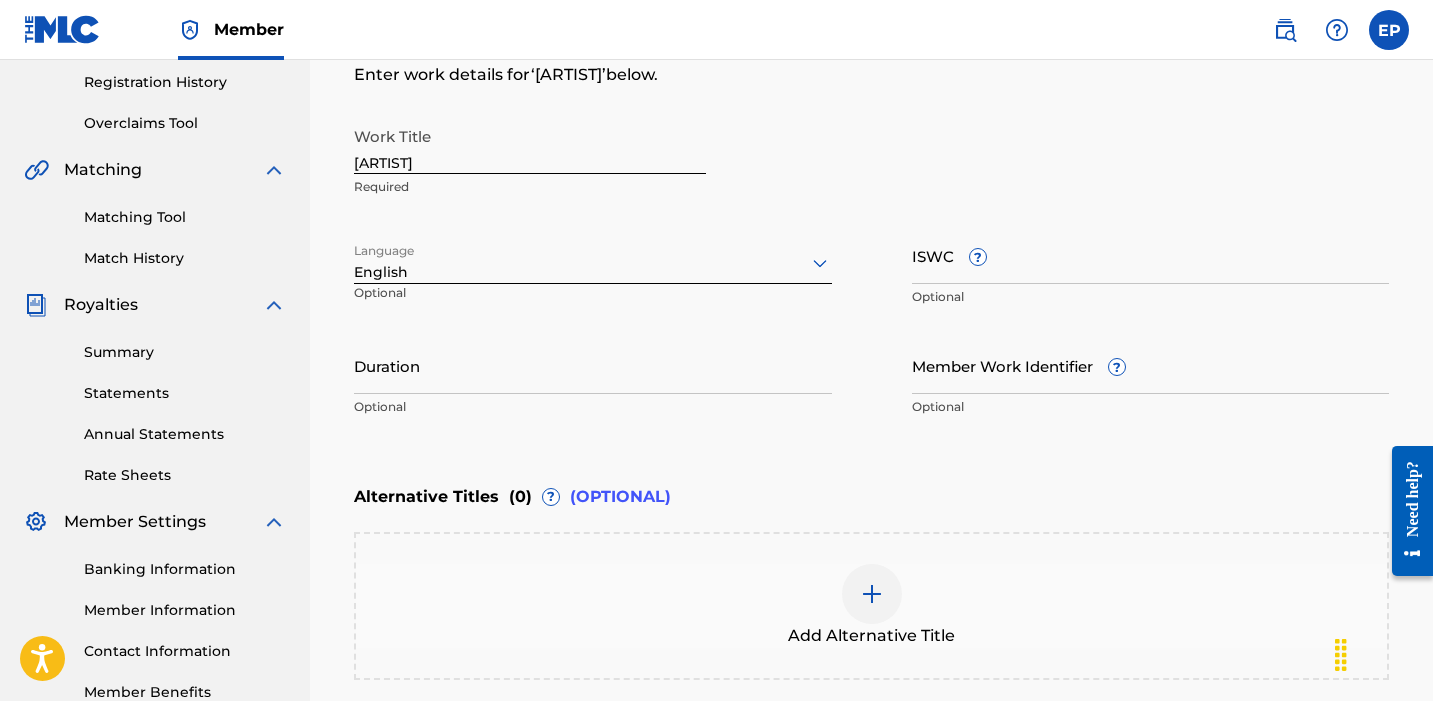 scroll, scrollTop: 423, scrollLeft: 0, axis: vertical 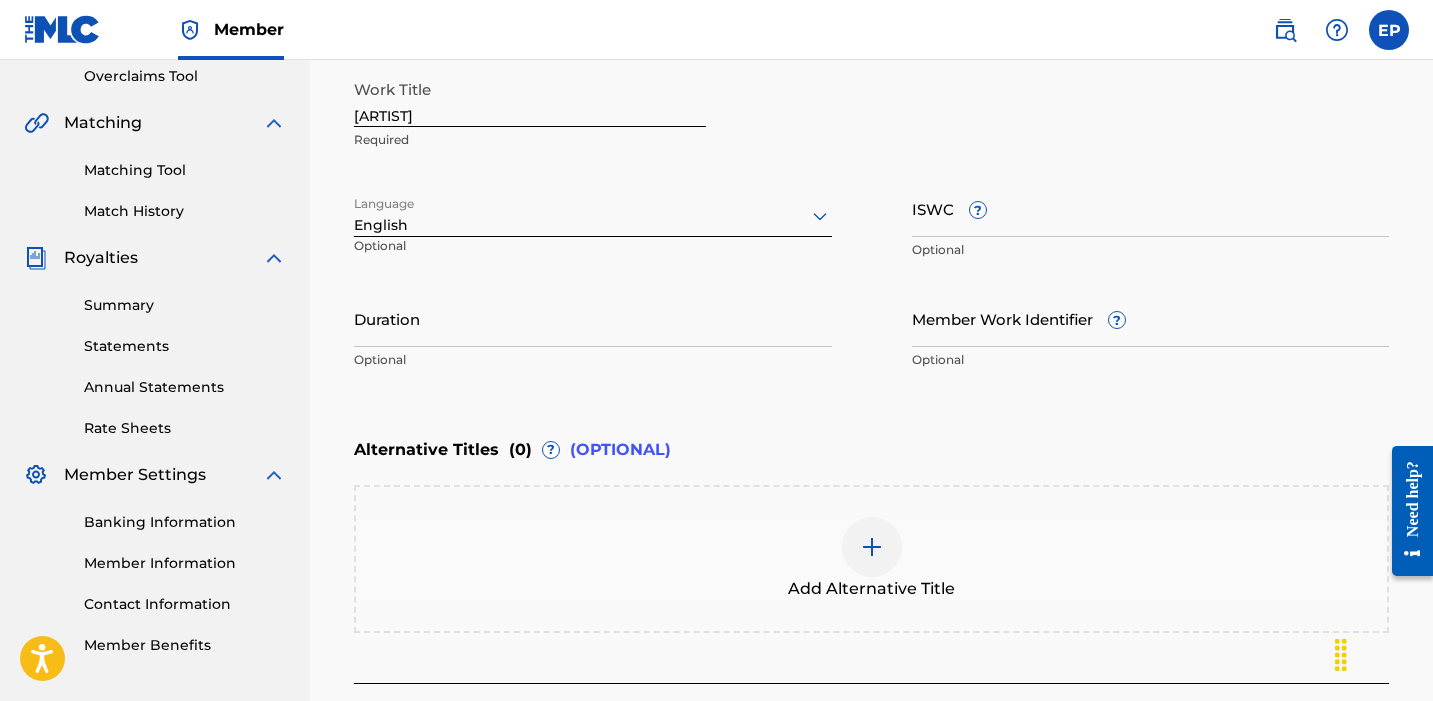 click on "Duration" at bounding box center [593, 318] 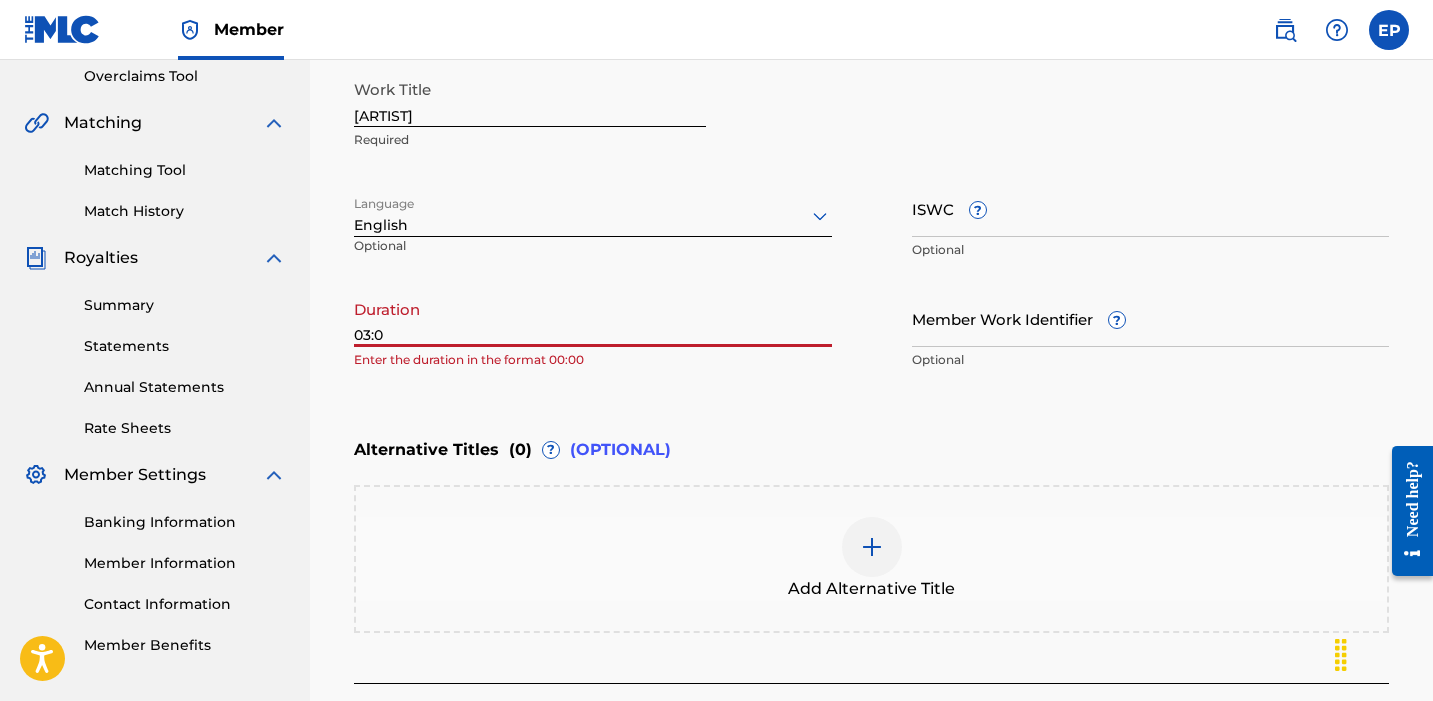 type on "03:08" 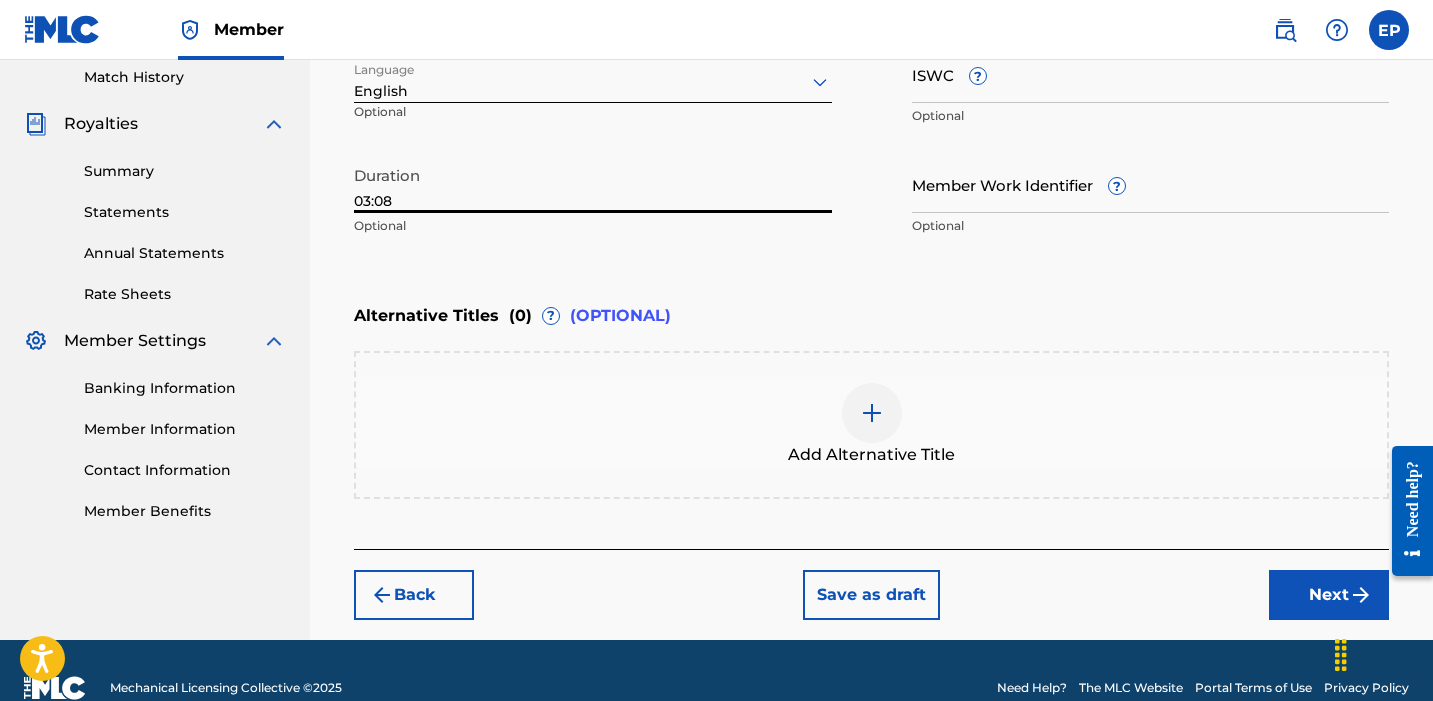 click on "Next" at bounding box center [1329, 595] 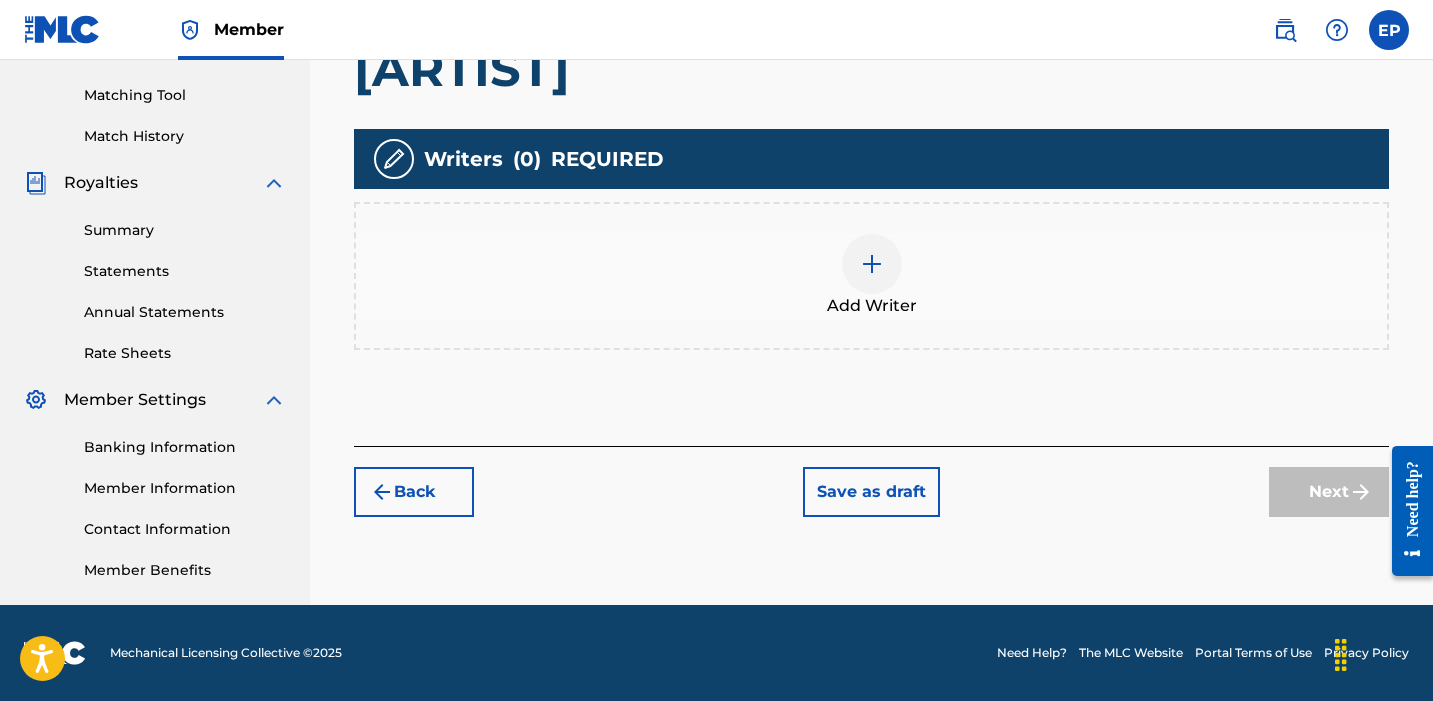 scroll, scrollTop: 498, scrollLeft: 0, axis: vertical 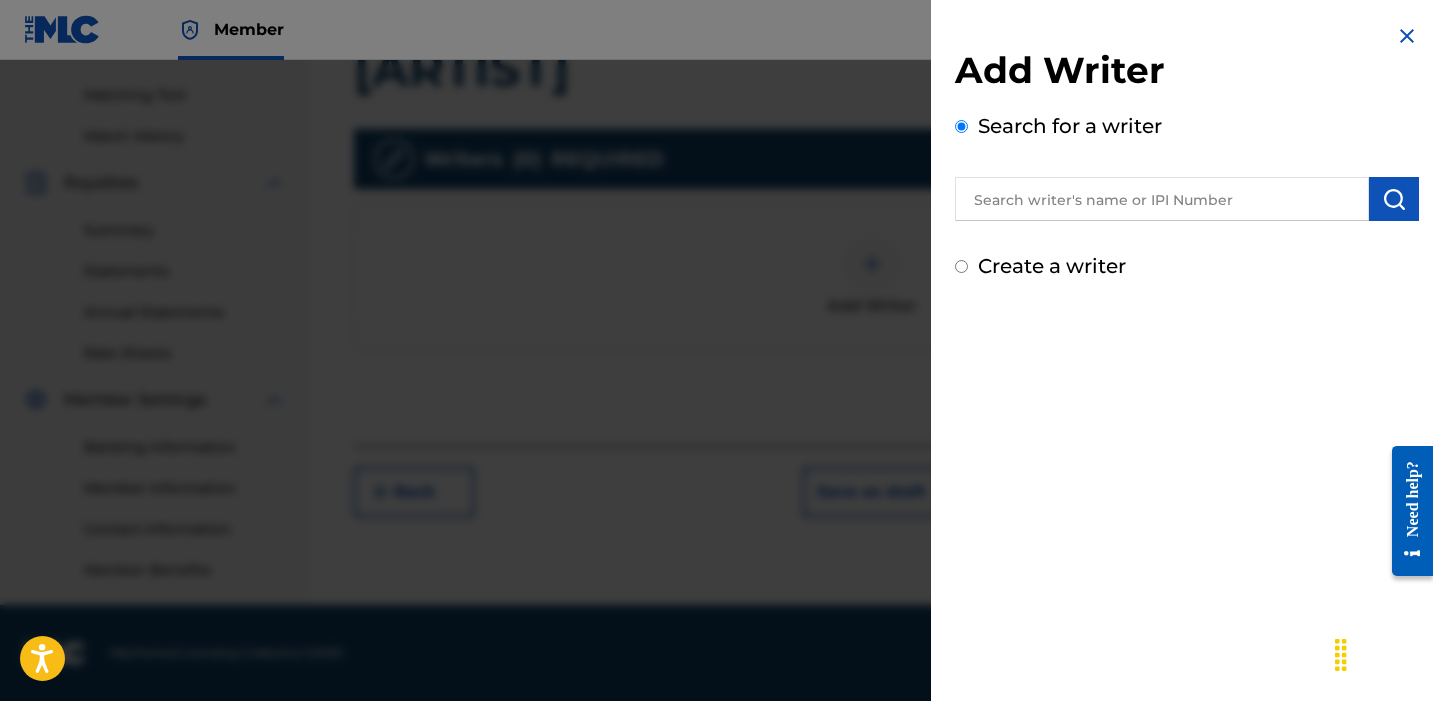 click at bounding box center (1162, 199) 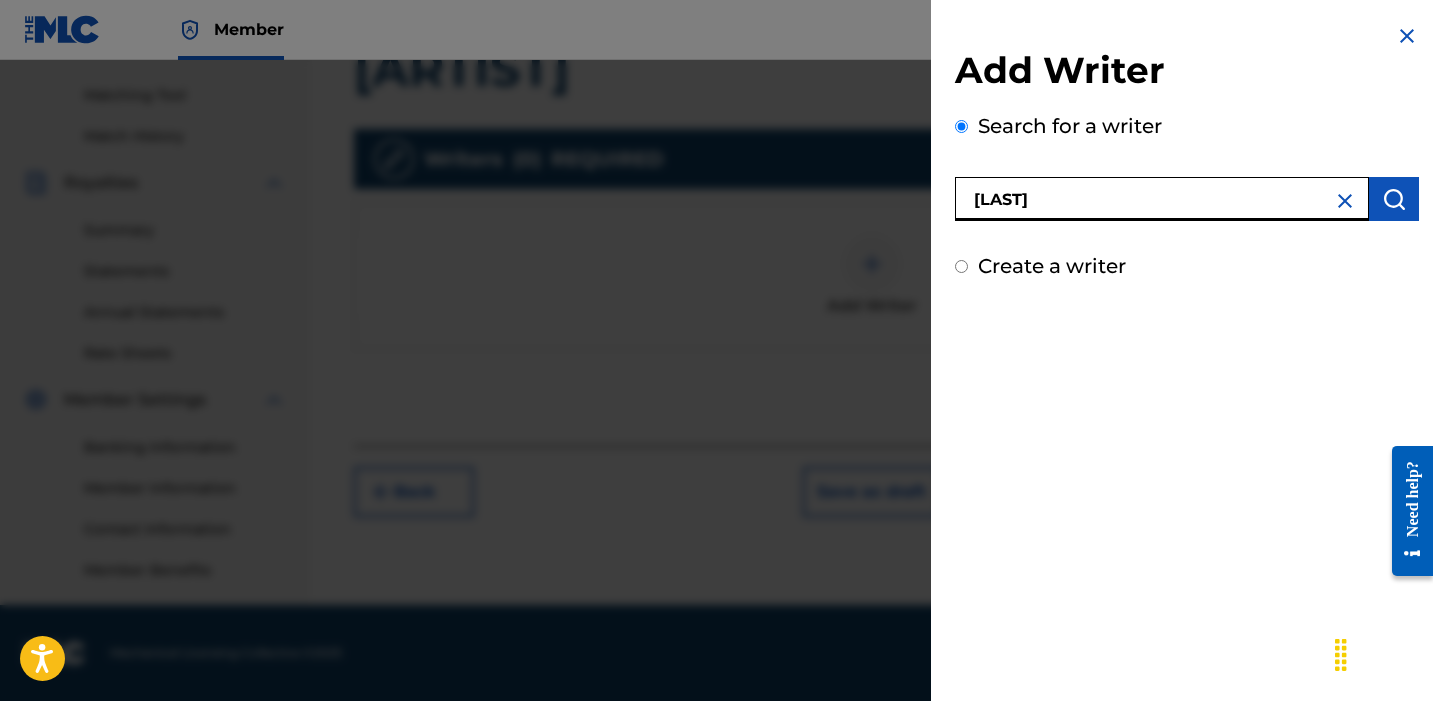 type on "[LAST]" 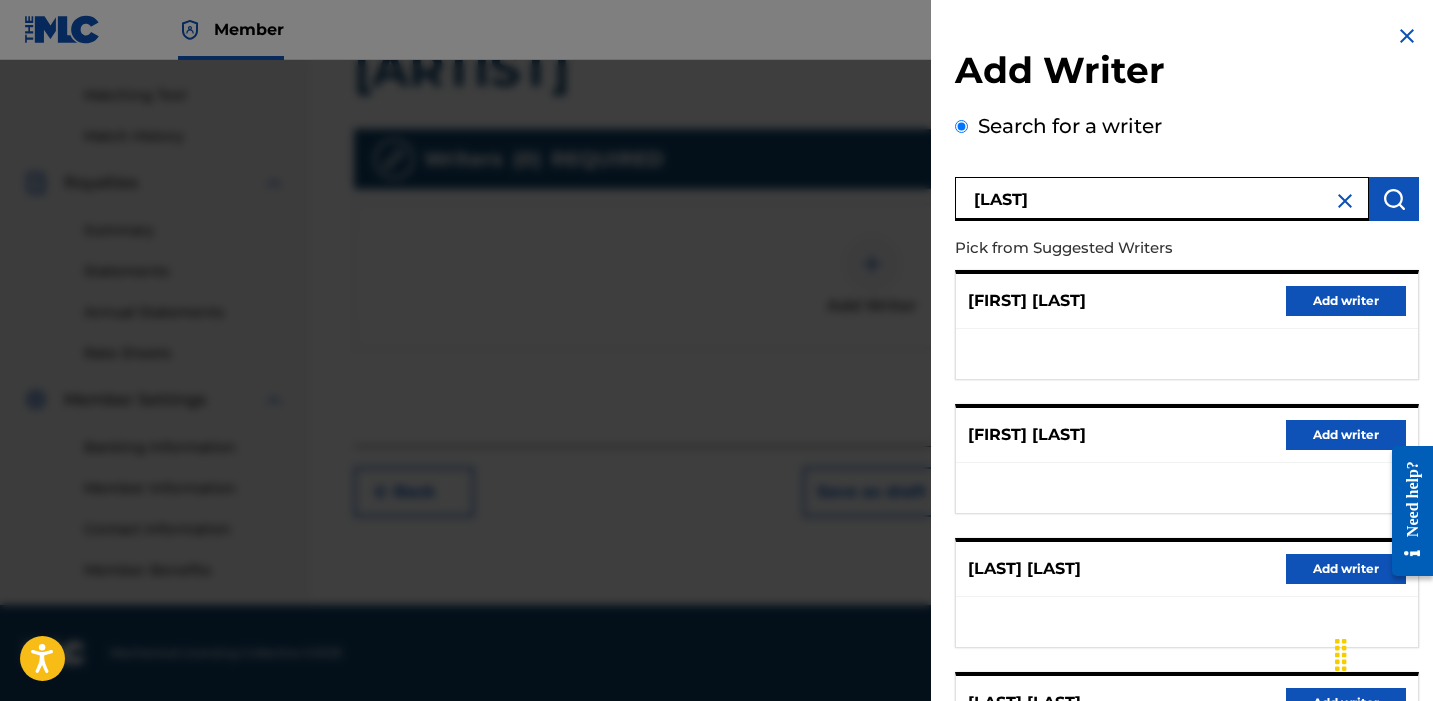 click on "Add writer" at bounding box center [1346, 435] 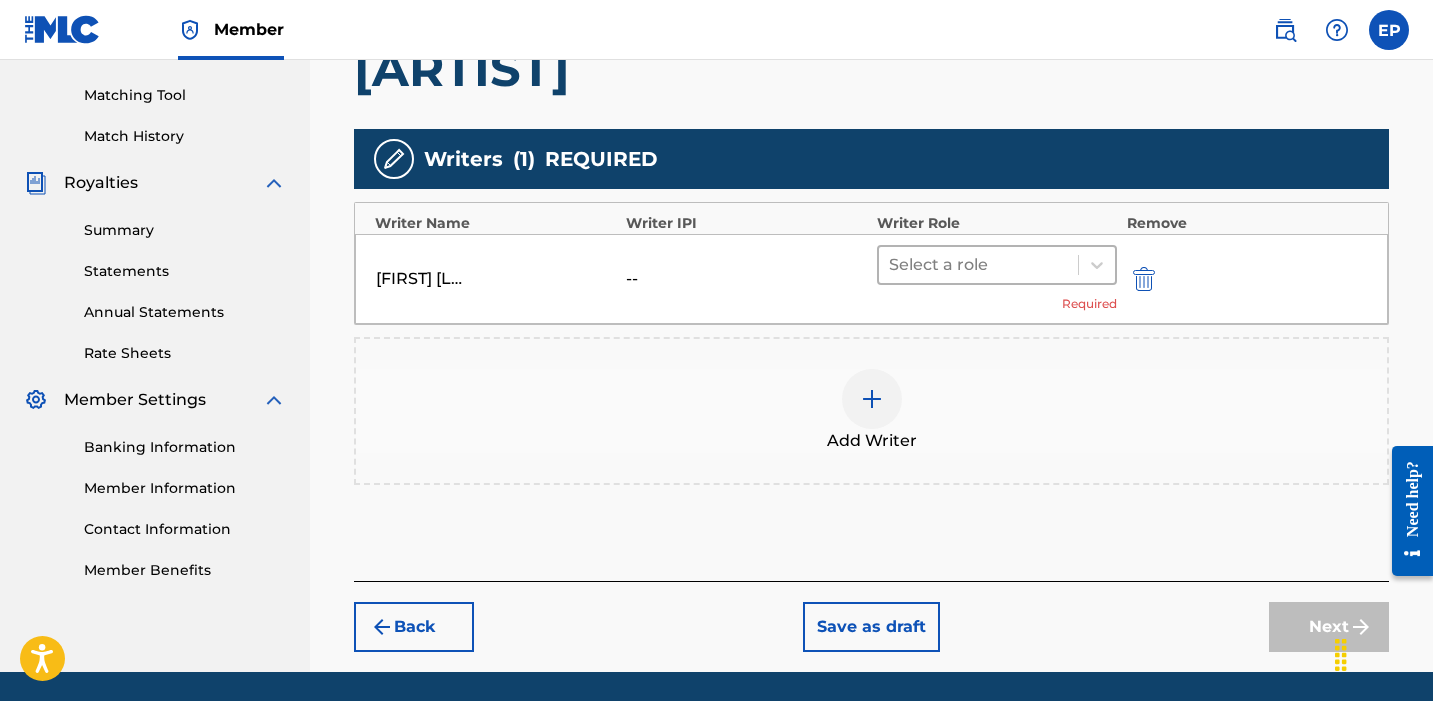 click at bounding box center [978, 265] 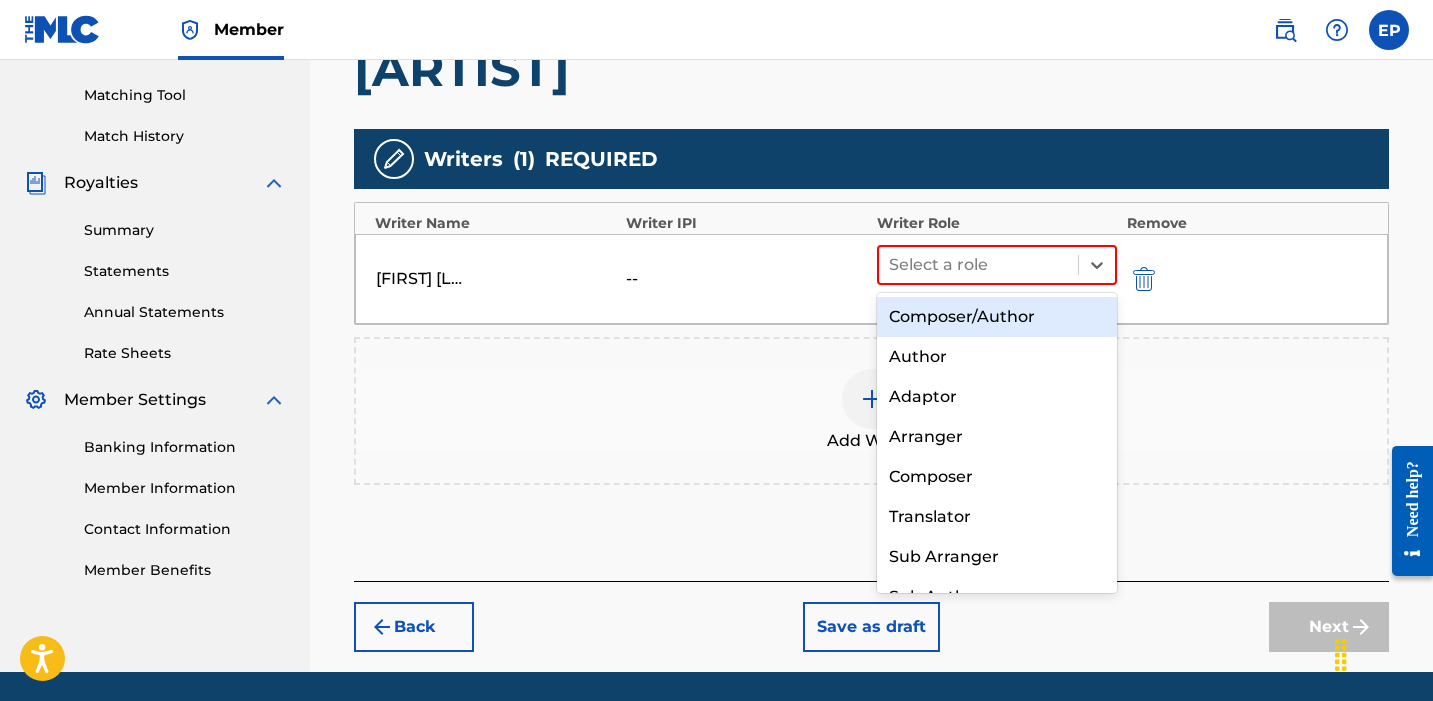 click on "Composer/Author" at bounding box center (997, 317) 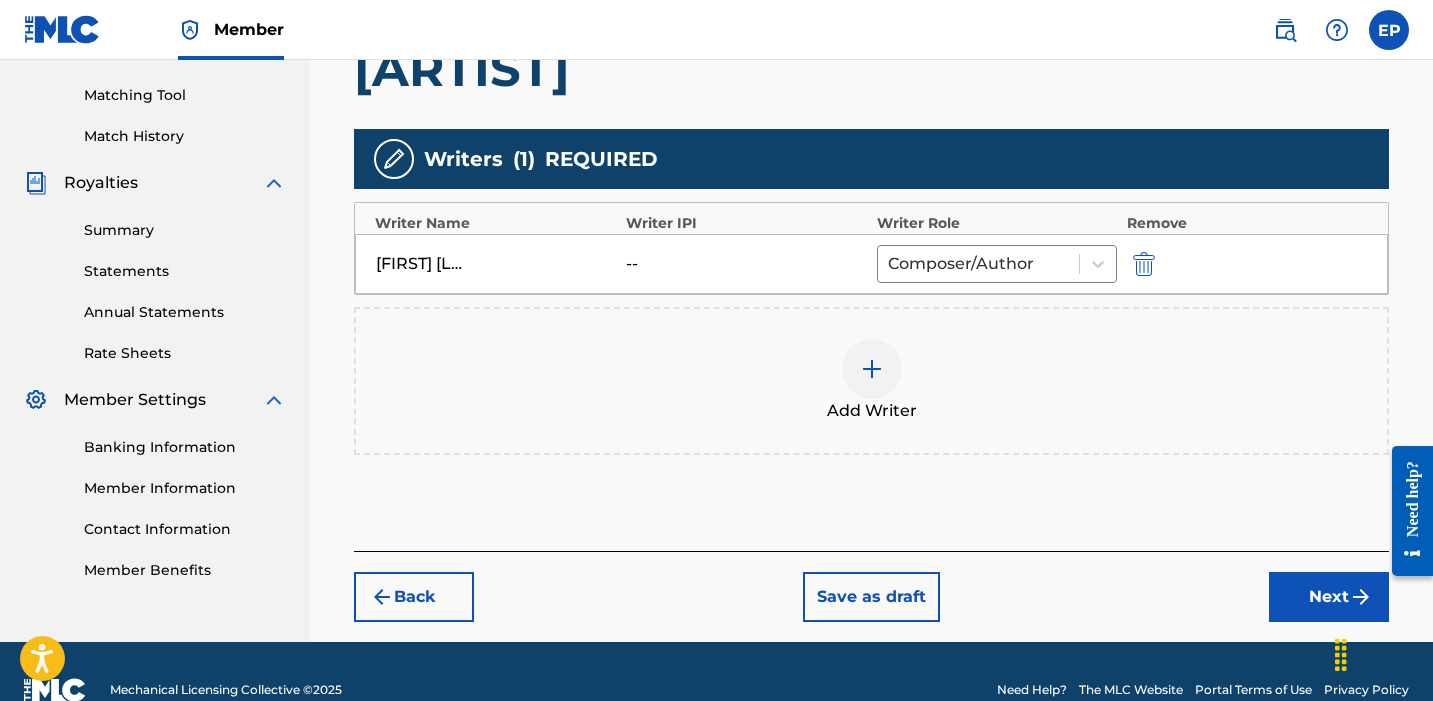 click on "Next" at bounding box center [1329, 597] 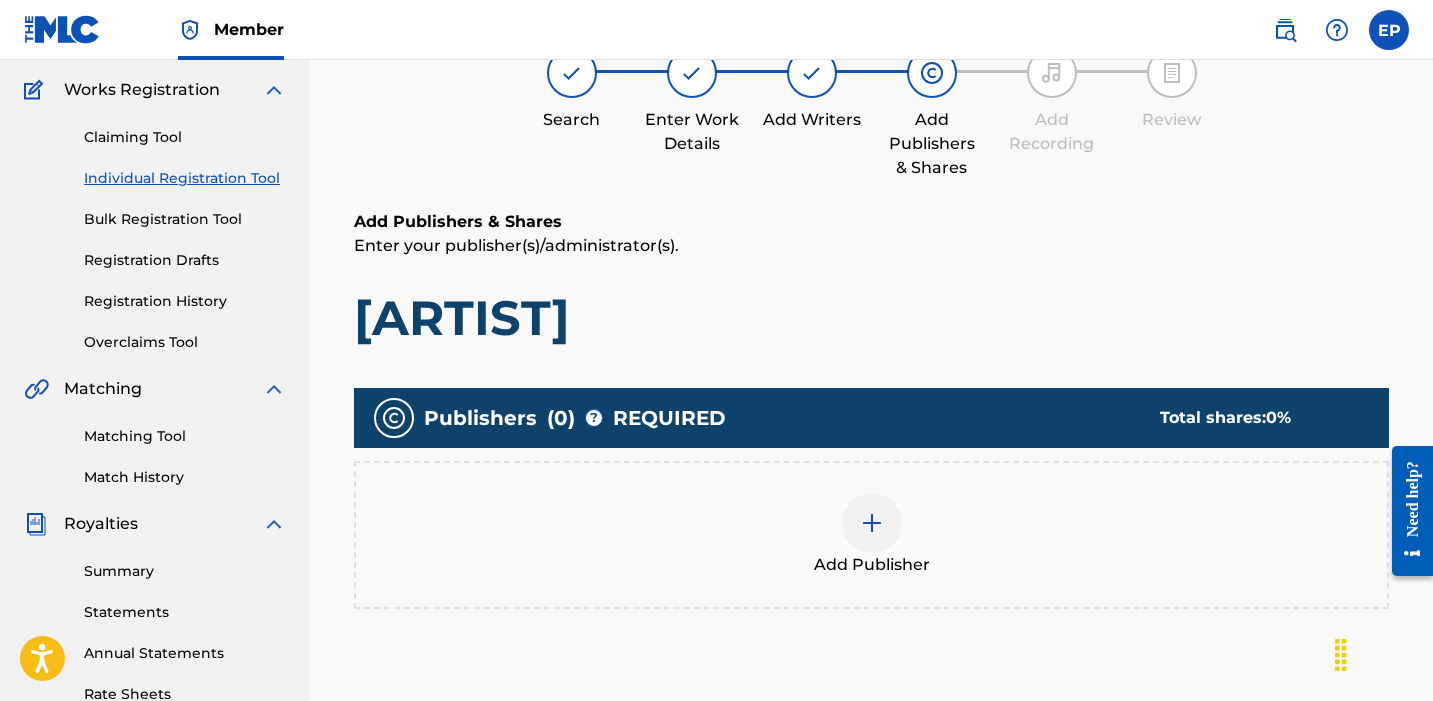 scroll, scrollTop: 216, scrollLeft: 0, axis: vertical 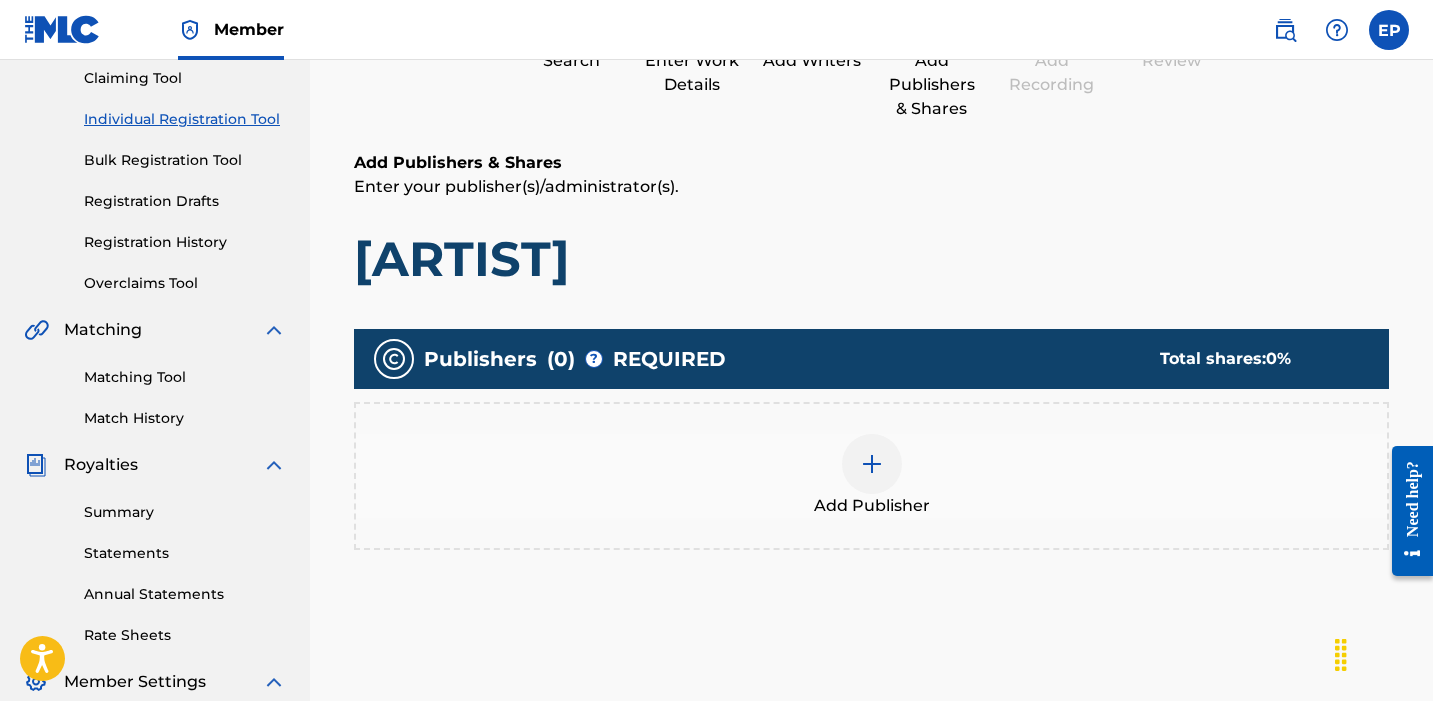 click at bounding box center (872, 464) 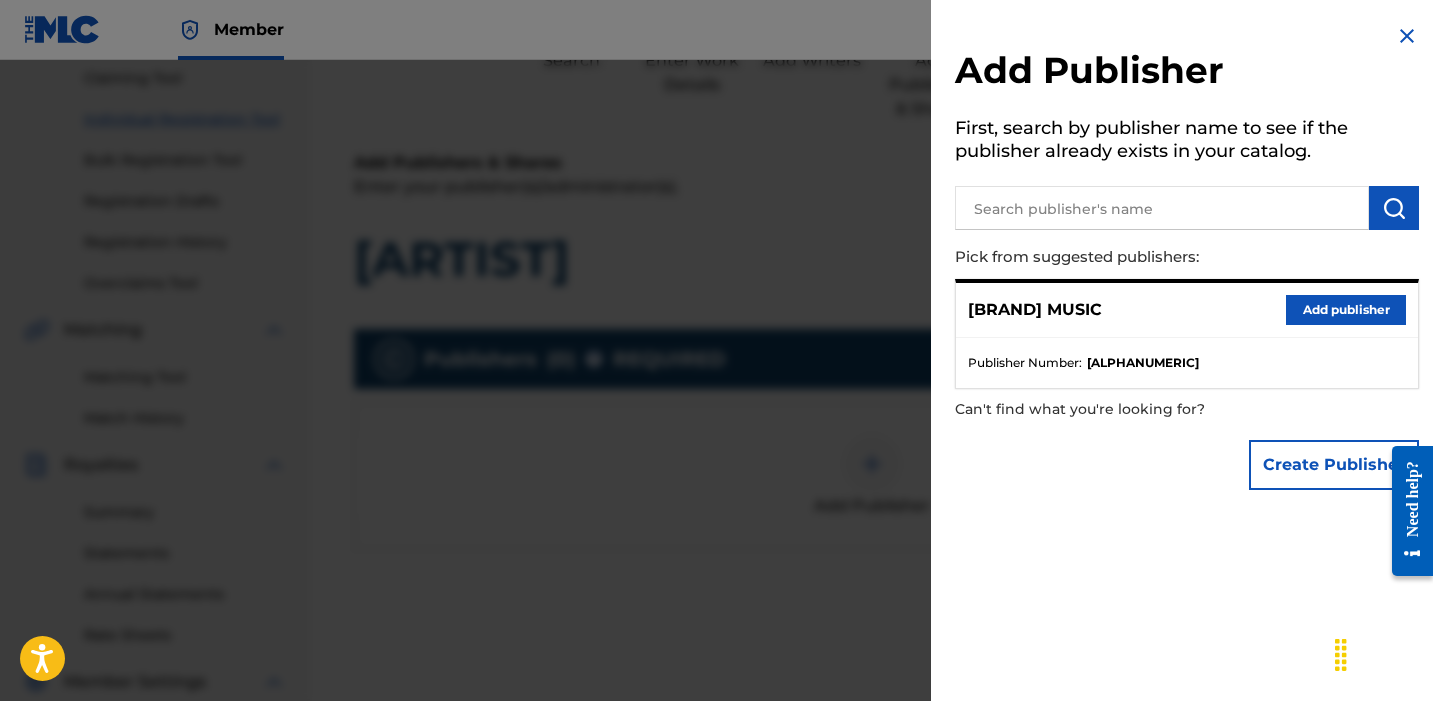 click on "Add publisher" at bounding box center [1346, 310] 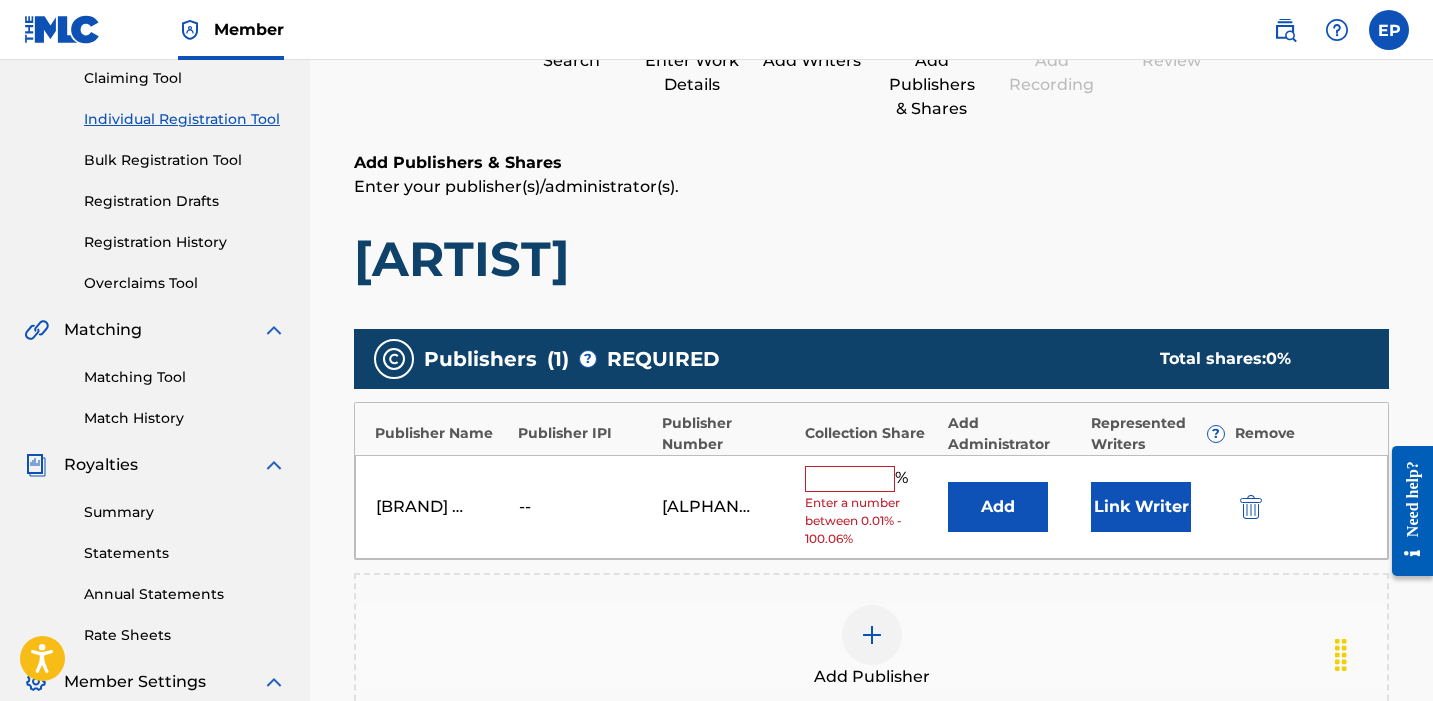 click at bounding box center [850, 479] 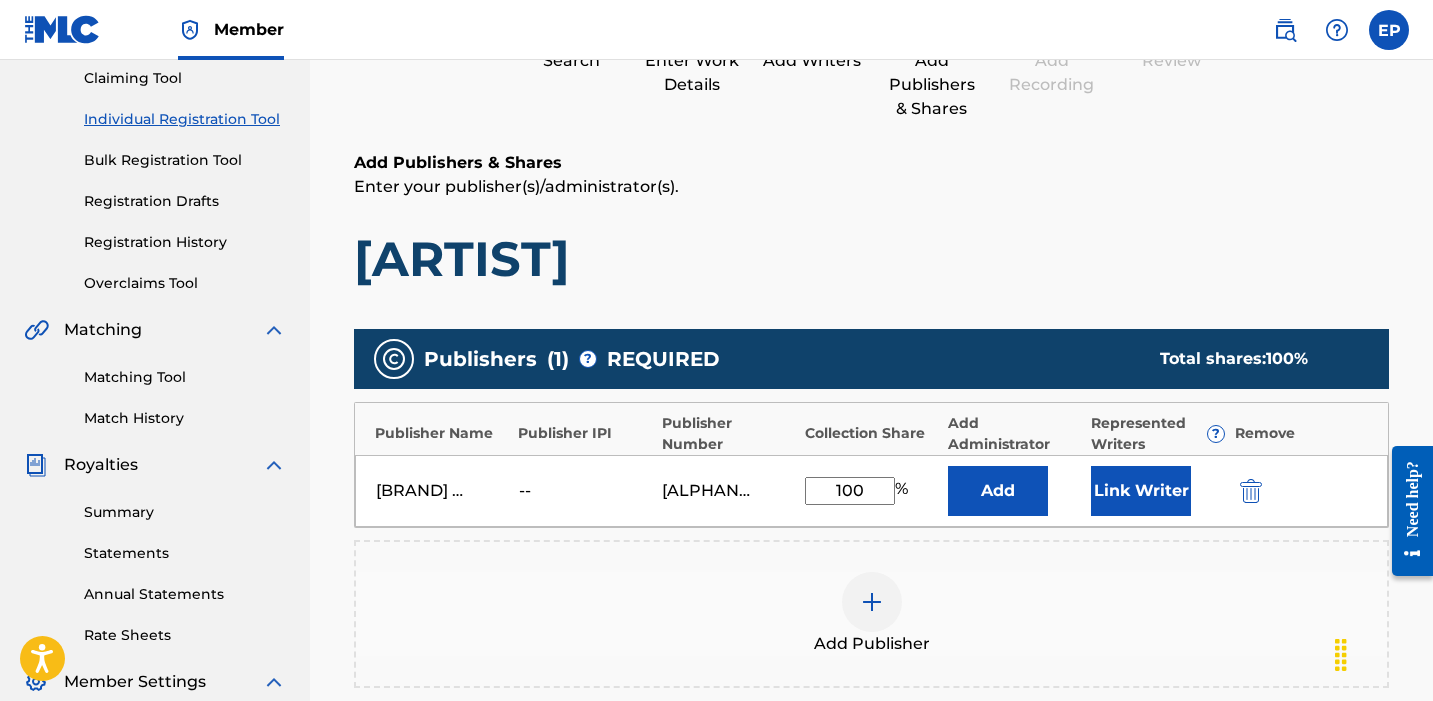 type on "100" 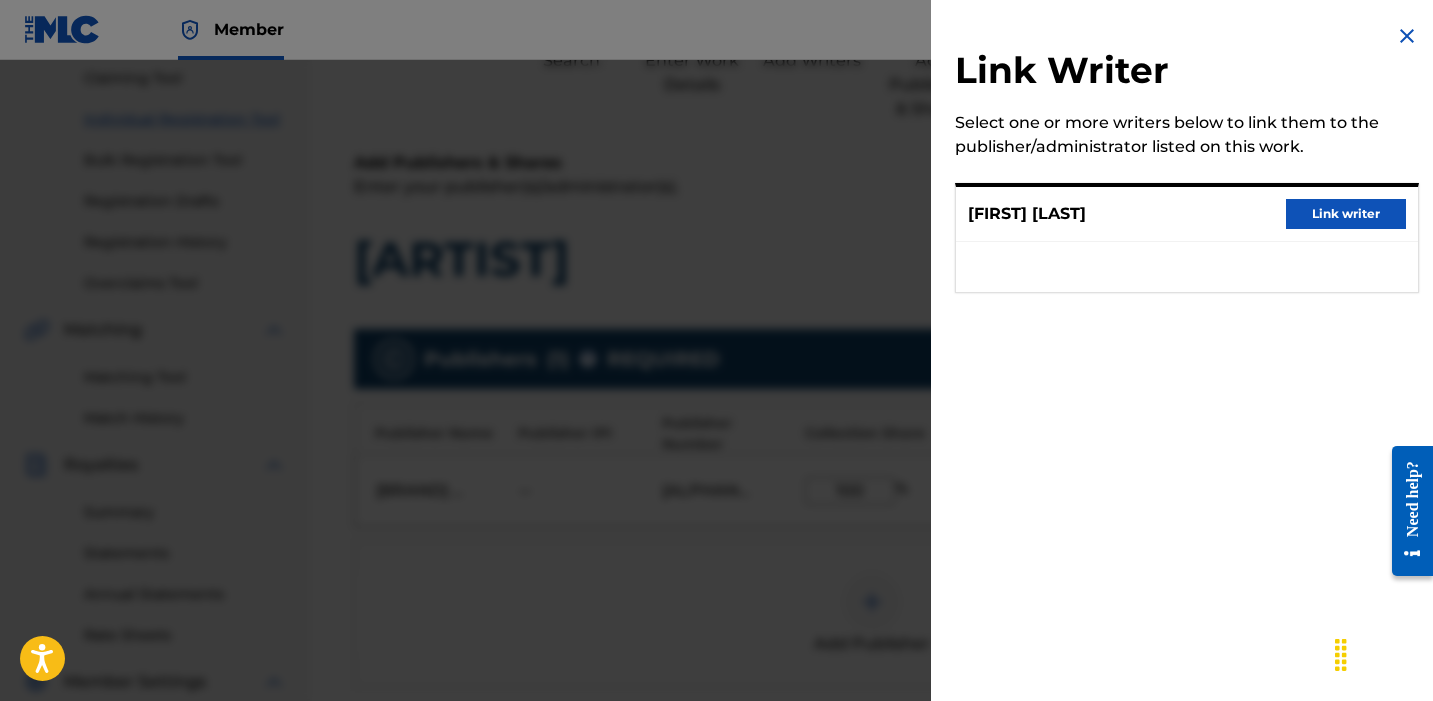 click on "Link writer" at bounding box center [1346, 214] 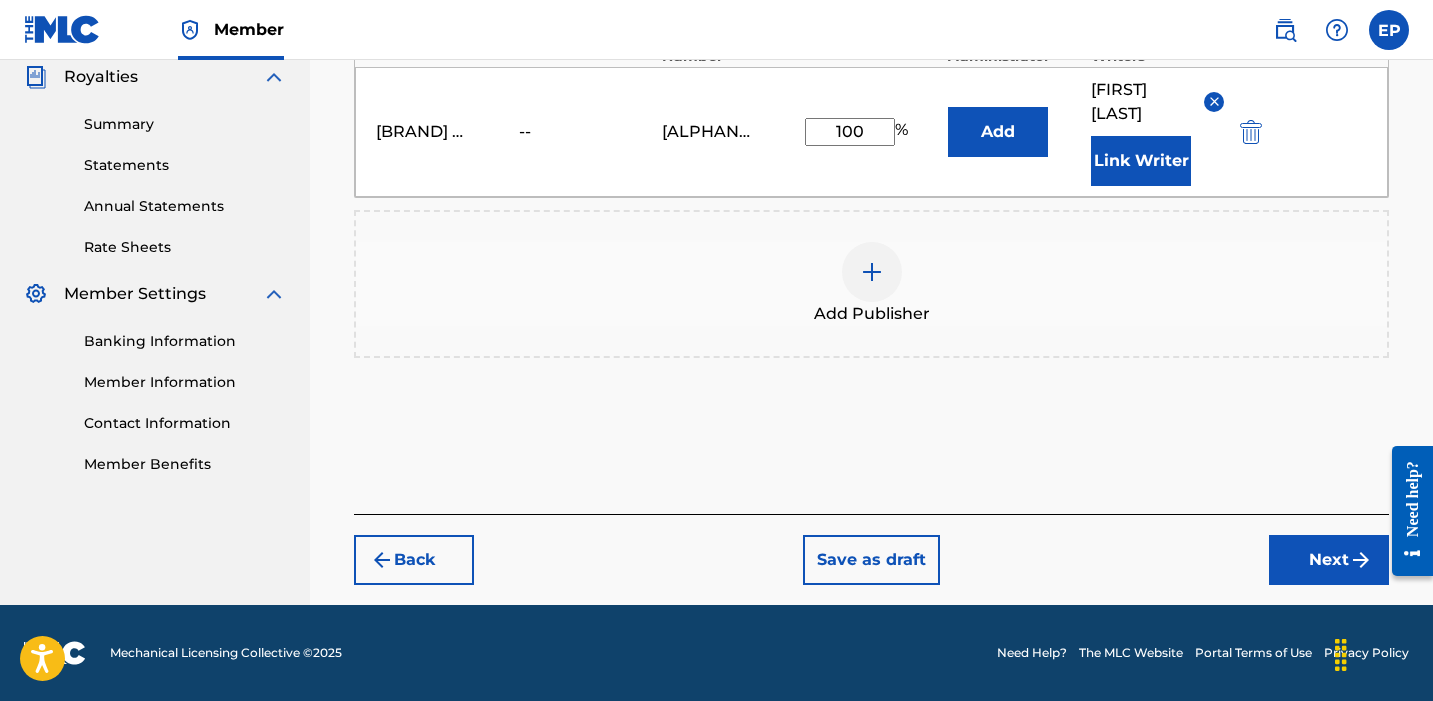 click on "Next" at bounding box center [1329, 560] 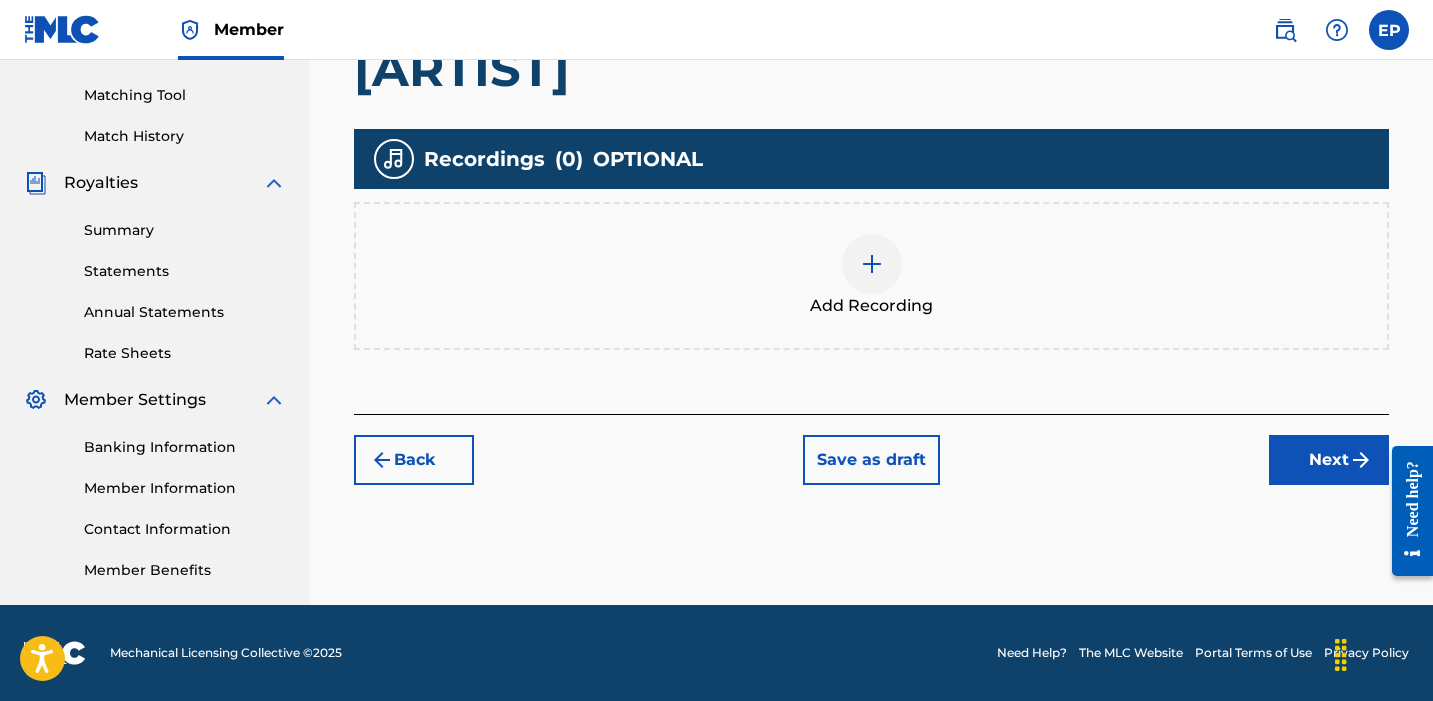 click at bounding box center [872, 264] 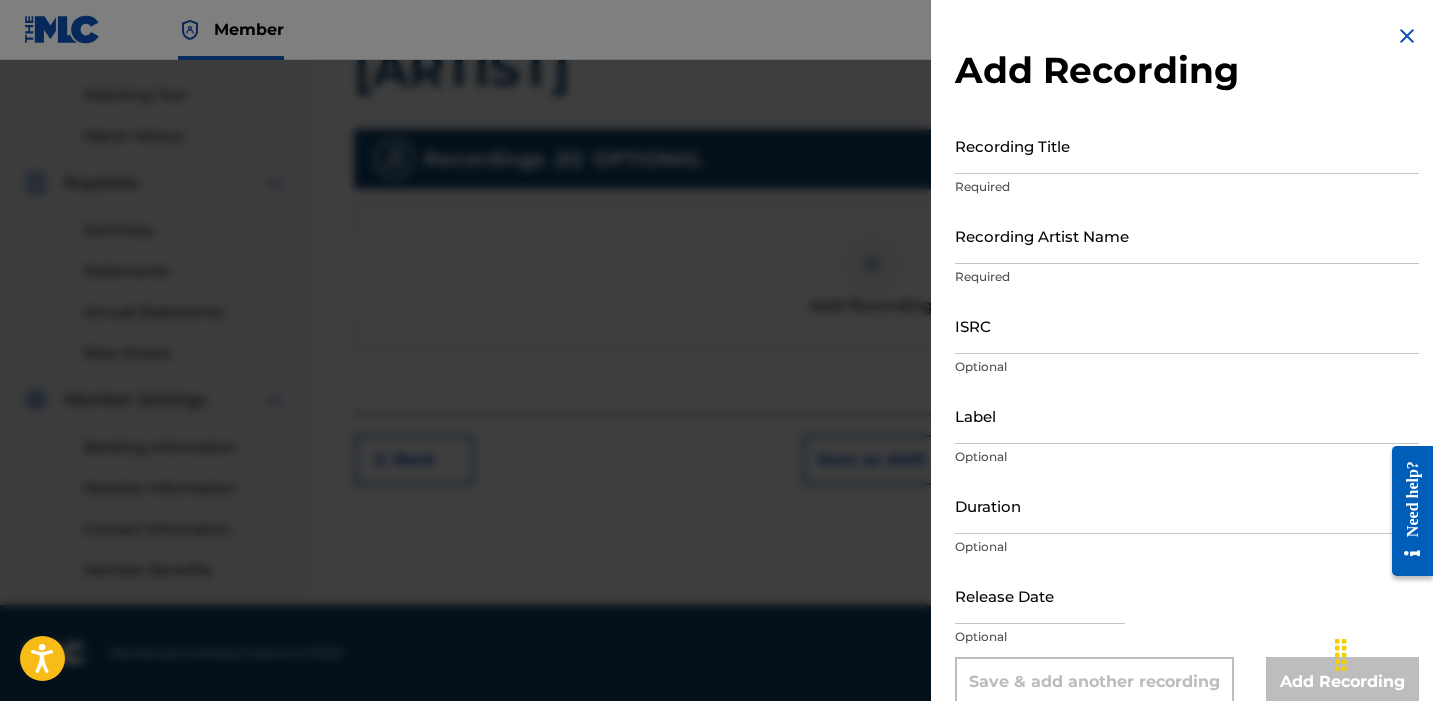 click on "Recording Title" at bounding box center [1187, 145] 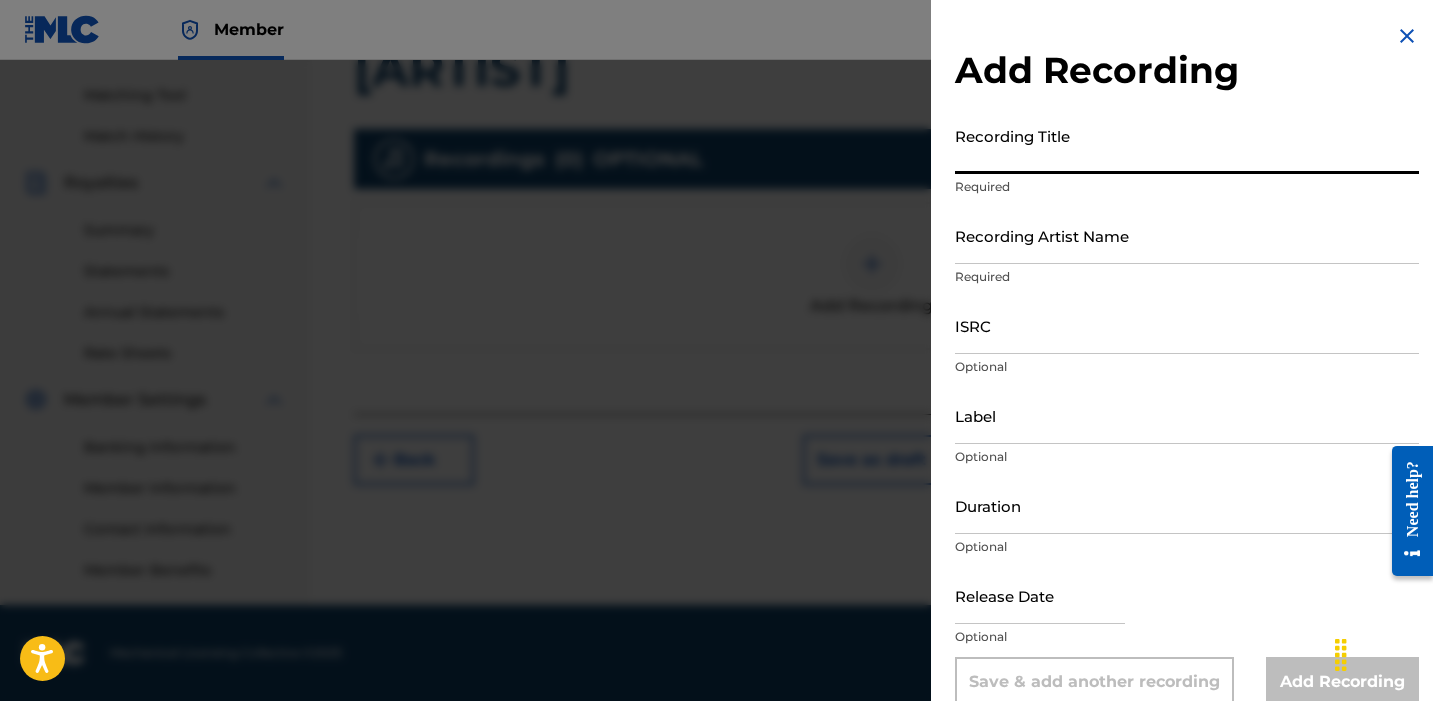 paste on "[ARTIST]" 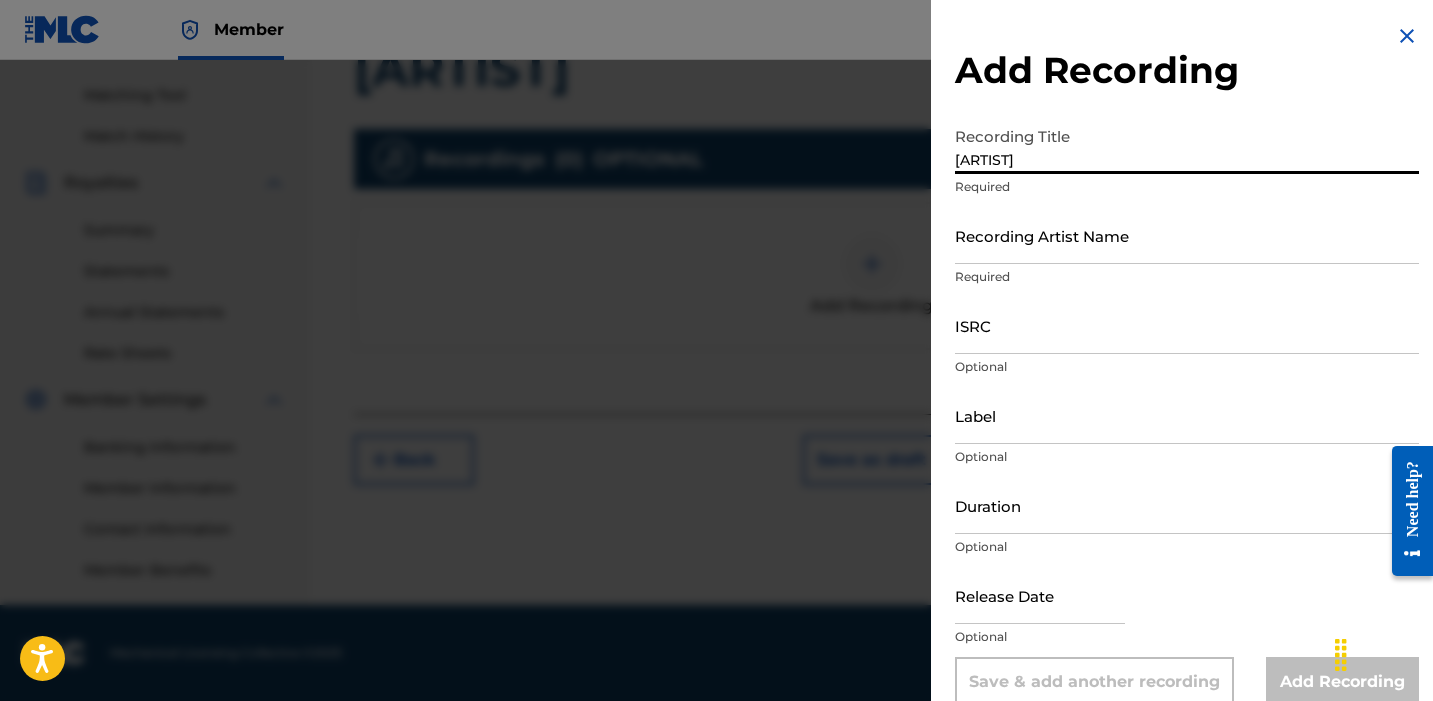 type on "[ARTIST]" 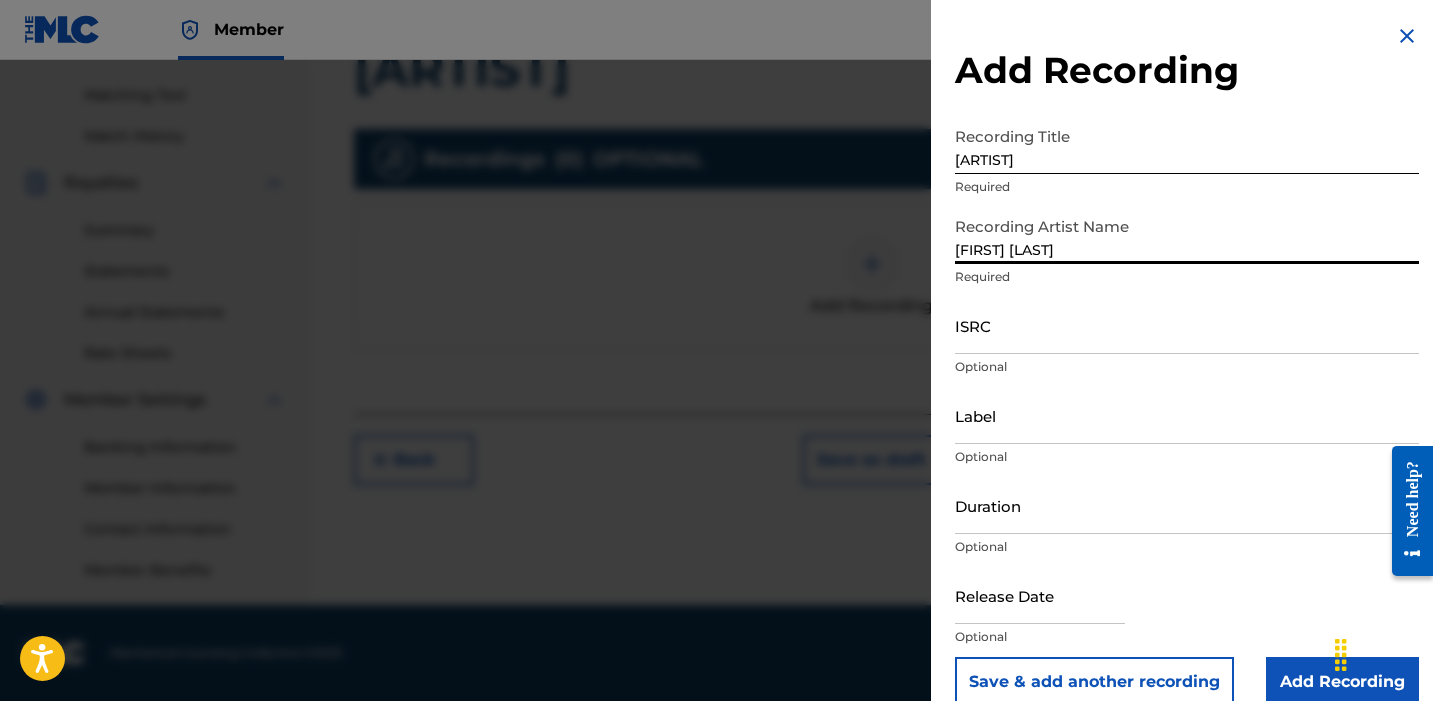 type on "[FIRST] [LAST]" 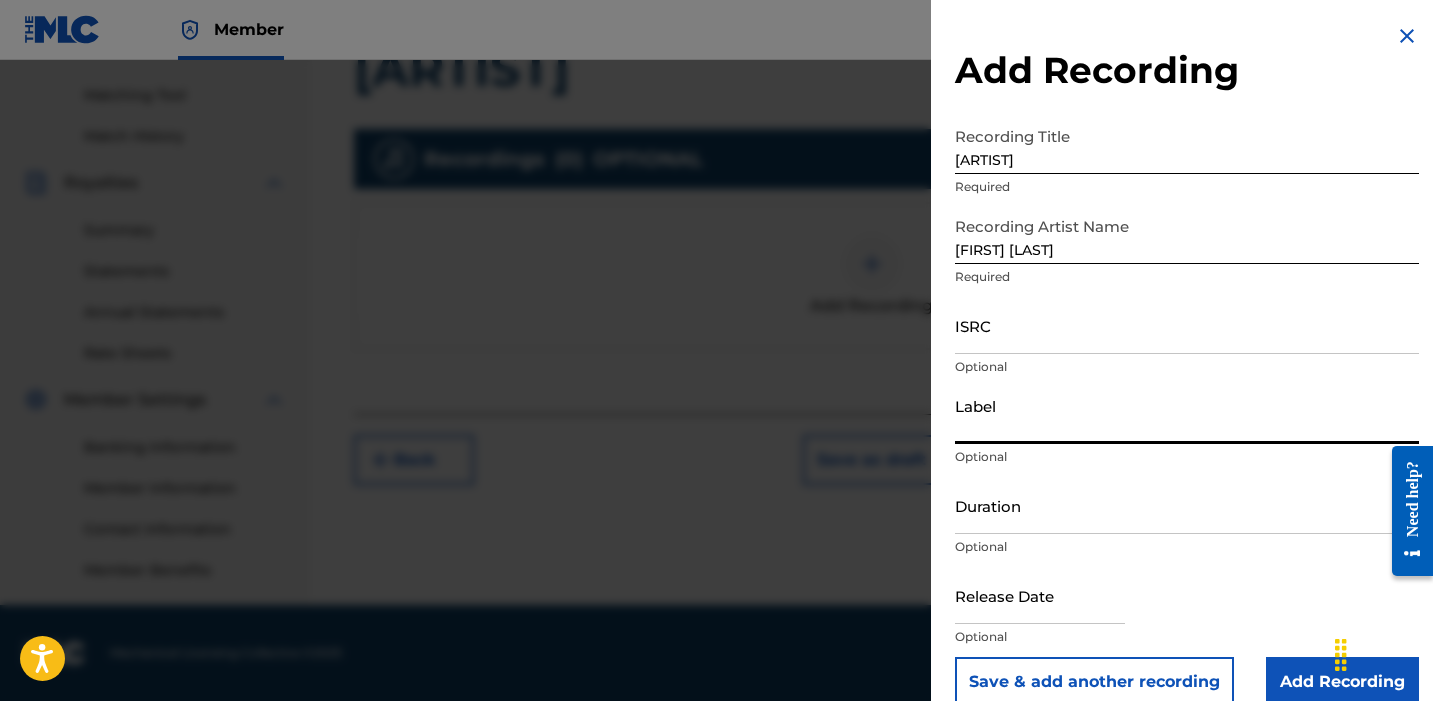 click on "ISRC" at bounding box center (1187, 325) 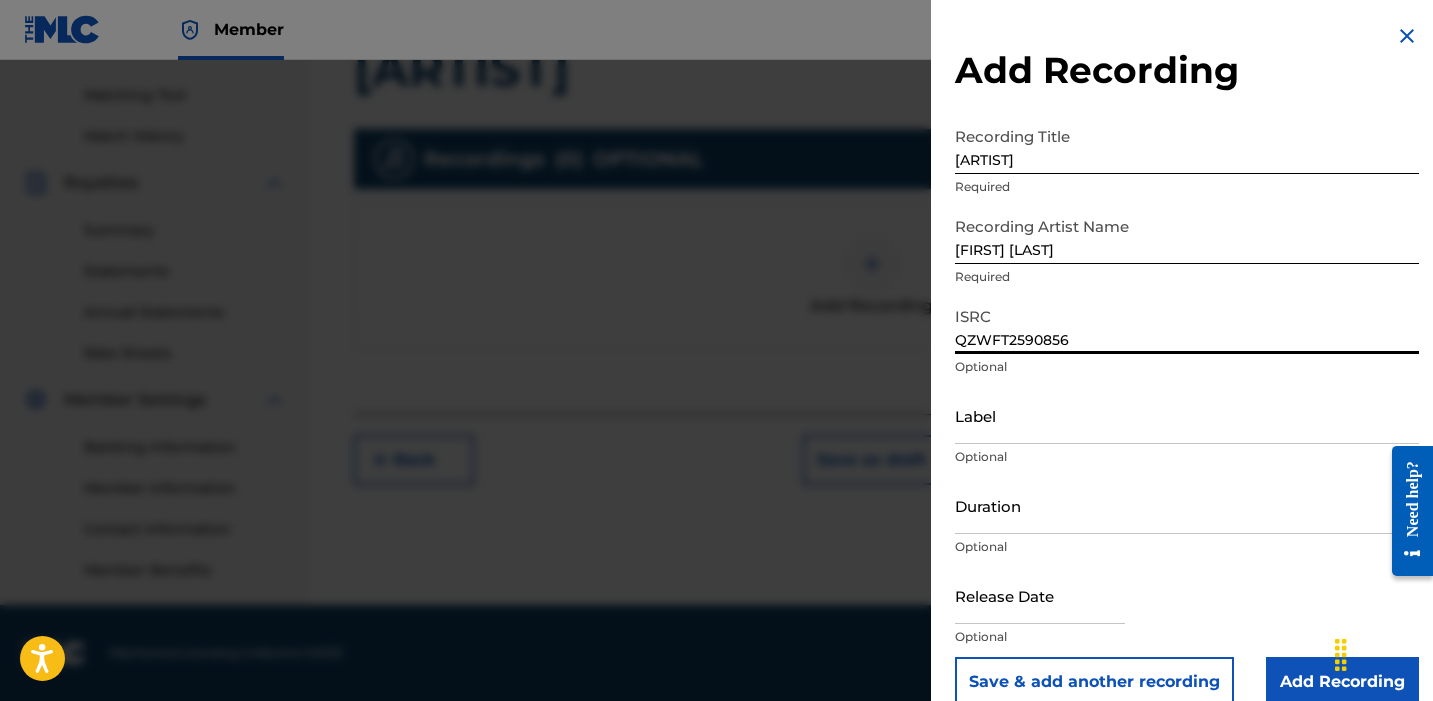 type on "QZWFT2590856" 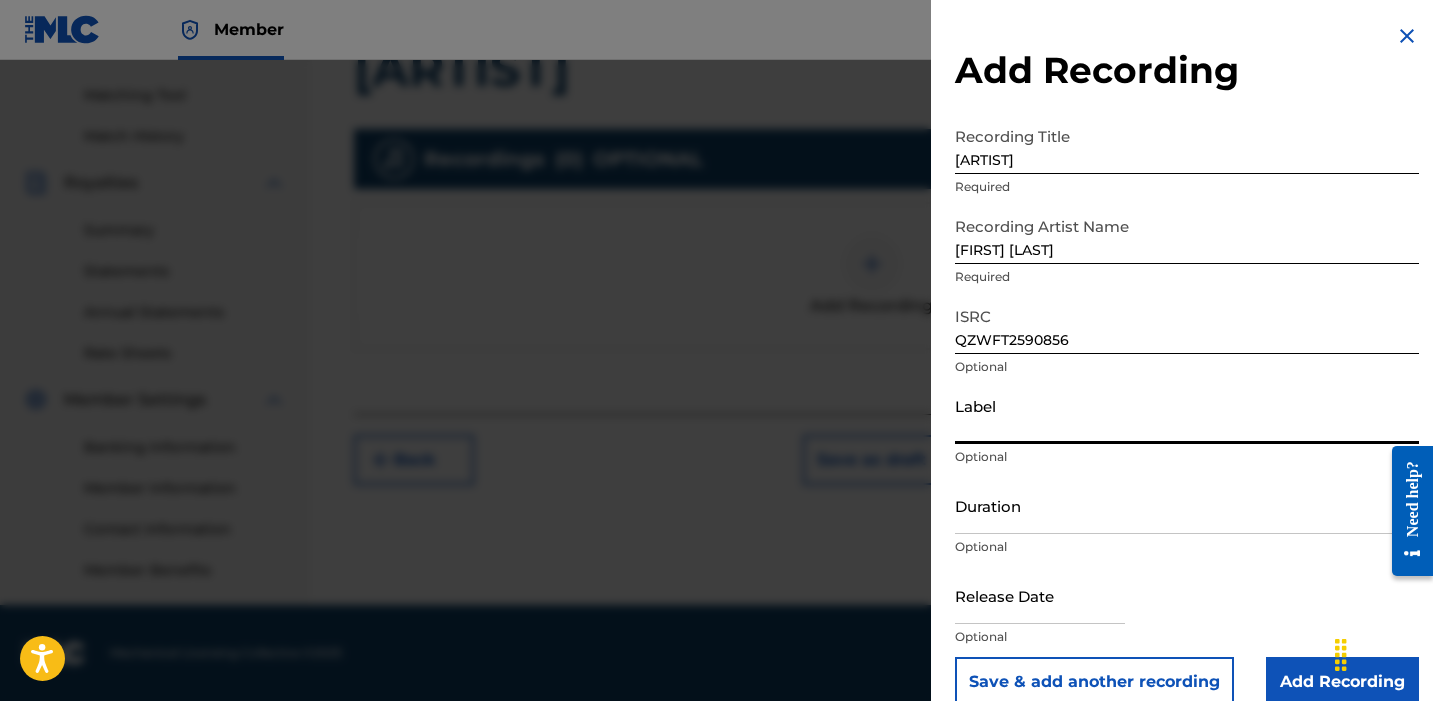 click on "Label" at bounding box center [1187, 415] 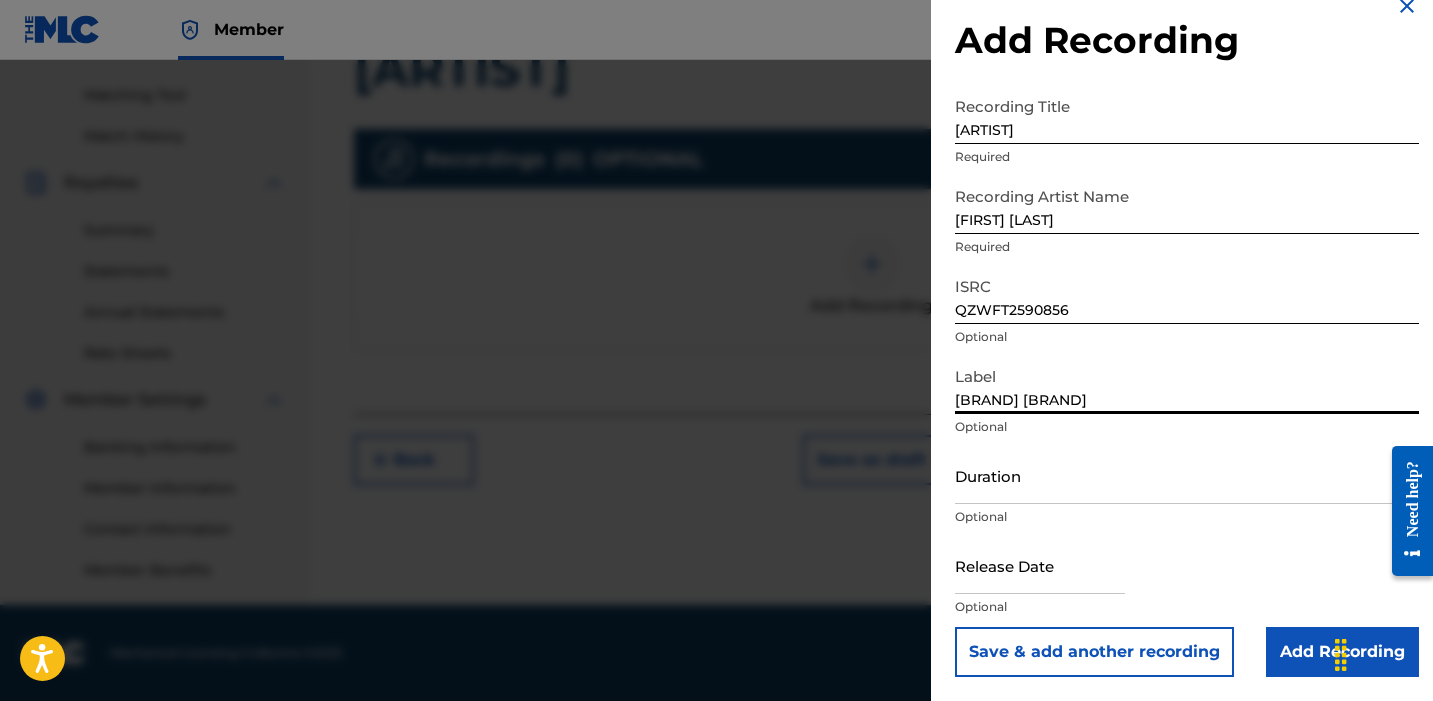 scroll, scrollTop: 30, scrollLeft: 0, axis: vertical 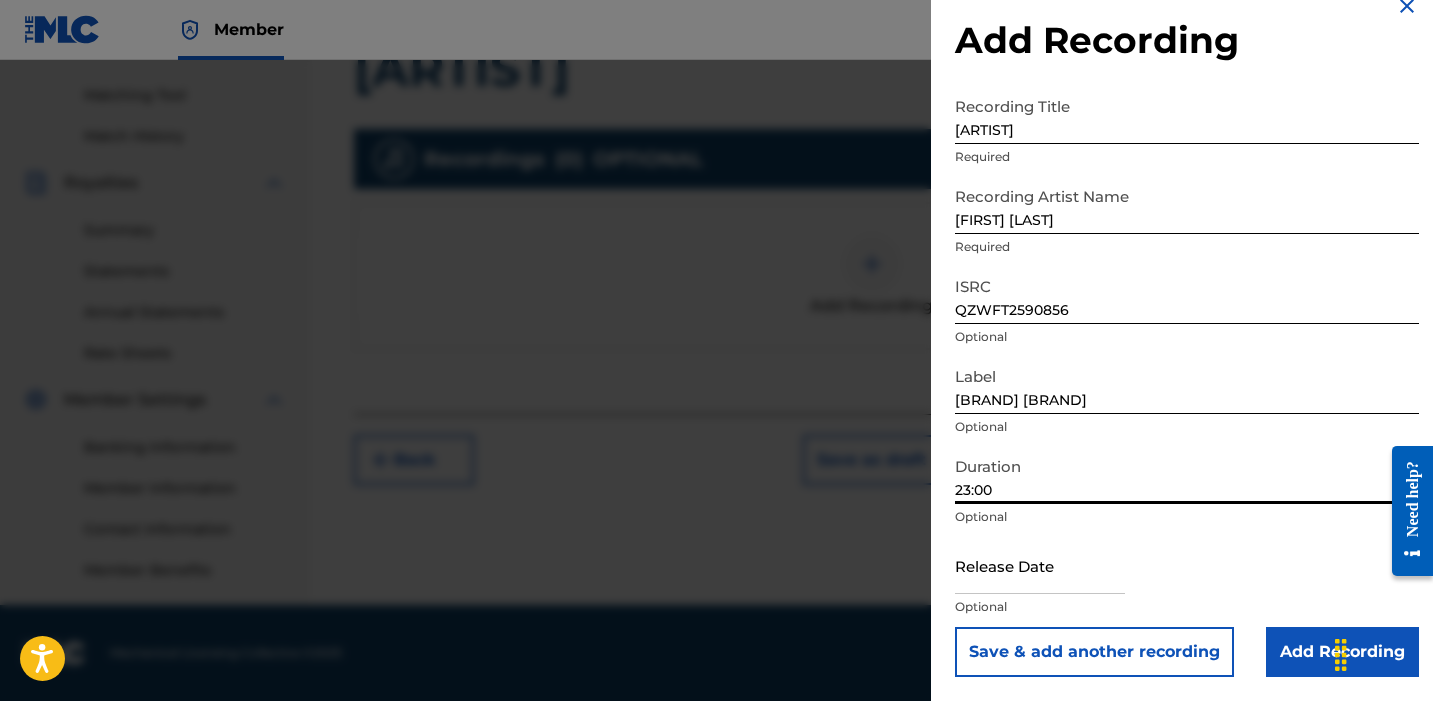 type on "23:00" 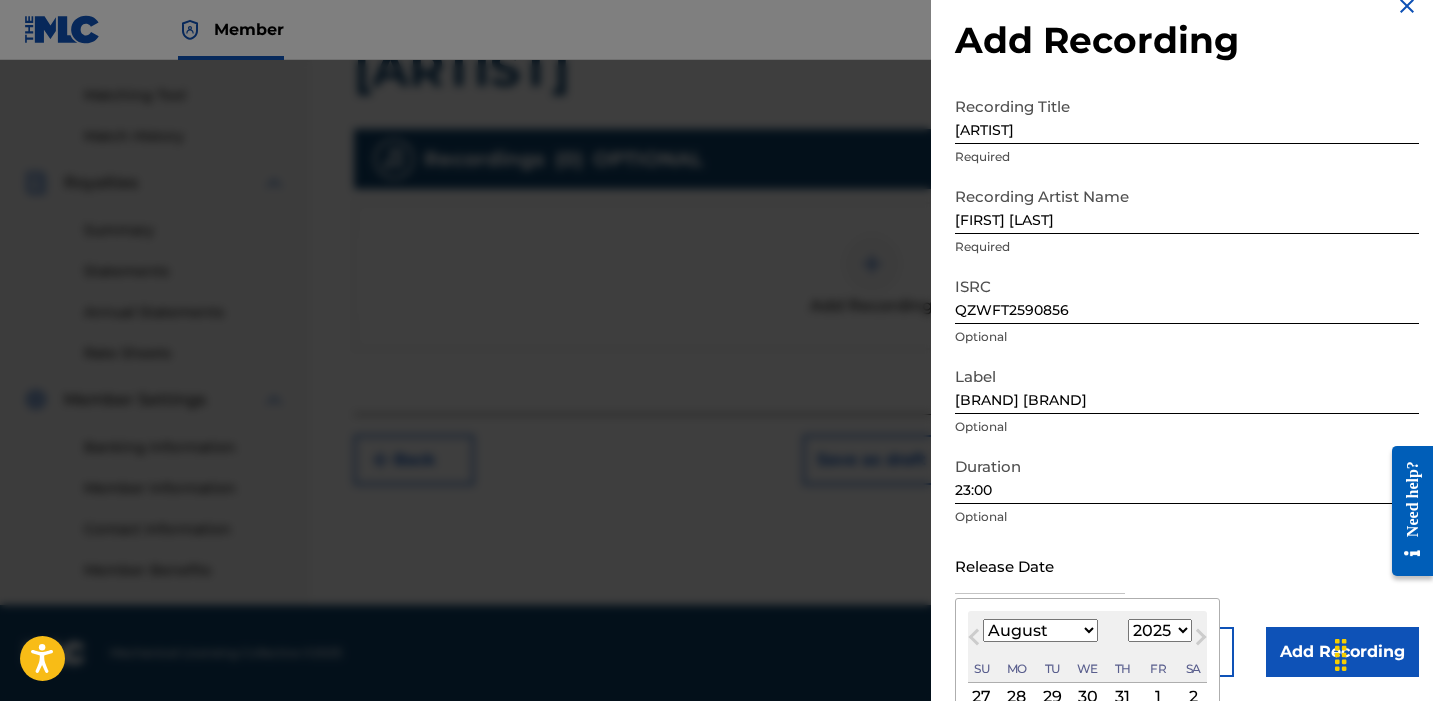 click at bounding box center (1040, 565) 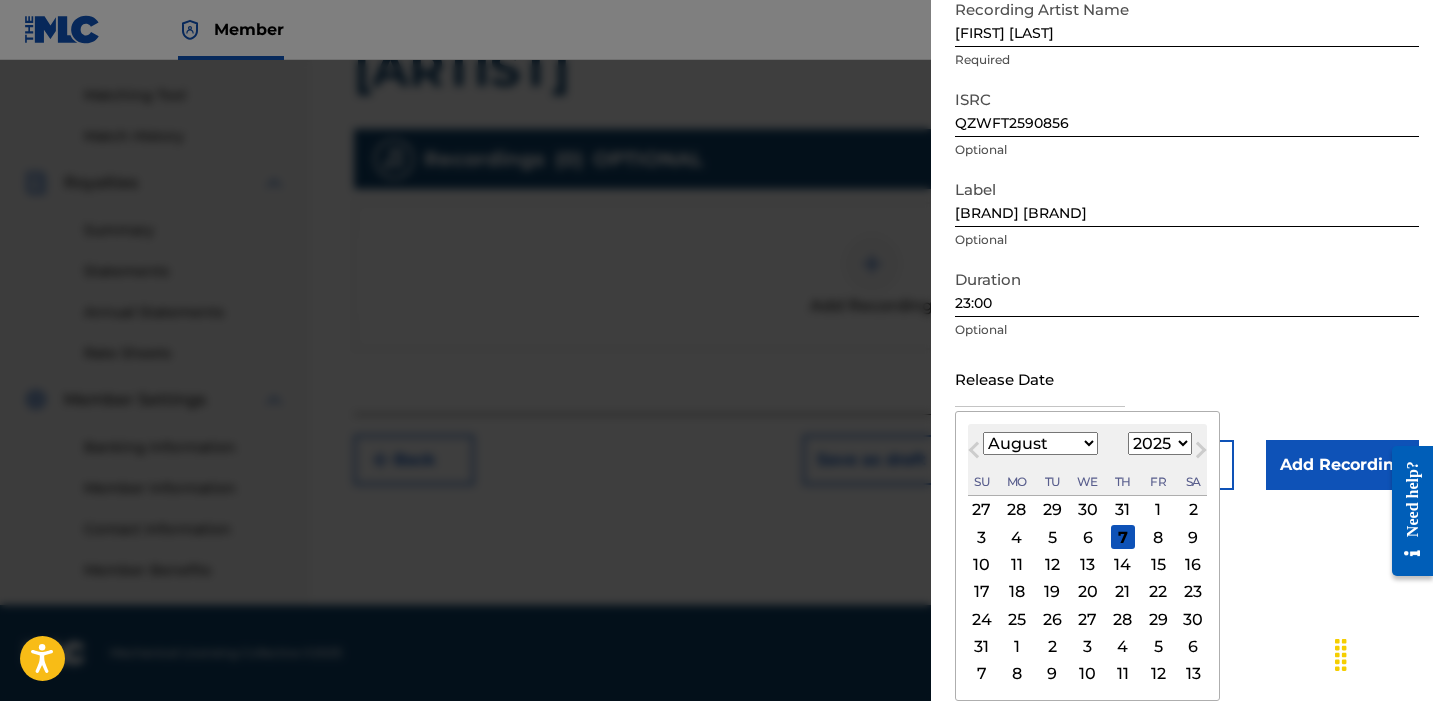 click on "Next Month" at bounding box center [1199, 453] 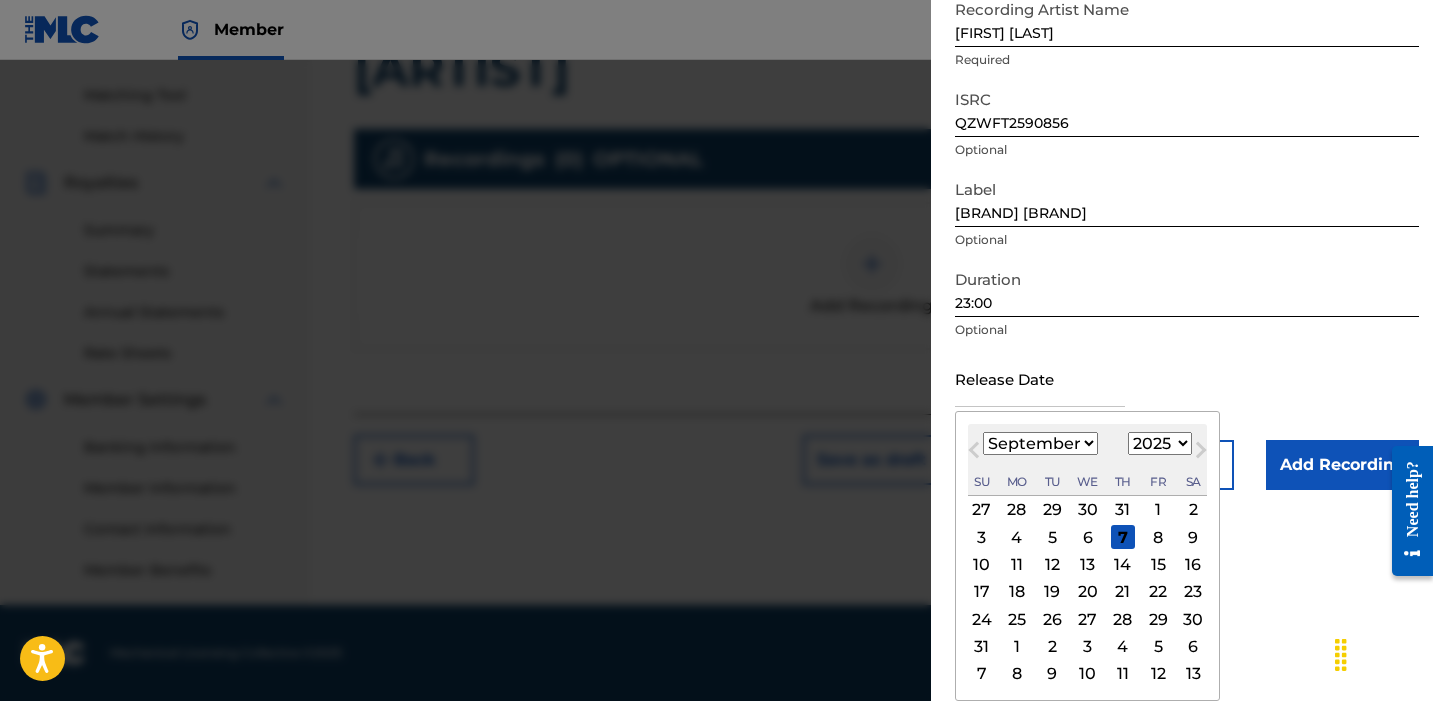 scroll, scrollTop: 189, scrollLeft: 0, axis: vertical 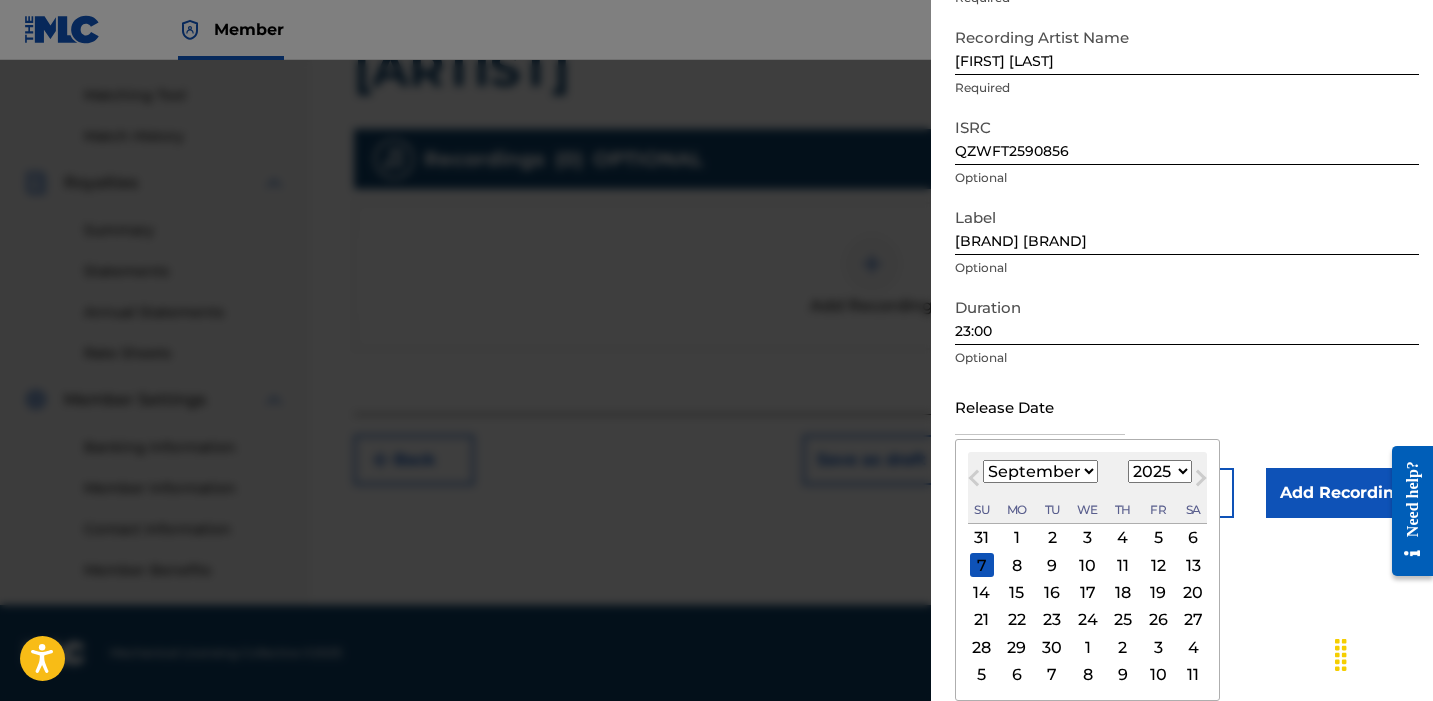 click on "26" at bounding box center (1158, 620) 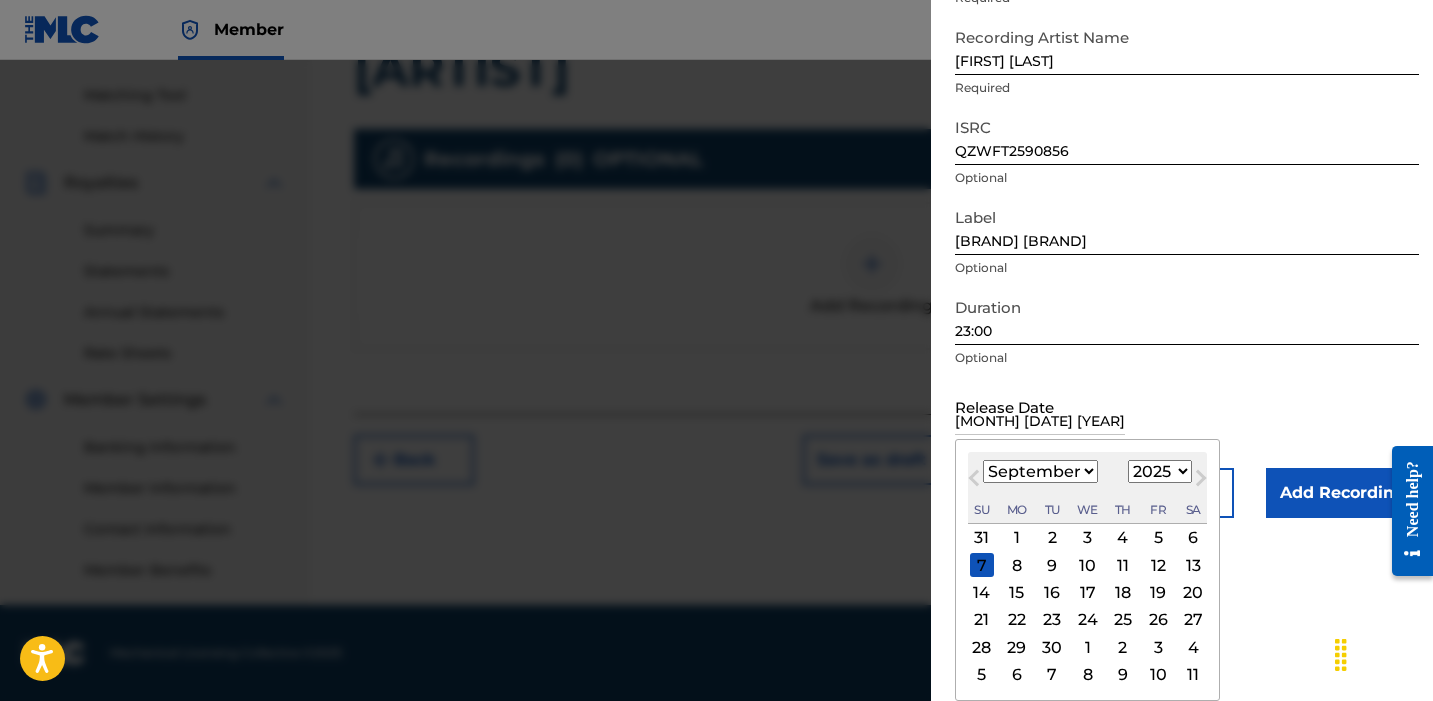 scroll, scrollTop: 30, scrollLeft: 0, axis: vertical 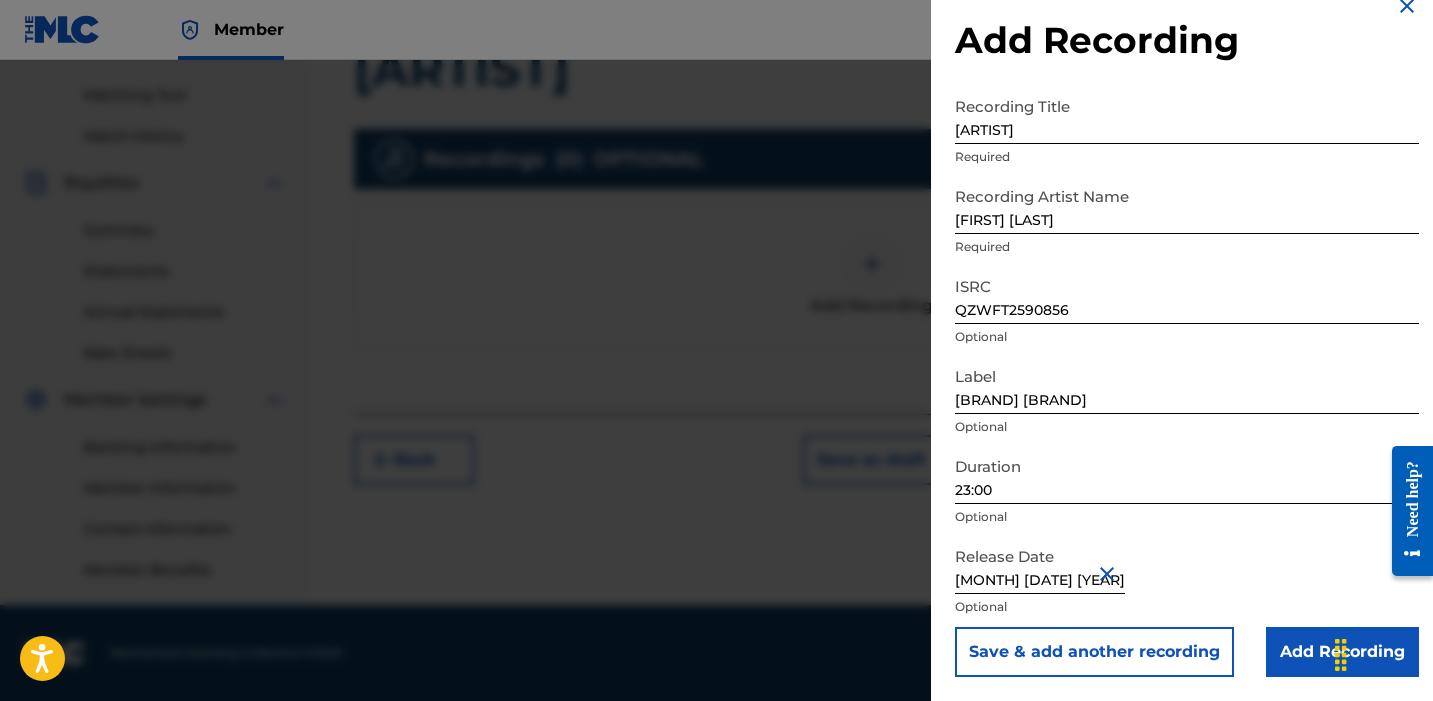 click on "Add Recording" at bounding box center [1342, 652] 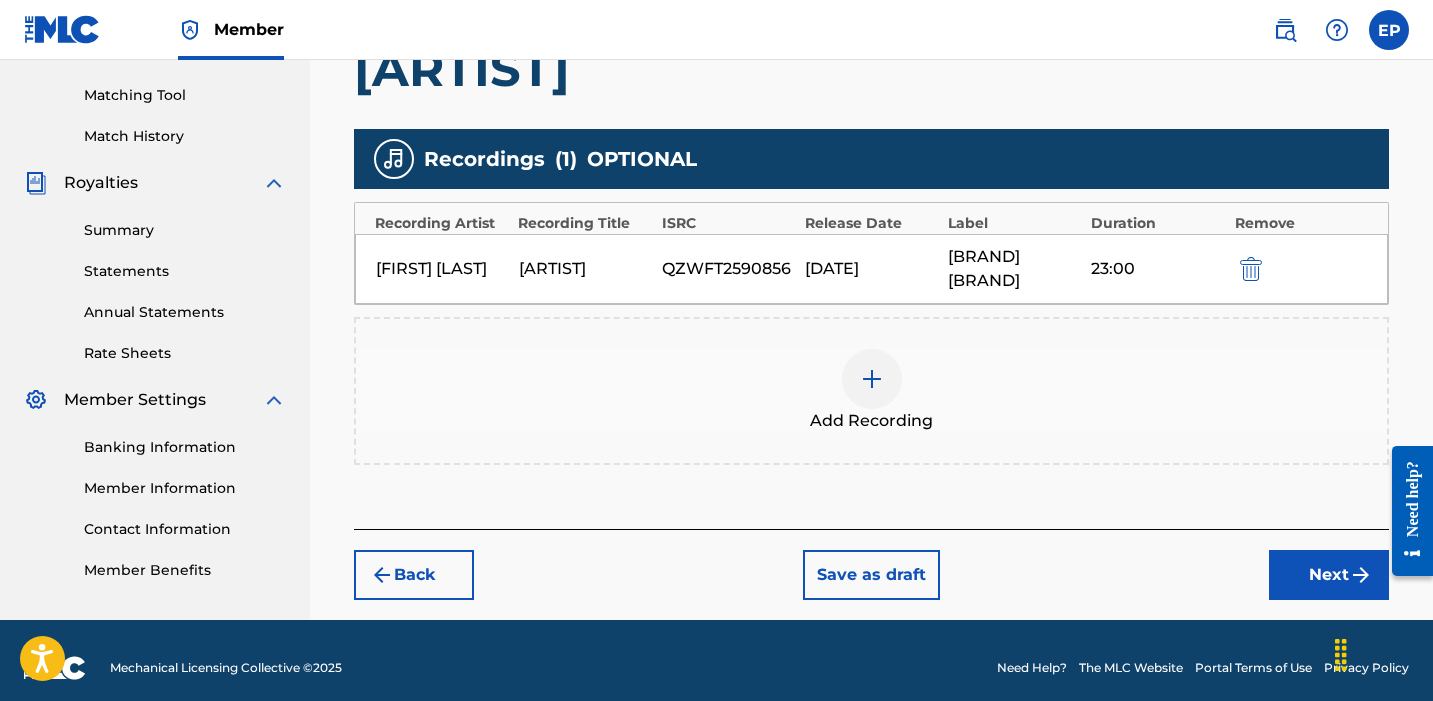 click on "Next" at bounding box center [1329, 575] 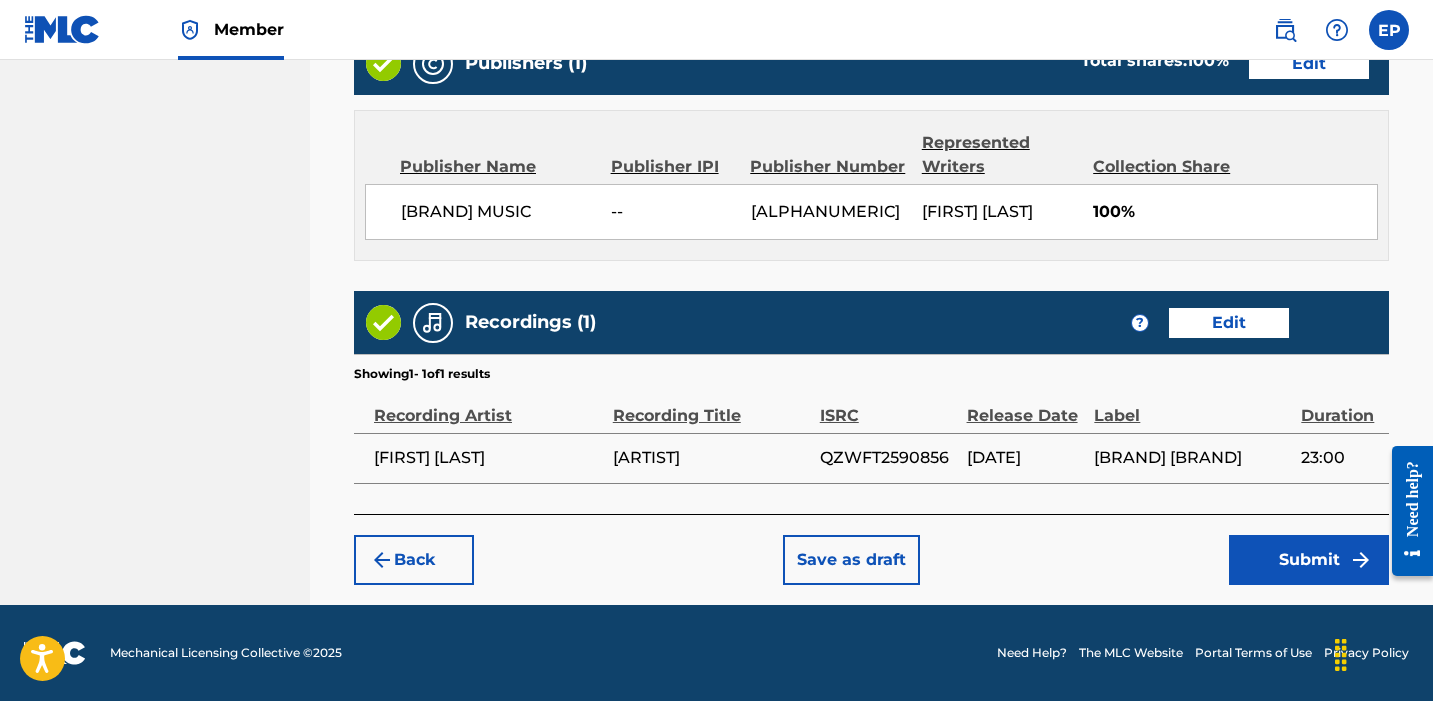 scroll, scrollTop: 1053, scrollLeft: 0, axis: vertical 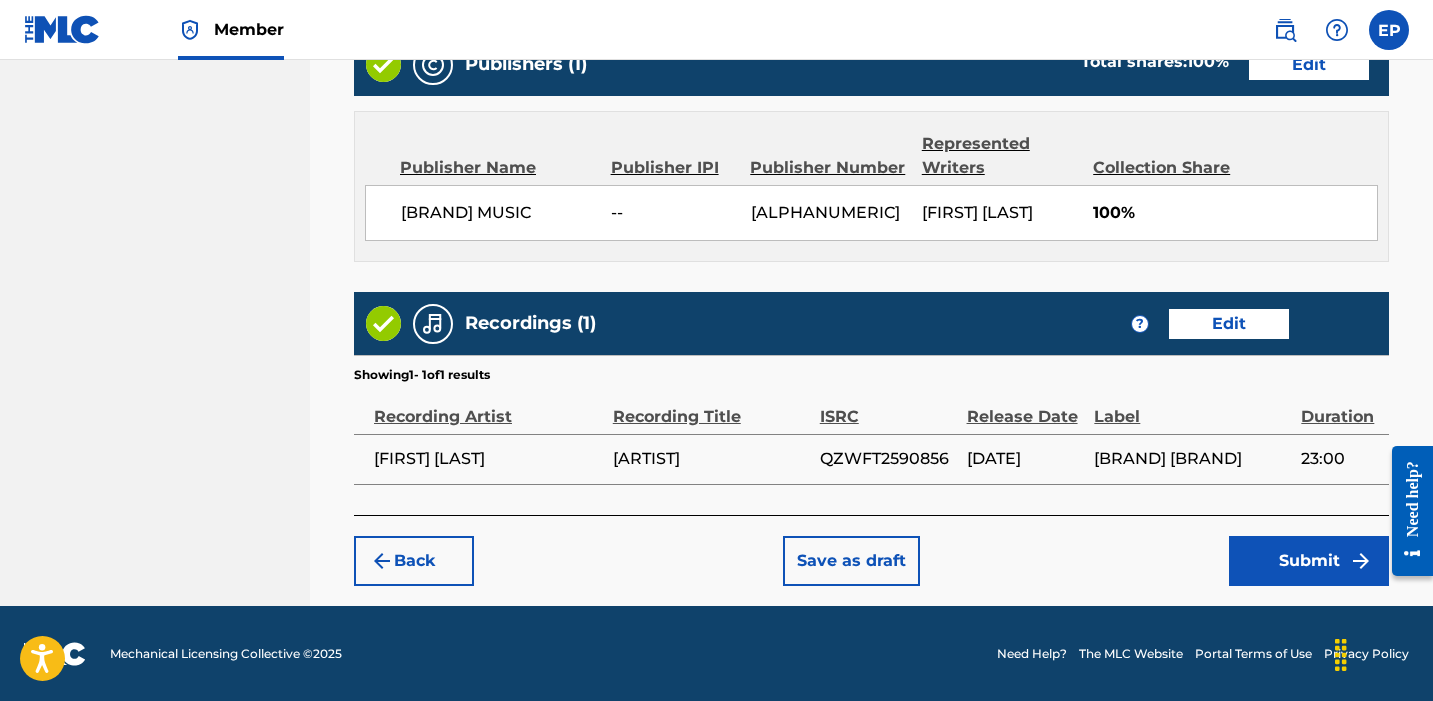 click on "Submit" at bounding box center (1309, 561) 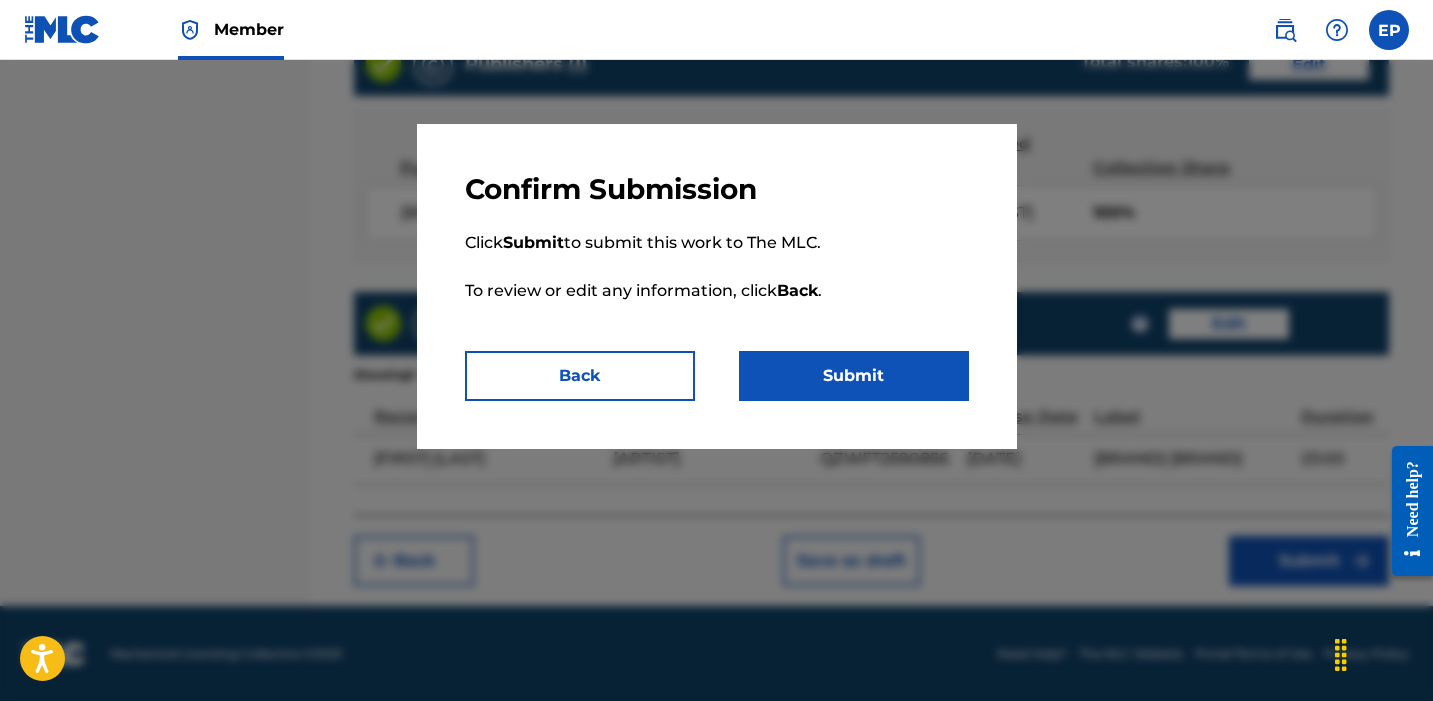 click on "Submit" at bounding box center (854, 376) 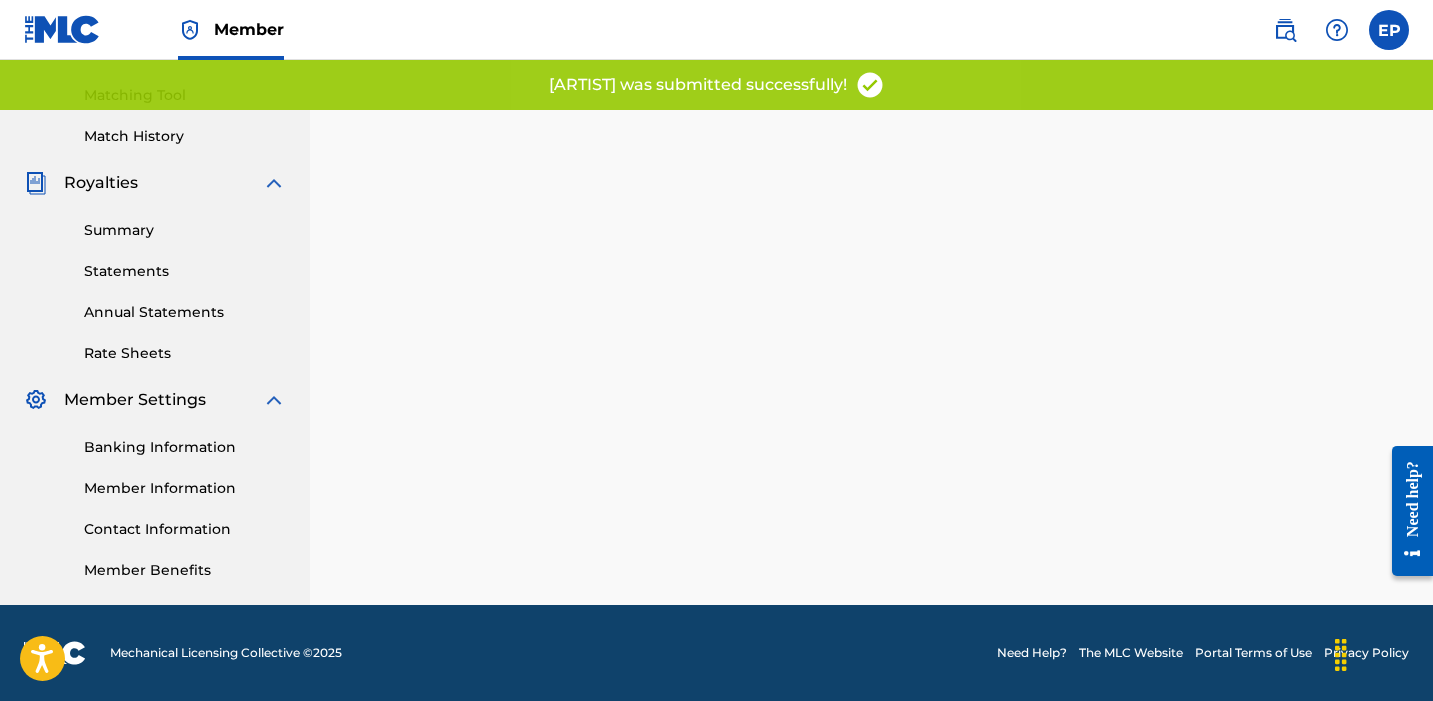 scroll, scrollTop: 0, scrollLeft: 0, axis: both 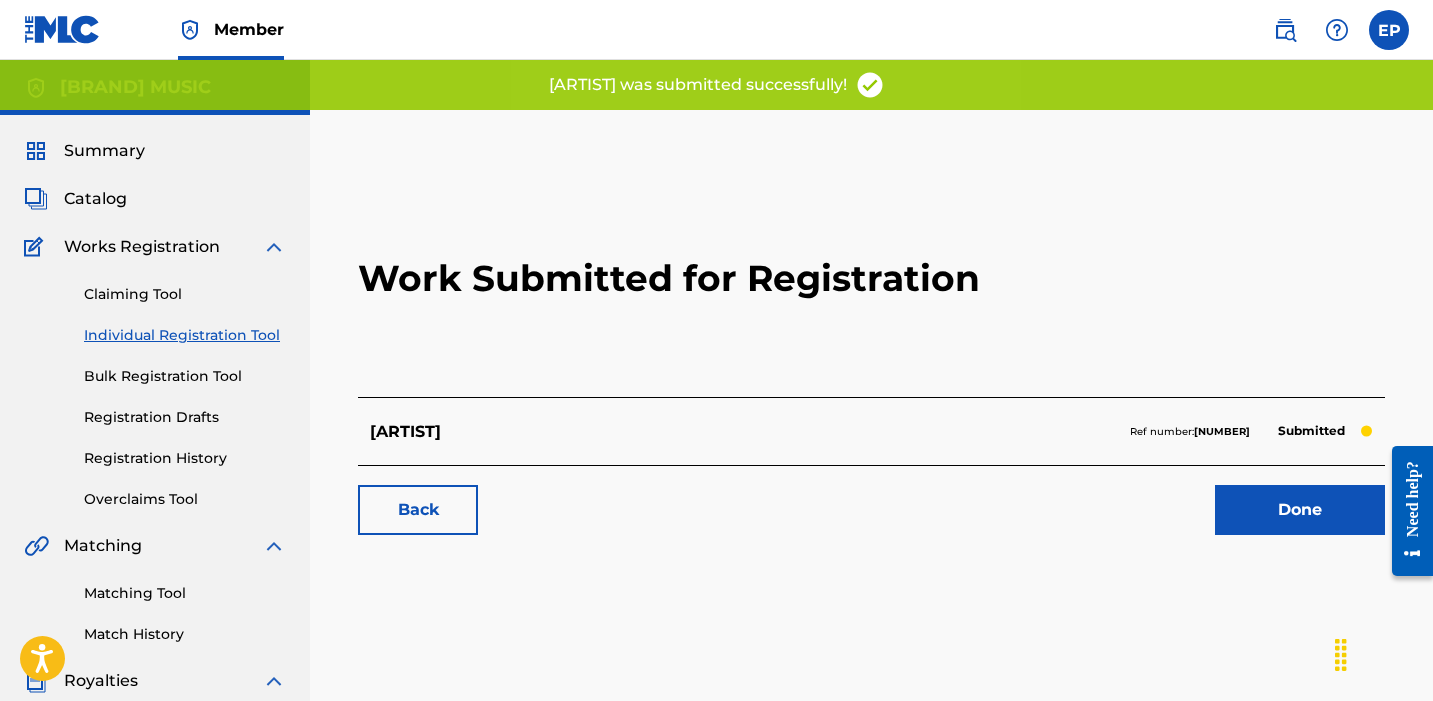 click on "Done" at bounding box center [1300, 510] 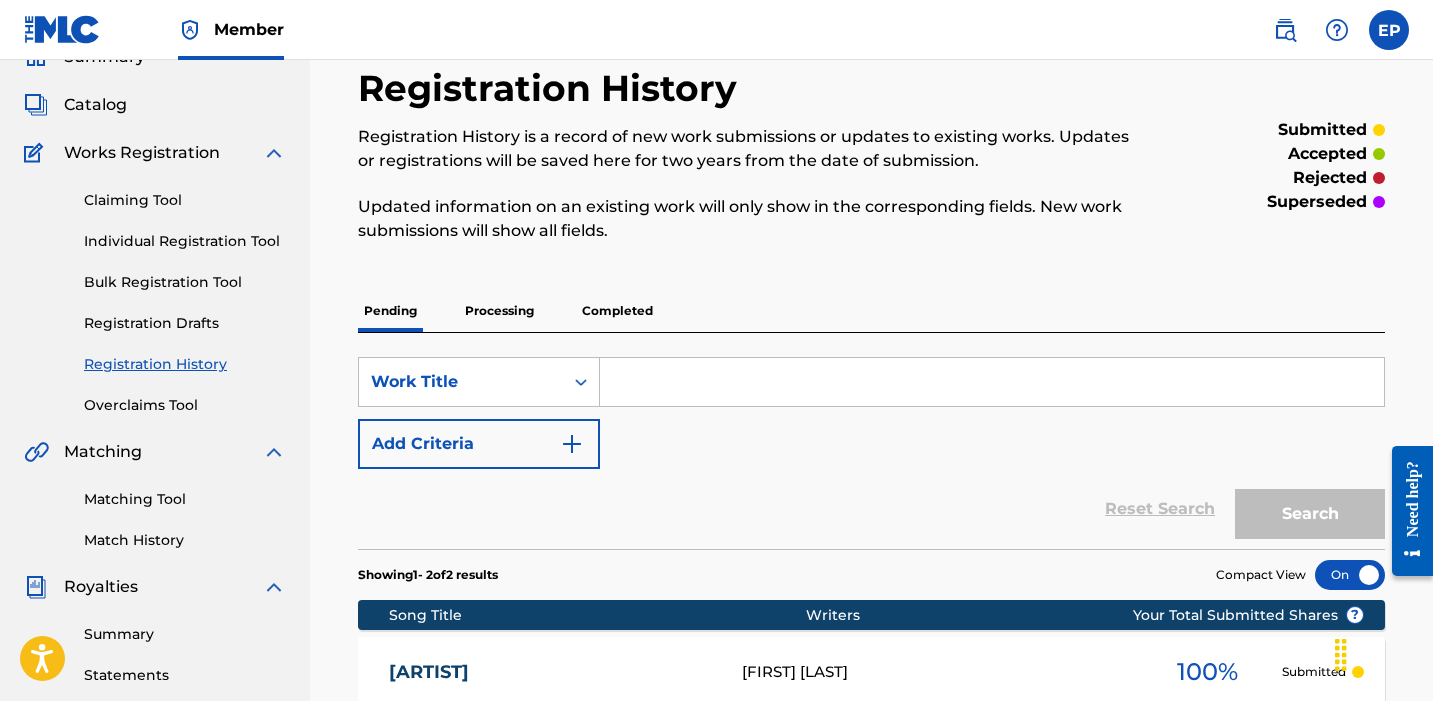scroll, scrollTop: 69, scrollLeft: 0, axis: vertical 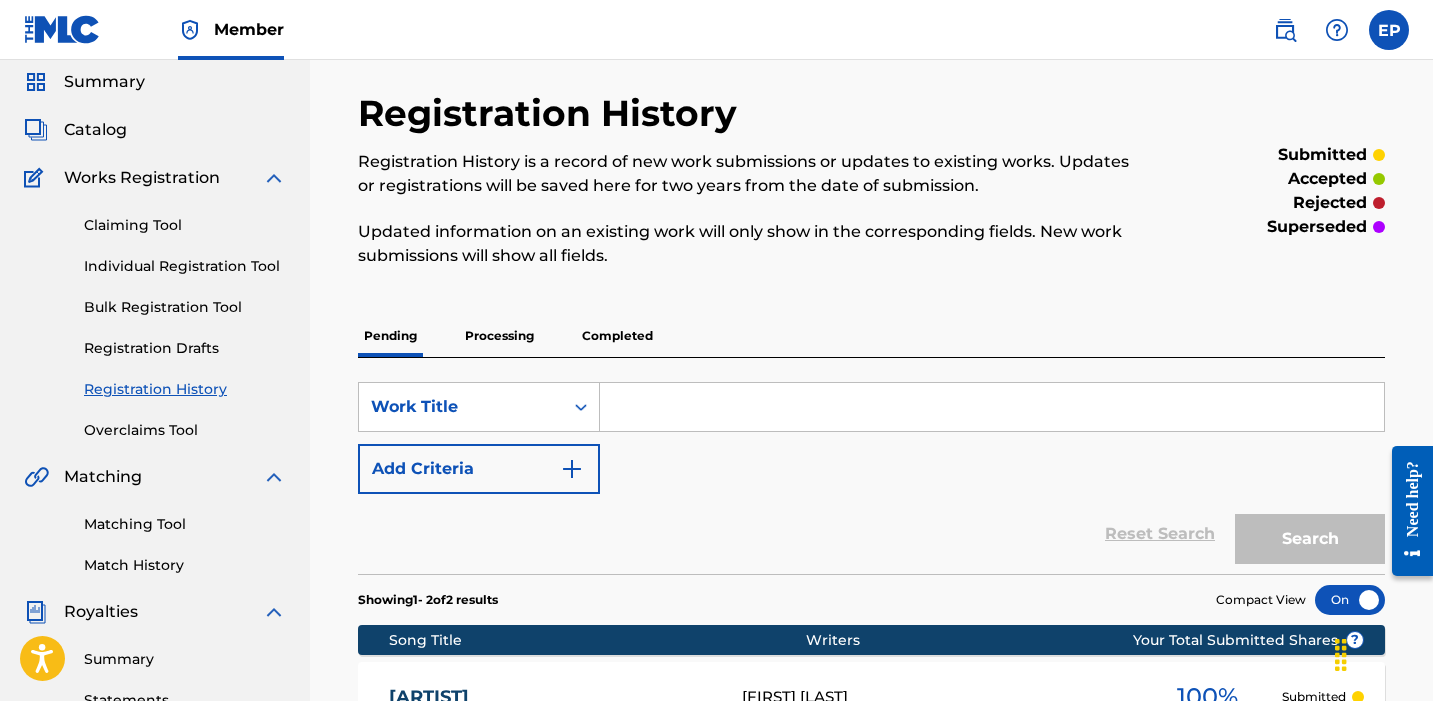 click on "Catalog" at bounding box center (95, 130) 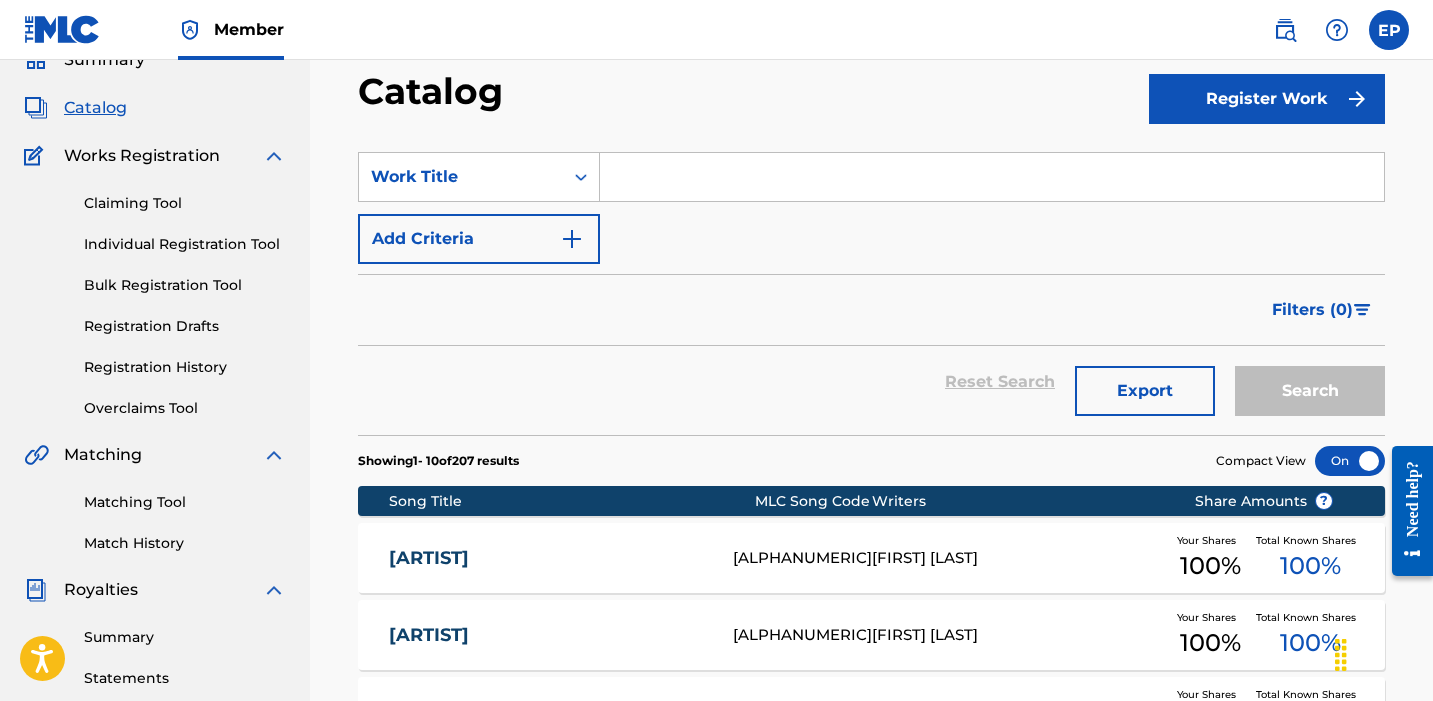 scroll, scrollTop: 137, scrollLeft: 0, axis: vertical 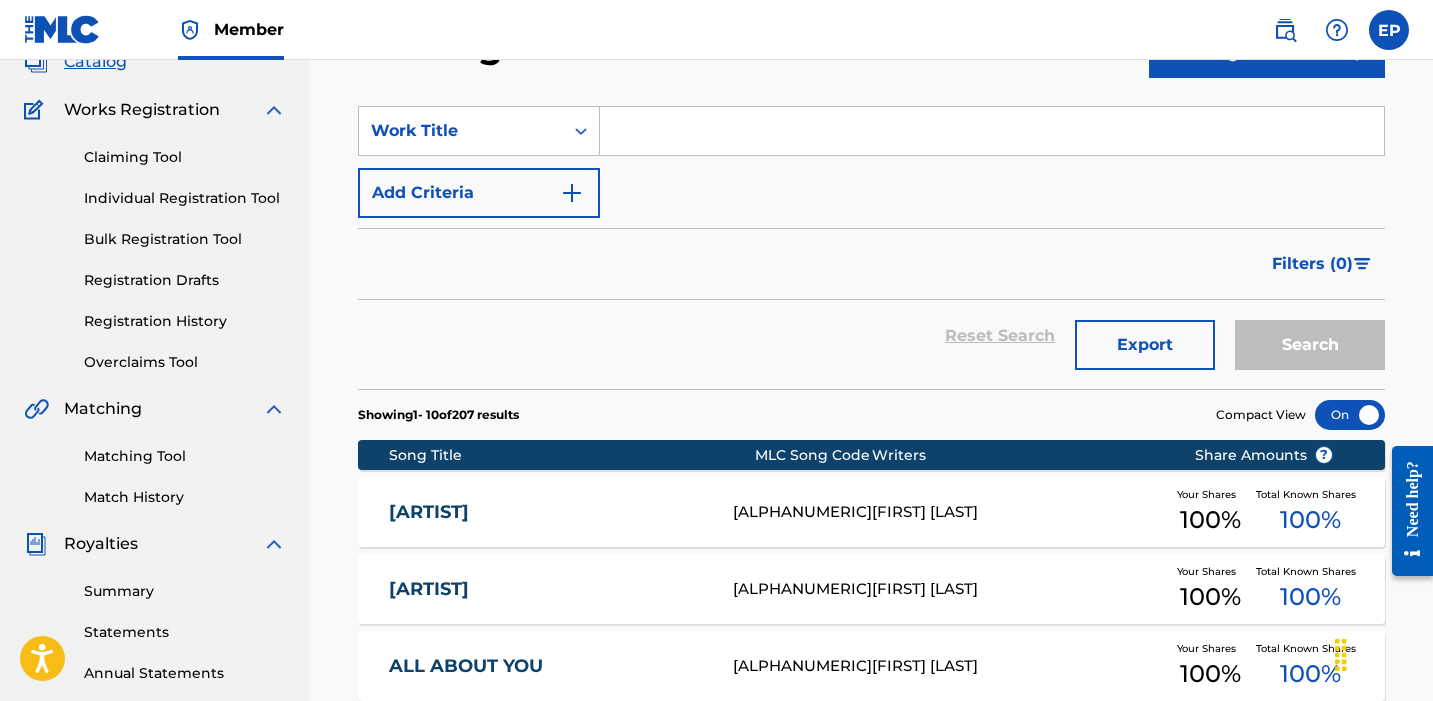 click on "Registration History" at bounding box center [185, 321] 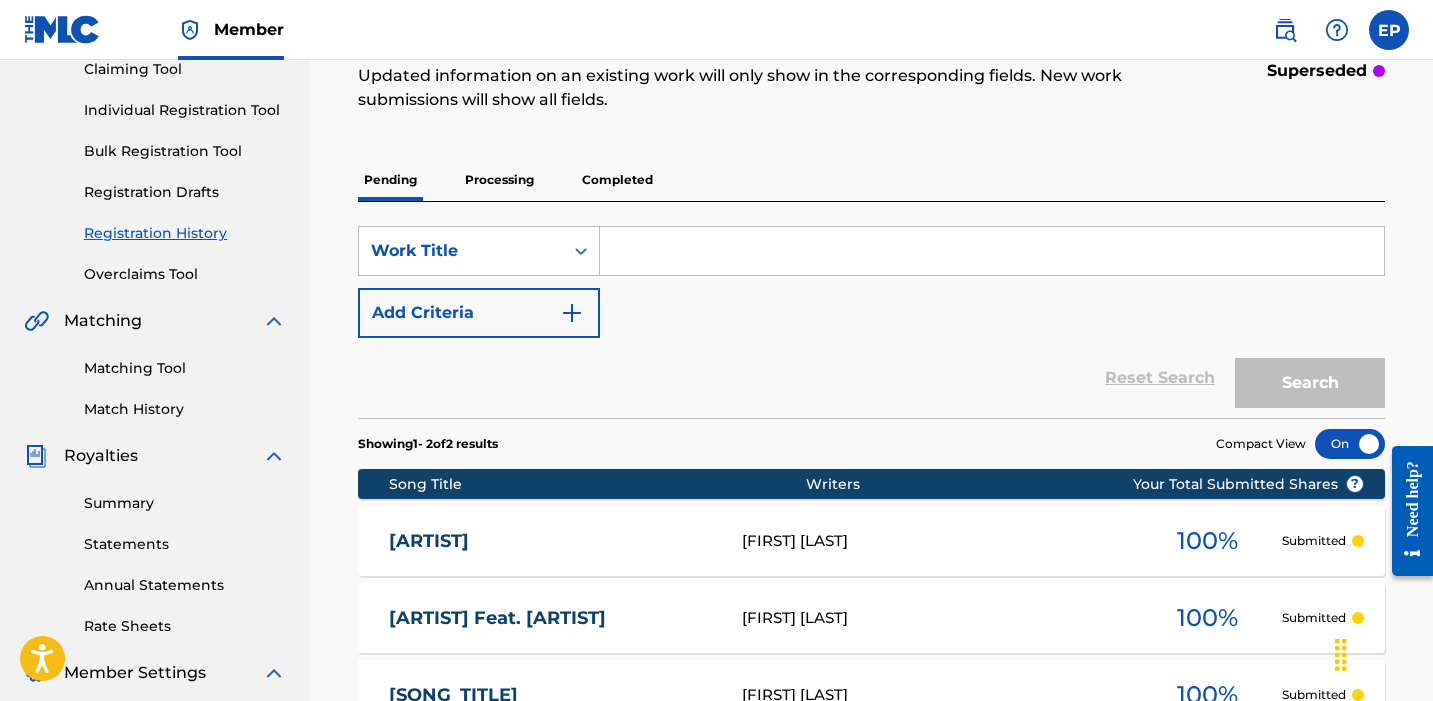 scroll, scrollTop: 195, scrollLeft: 0, axis: vertical 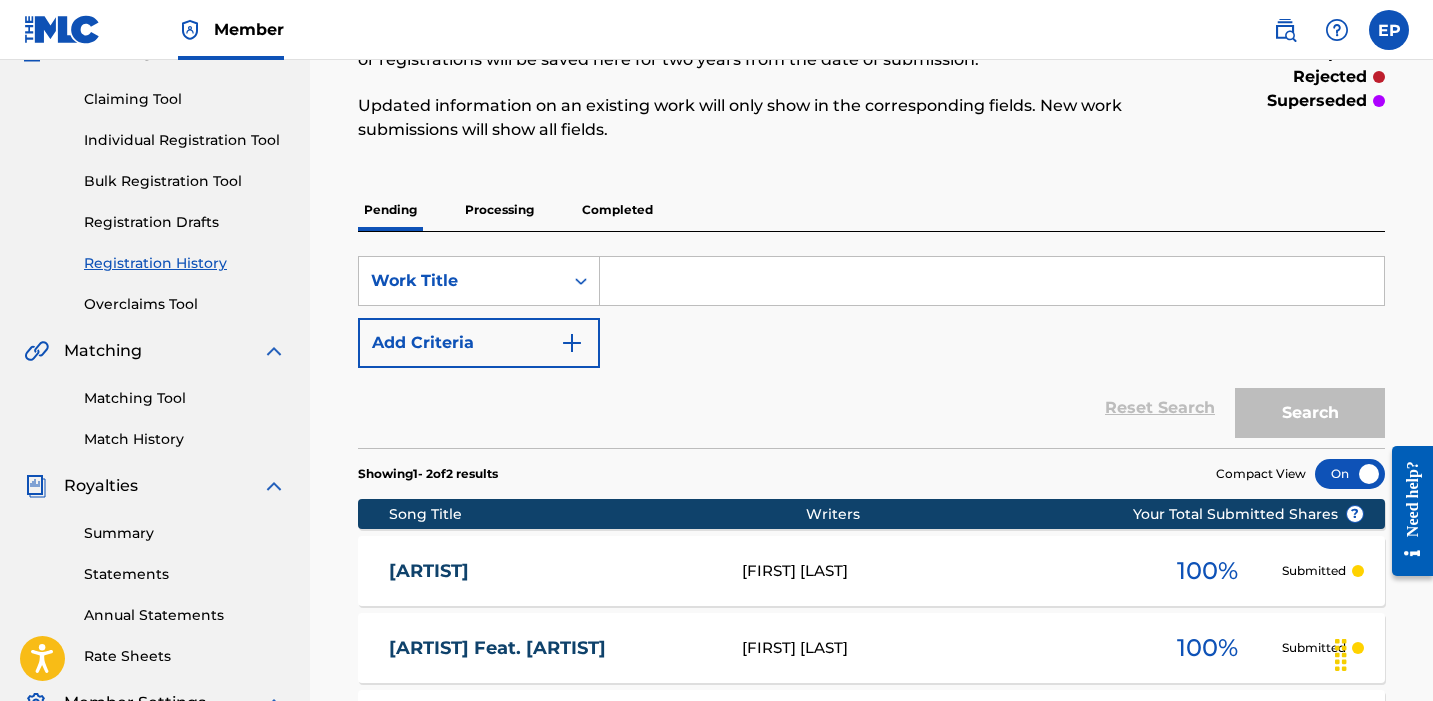 click on "Bulk Registration Tool" at bounding box center [185, 181] 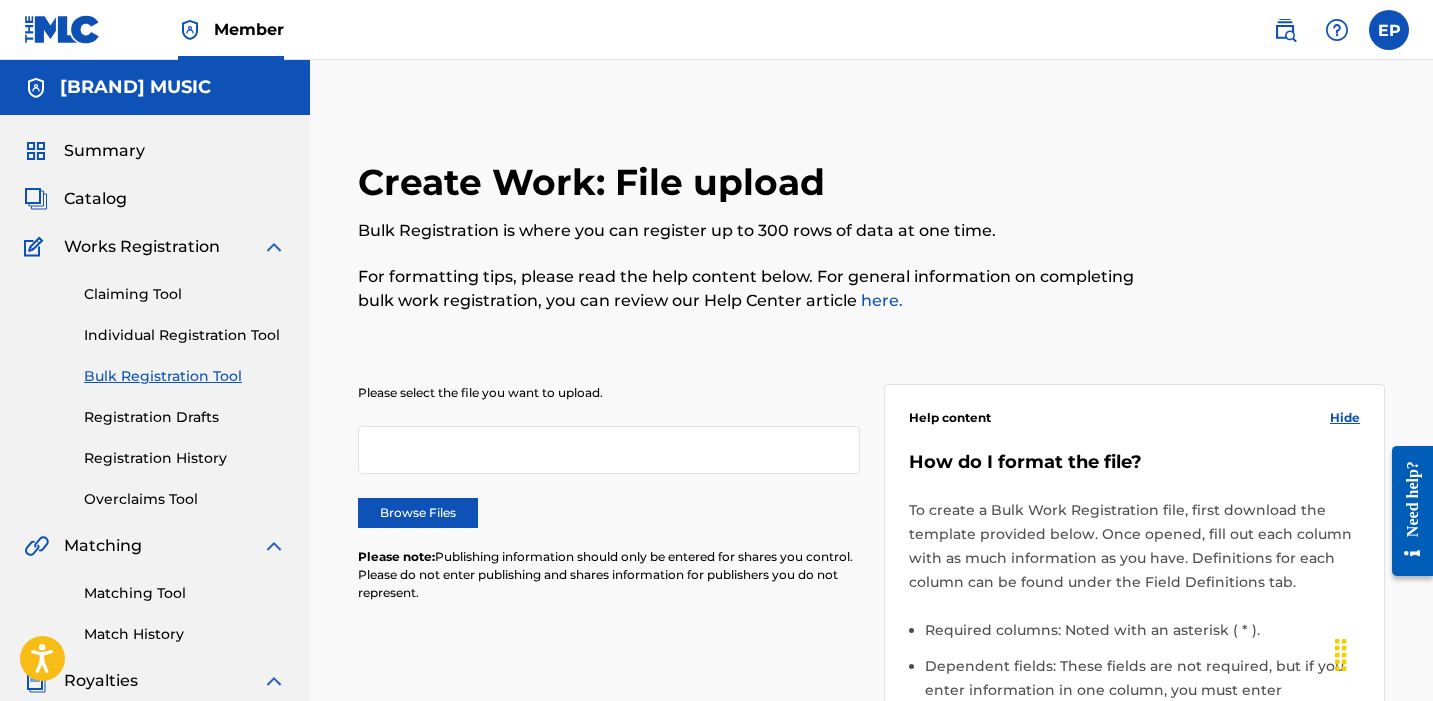 click on "Individual Registration Tool" at bounding box center [185, 335] 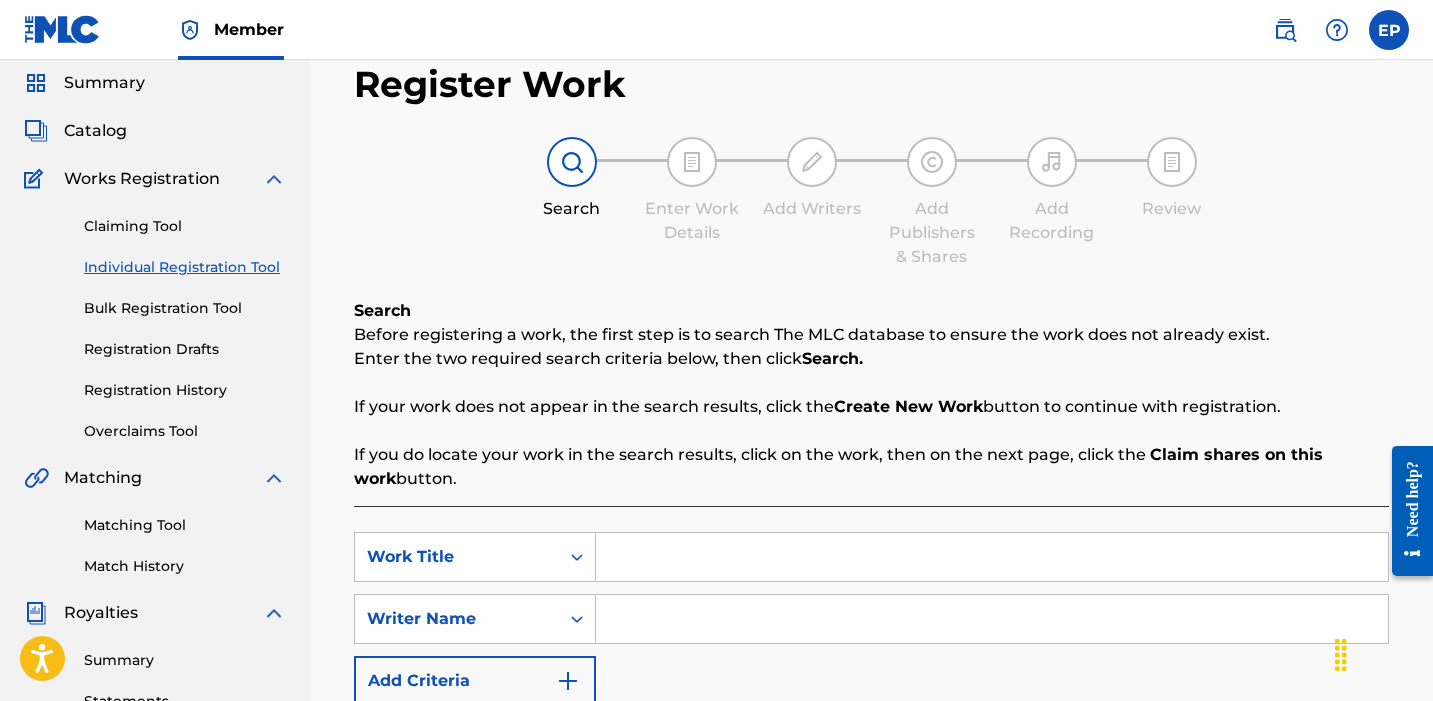 scroll, scrollTop: 47, scrollLeft: 0, axis: vertical 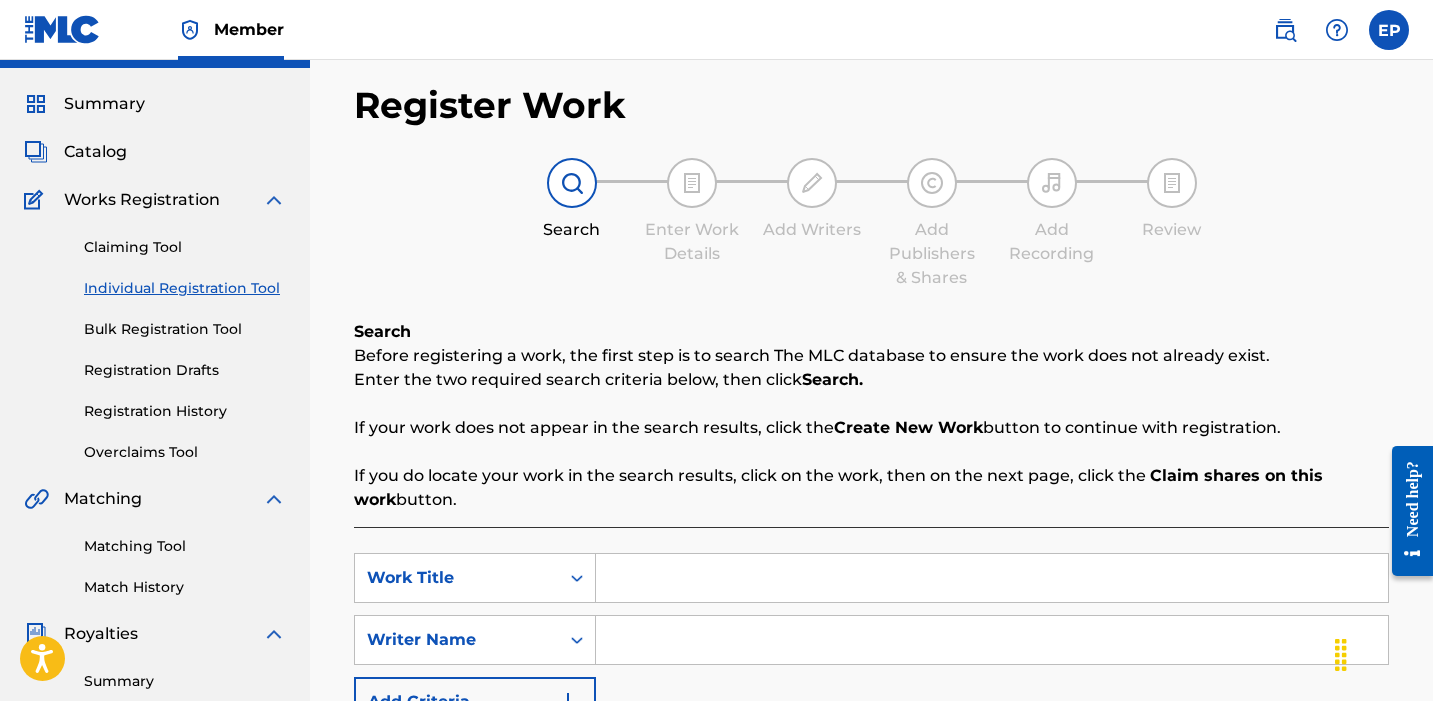 click on "Claiming Tool" at bounding box center (185, 247) 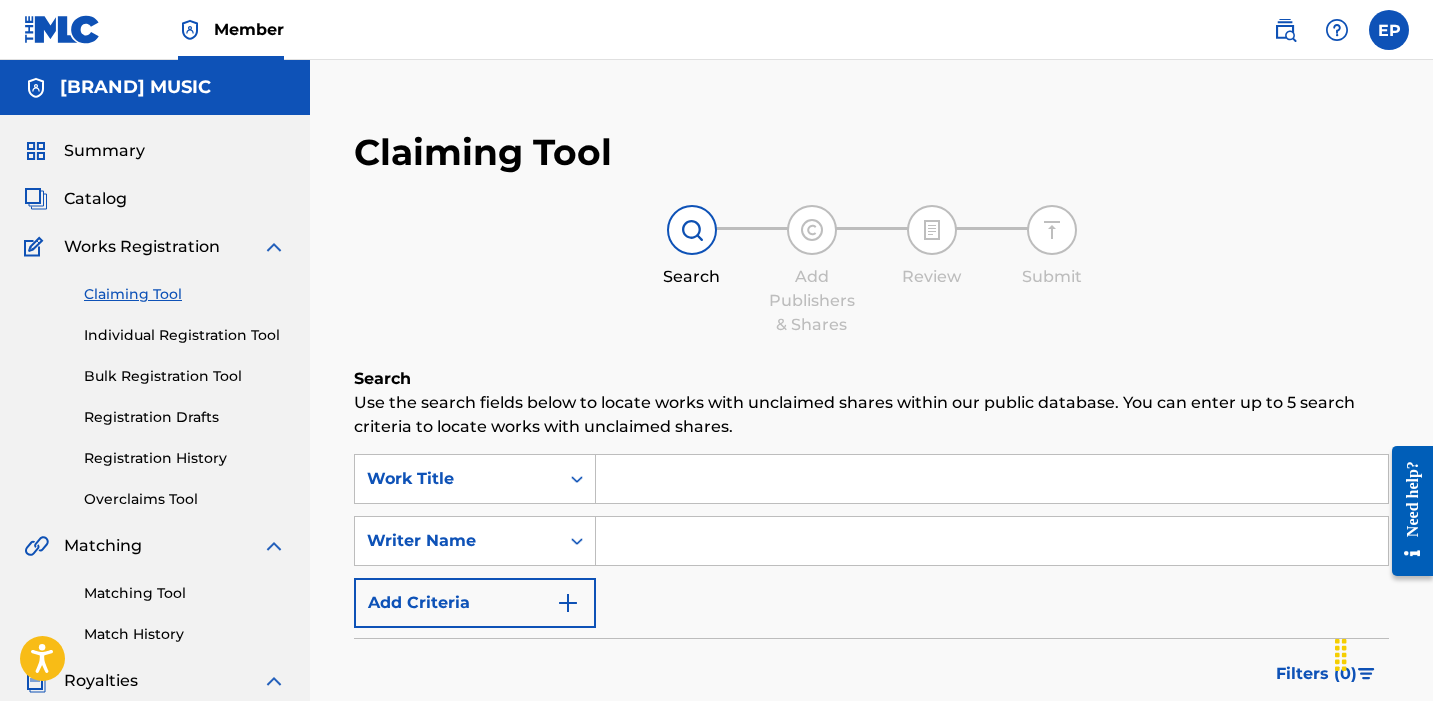 scroll, scrollTop: 0, scrollLeft: 0, axis: both 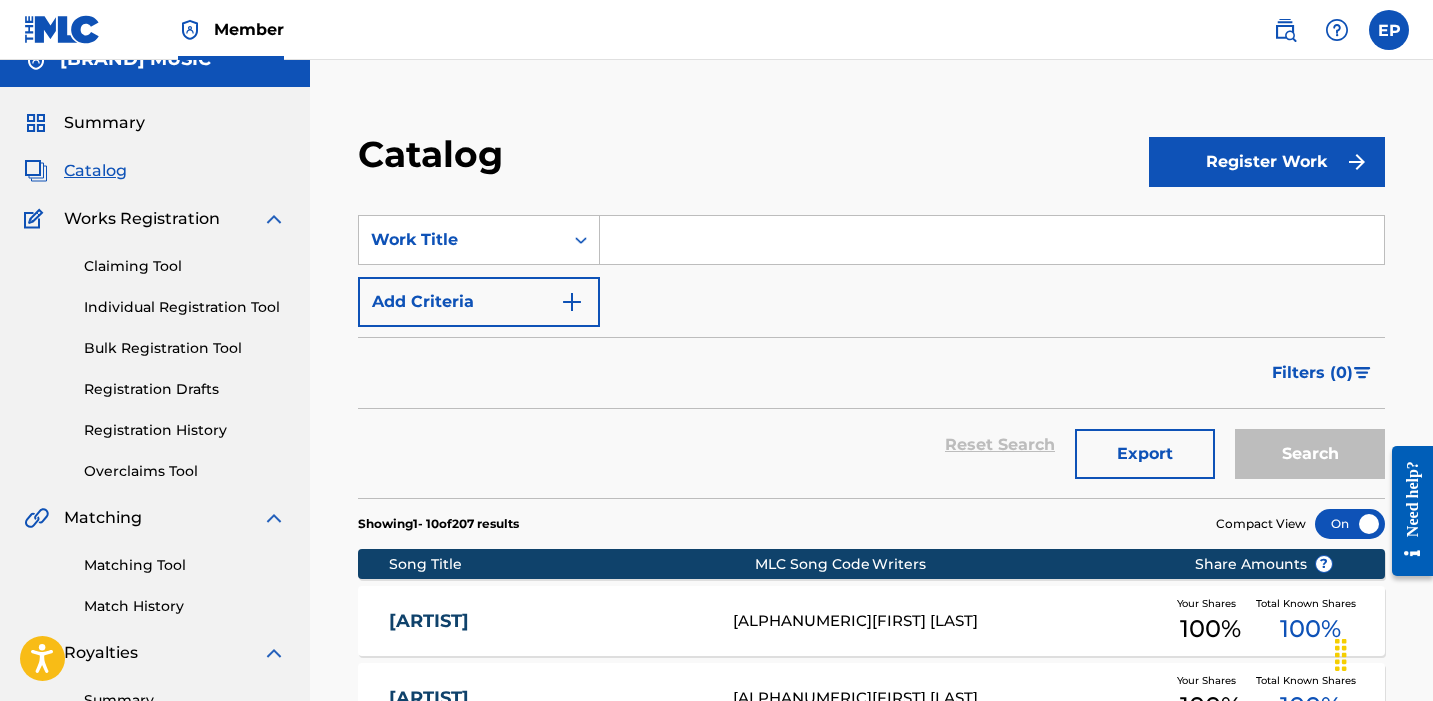 click at bounding box center [992, 240] 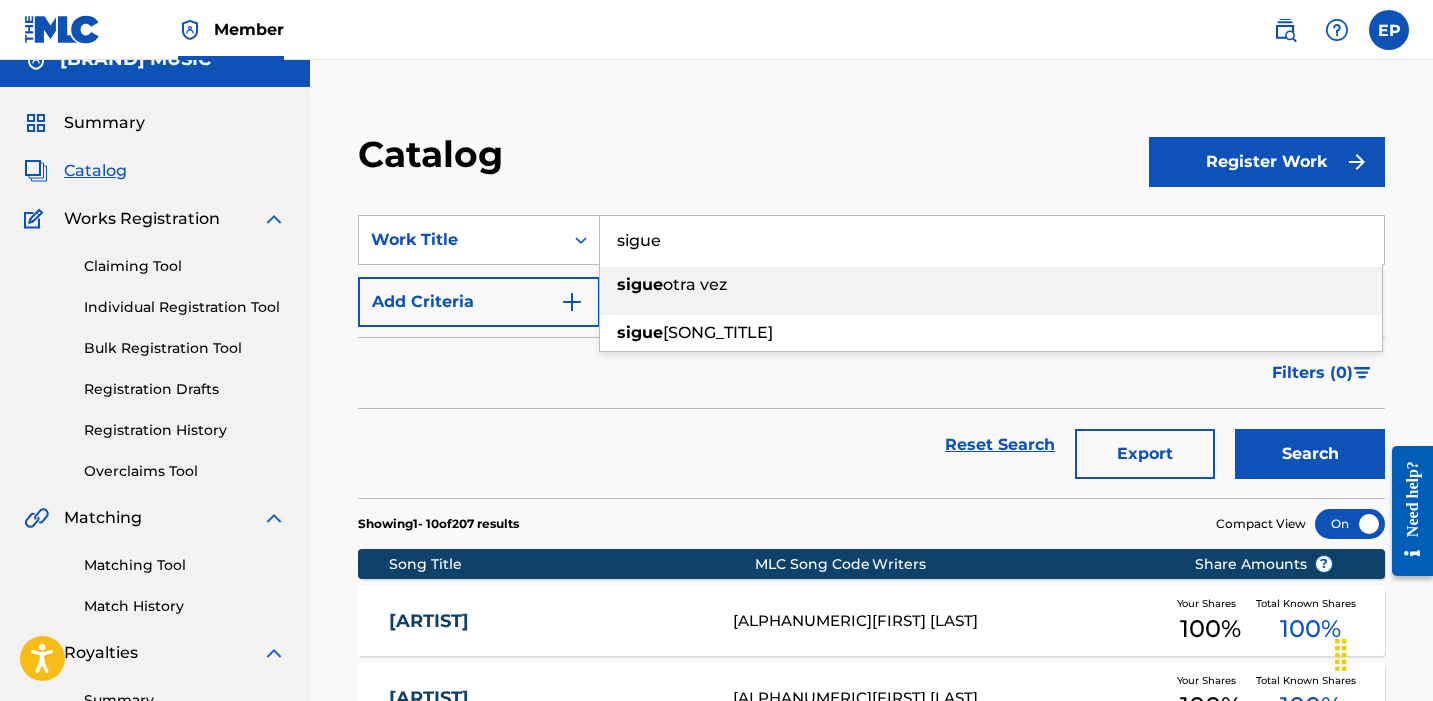 type on "[ARTIST]" 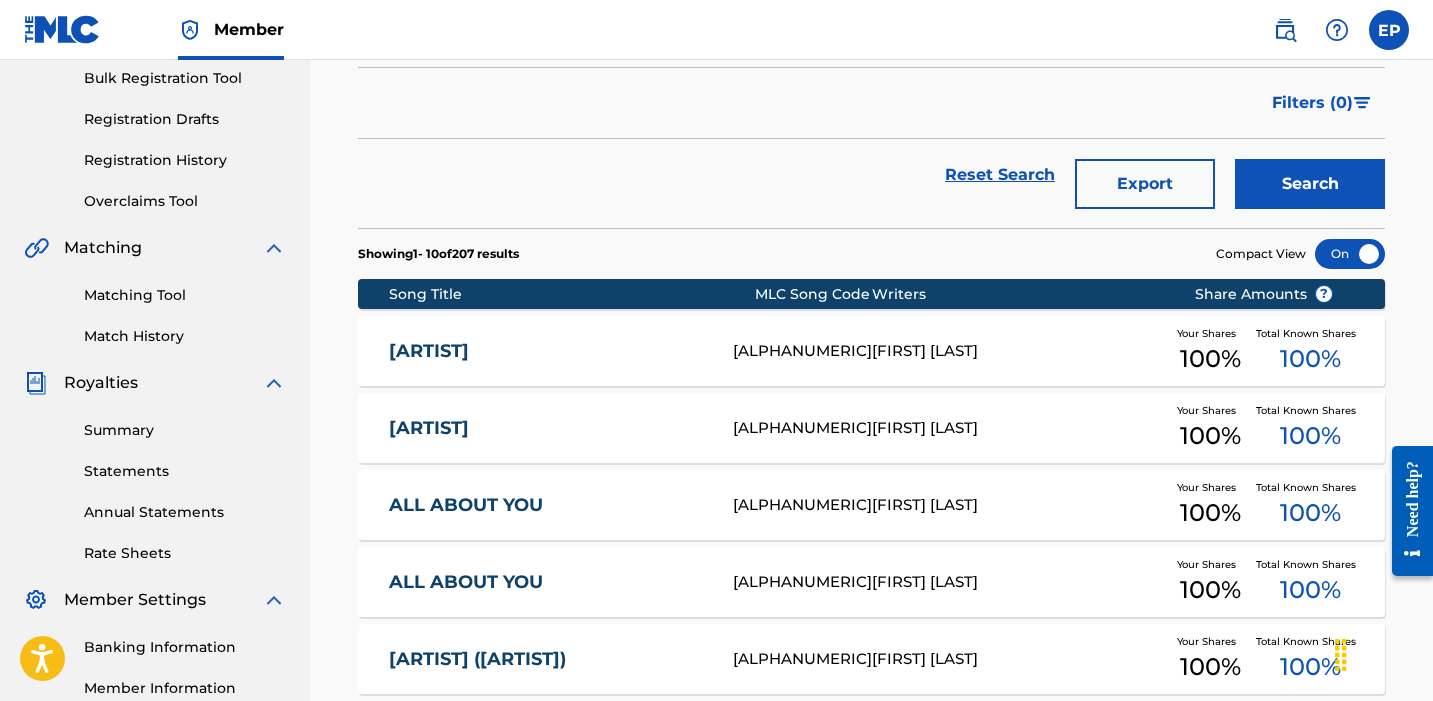 scroll, scrollTop: 317, scrollLeft: 0, axis: vertical 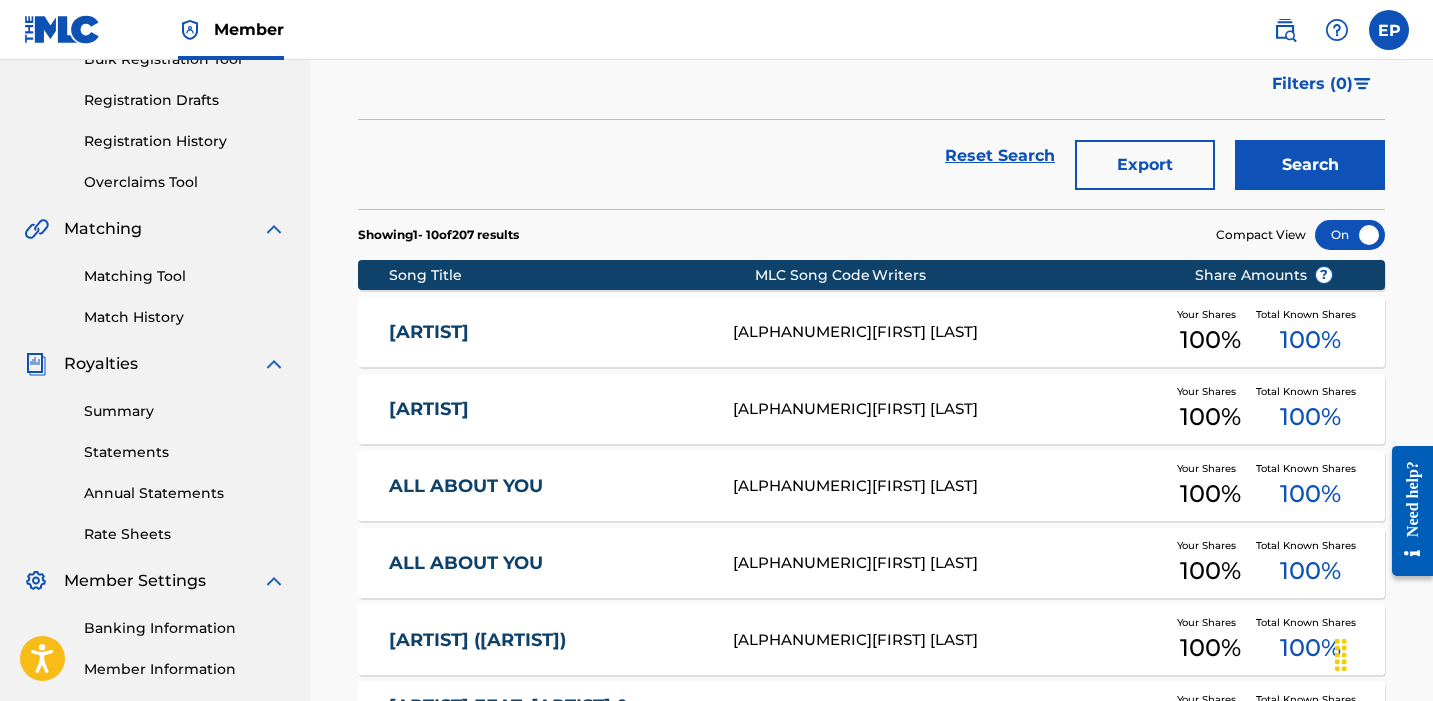click on "Search" at bounding box center (1310, 165) 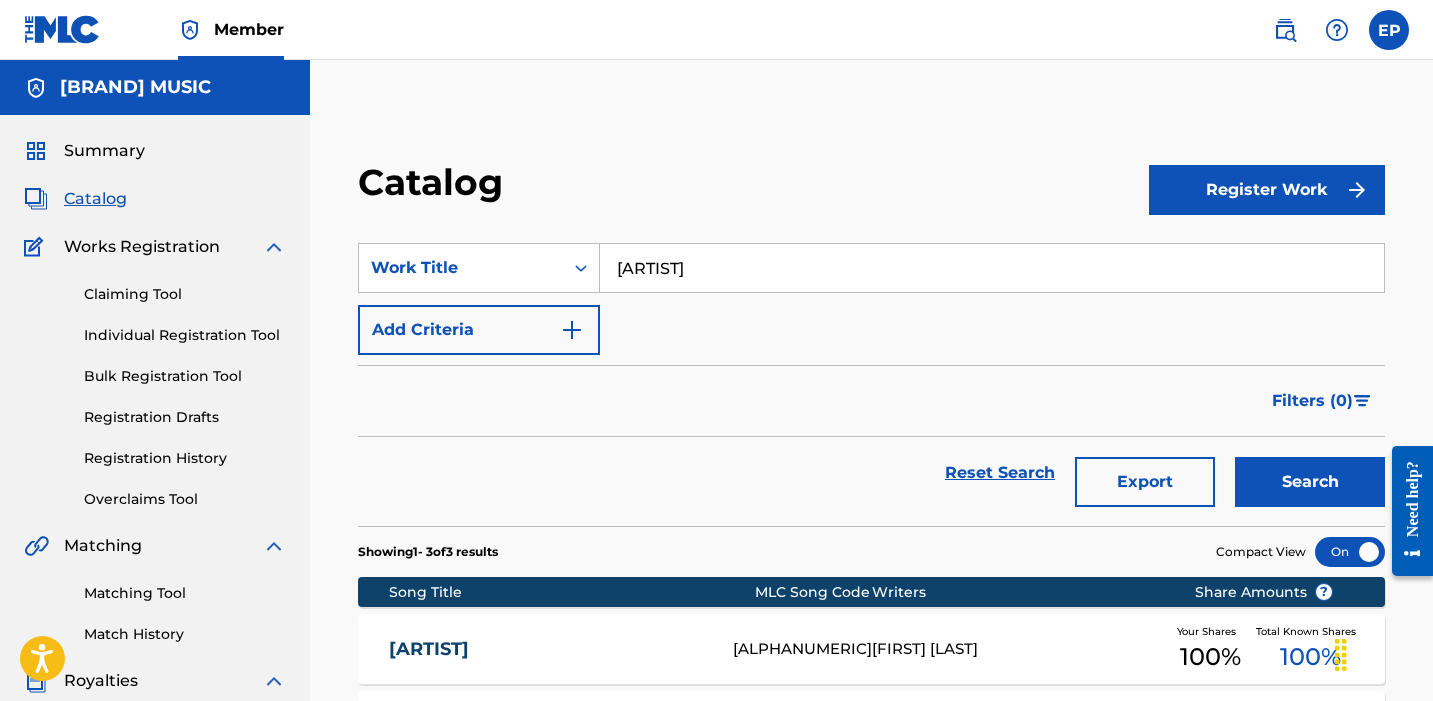 scroll, scrollTop: 0, scrollLeft: 0, axis: both 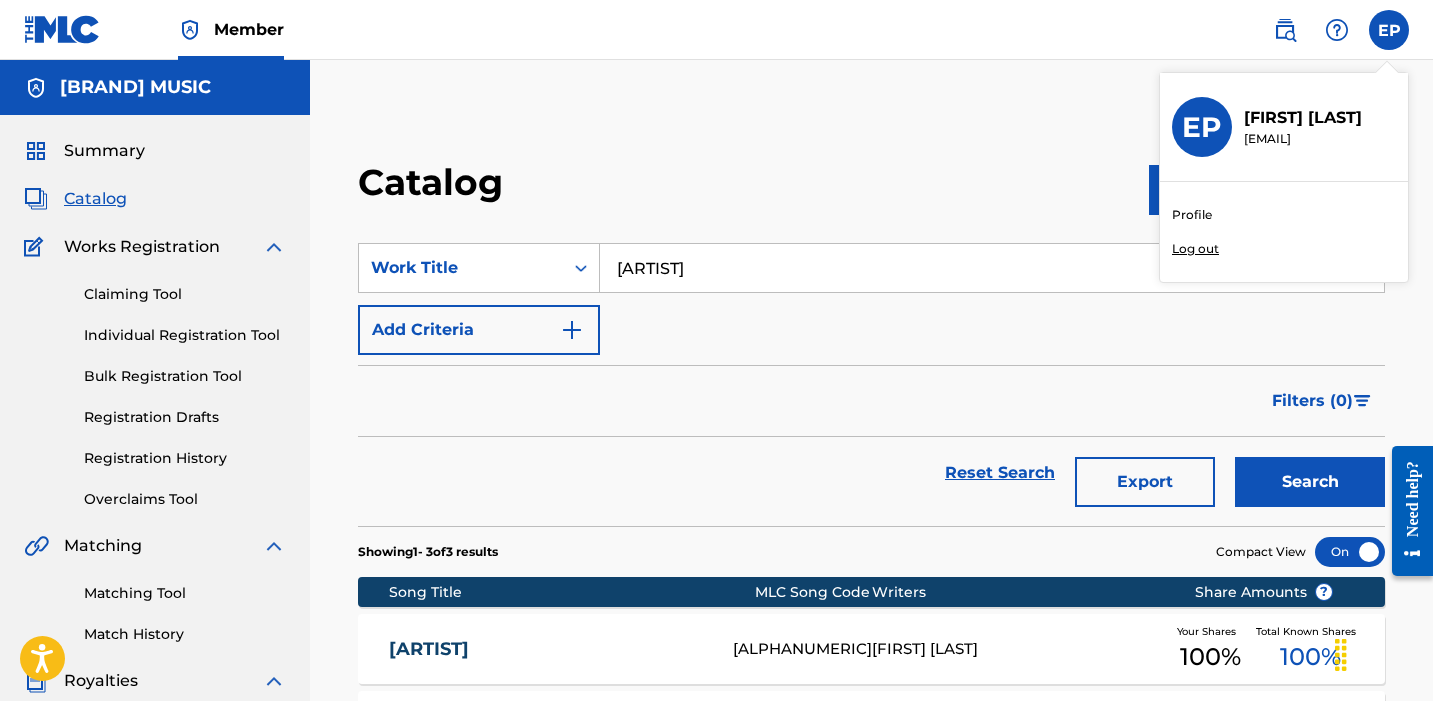 click on "Log out" at bounding box center (1195, 249) 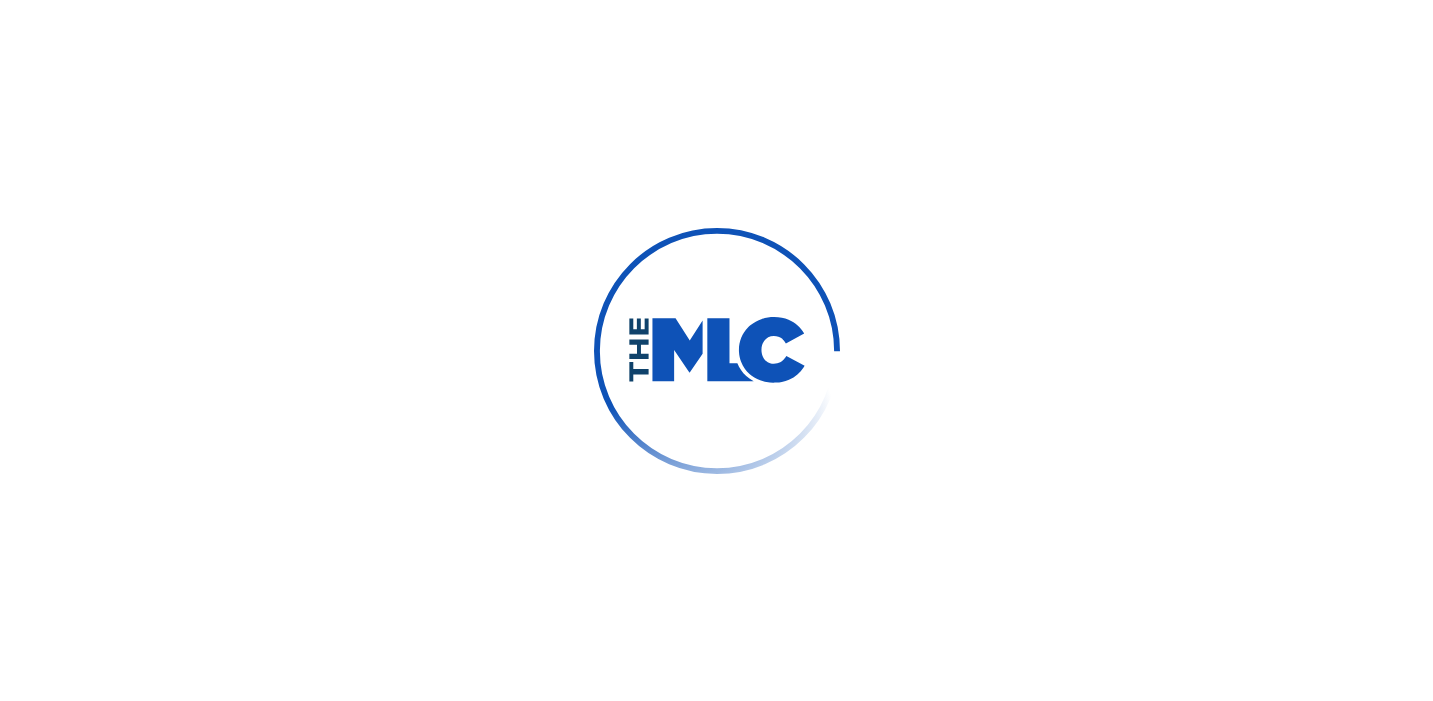 scroll, scrollTop: 0, scrollLeft: 0, axis: both 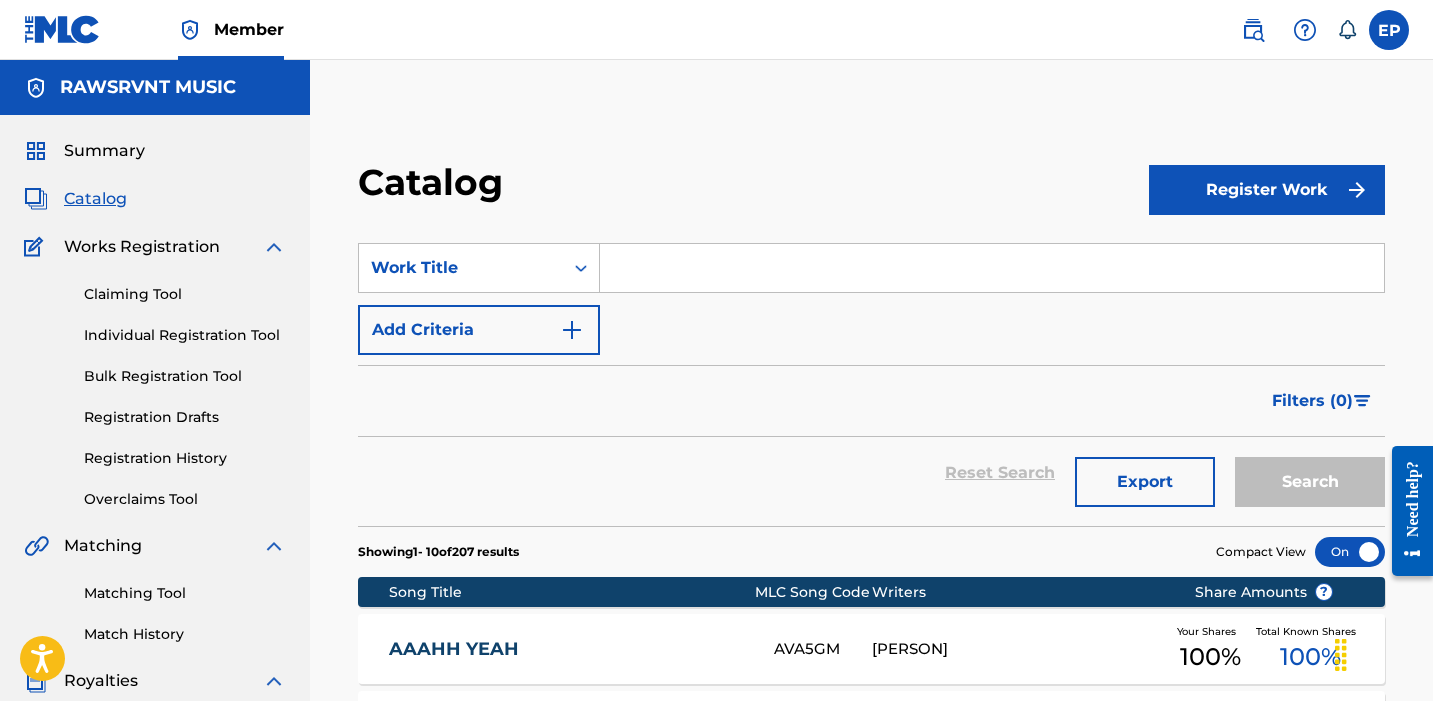 click at bounding box center [992, 268] 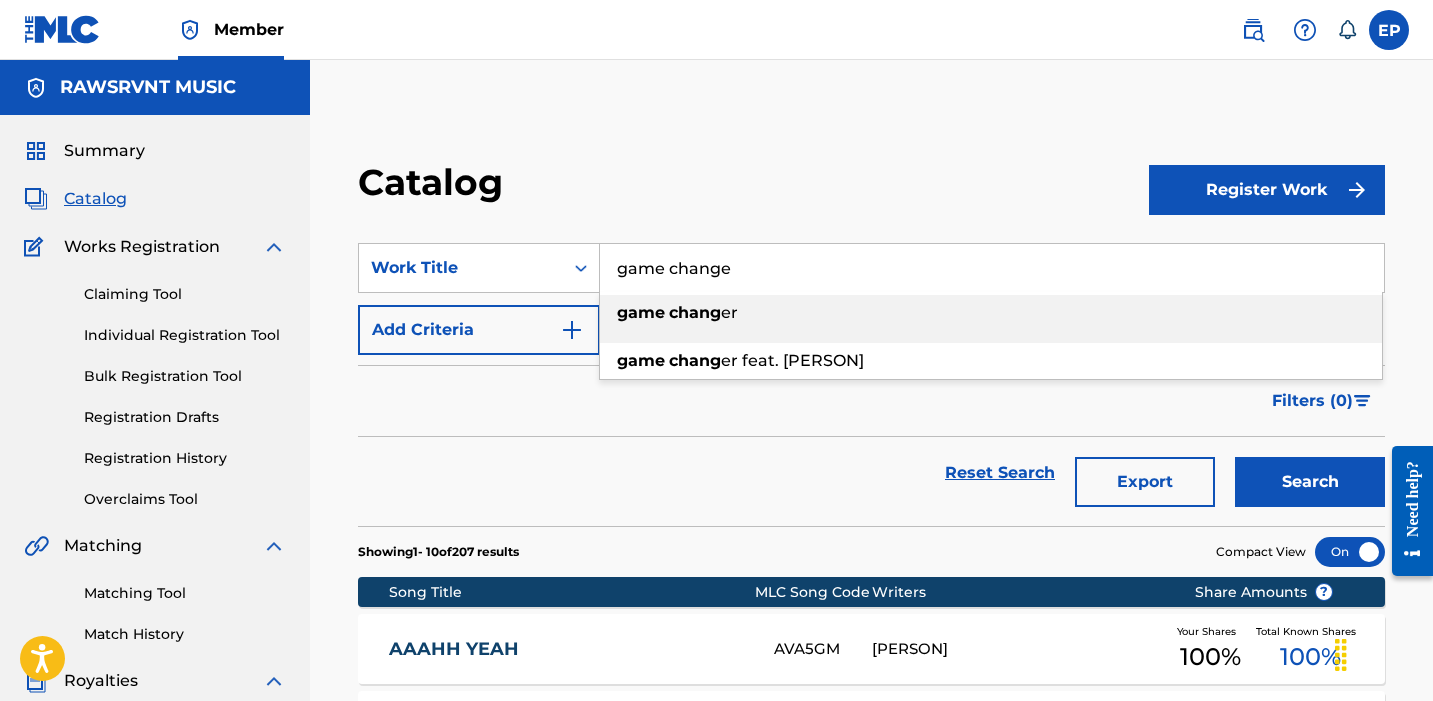 type on "game changer" 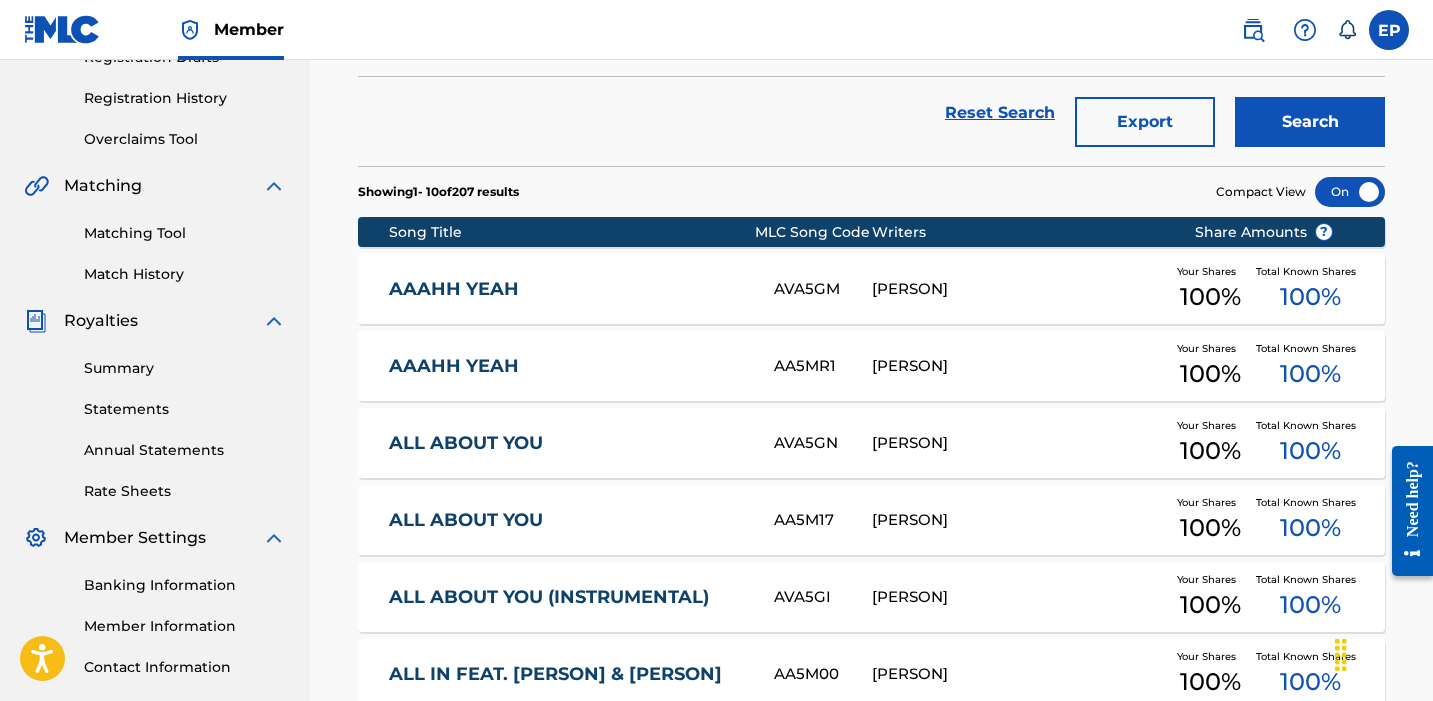 scroll, scrollTop: 113, scrollLeft: 0, axis: vertical 